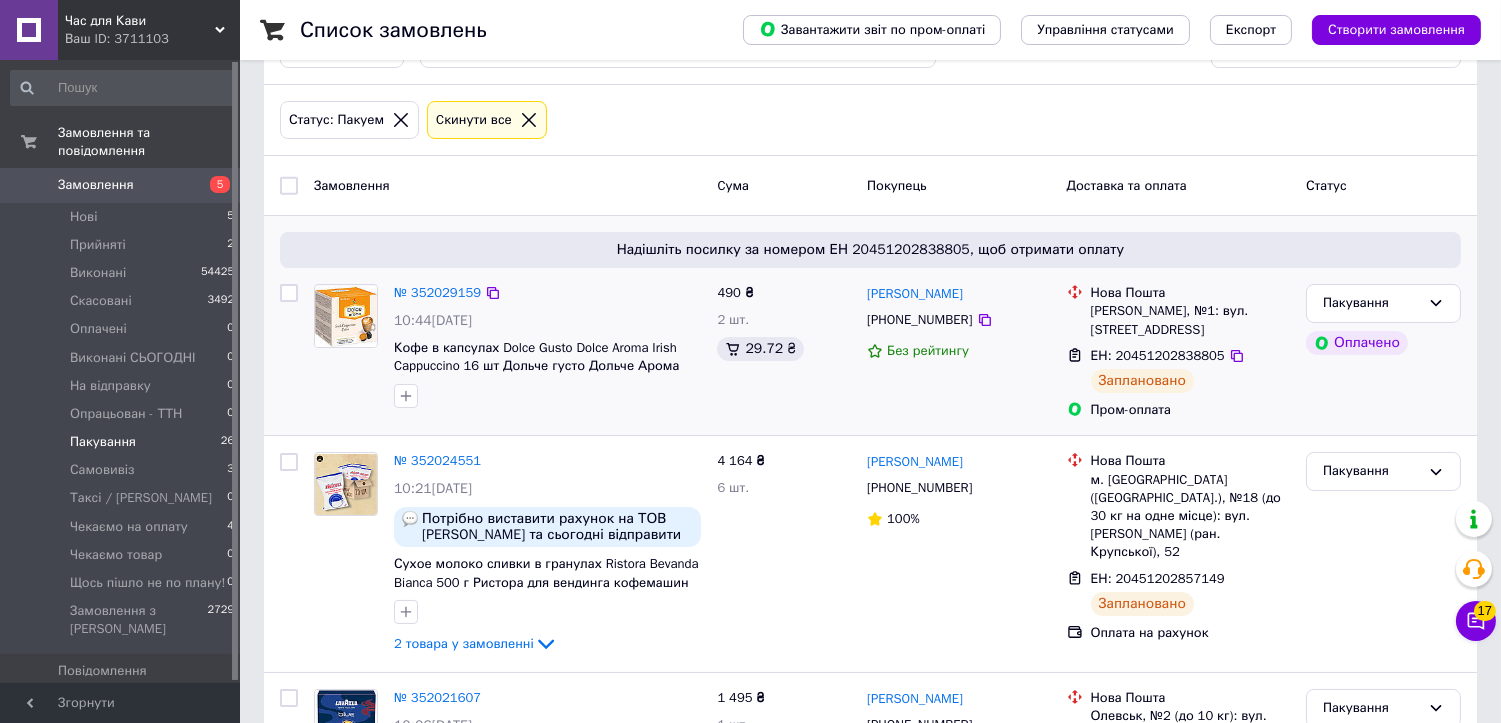 scroll, scrollTop: 111, scrollLeft: 0, axis: vertical 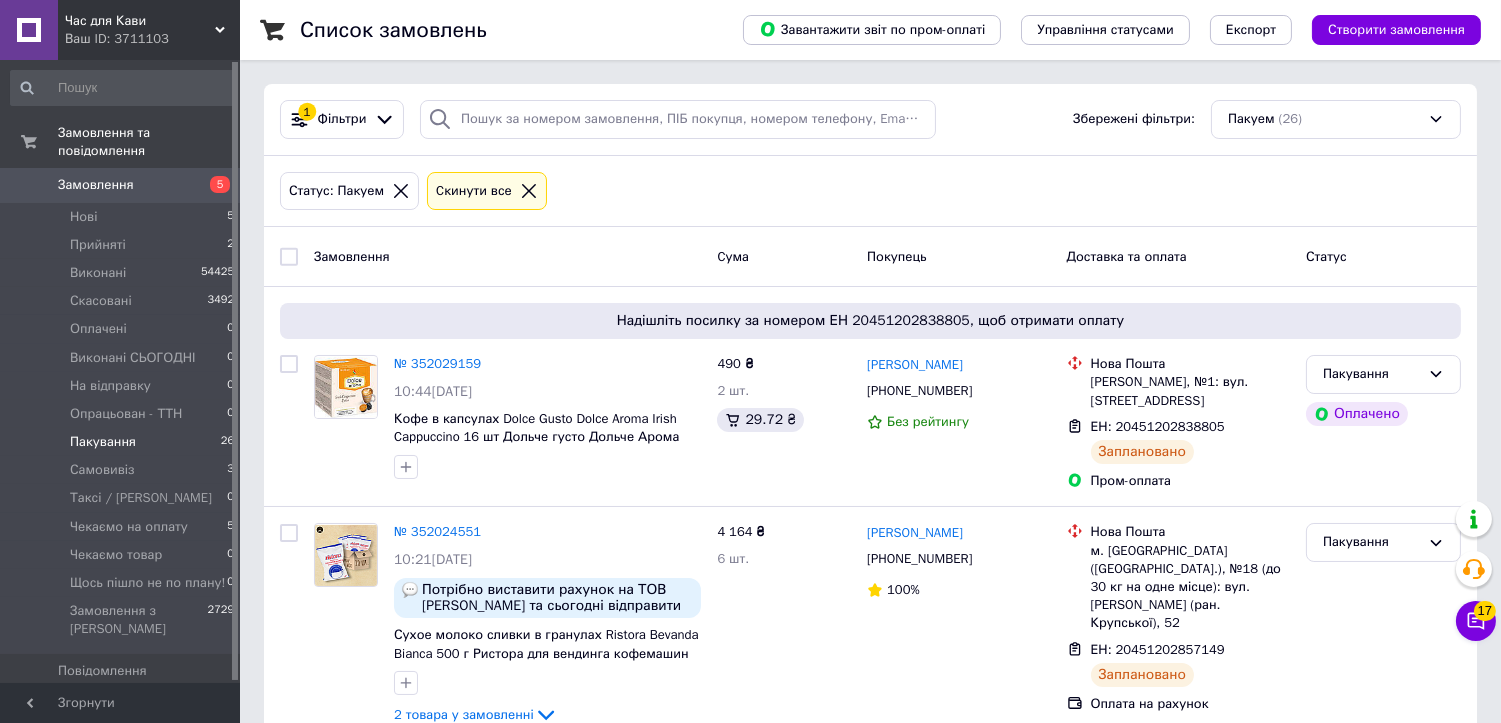 click on "Замовлення" at bounding box center (507, 256) 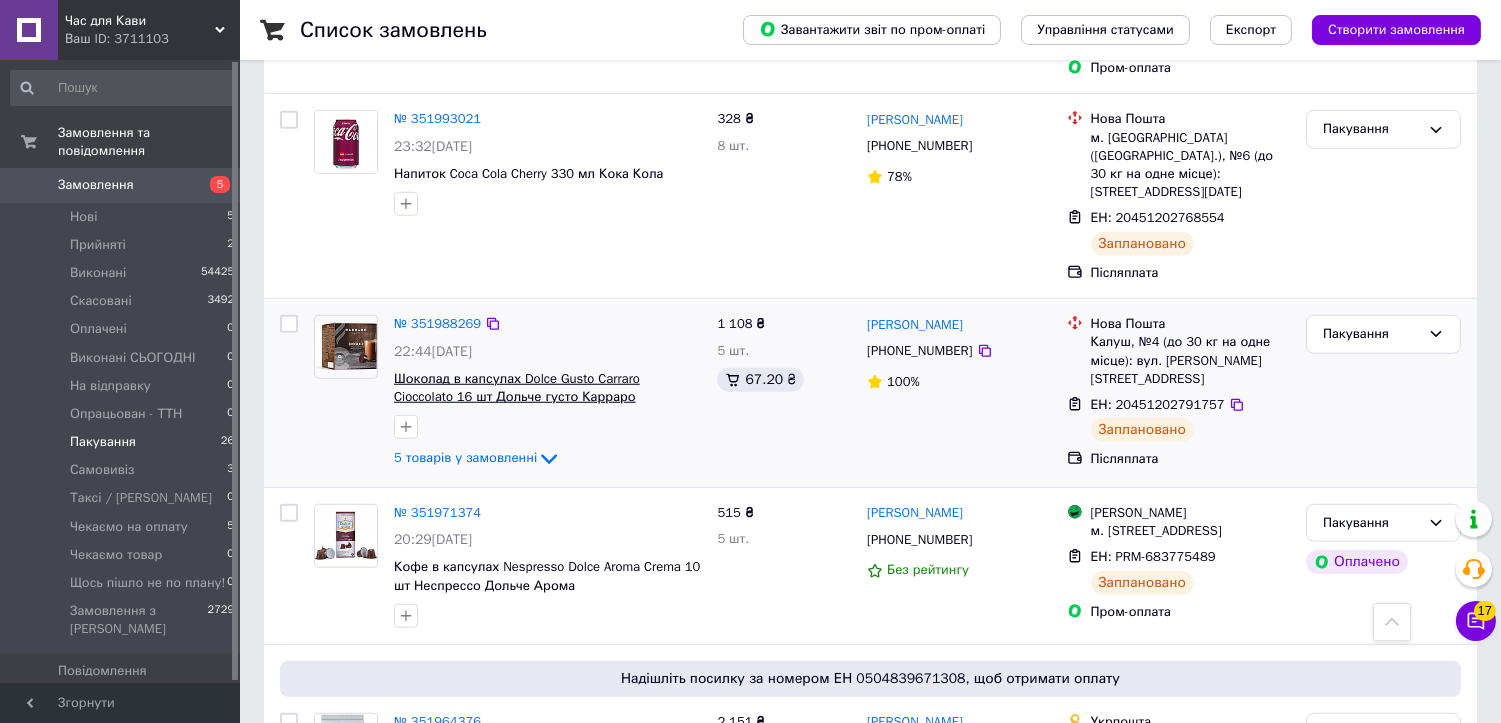 scroll, scrollTop: 3000, scrollLeft: 0, axis: vertical 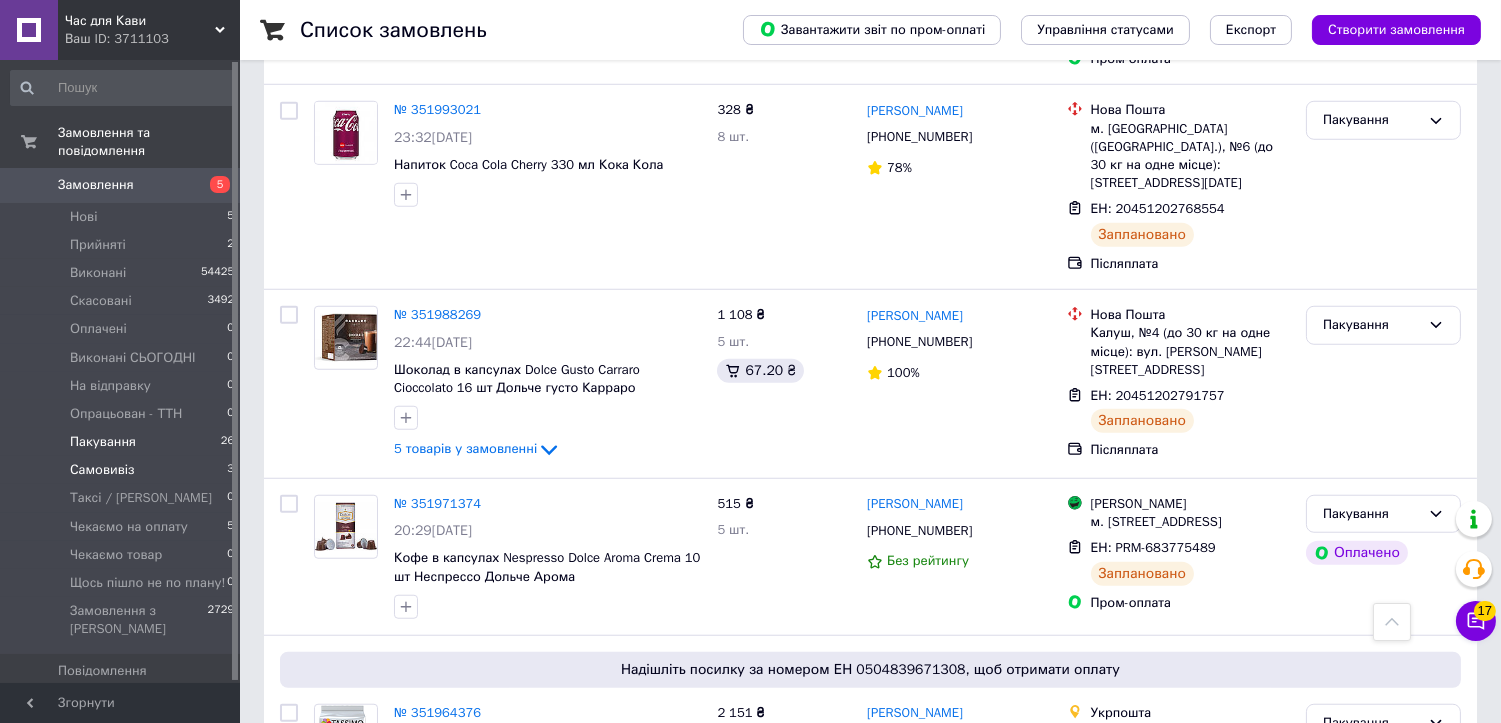 click on "Самовивіз 3" at bounding box center (123, 470) 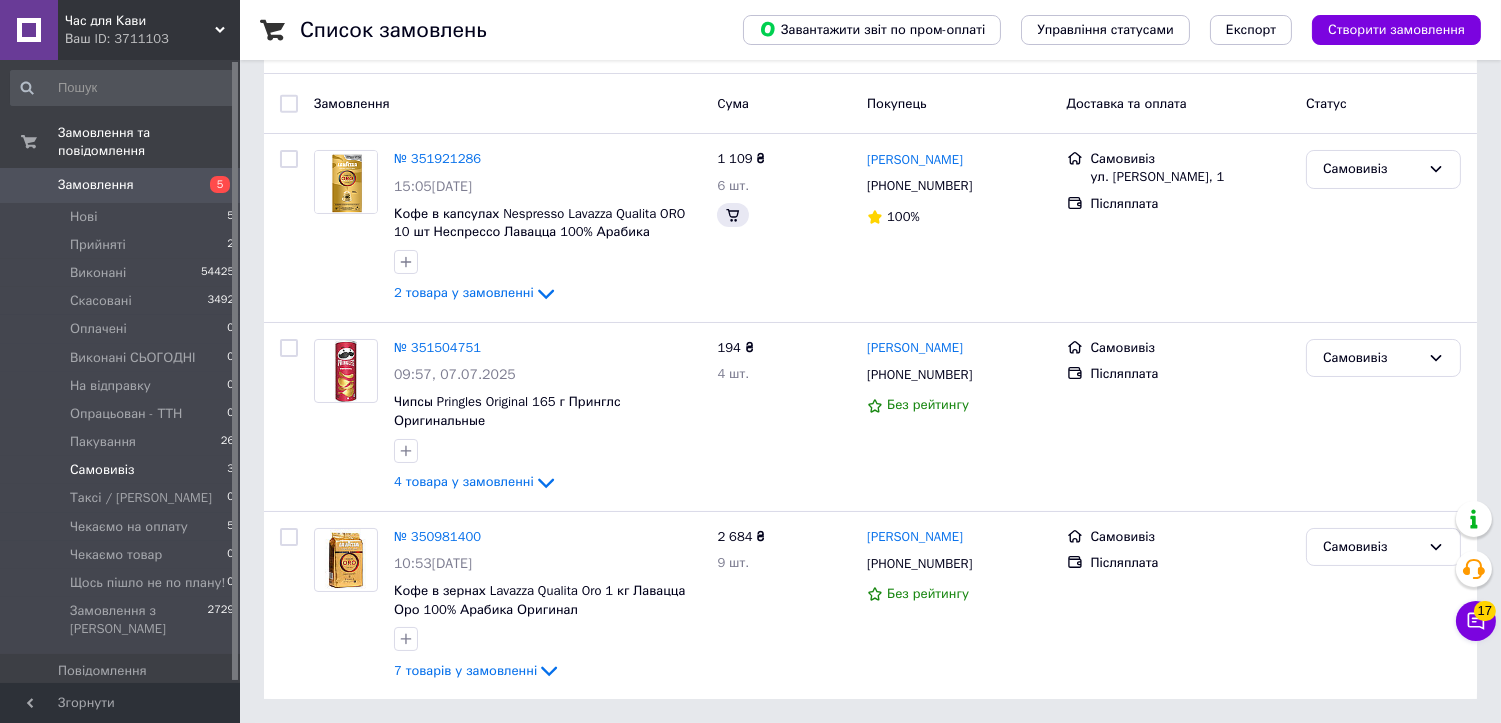 scroll, scrollTop: 0, scrollLeft: 0, axis: both 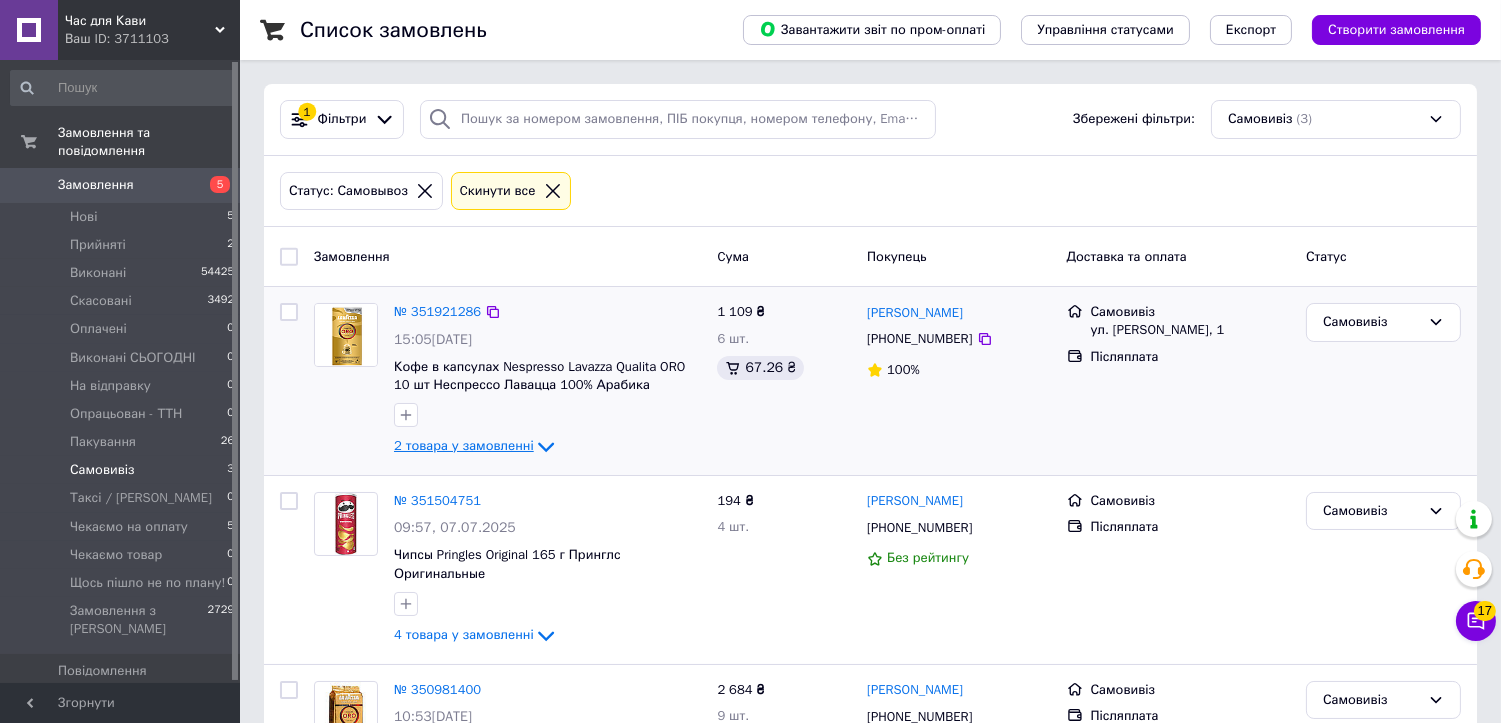 click 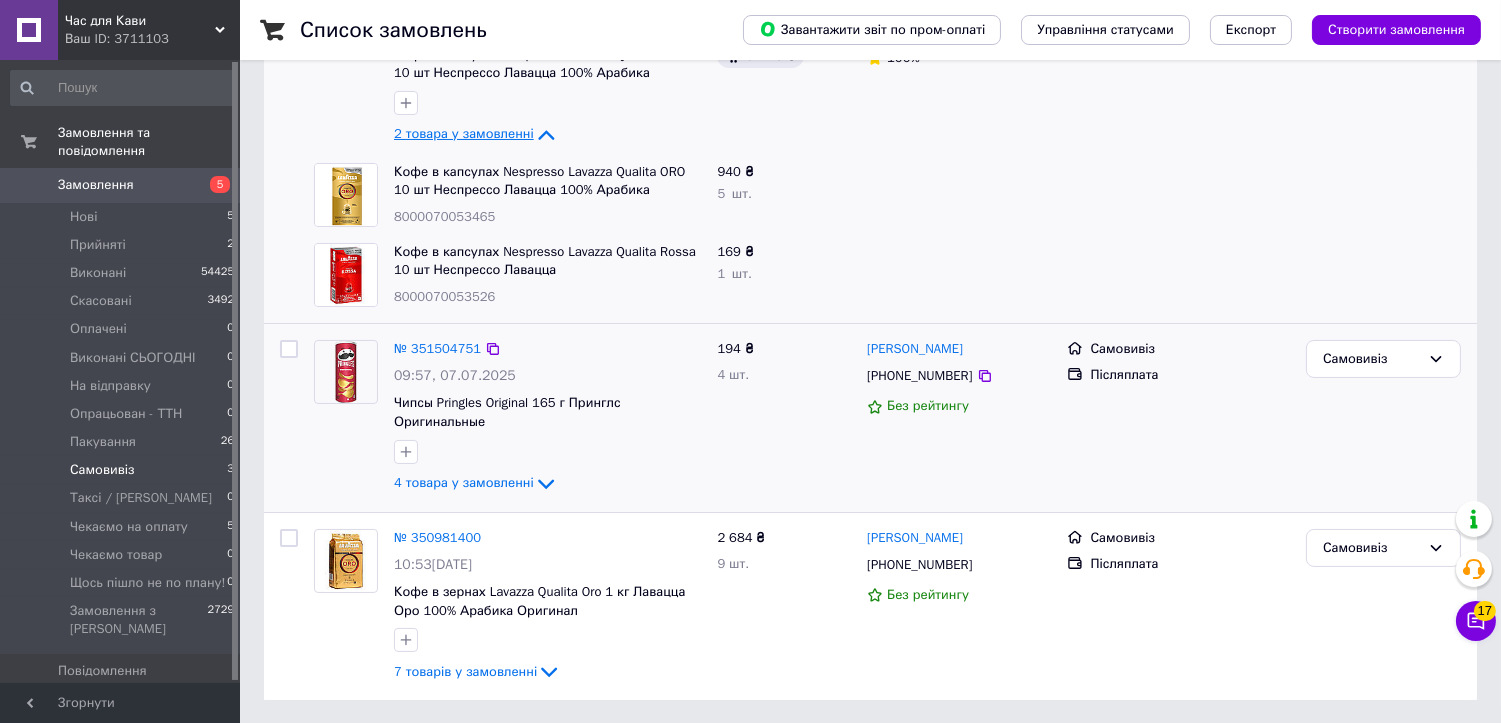 scroll, scrollTop: 313, scrollLeft: 0, axis: vertical 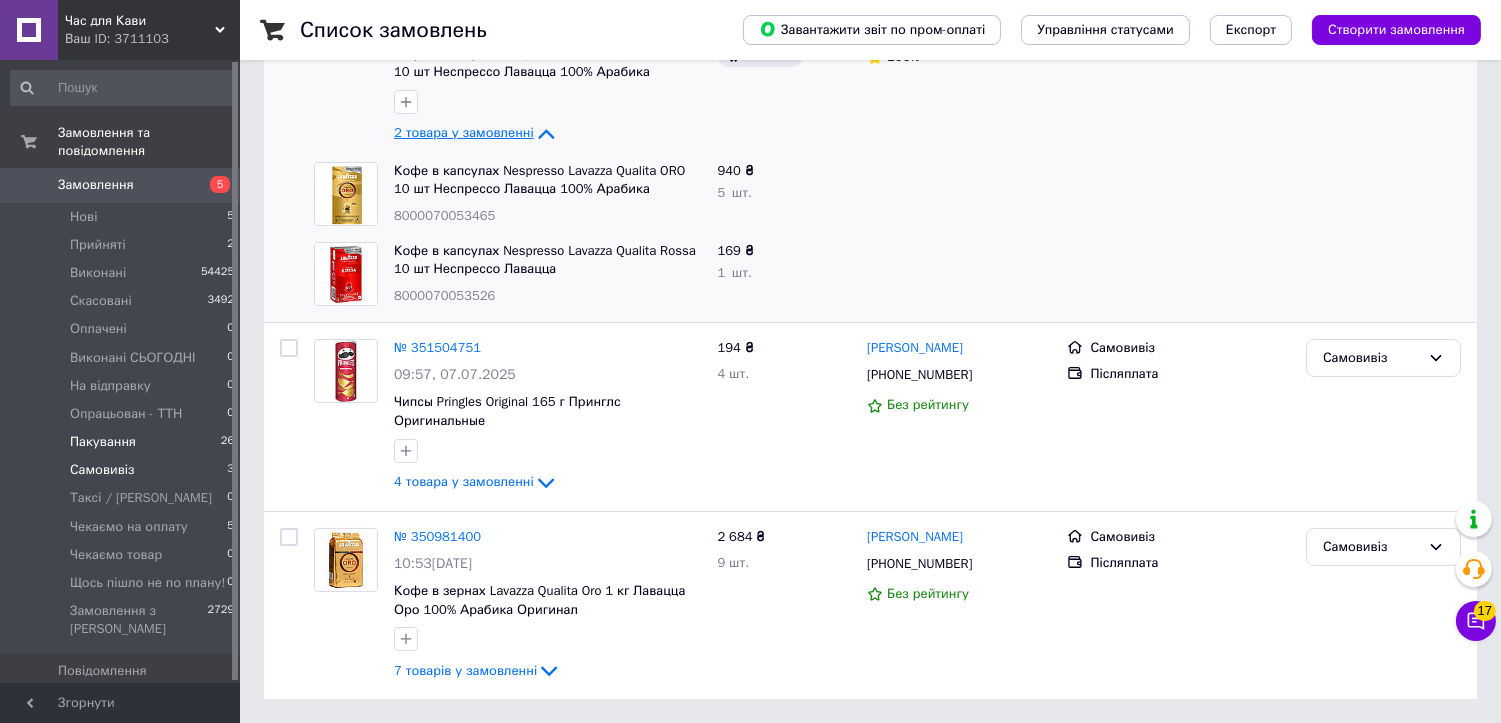 click on "Пакування 26" at bounding box center [123, 442] 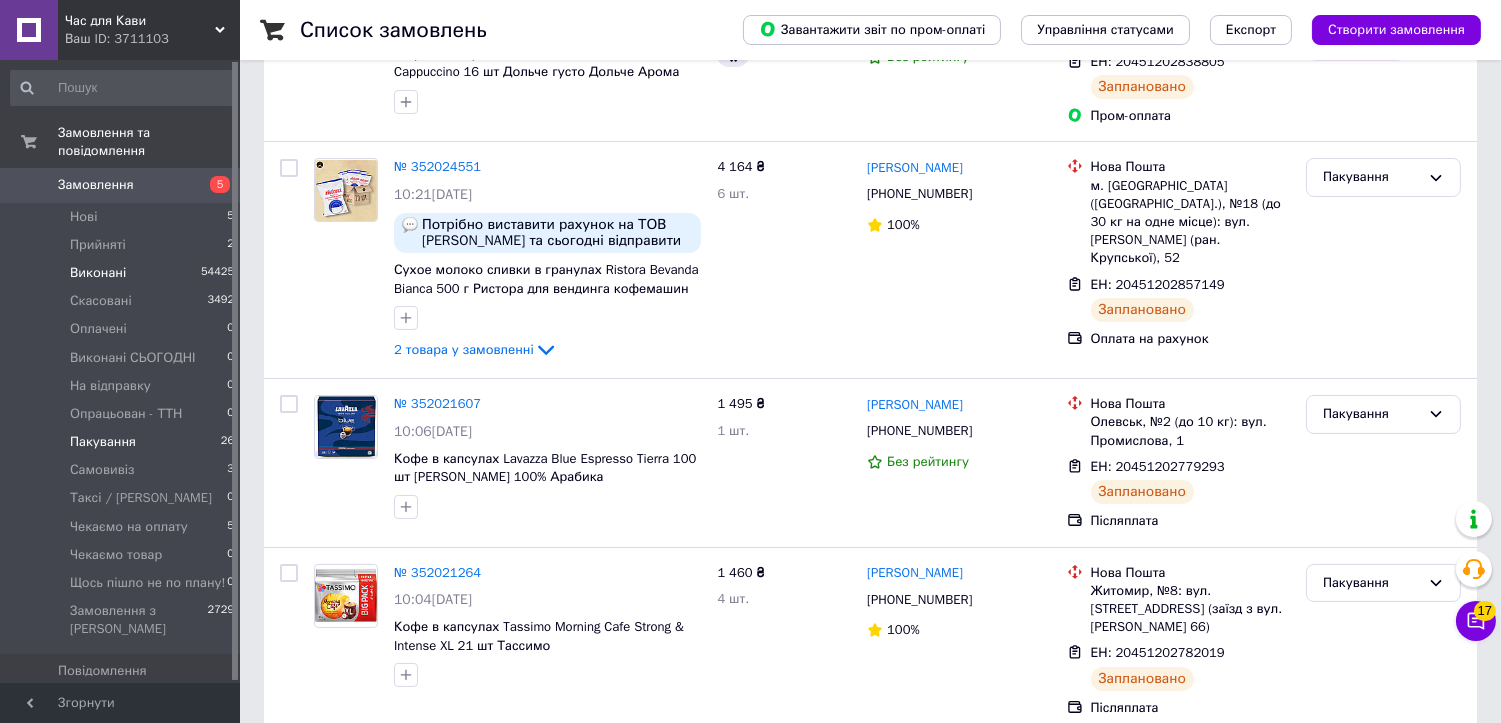 scroll, scrollTop: 0, scrollLeft: 0, axis: both 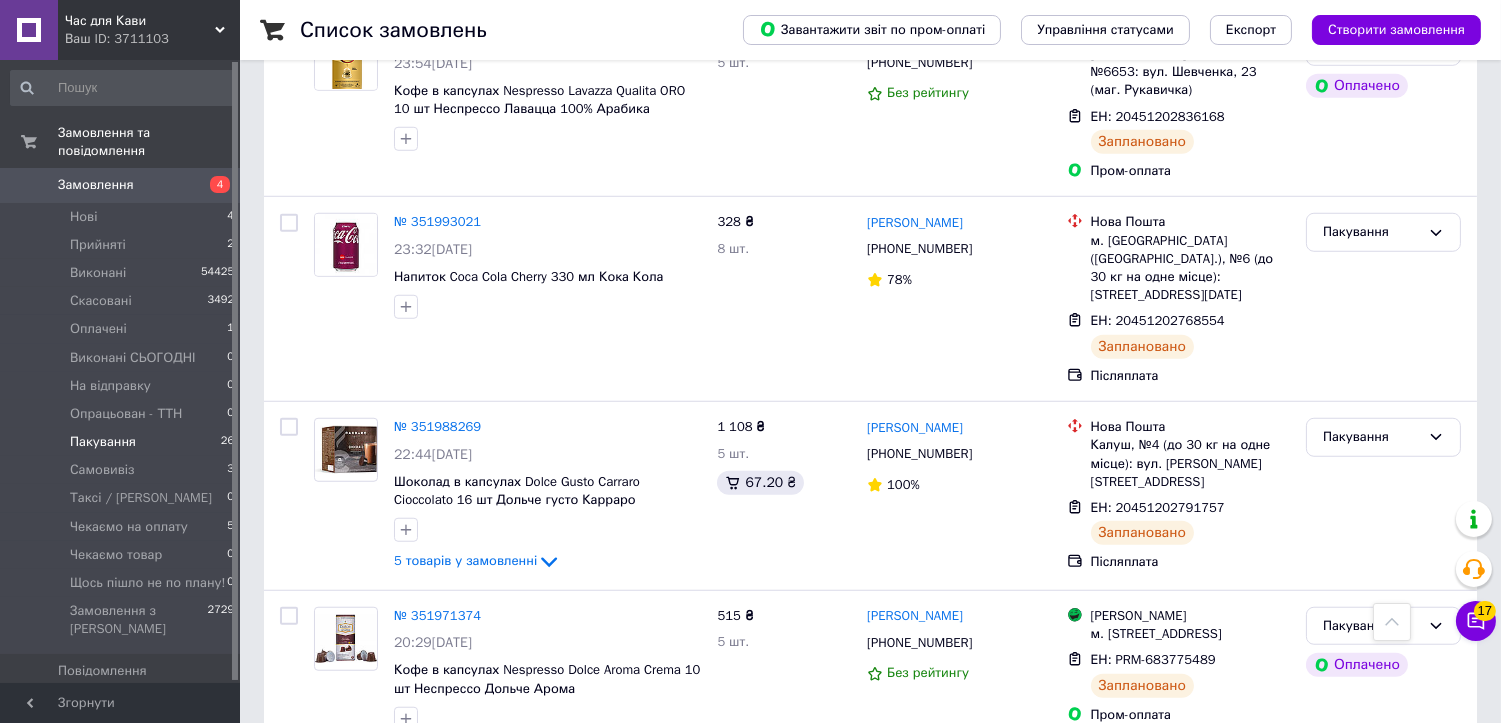 click on "Пакування 26" at bounding box center (123, 442) 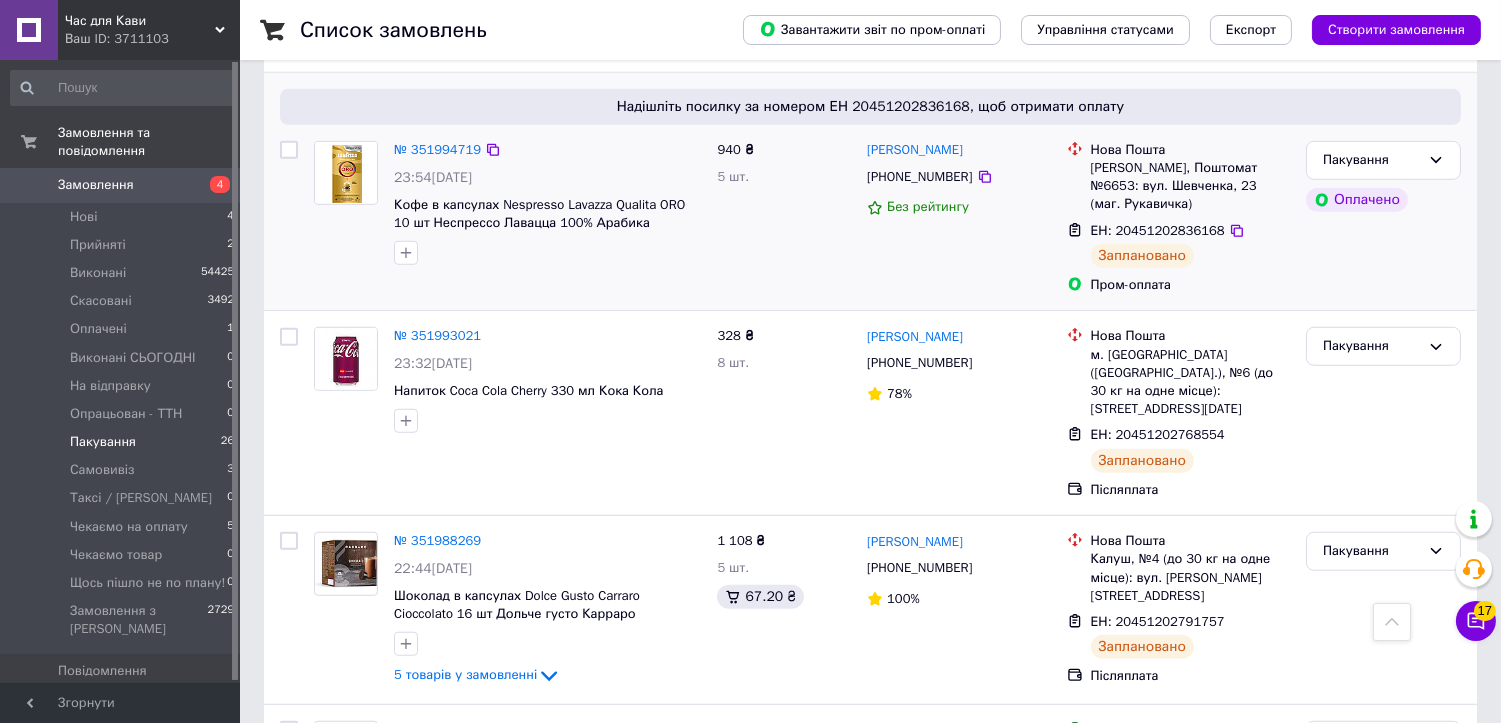 scroll, scrollTop: 2666, scrollLeft: 0, axis: vertical 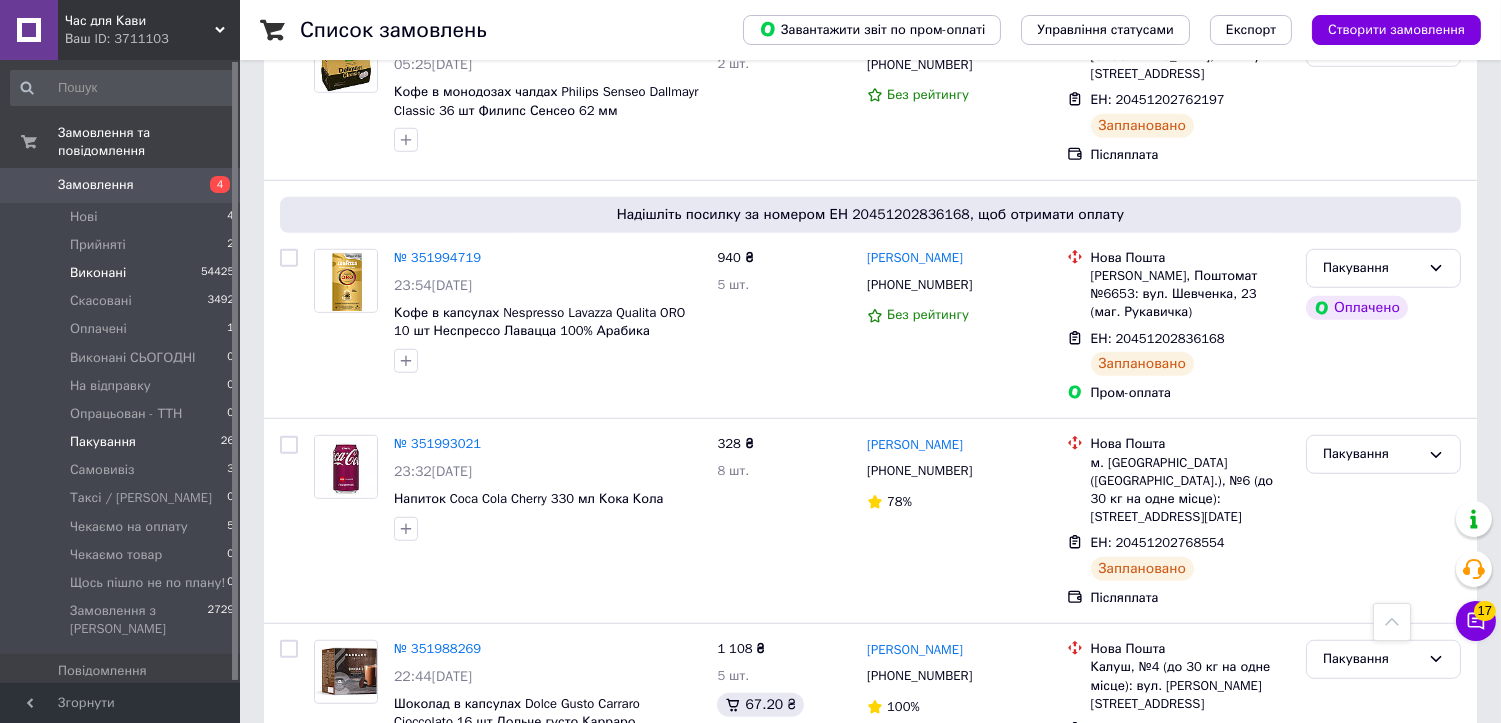 click on "Виконані 54425" at bounding box center [123, 273] 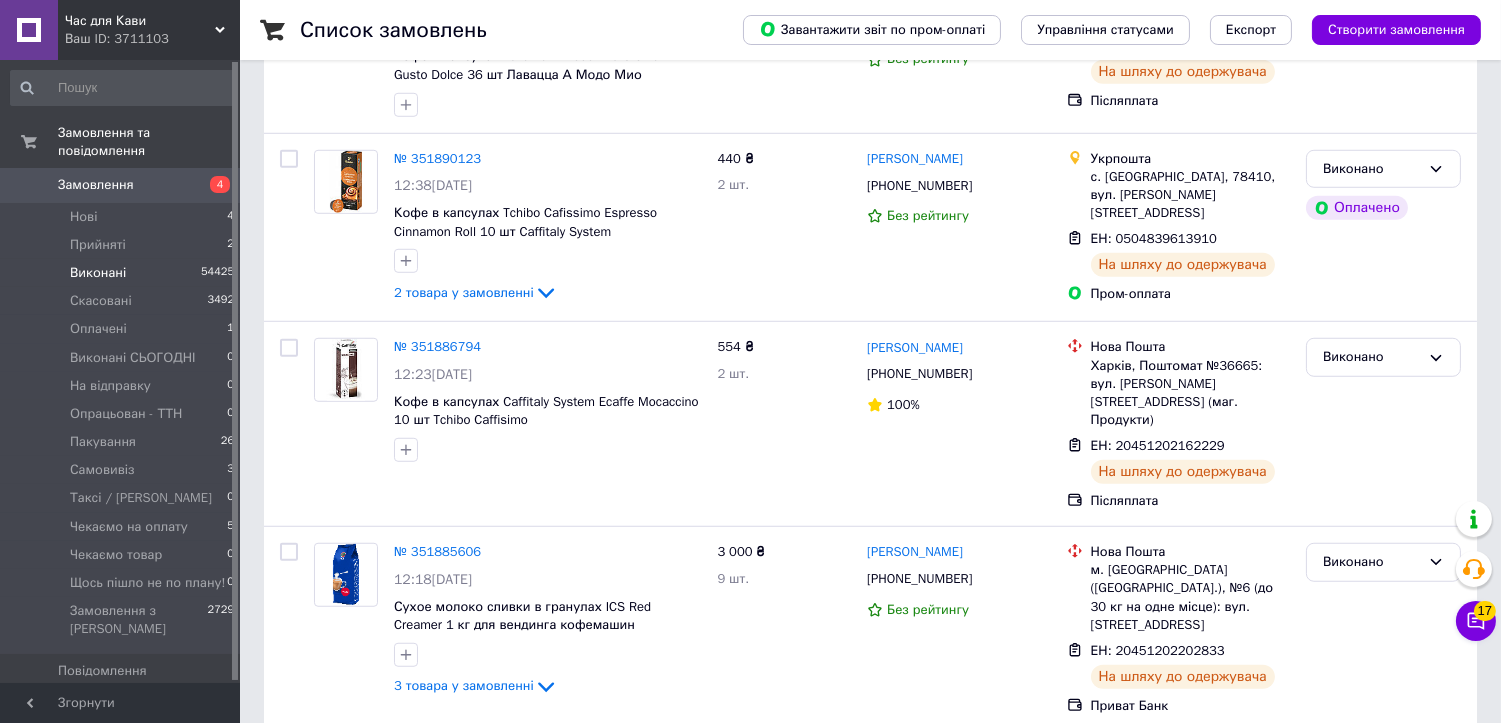 scroll, scrollTop: 0, scrollLeft: 0, axis: both 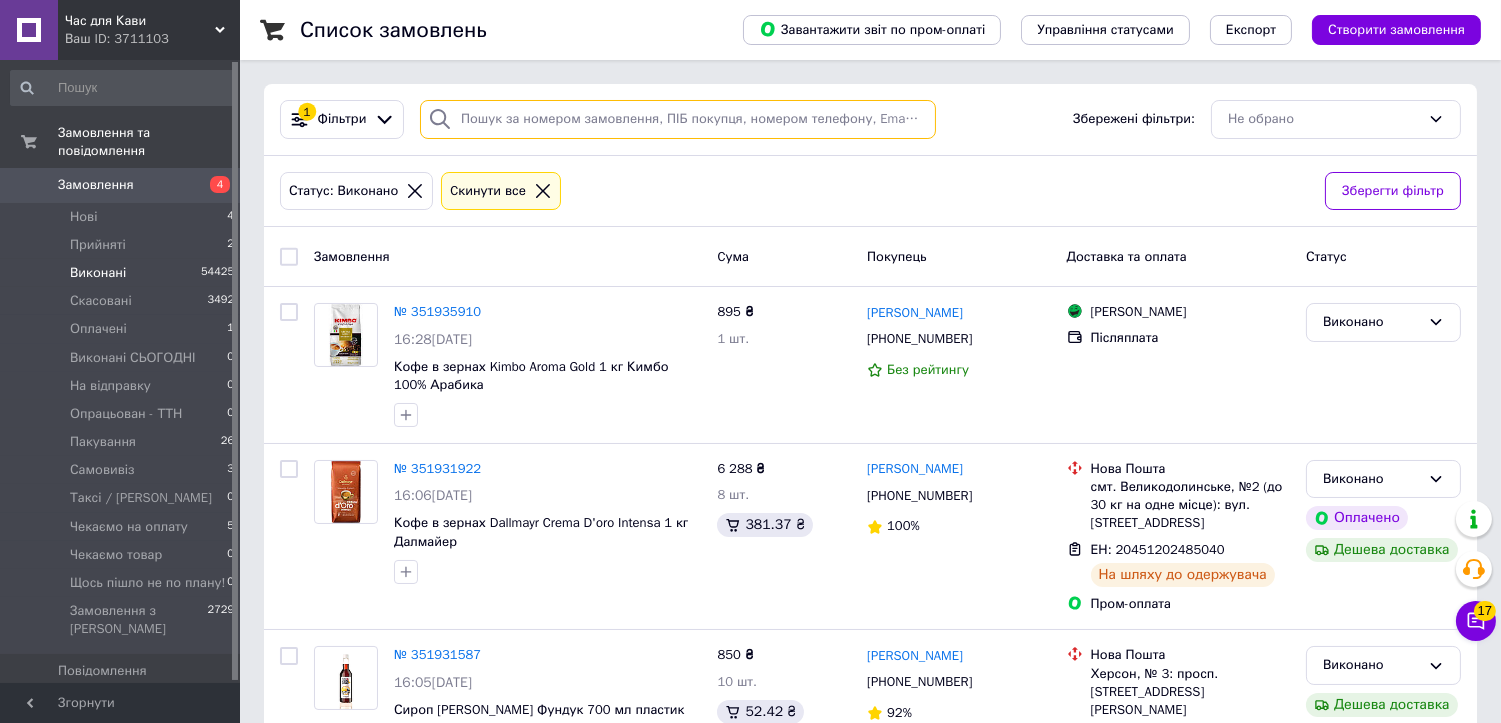 click at bounding box center (678, 119) 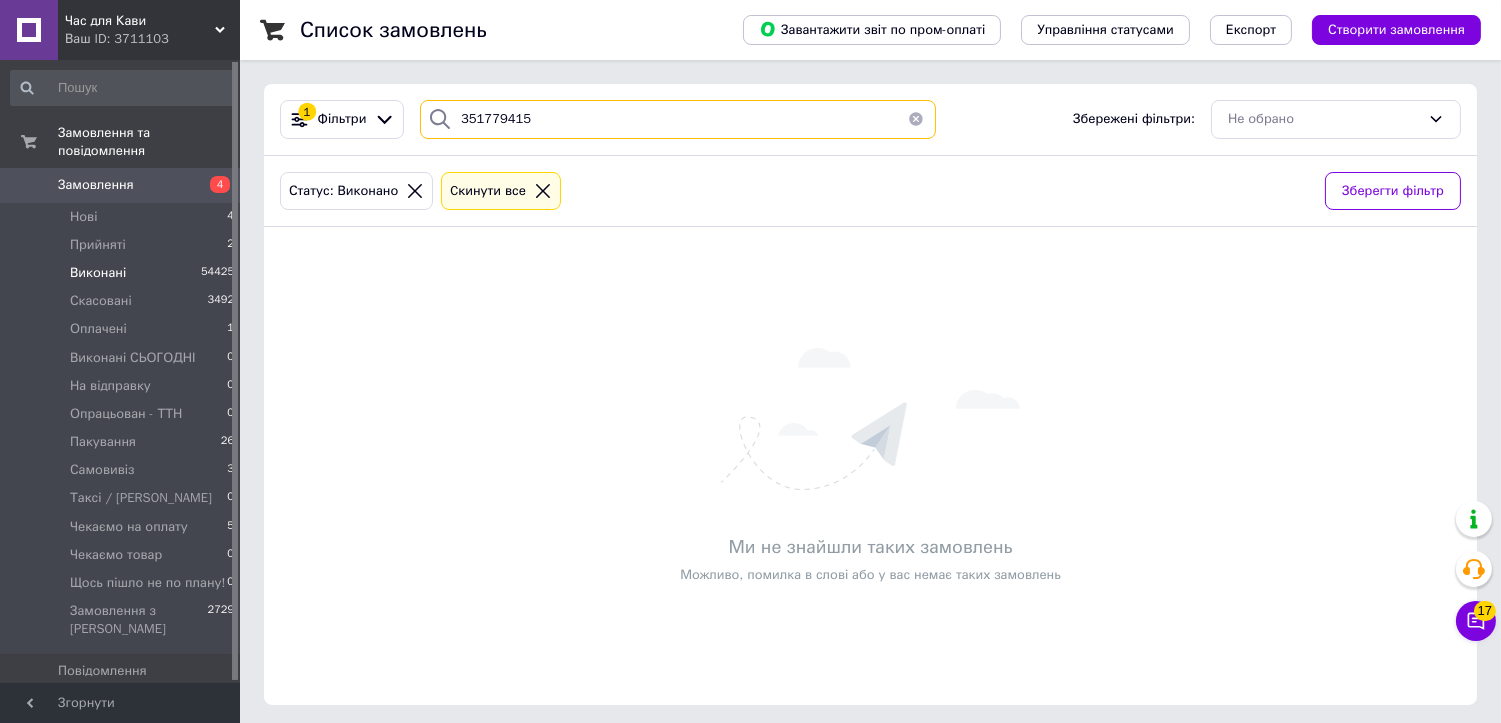 type on "351779415" 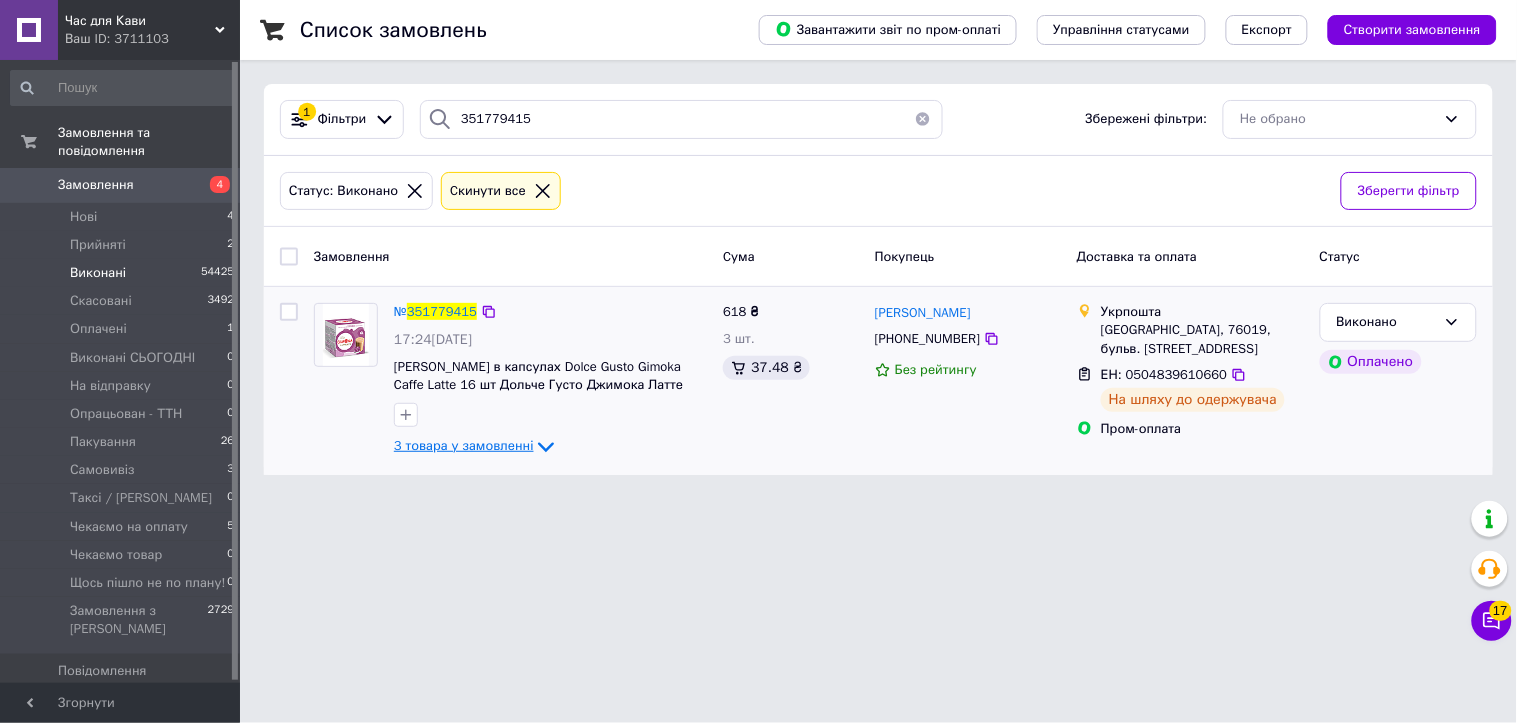 click 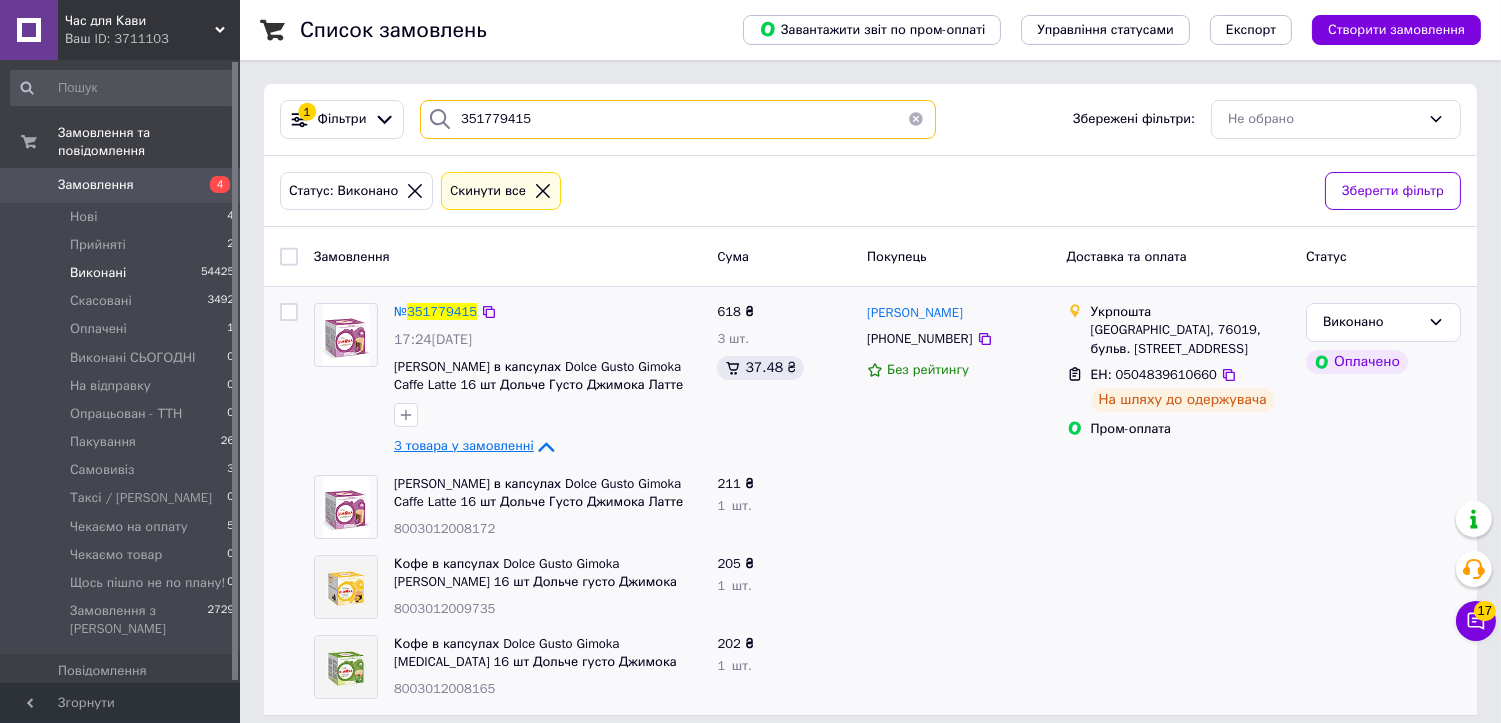 drag, startPoint x: 571, startPoint y: 120, endPoint x: 450, endPoint y: 111, distance: 121.33425 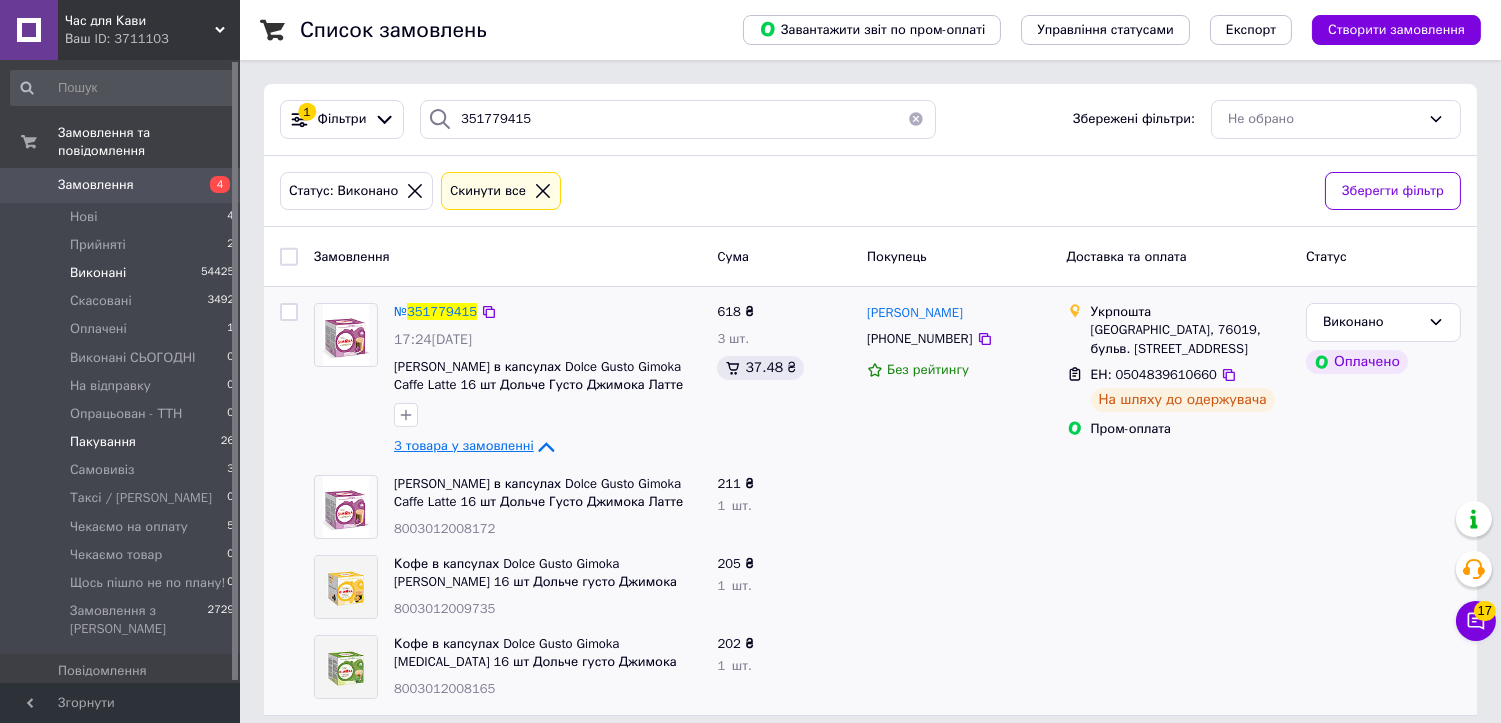 click on "Пакування 26" at bounding box center (123, 442) 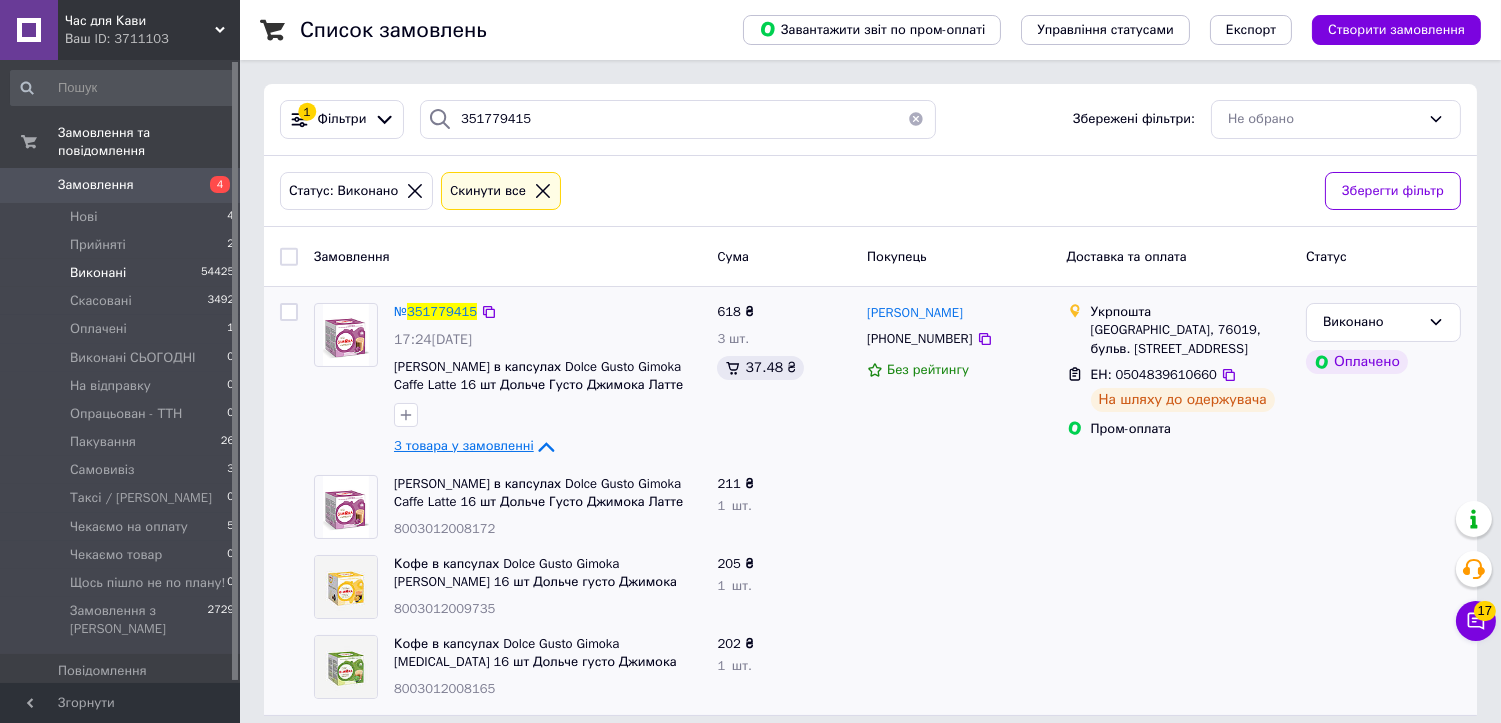 type 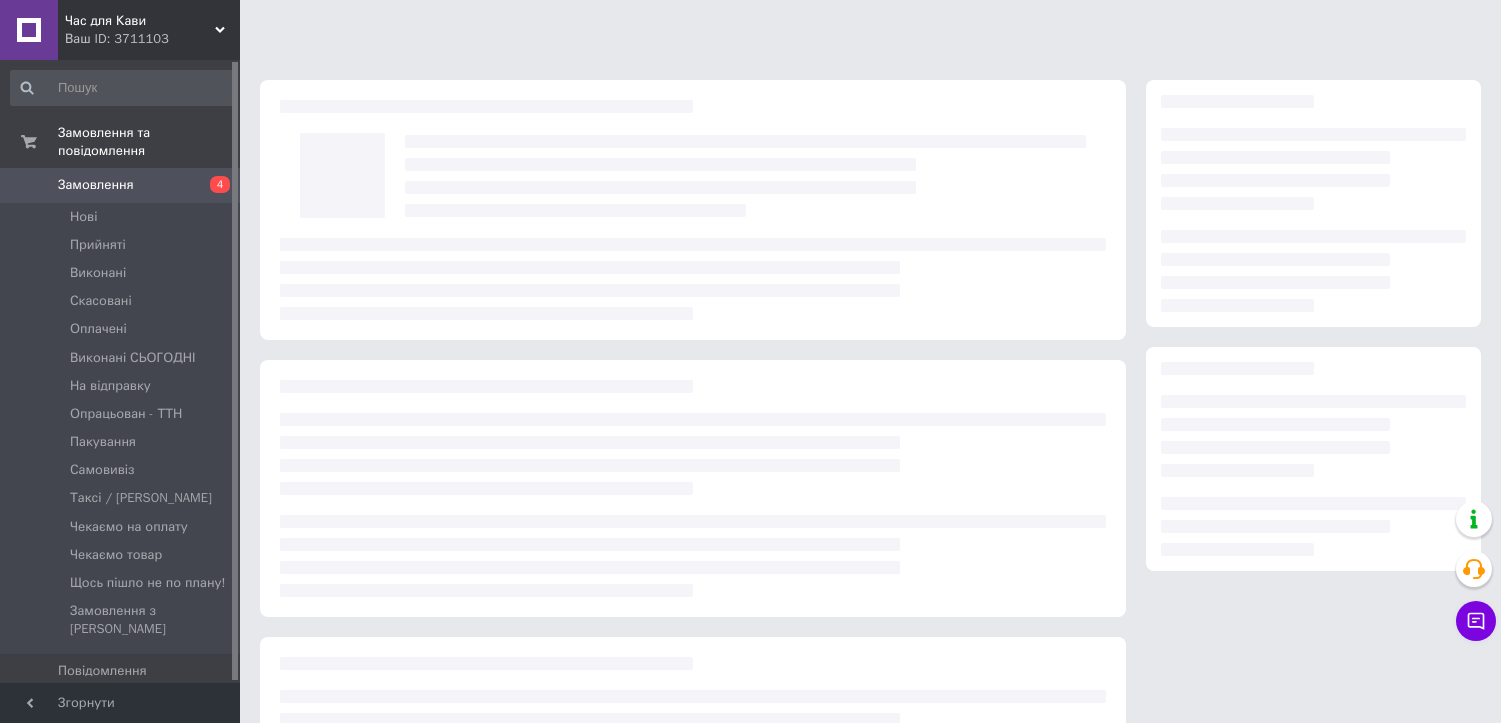 scroll, scrollTop: 0, scrollLeft: 0, axis: both 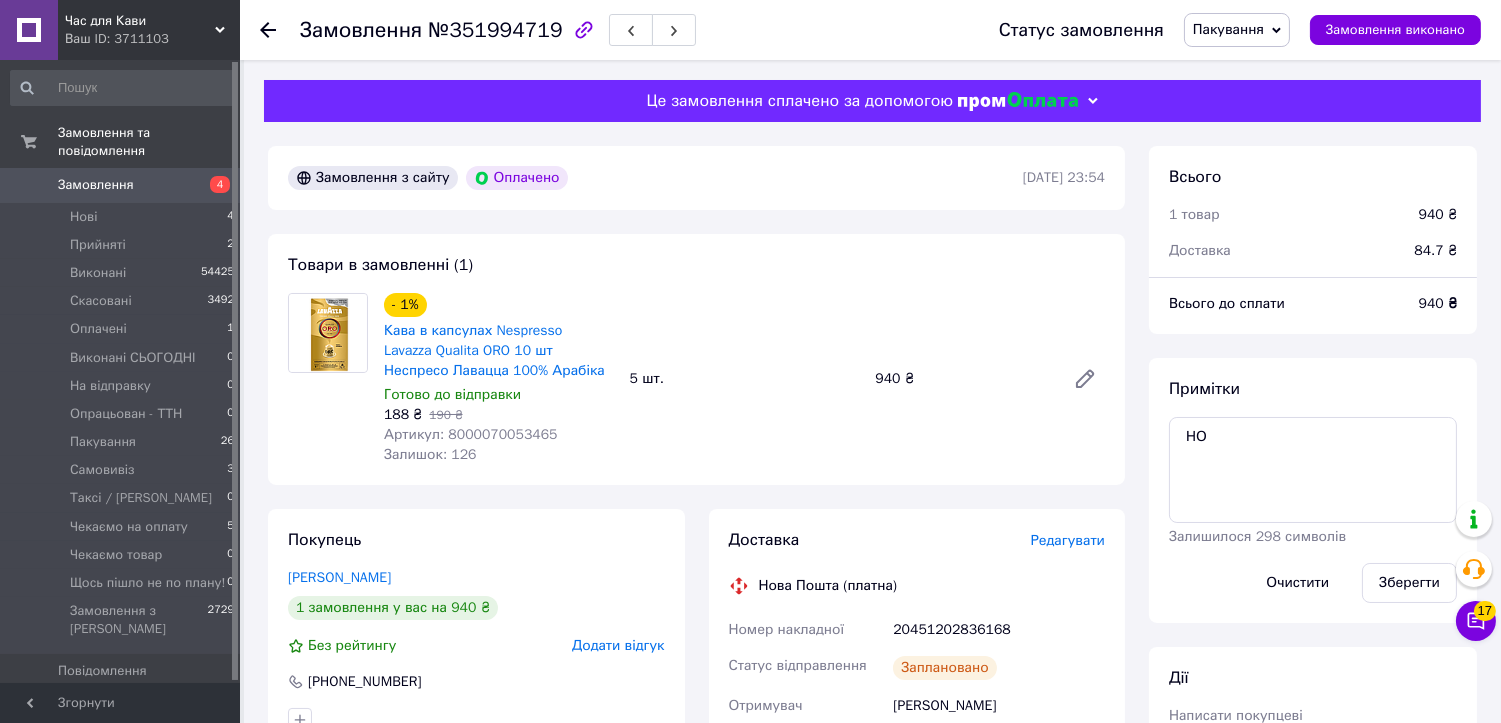 click on "№351994719" at bounding box center (495, 30) 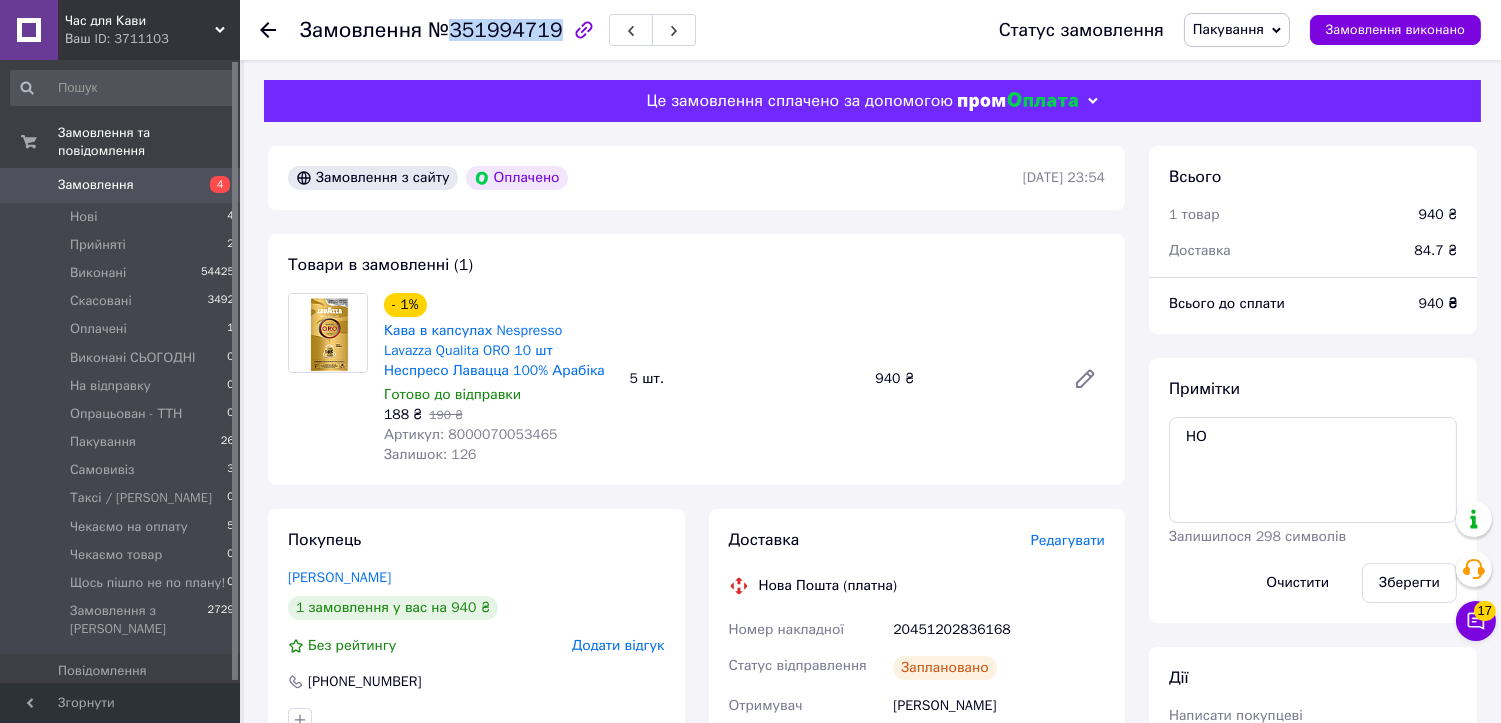 click on "№351994719" at bounding box center (495, 30) 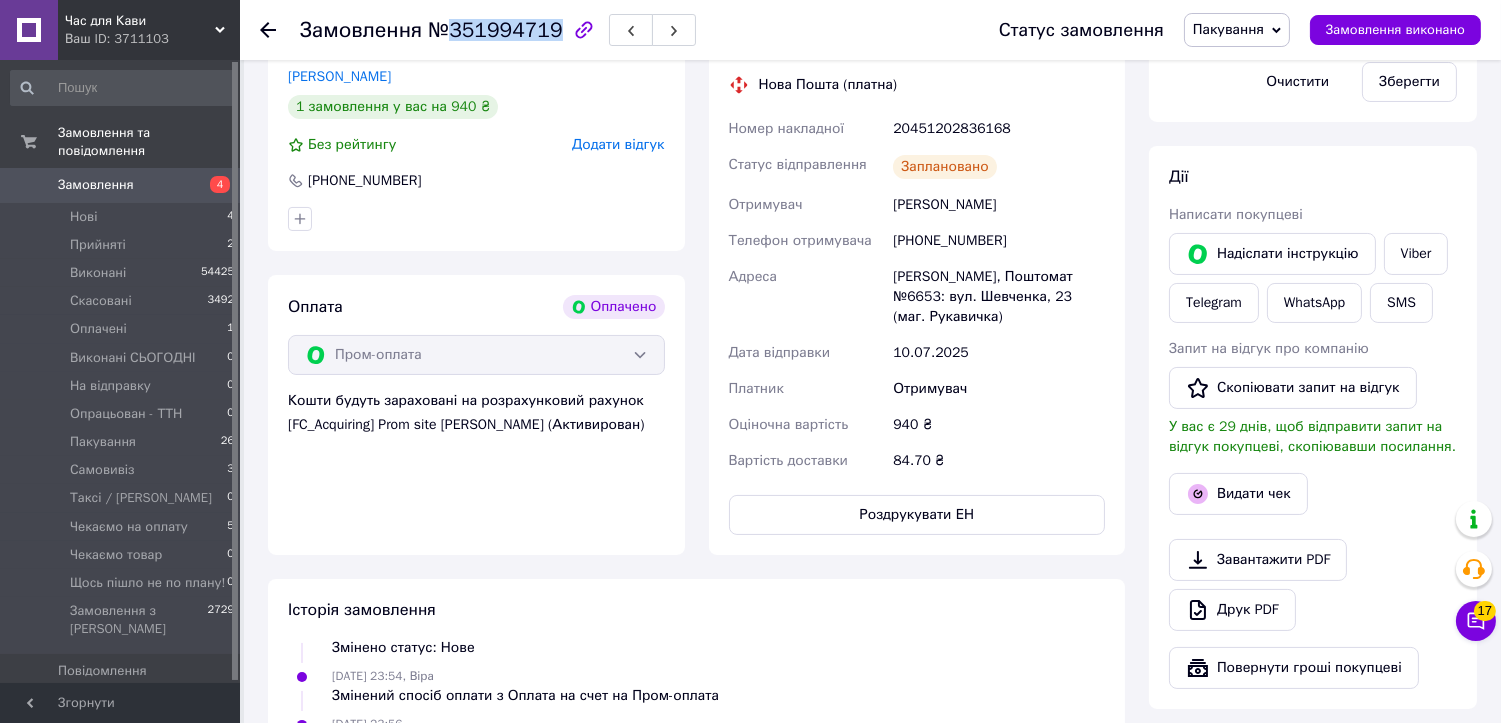 scroll, scrollTop: 555, scrollLeft: 0, axis: vertical 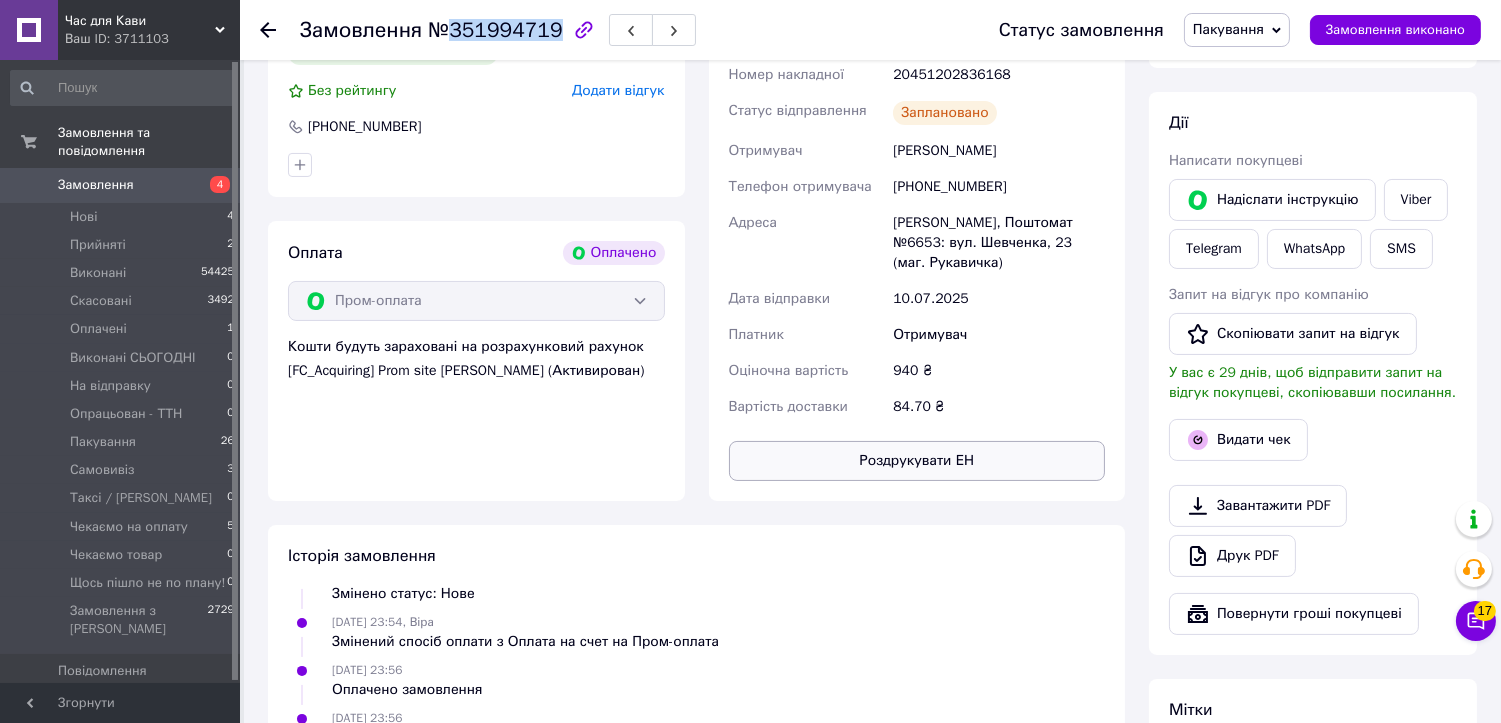 click on "Роздрукувати ЕН" at bounding box center (917, 461) 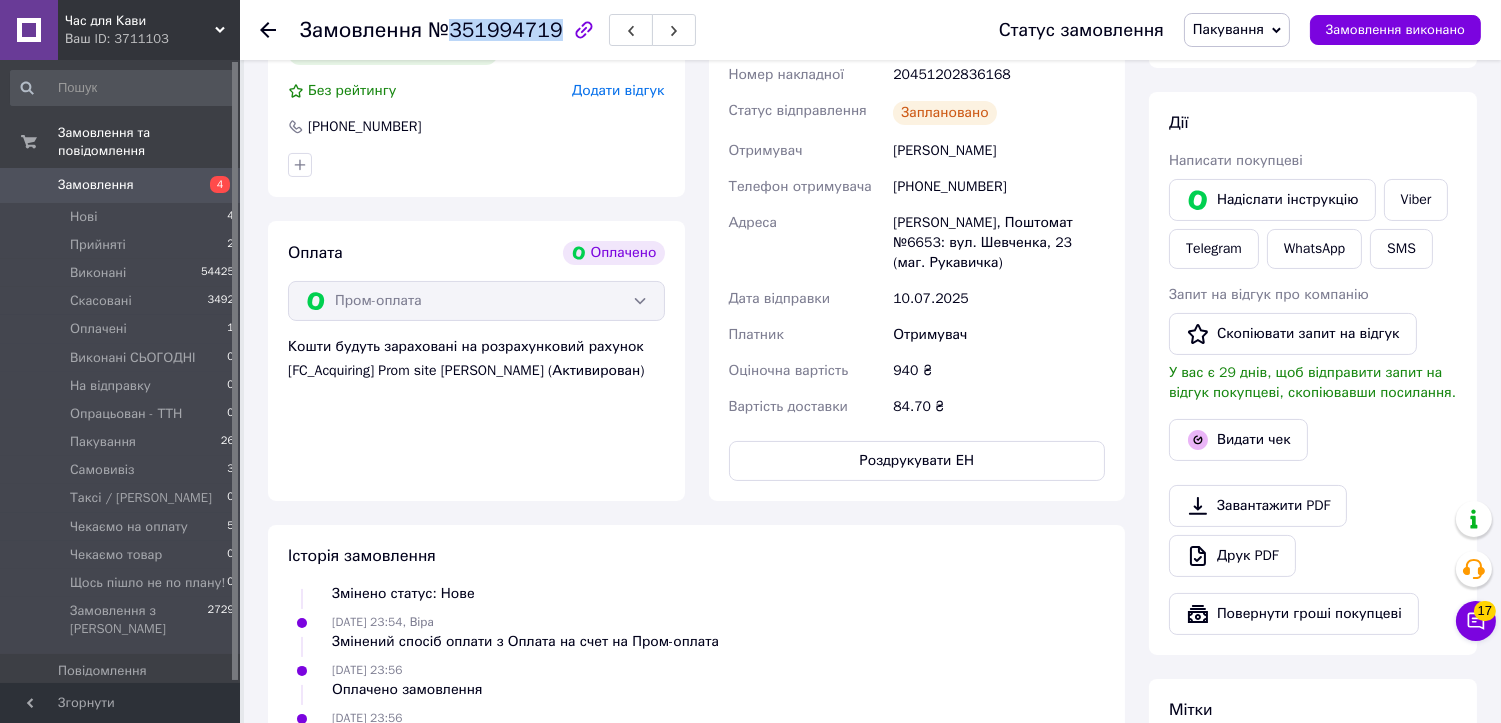 click on "Пакування" at bounding box center [1228, 29] 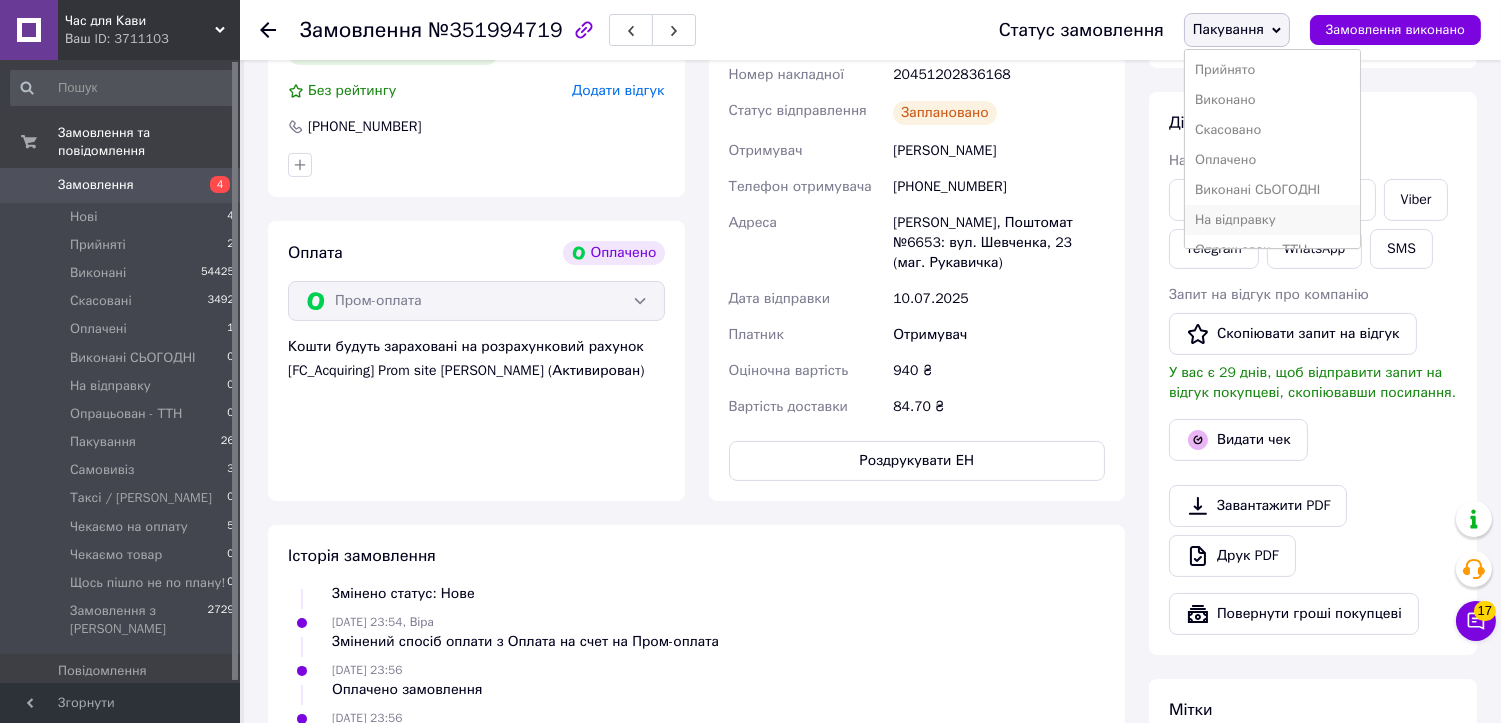 click on "На відправку" at bounding box center [1273, 220] 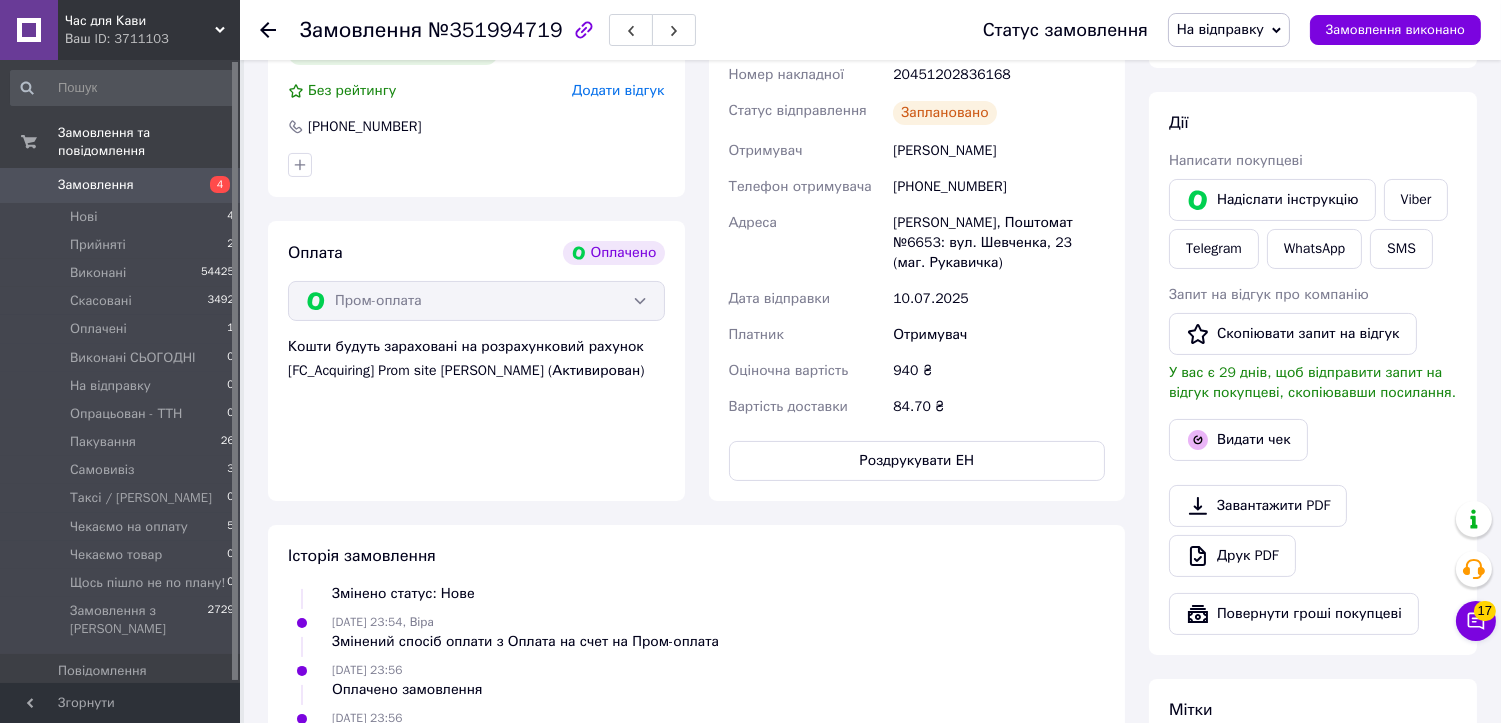 scroll, scrollTop: 67, scrollLeft: 0, axis: vertical 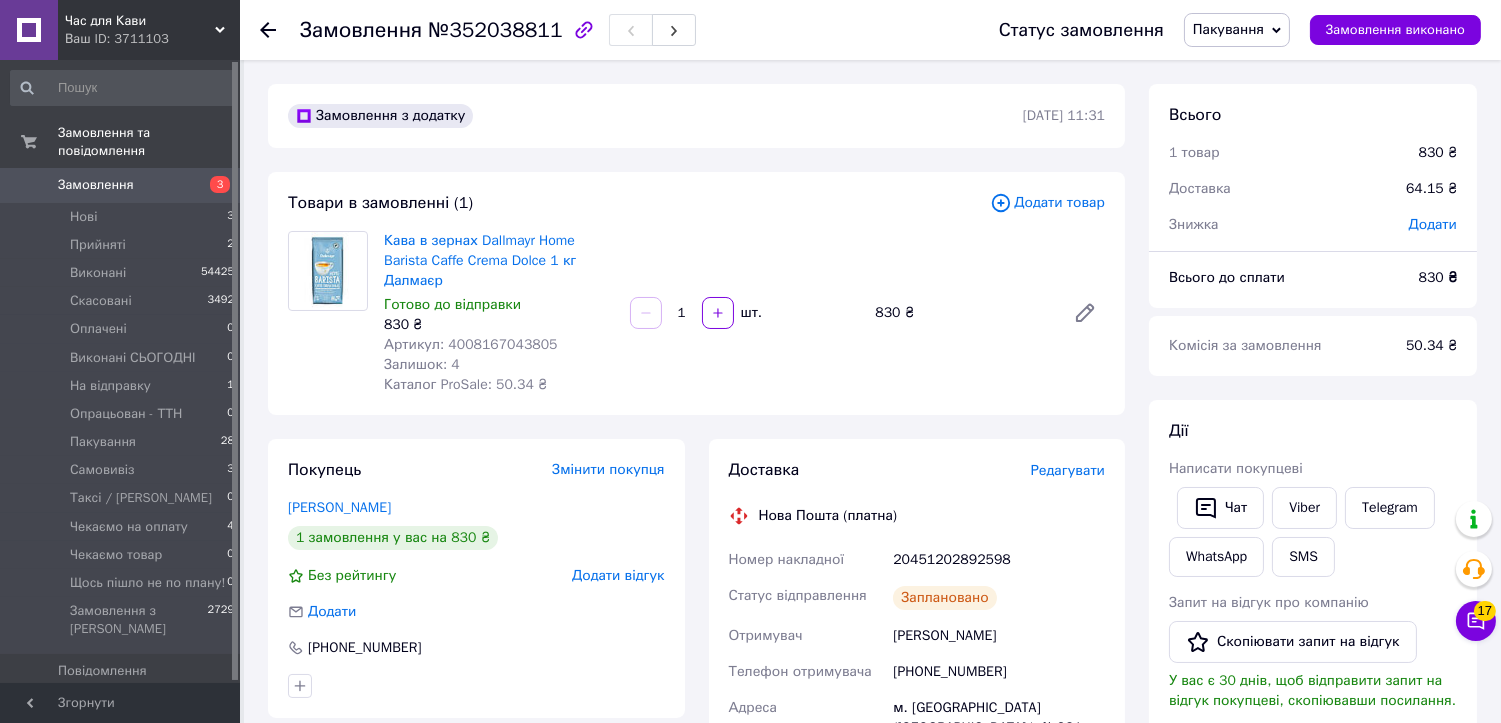 click on "№352038811" at bounding box center (495, 30) 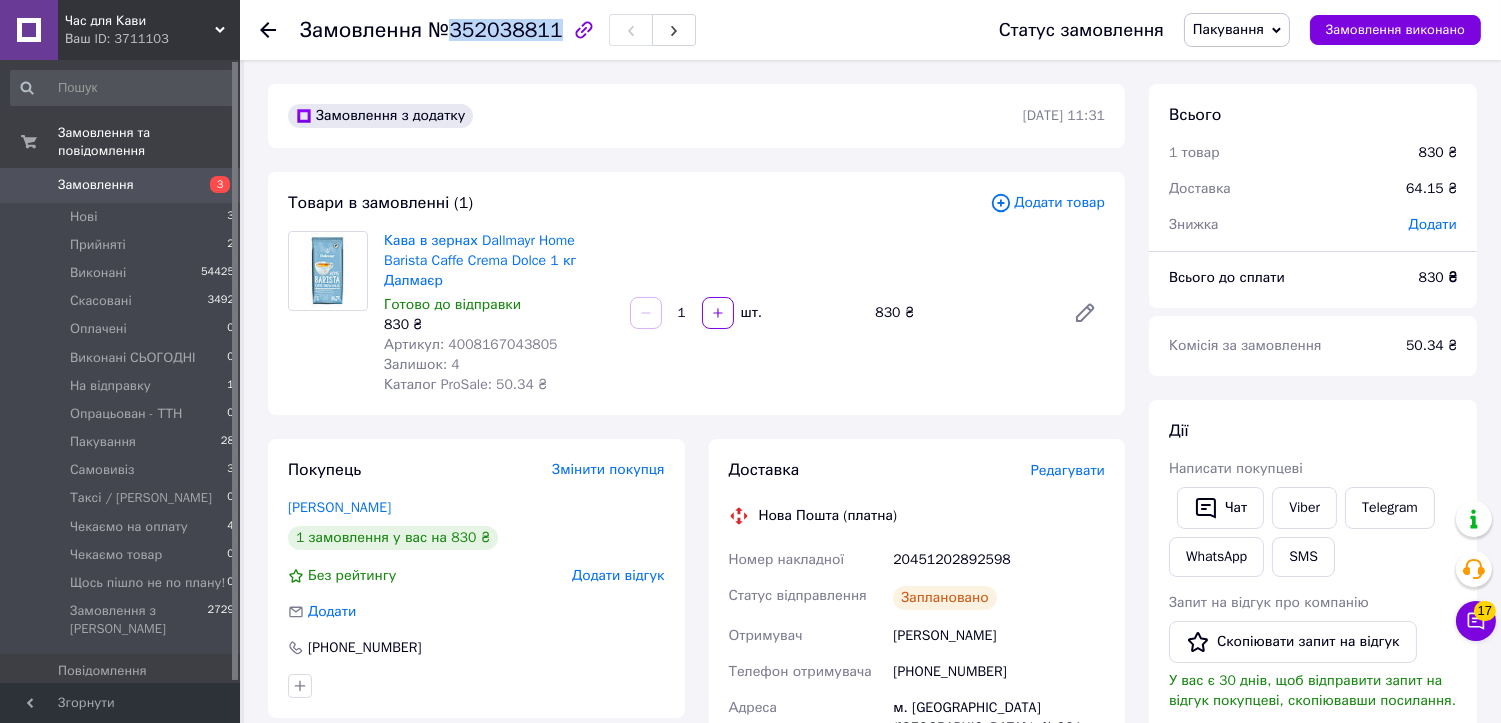click on "№352038811" at bounding box center (495, 30) 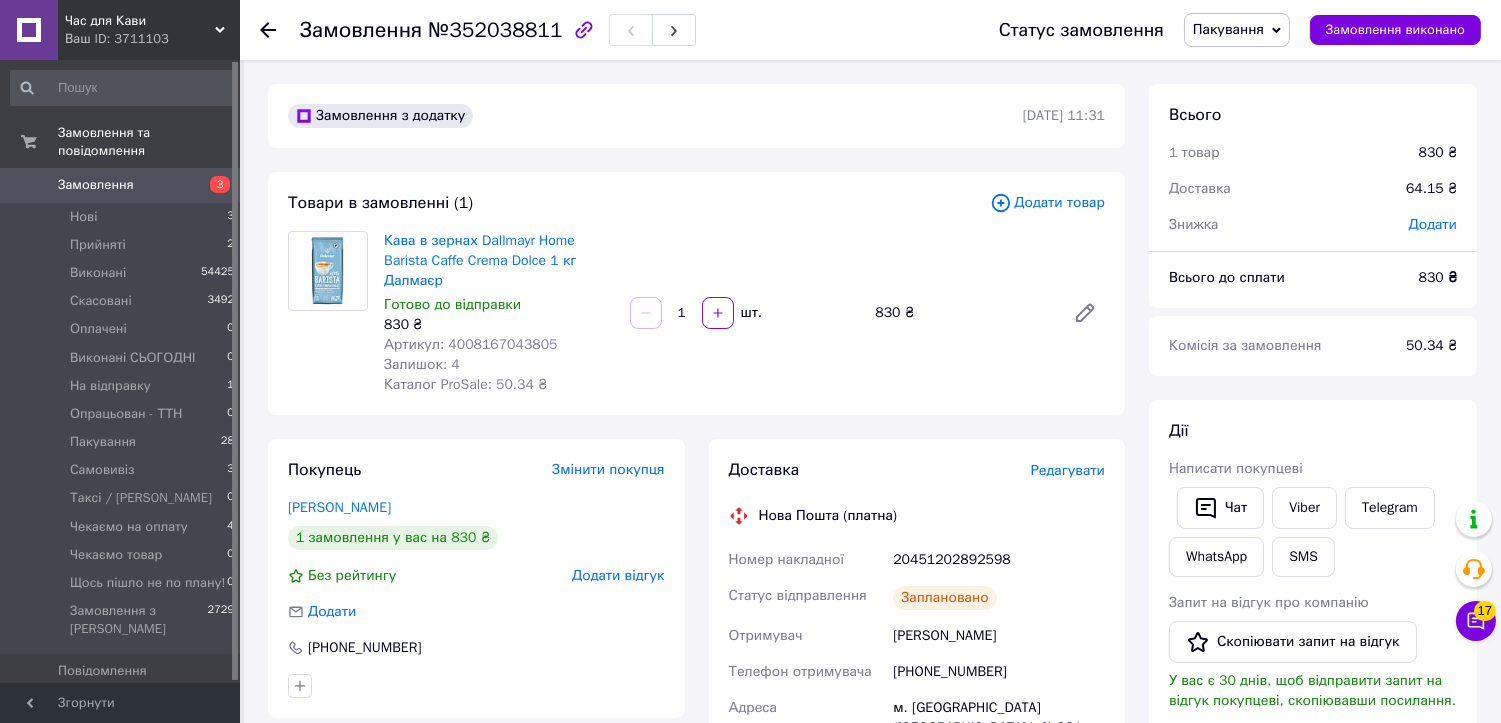 click on "Товари в замовленні (1)" at bounding box center [639, 203] 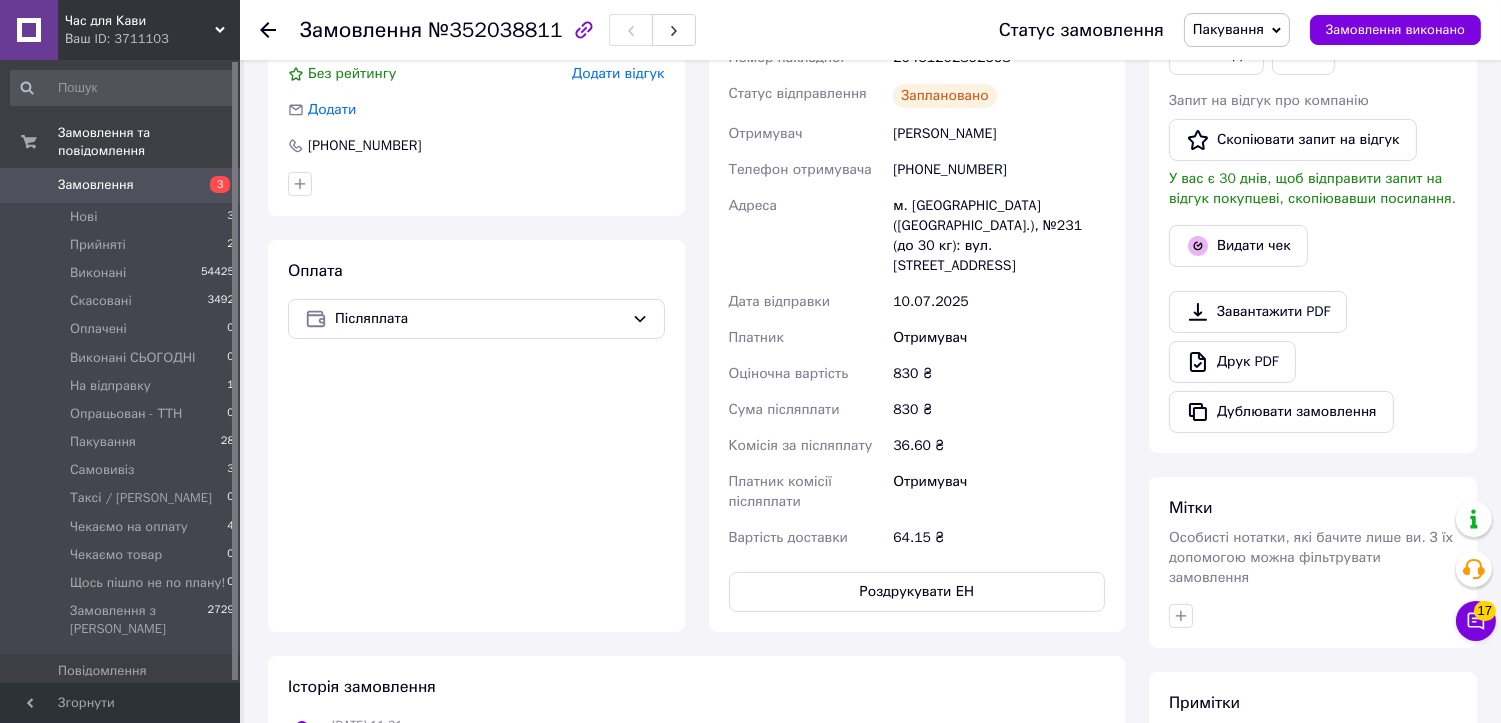 scroll, scrollTop: 555, scrollLeft: 0, axis: vertical 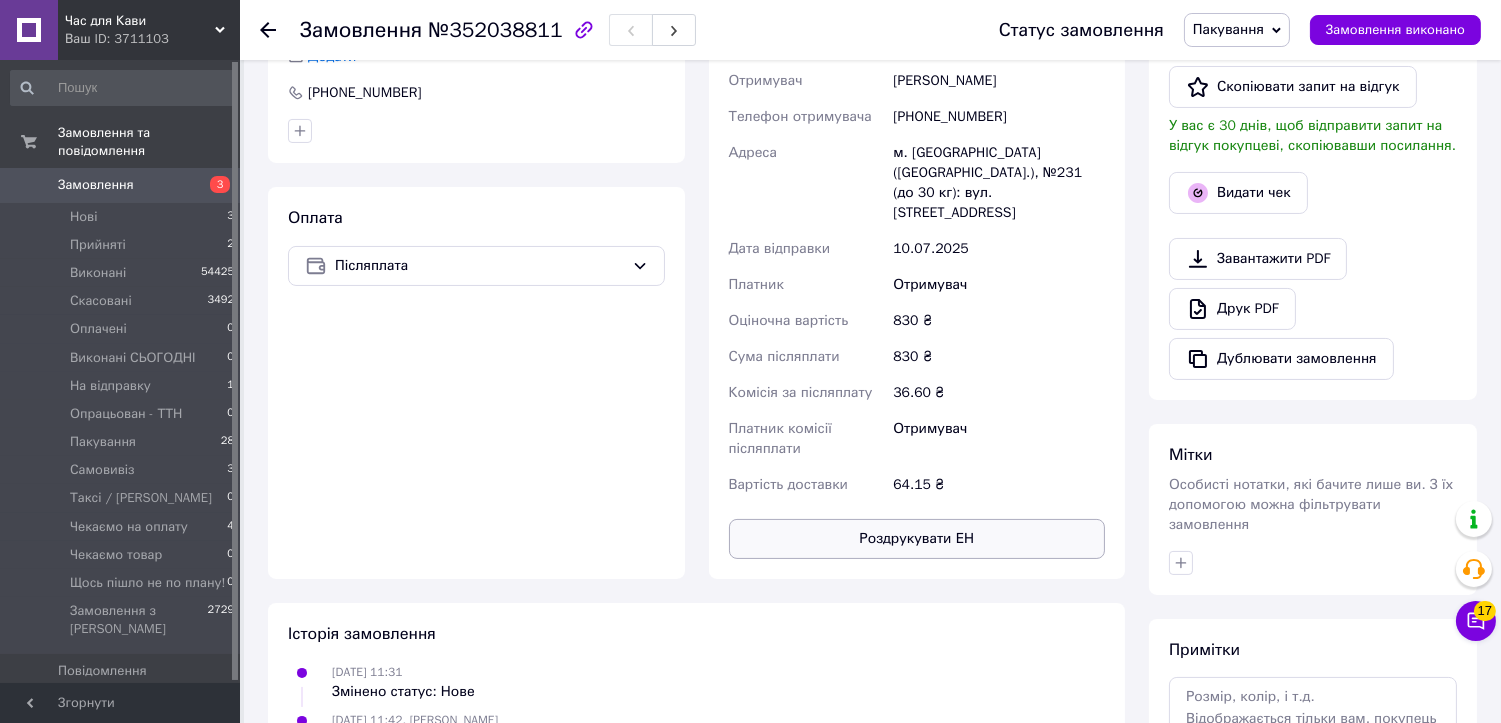 click on "Роздрукувати ЕН" at bounding box center (917, 539) 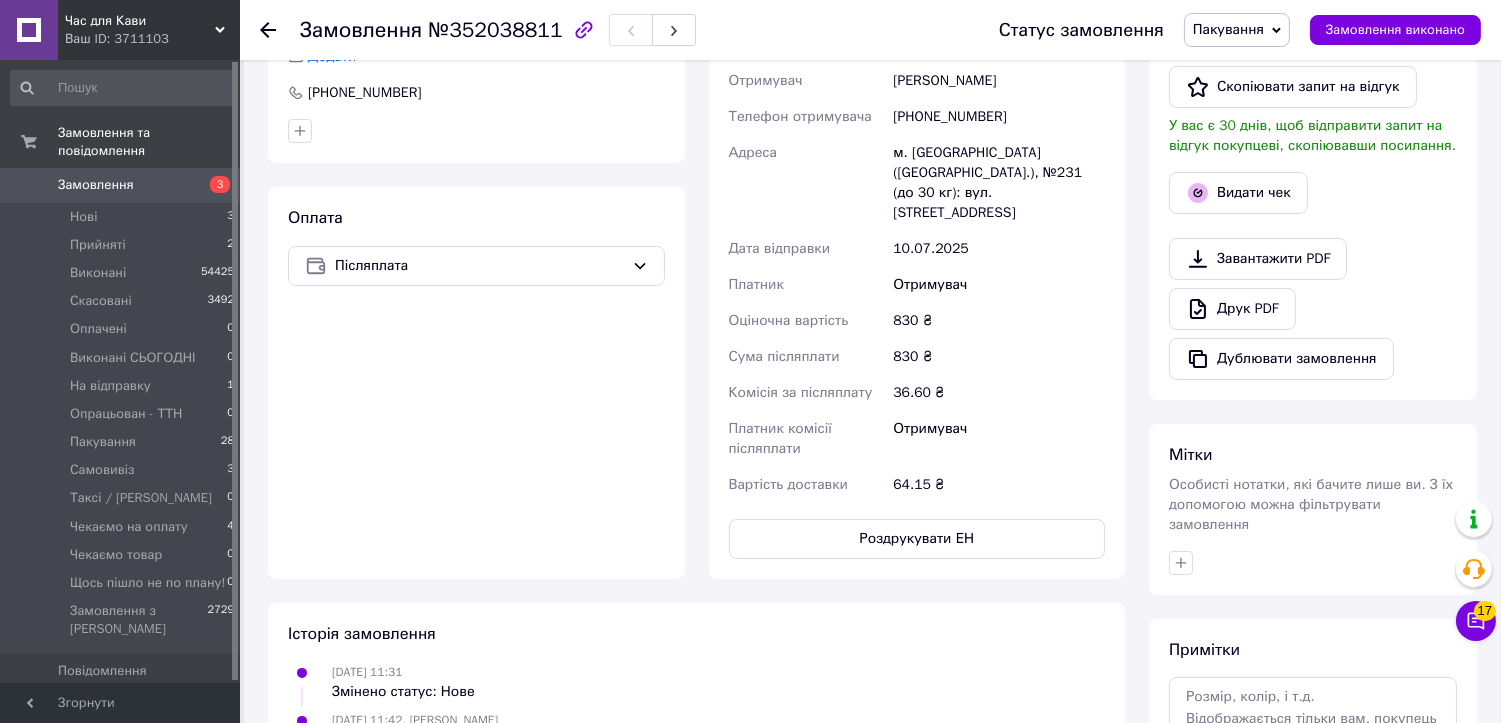 click on "Пакування" at bounding box center (1228, 29) 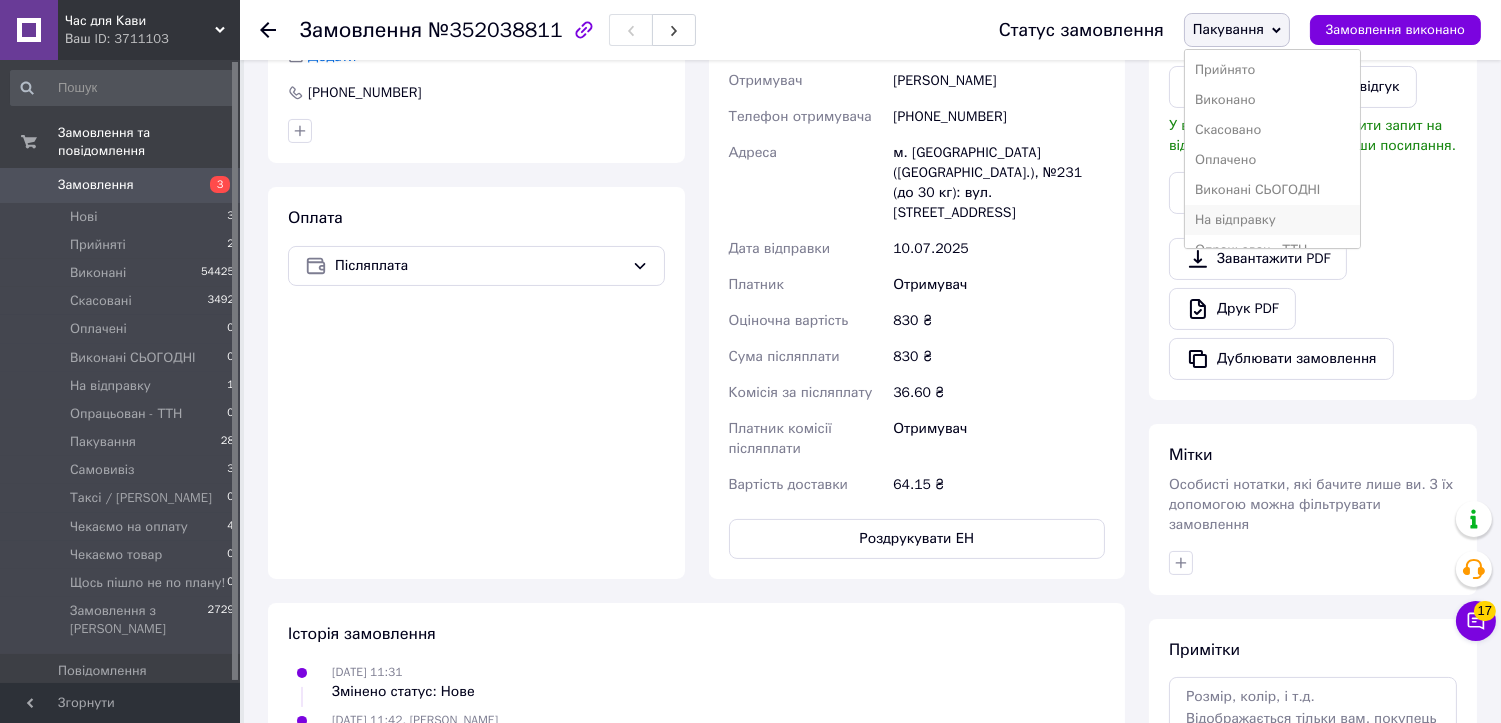 click on "На відправку" at bounding box center (1273, 220) 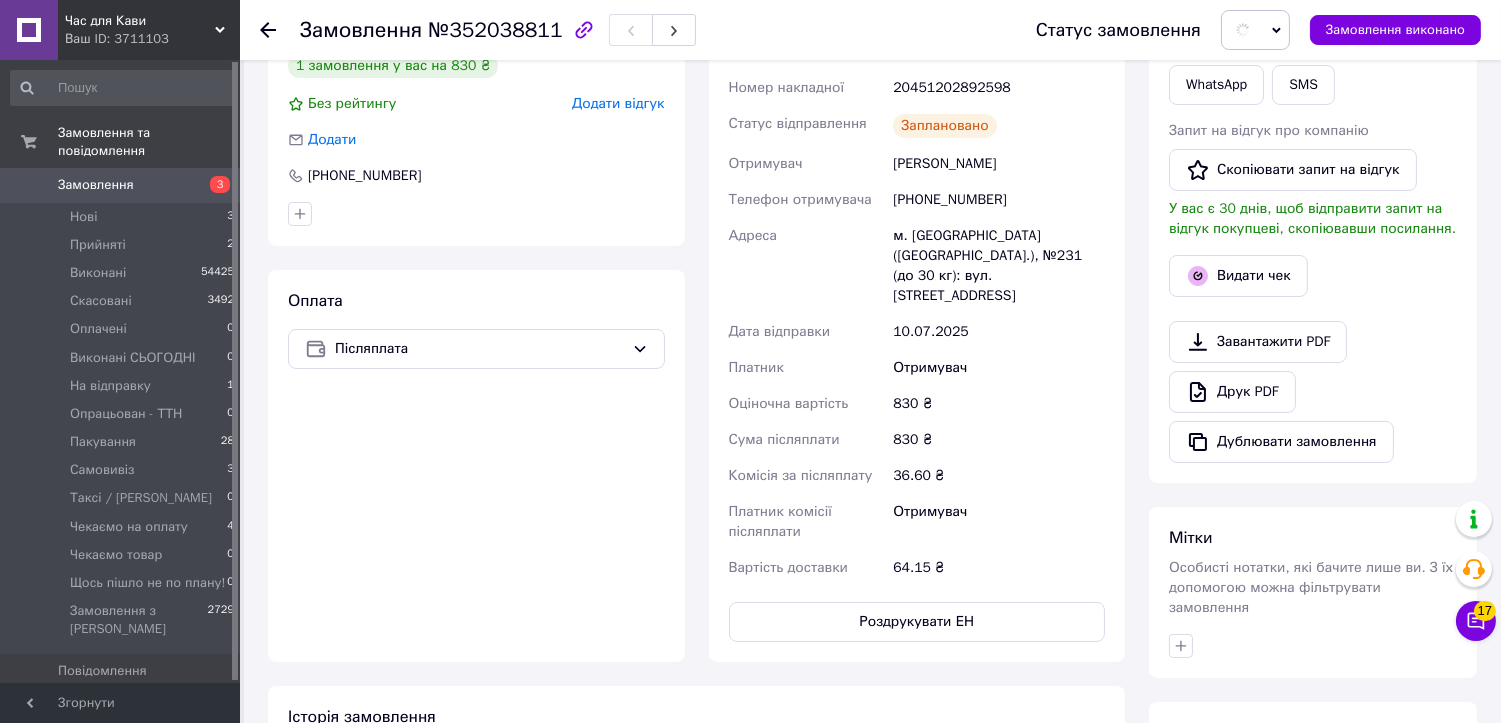 scroll, scrollTop: 333, scrollLeft: 0, axis: vertical 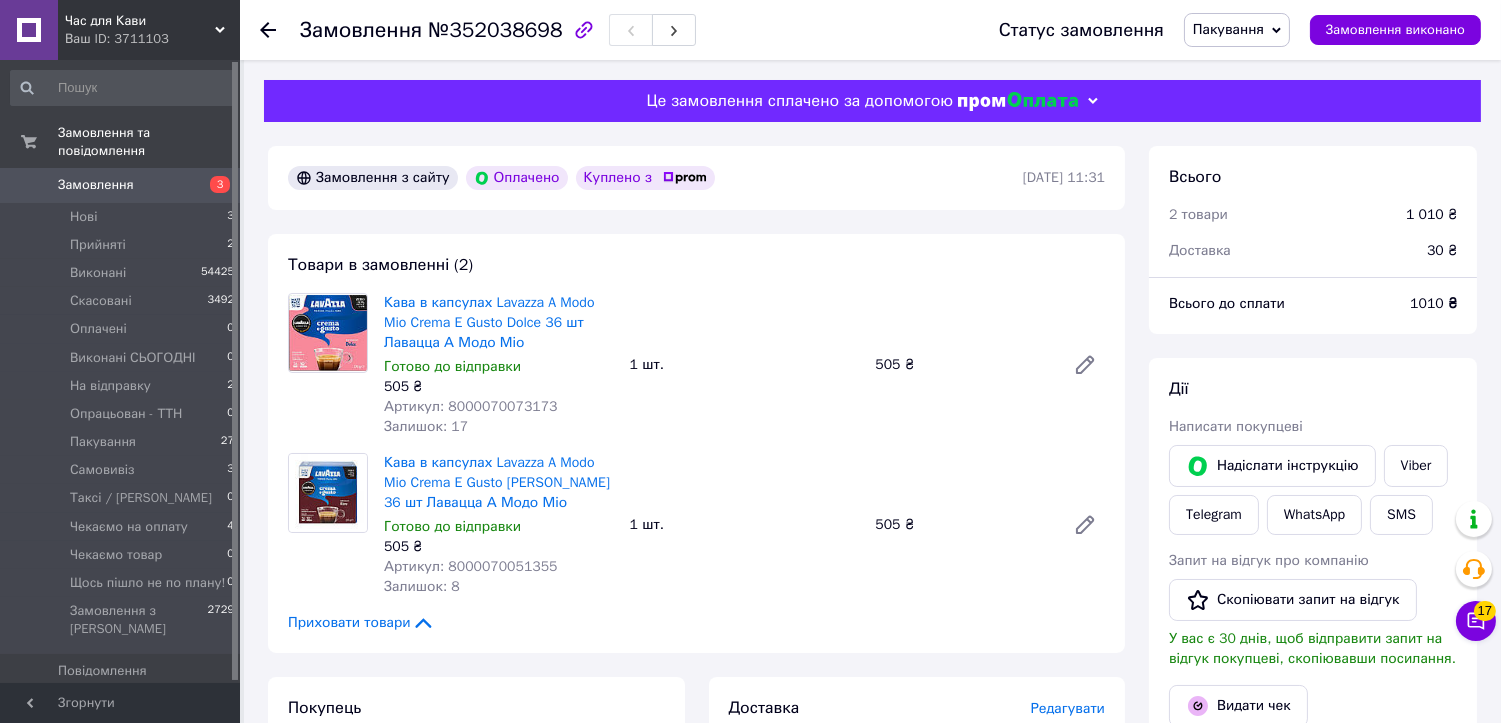 click on "№352038698" at bounding box center (495, 30) 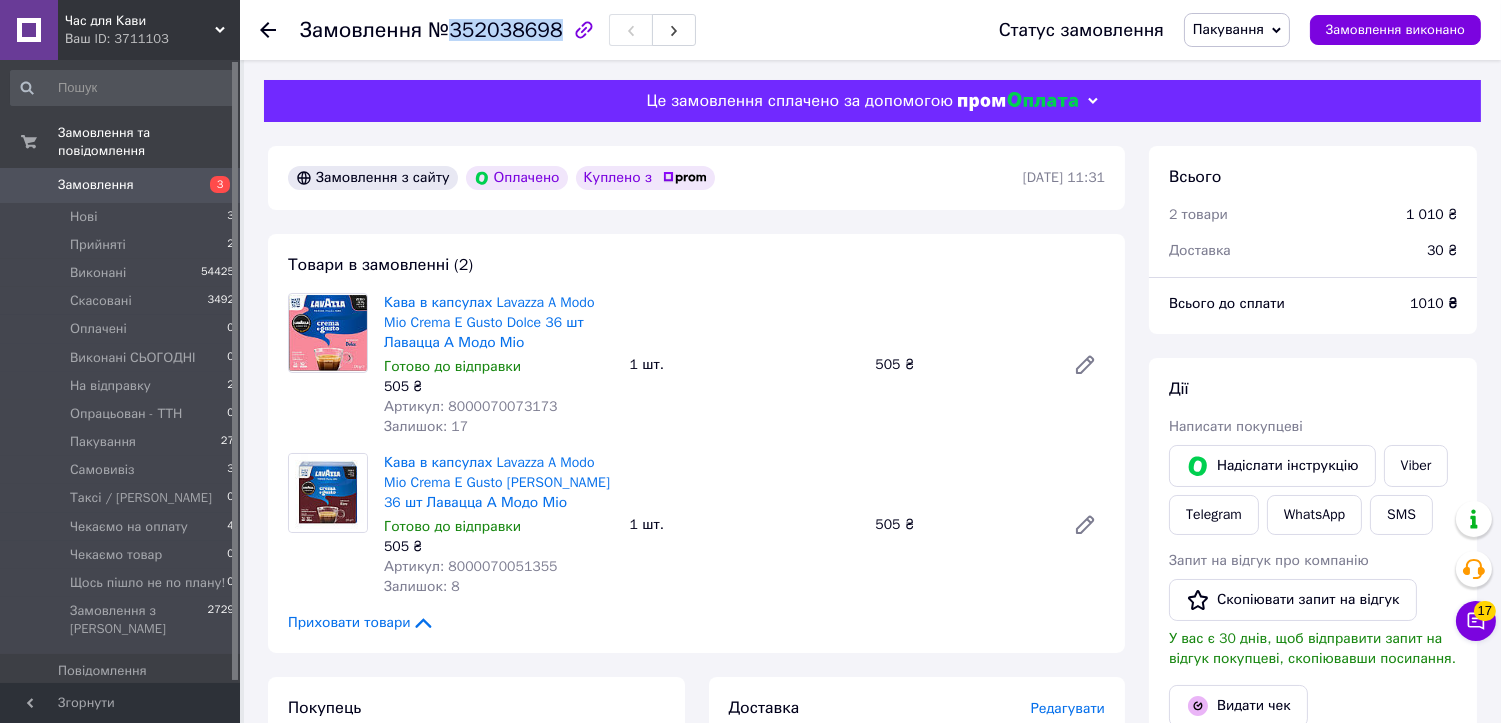 click on "№352038698" at bounding box center (495, 30) 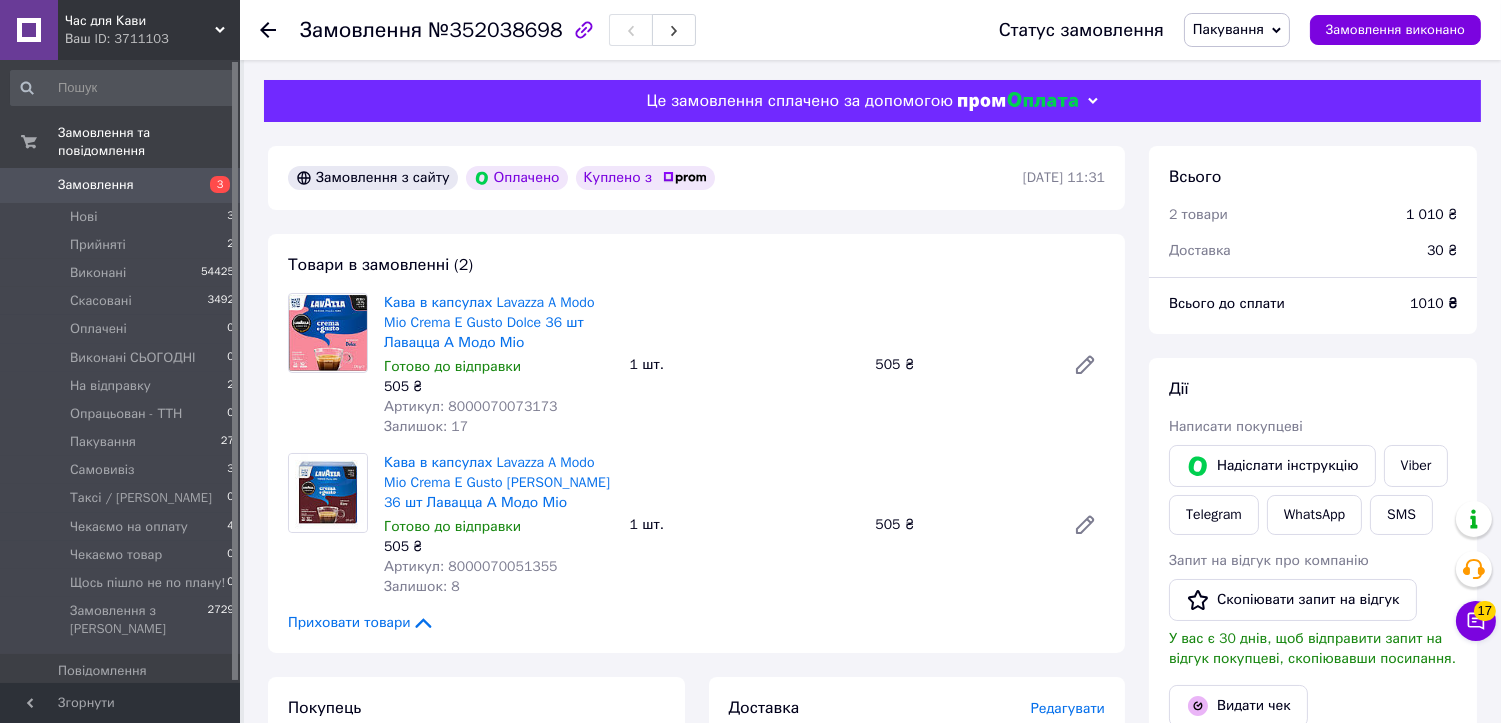 click on "Товари в замовленні (2) Кава в капсулах Lavazza A Modo Mio Crema E Gusto Dolce 36 шт Лавацца А Модо Міо Готово до відправки 505 ₴ Артикул: 8000070073173 Залишок: 17 1 шт. 505 ₴ Кава в капсулах Lavazza A Modo Mio Crema E Gusto [PERSON_NAME] 36 шт Лавацца А Модо Міо Готово до відправки 505 ₴ Артикул: 8000070051355 Залишок: 8 1 шт. 505 ₴ Приховати товари" at bounding box center (696, 443) 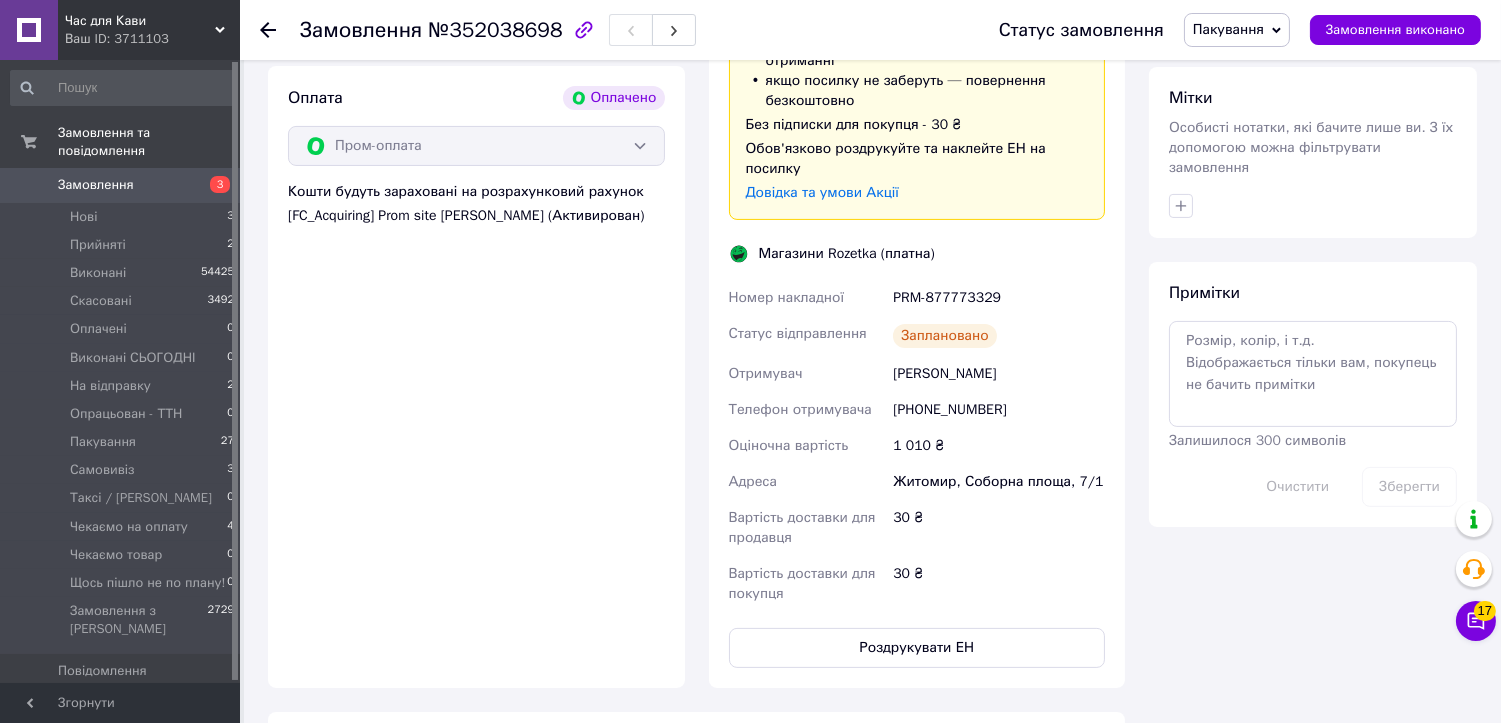 scroll, scrollTop: 888, scrollLeft: 0, axis: vertical 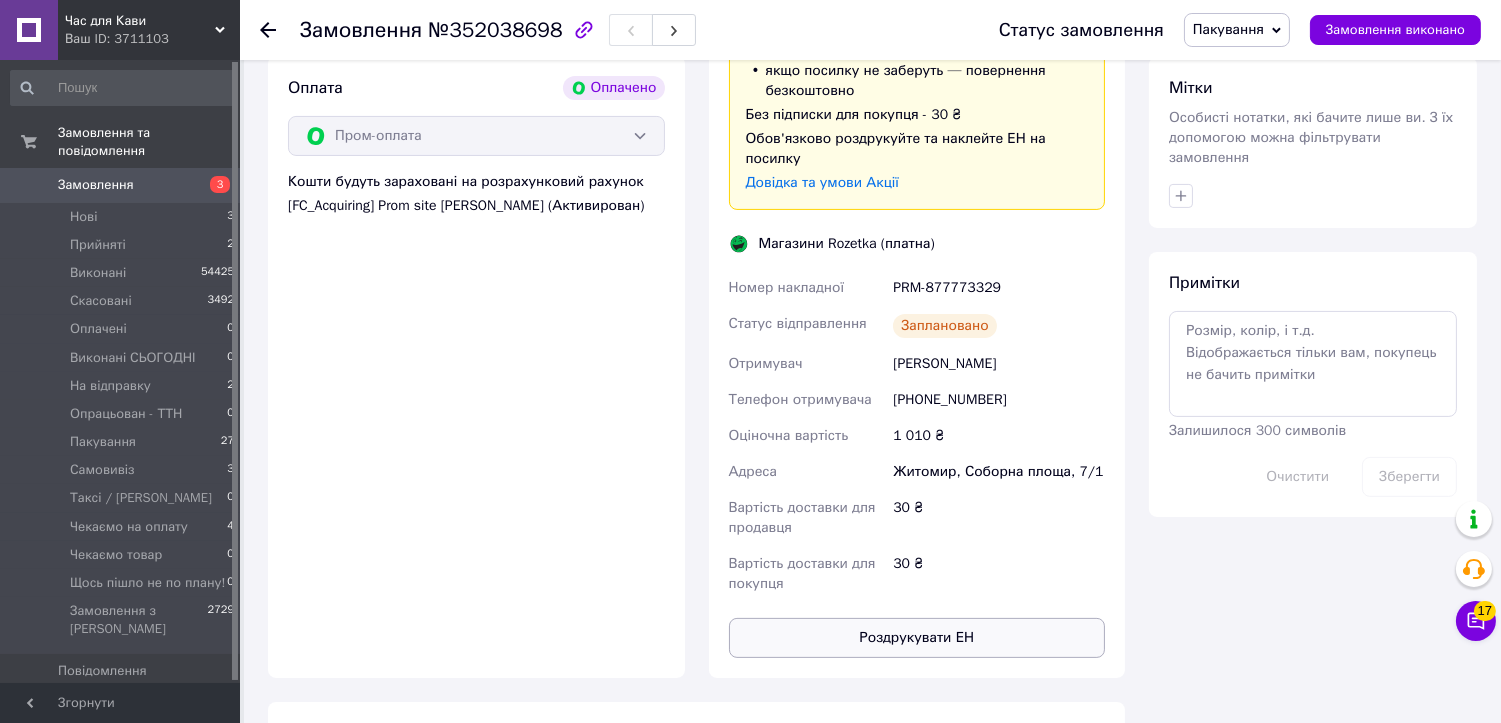 click on "Роздрукувати ЕН" at bounding box center (917, 638) 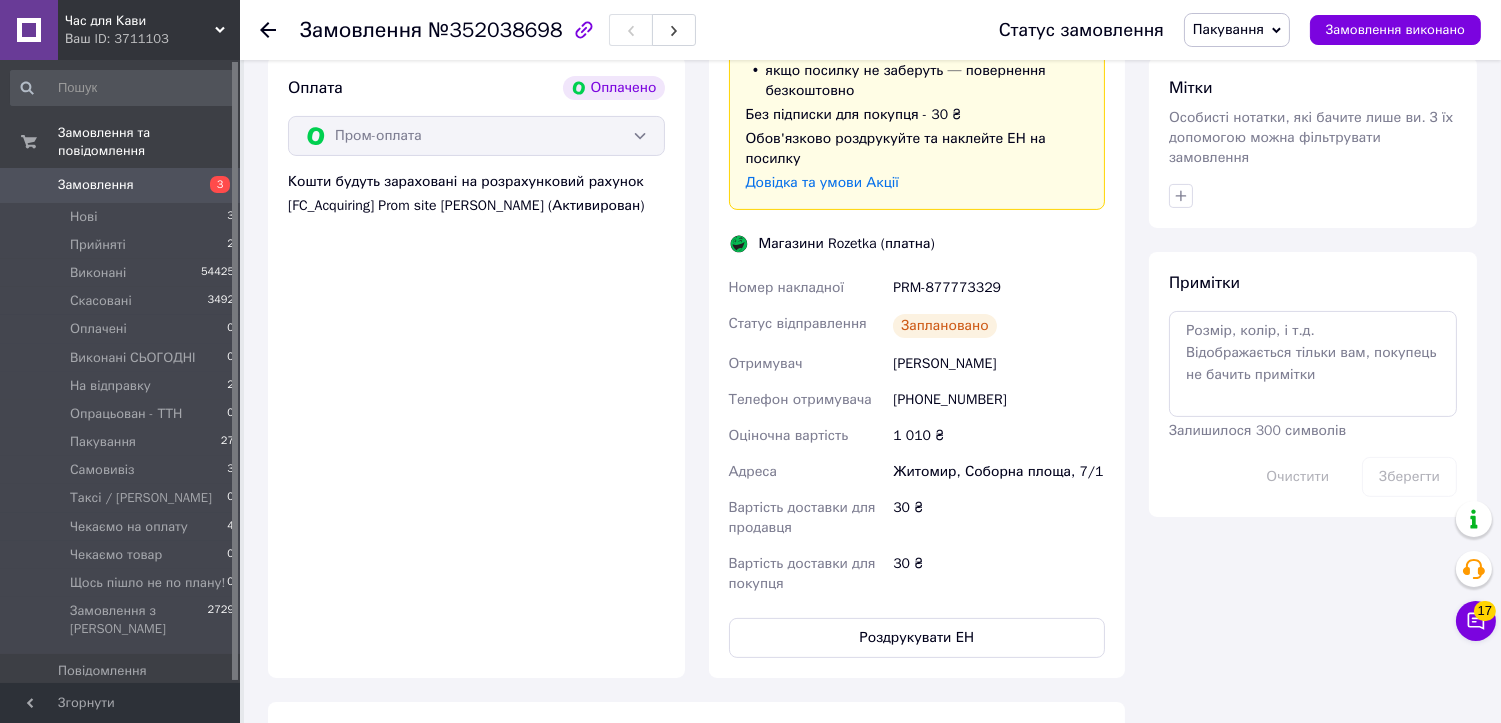 click on "Пакування" at bounding box center [1228, 29] 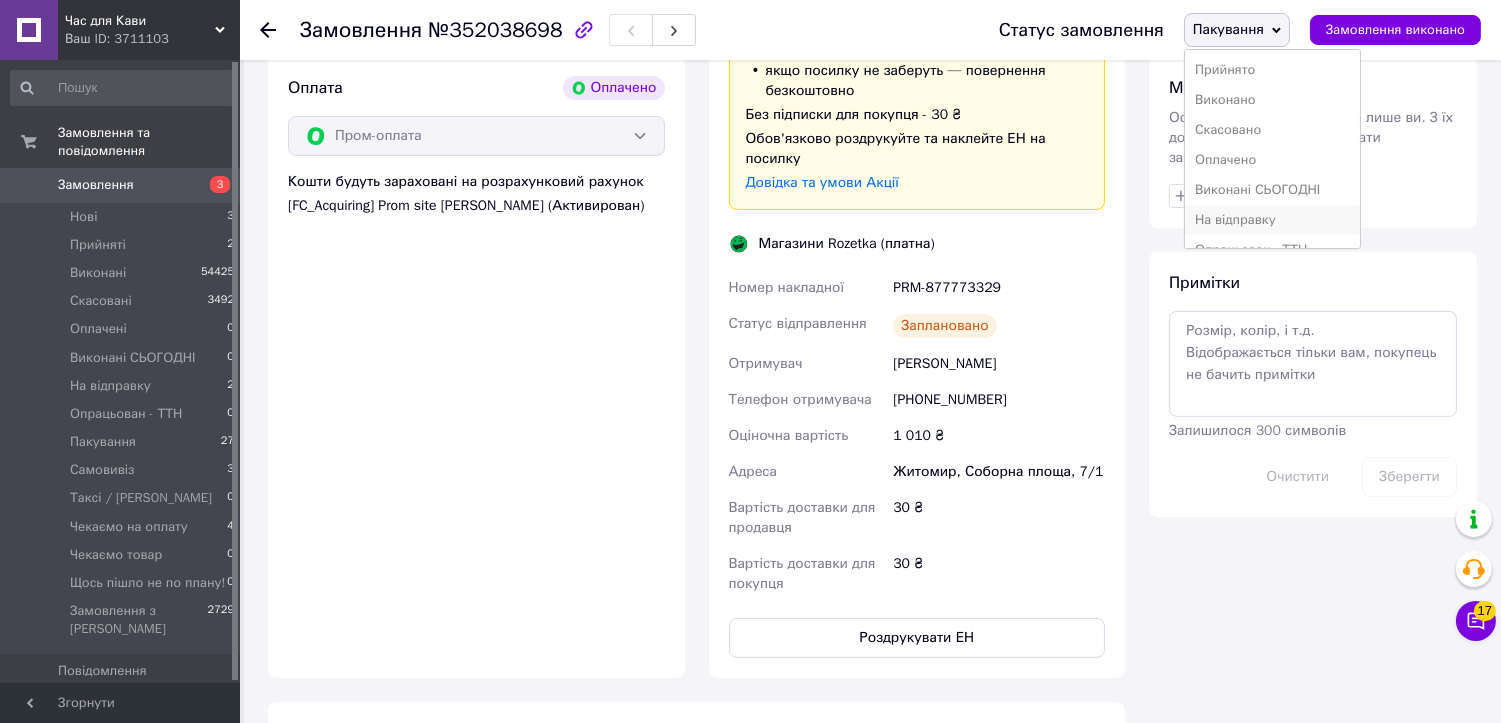 click on "На відправку" at bounding box center [1273, 220] 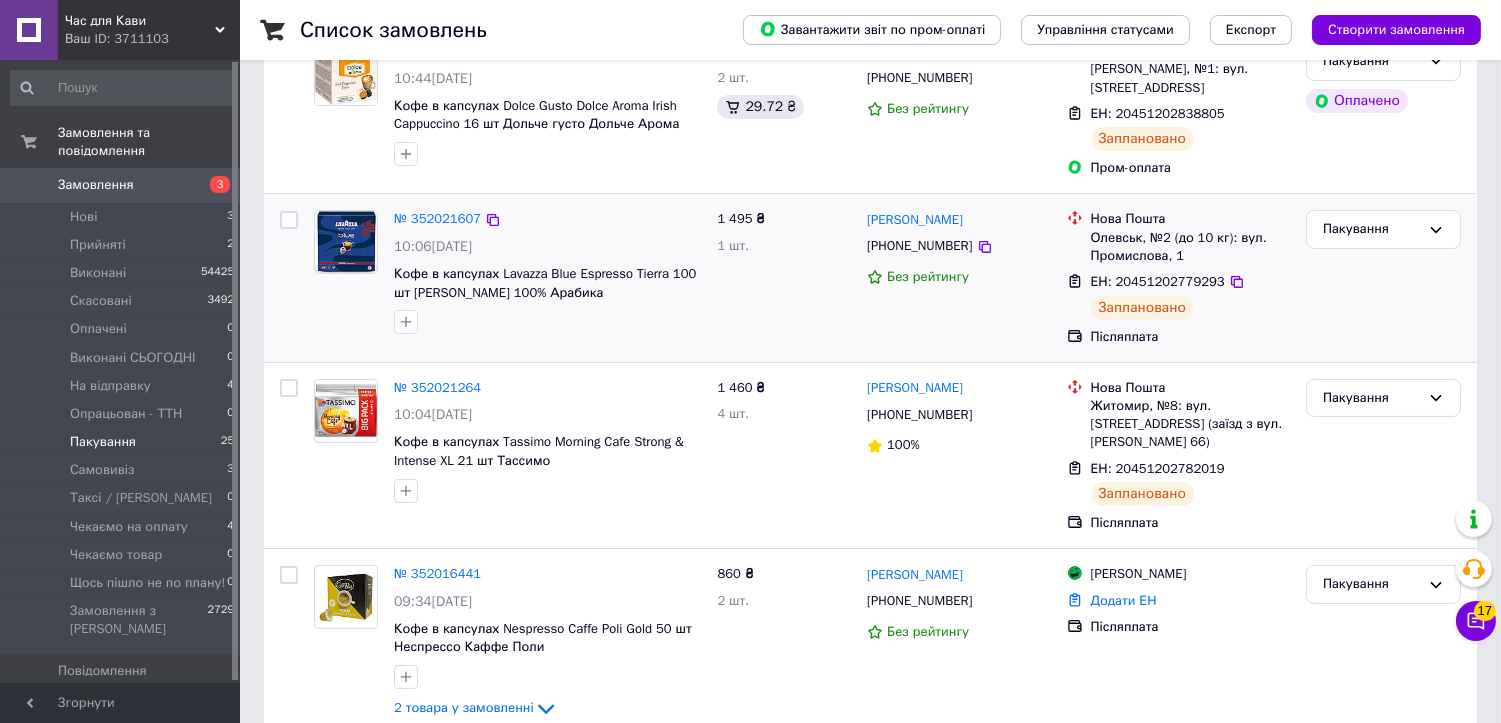 scroll, scrollTop: 333, scrollLeft: 0, axis: vertical 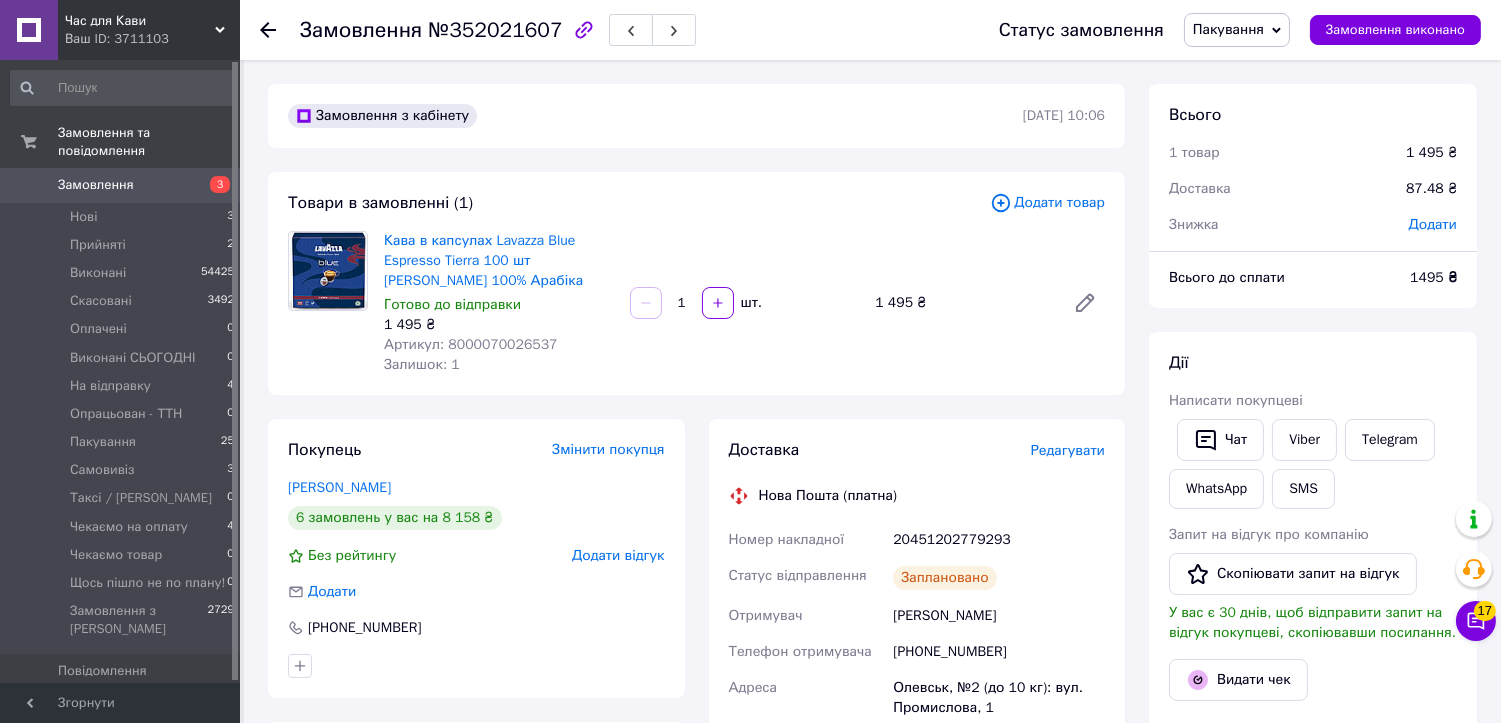 click on "№352021607" at bounding box center (495, 30) 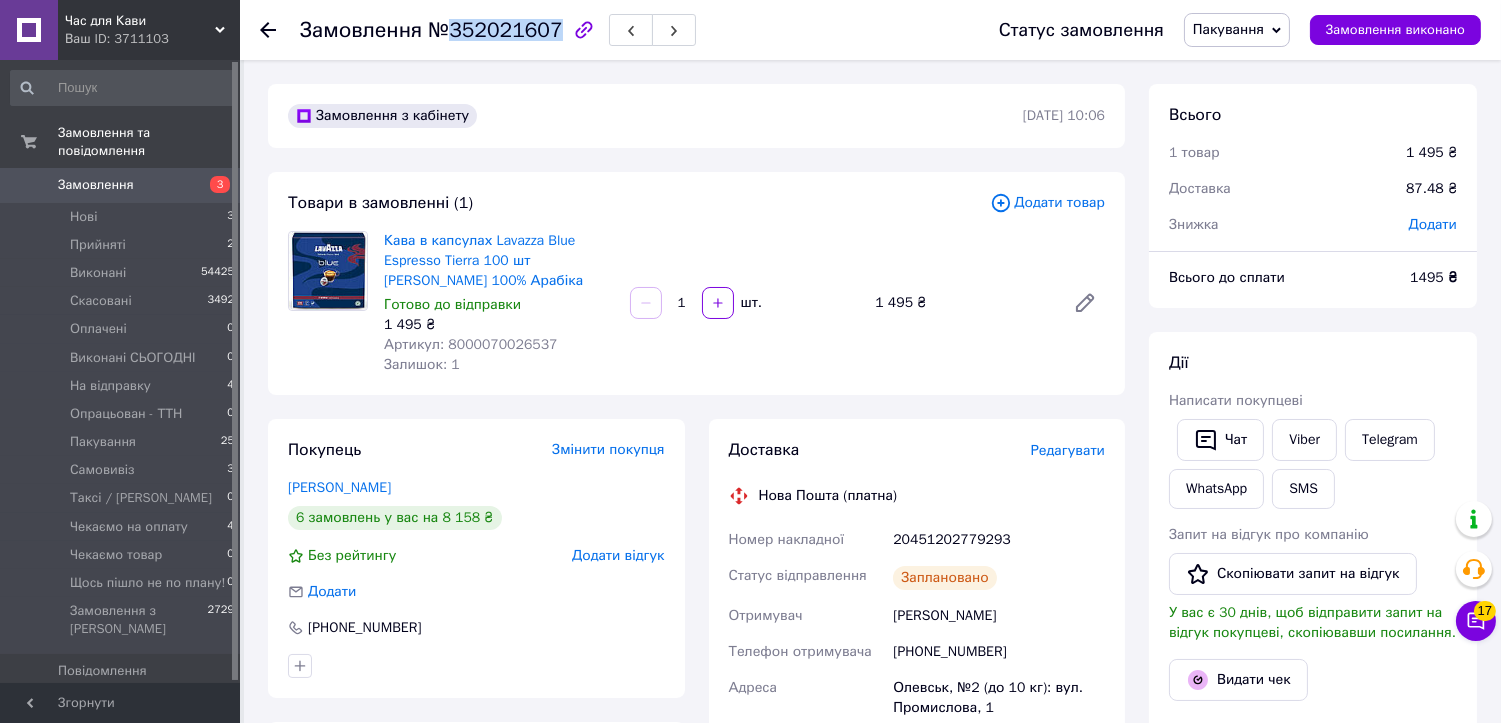 click on "№352021607" at bounding box center (495, 30) 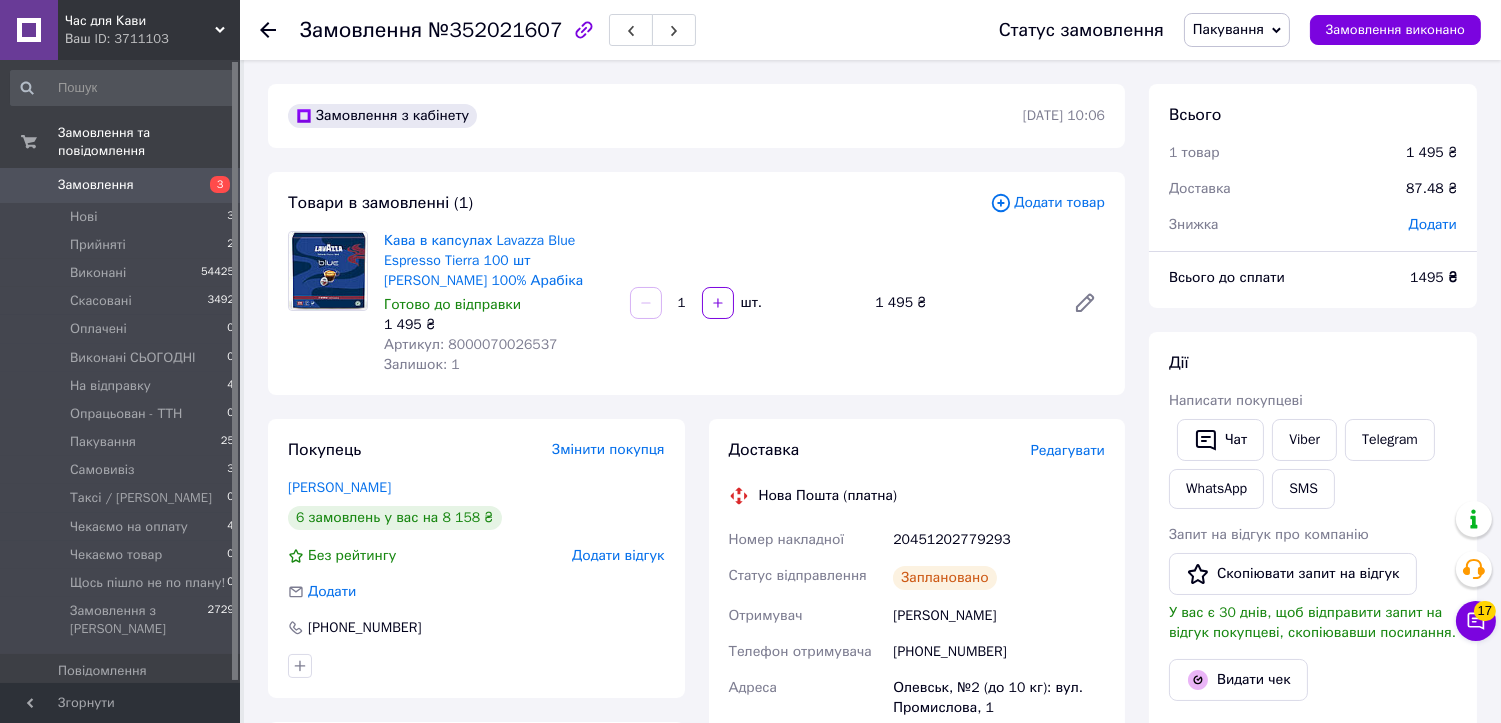 click on "Кава в капсулах Lavazza Blue Espresso Tierra 100 шт Лавацца Блю 100% Арабіка Готово до відправки 1 495 ₴ Артикул: 8000070026537 Залишок: 1 1   шт. 1 495 ₴" at bounding box center [744, 303] 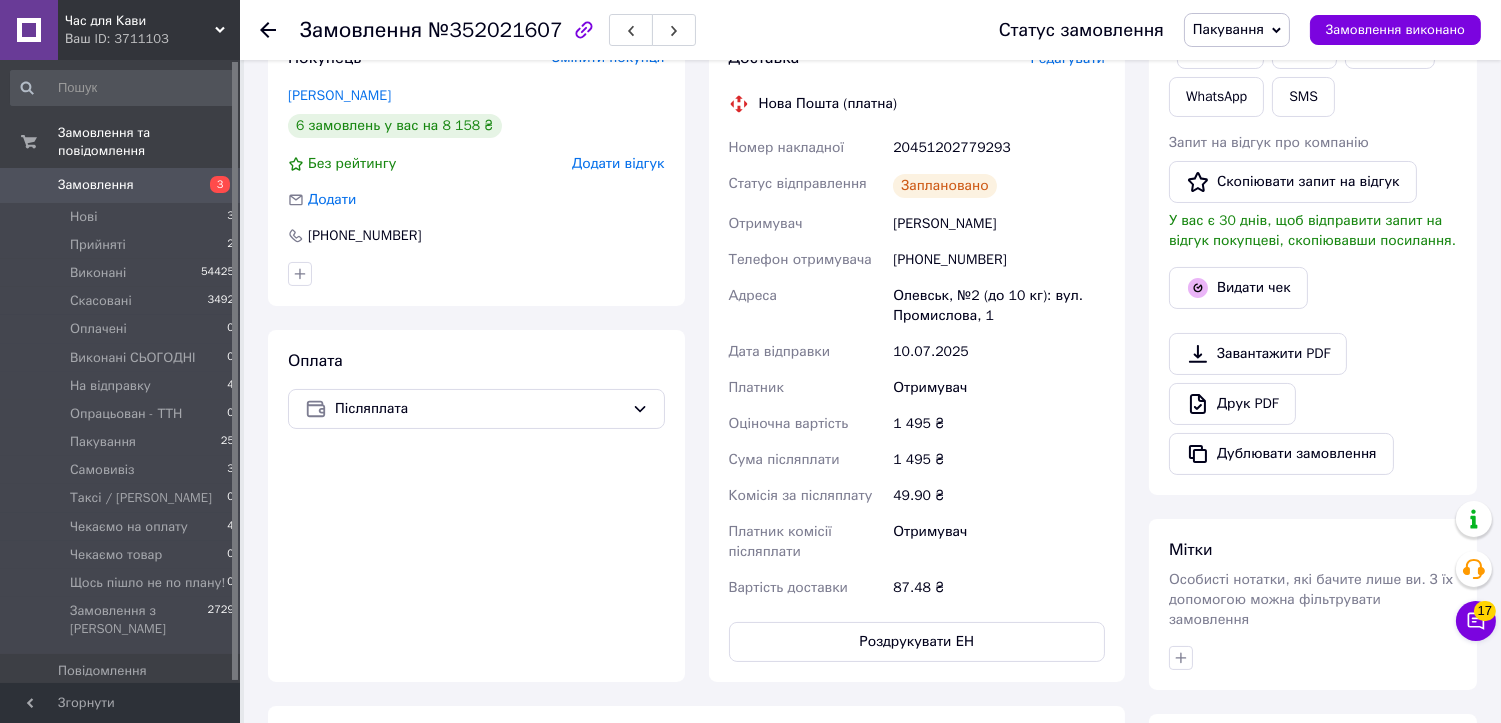 scroll, scrollTop: 444, scrollLeft: 0, axis: vertical 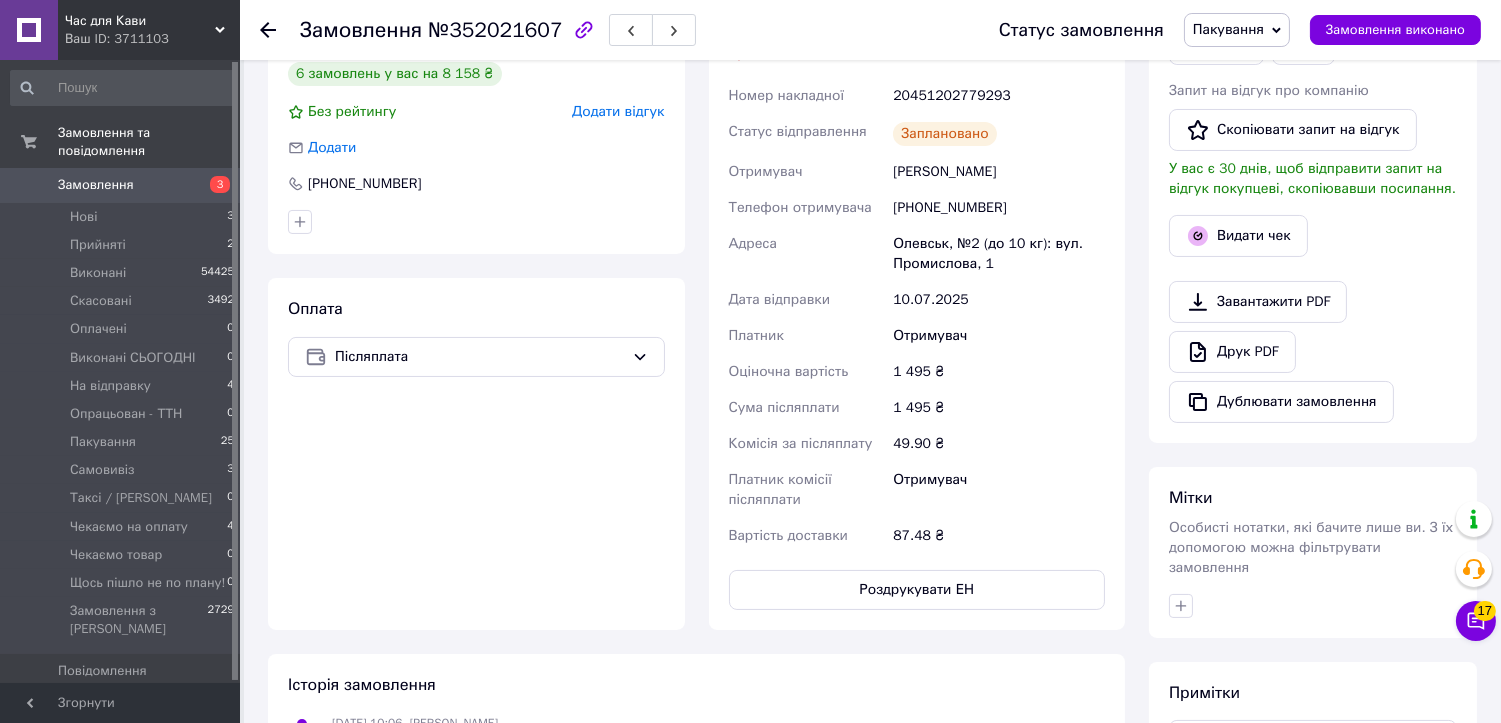 click on "20451202779293" at bounding box center (999, 96) 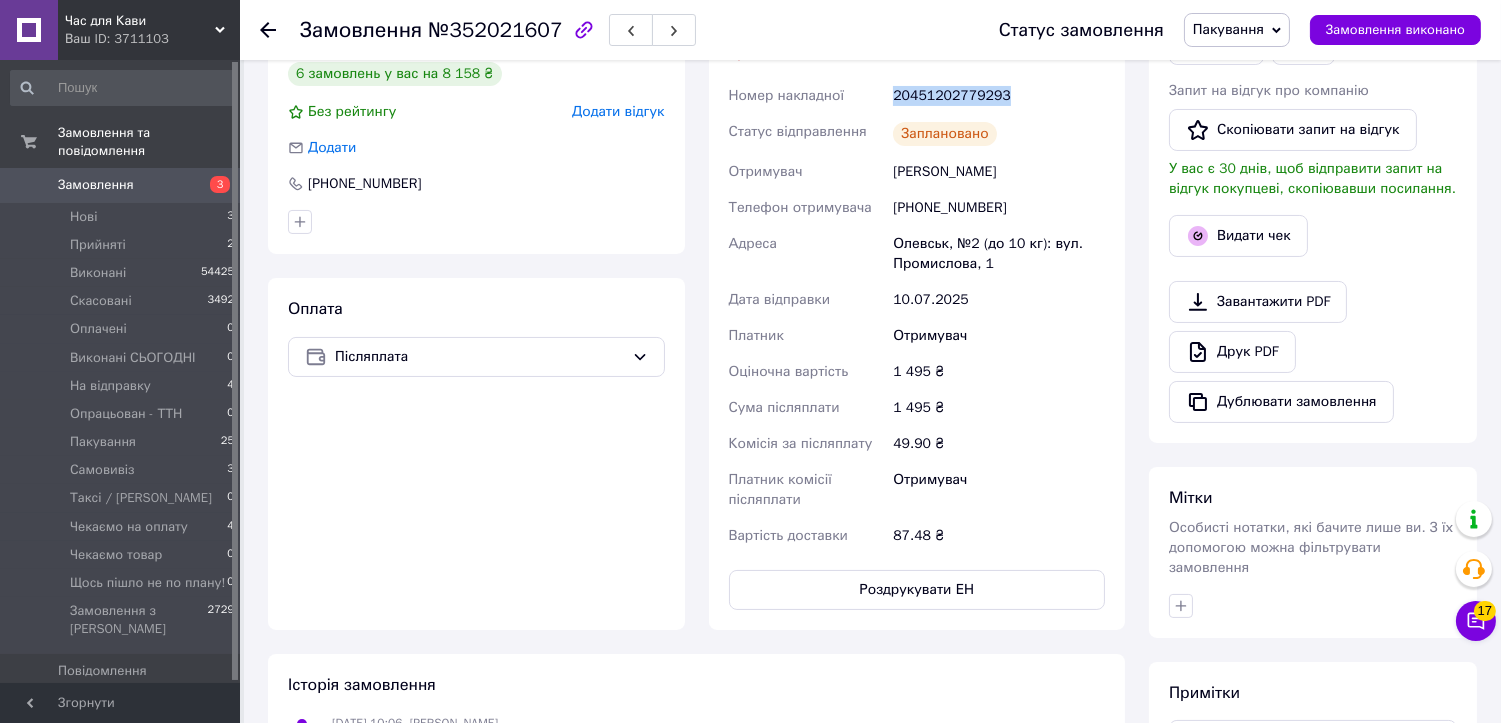 click on "20451202779293" at bounding box center [999, 96] 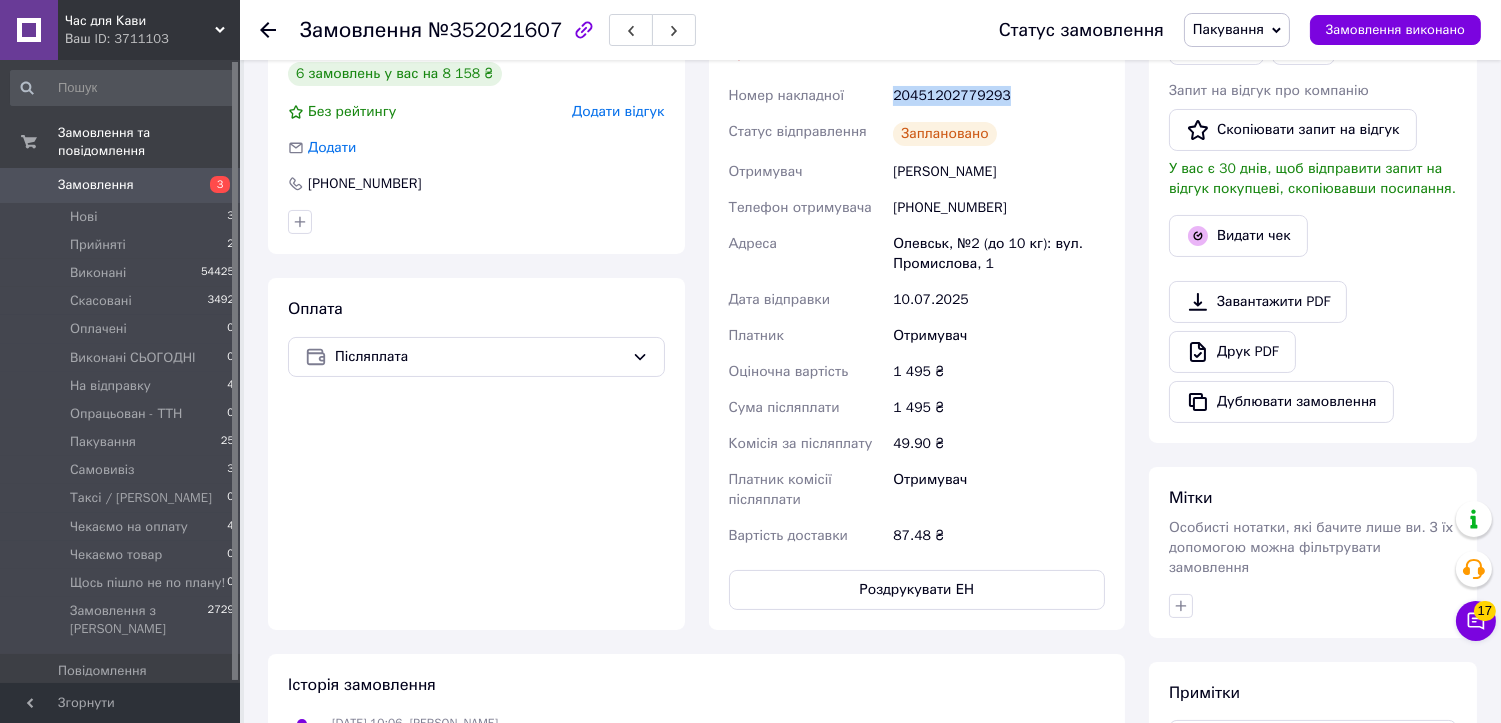 click on "Пакування" at bounding box center (1228, 29) 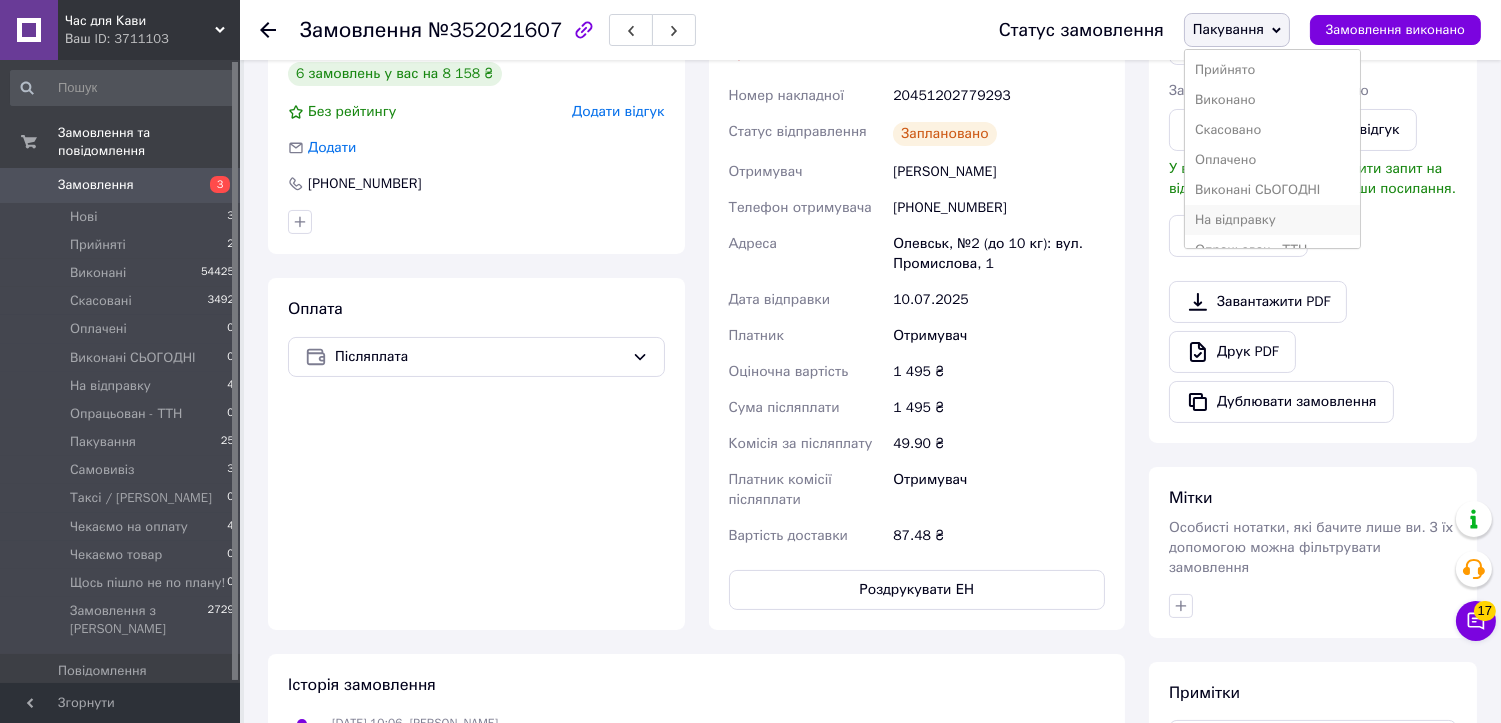 click on "На відправку" at bounding box center (1273, 220) 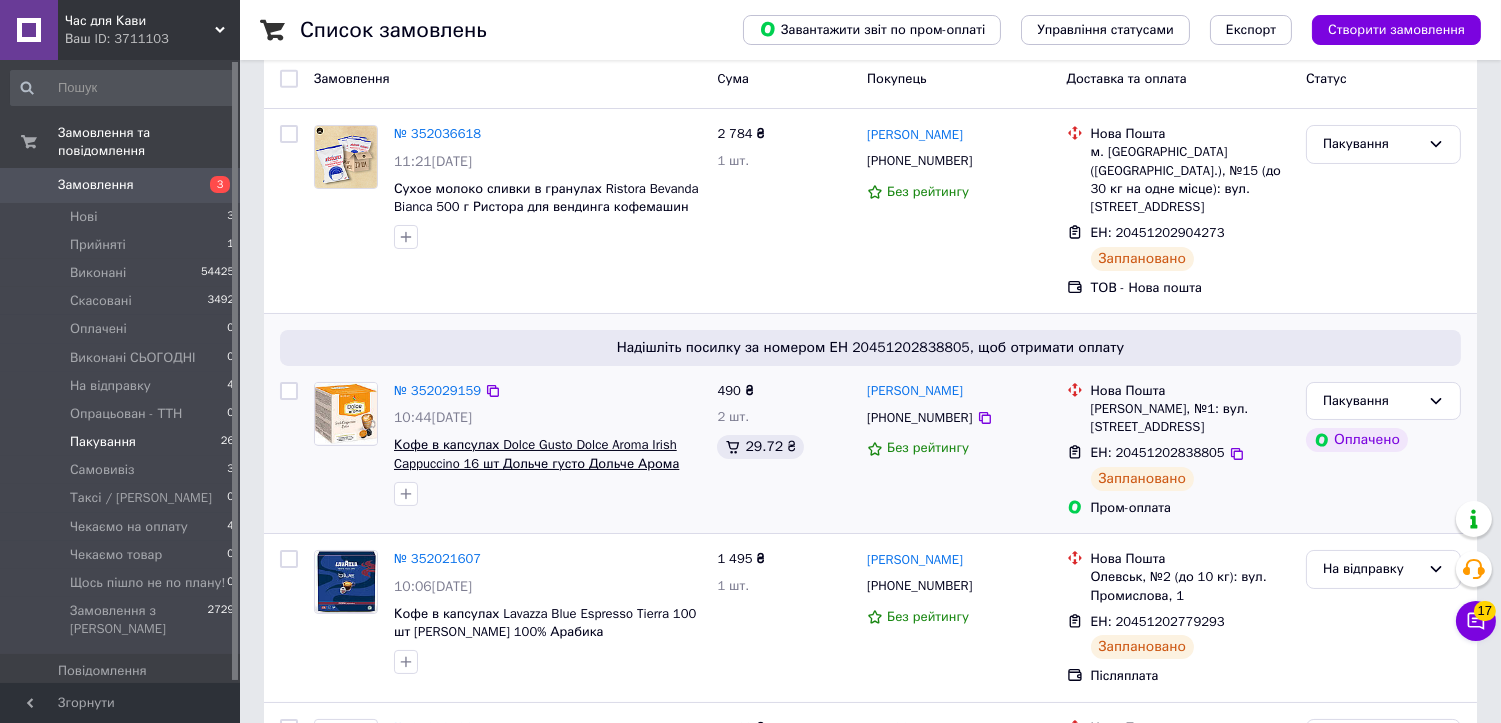 scroll, scrollTop: 222, scrollLeft: 0, axis: vertical 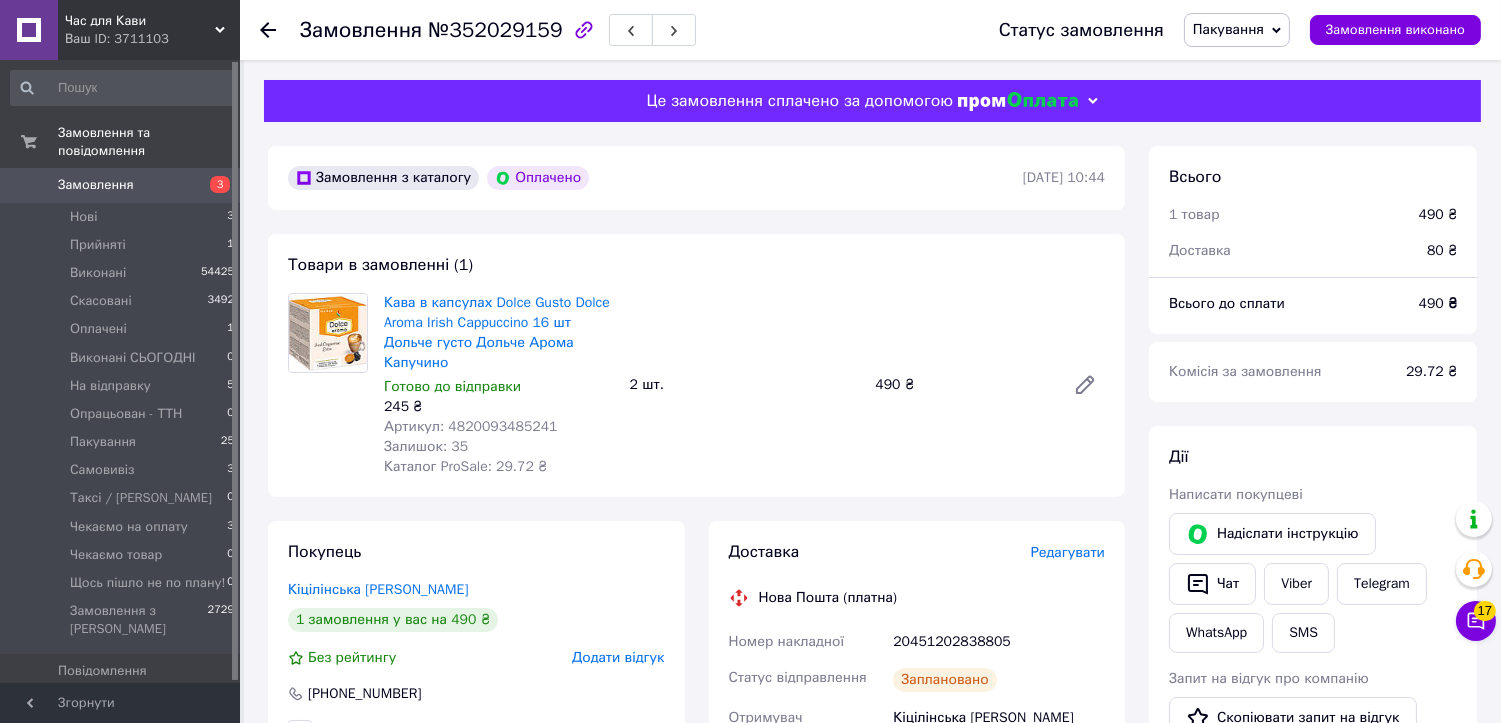 click on "№352029159" at bounding box center (495, 30) 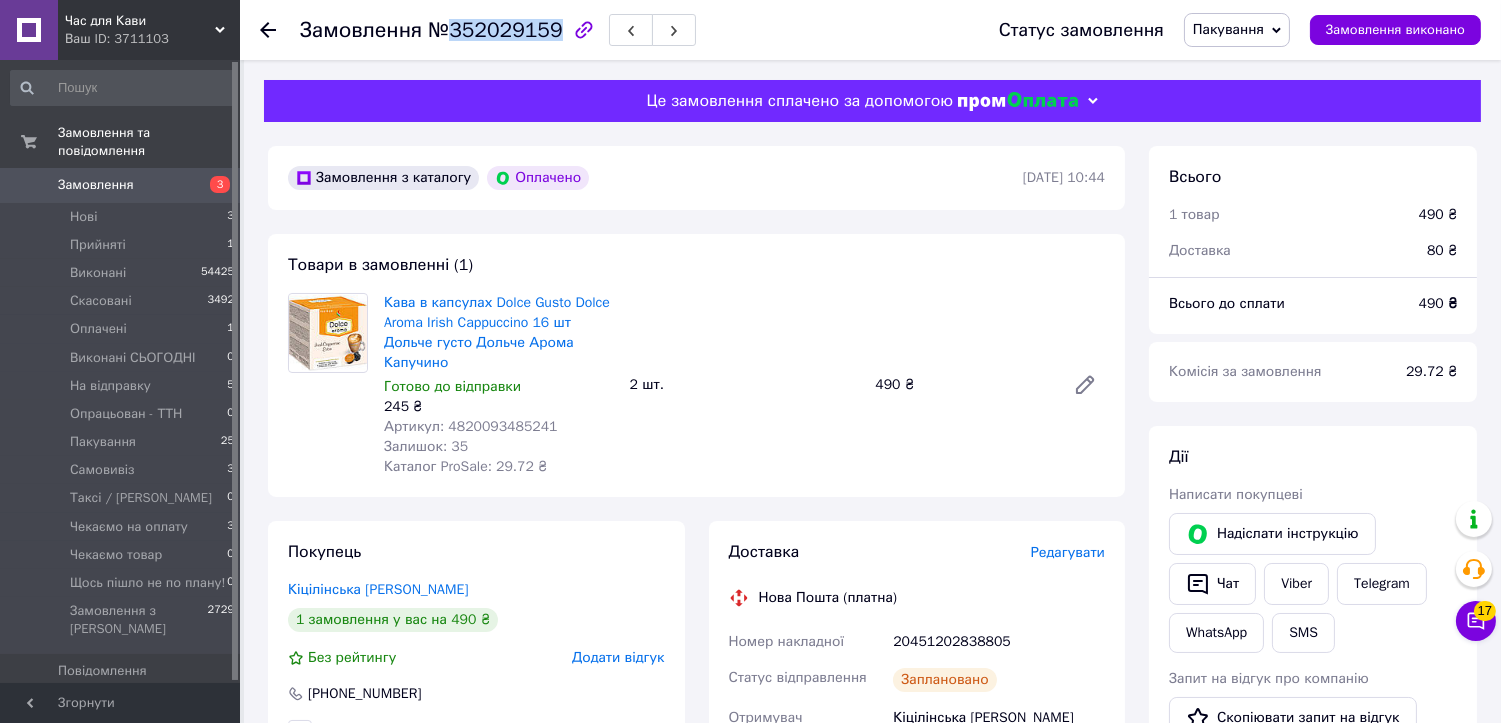click on "№352029159" at bounding box center (495, 30) 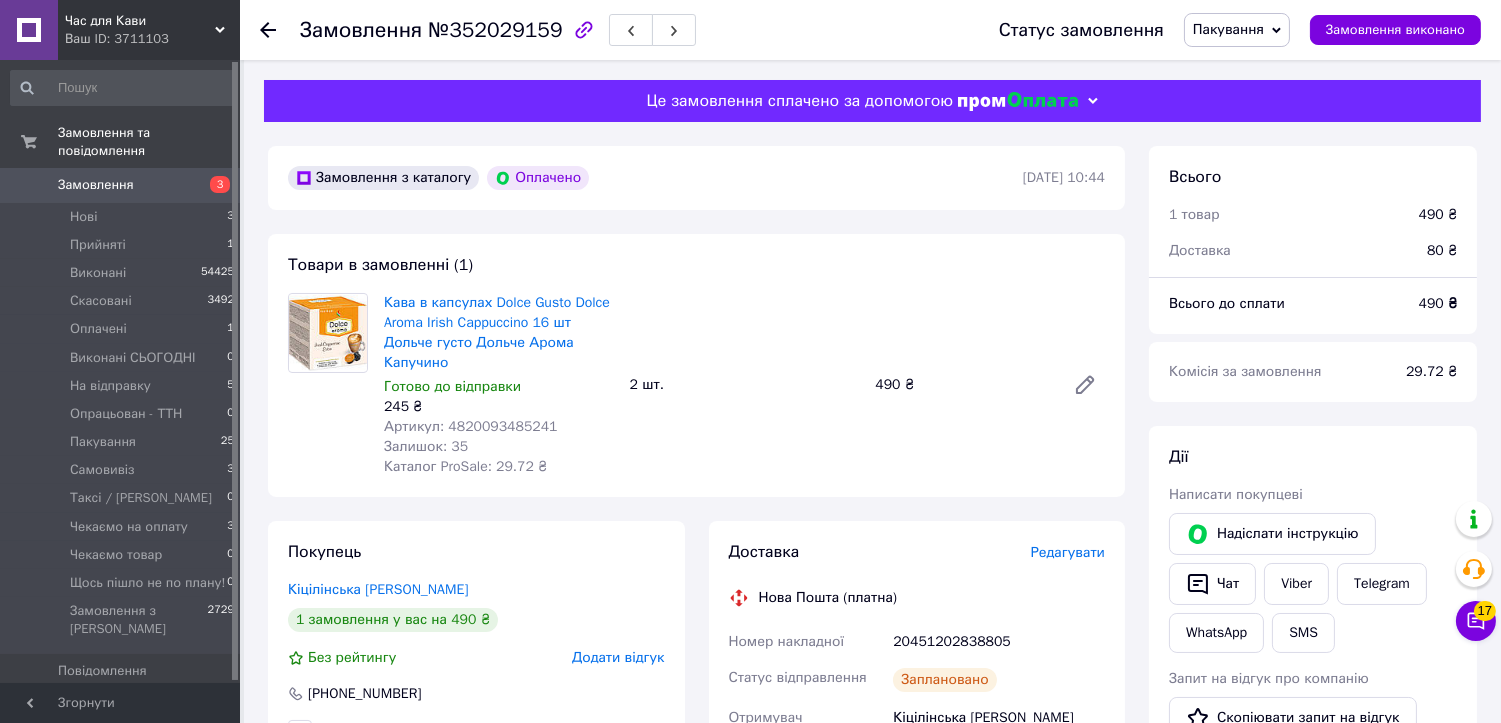 click on "Кава в капсулах Dolce Gusto Dolce Aroma Irish Cappuccino 16 шт Дольче густо Дольче Арома Капучино Готово до відправки 245 ₴ Артикул: 4820093485241 Залишок: 35 Каталог ProSale: 29.72 ₴  2 шт. 490 ₴" at bounding box center (744, 385) 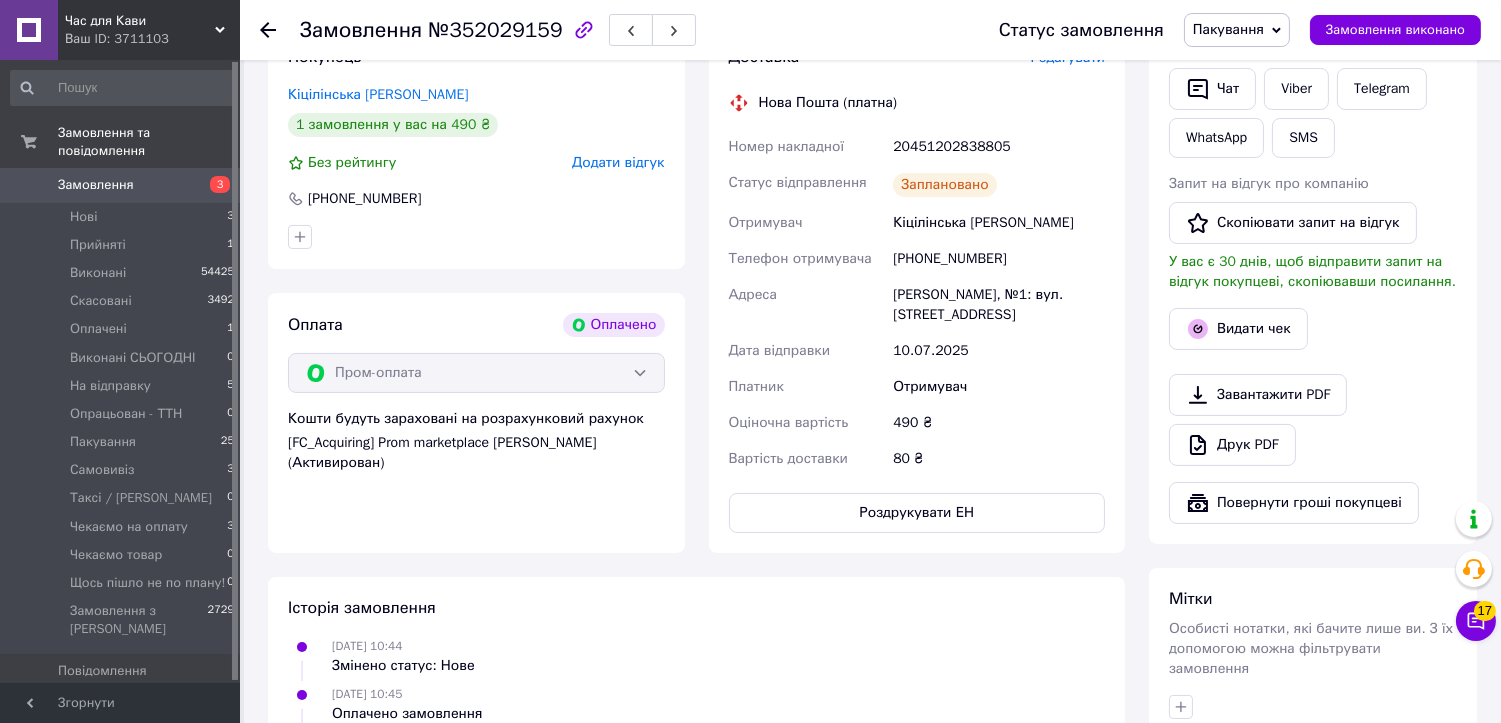scroll, scrollTop: 555, scrollLeft: 0, axis: vertical 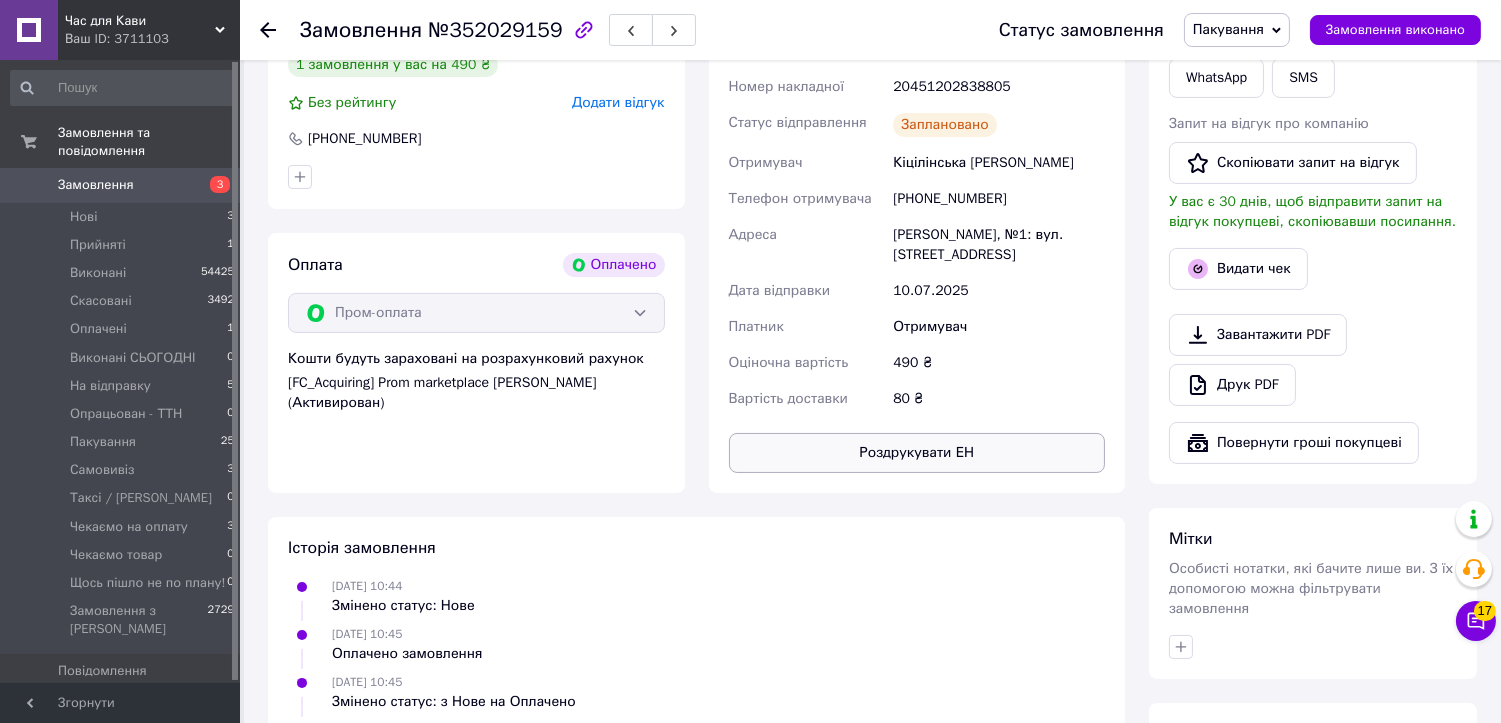 click on "Роздрукувати ЕН" at bounding box center (917, 453) 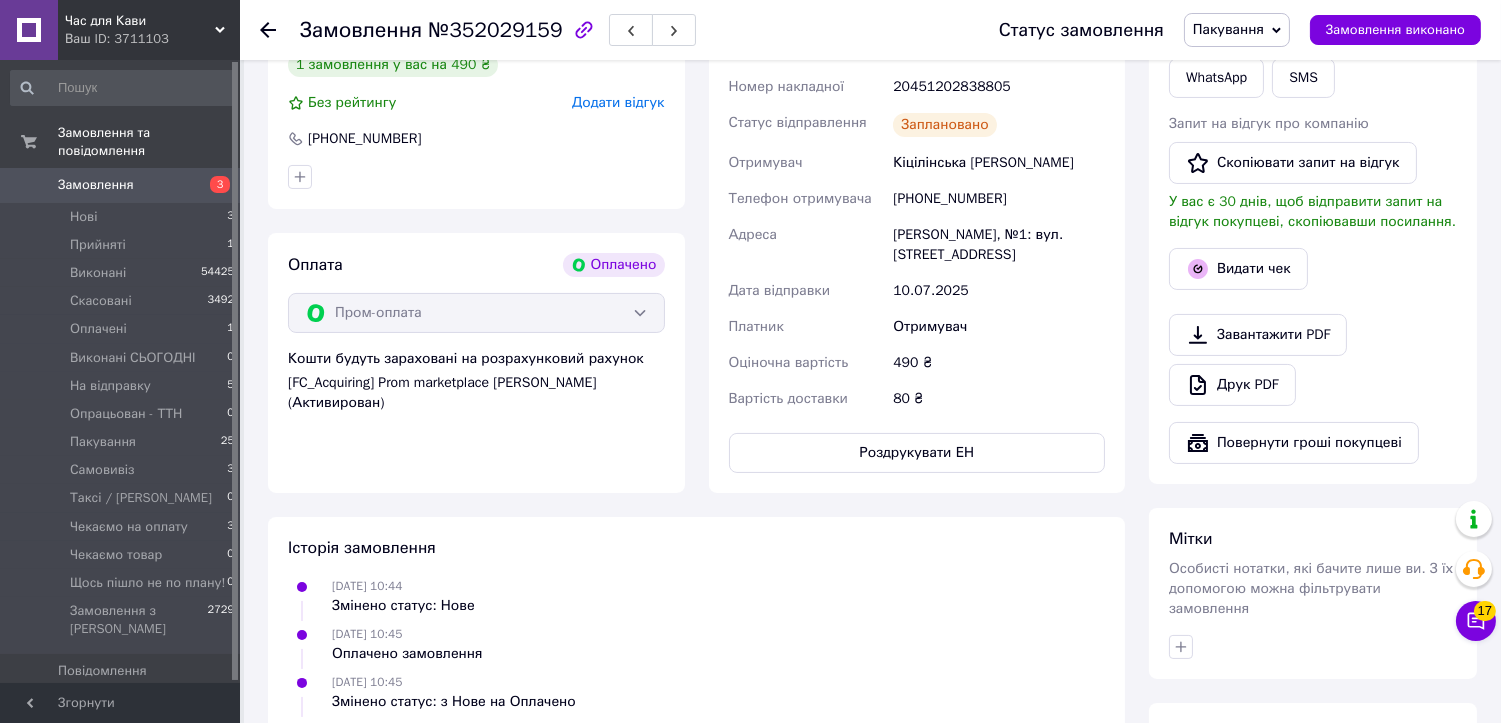 click on "Пакування" at bounding box center (1228, 29) 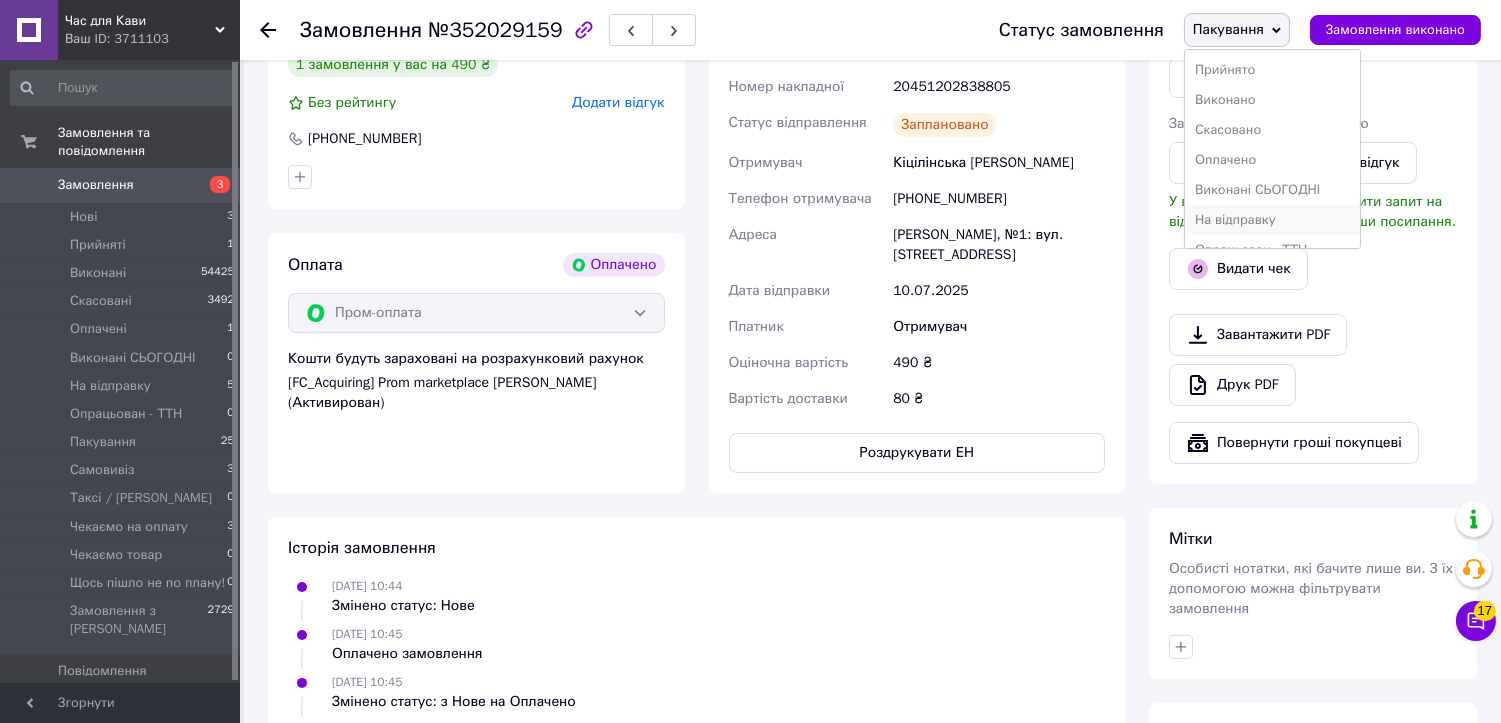 click on "На відправку" at bounding box center [1273, 220] 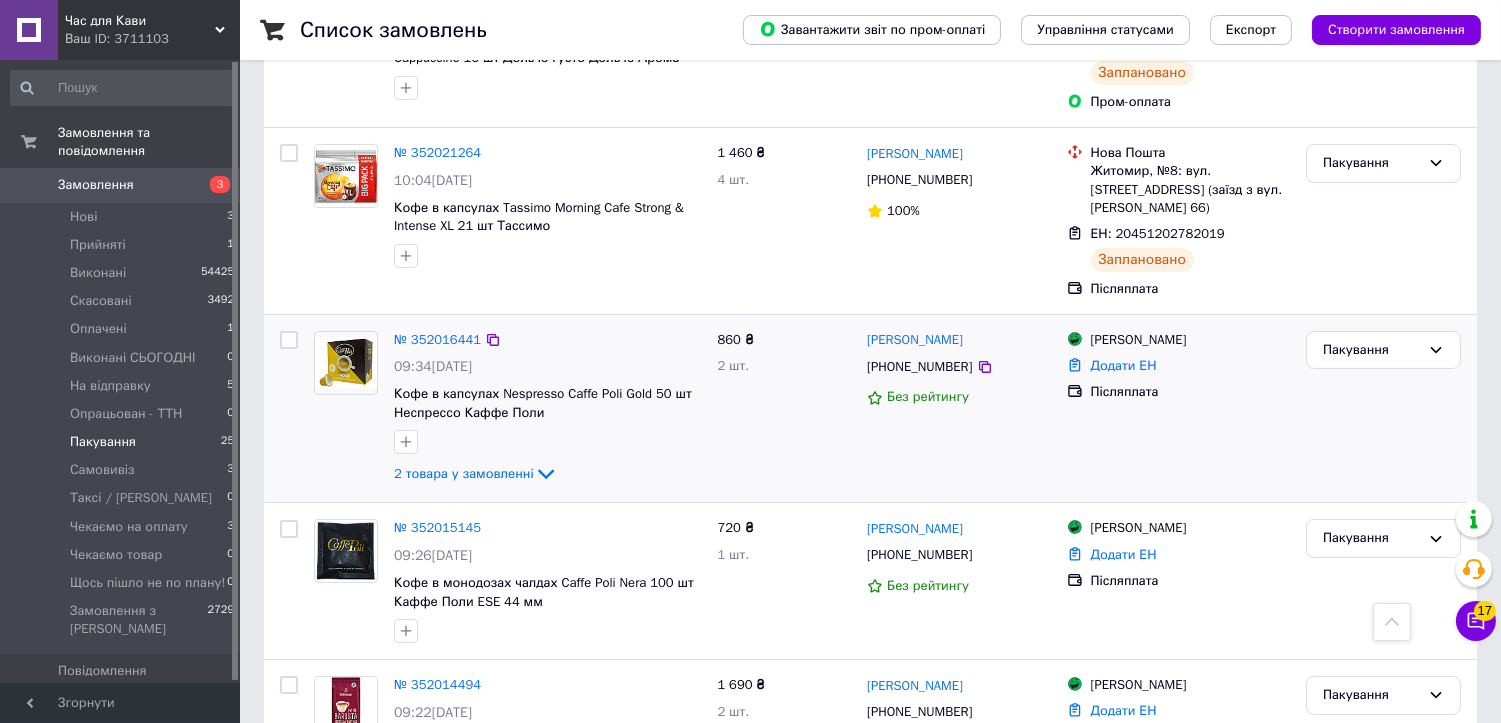 scroll, scrollTop: 555, scrollLeft: 0, axis: vertical 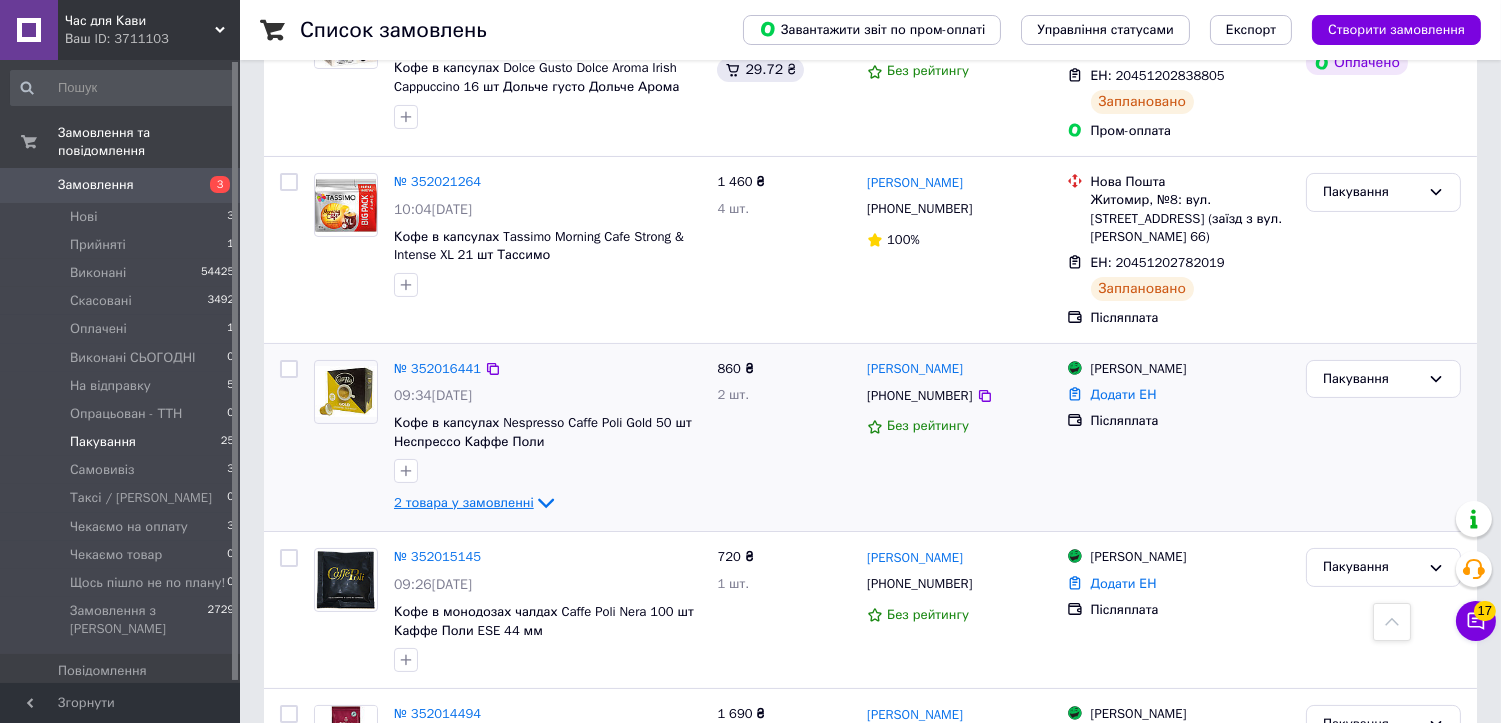 click 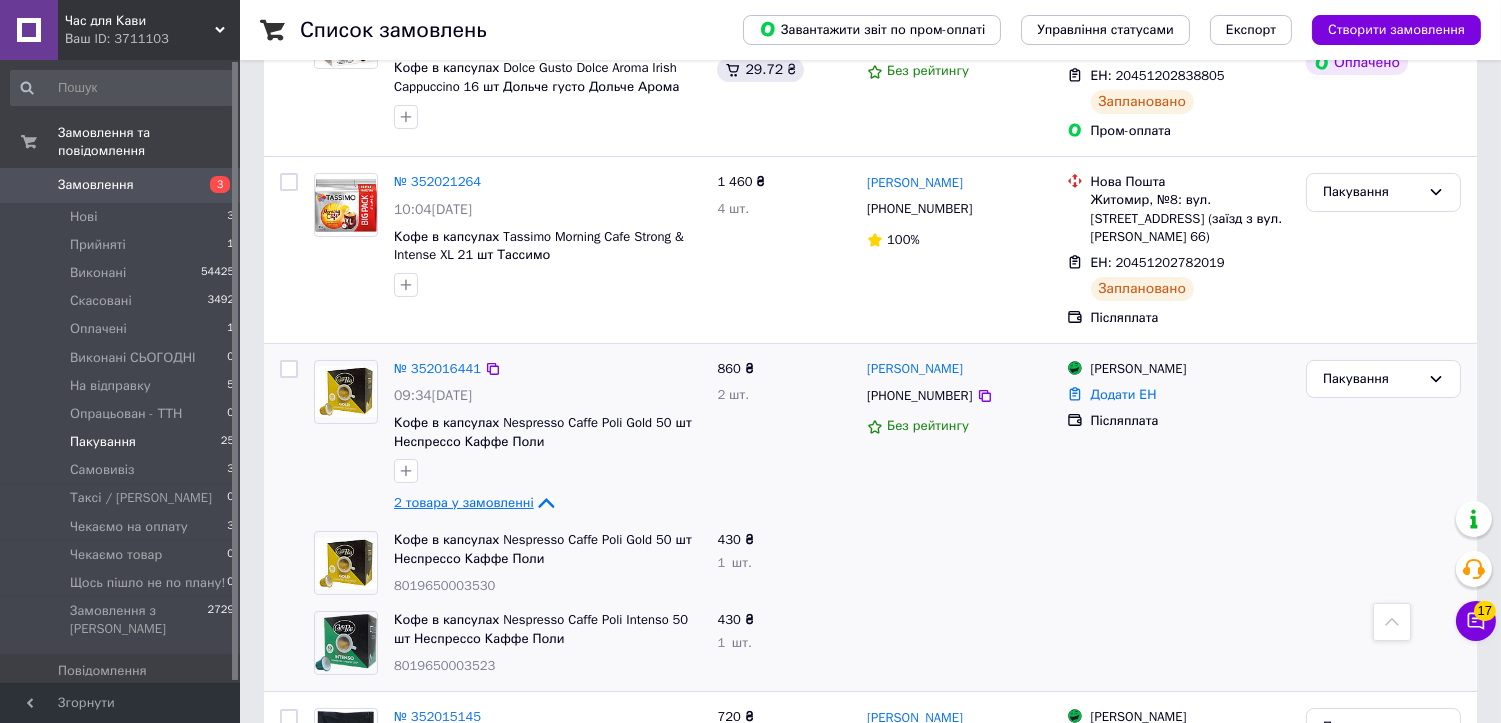 scroll, scrollTop: 444, scrollLeft: 0, axis: vertical 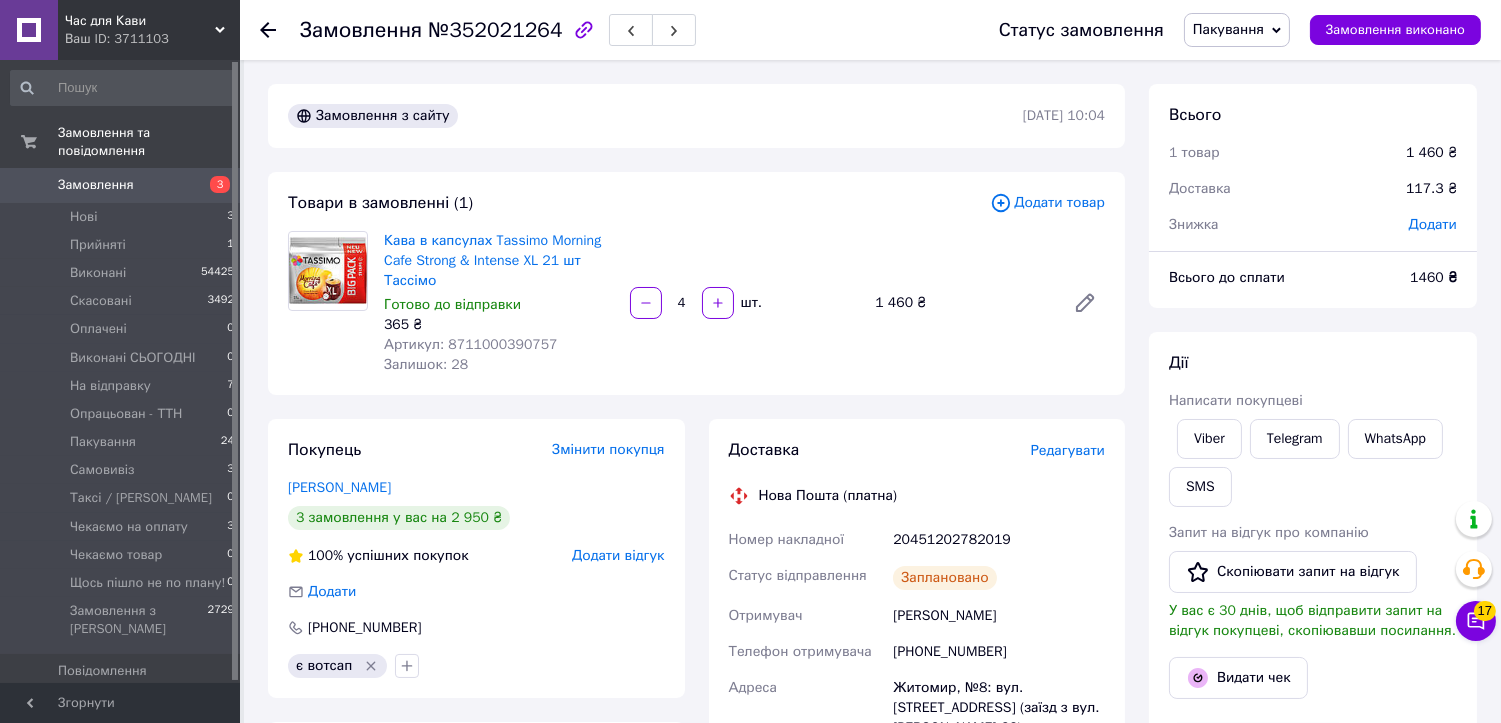 click on "№352021264" at bounding box center [495, 30] 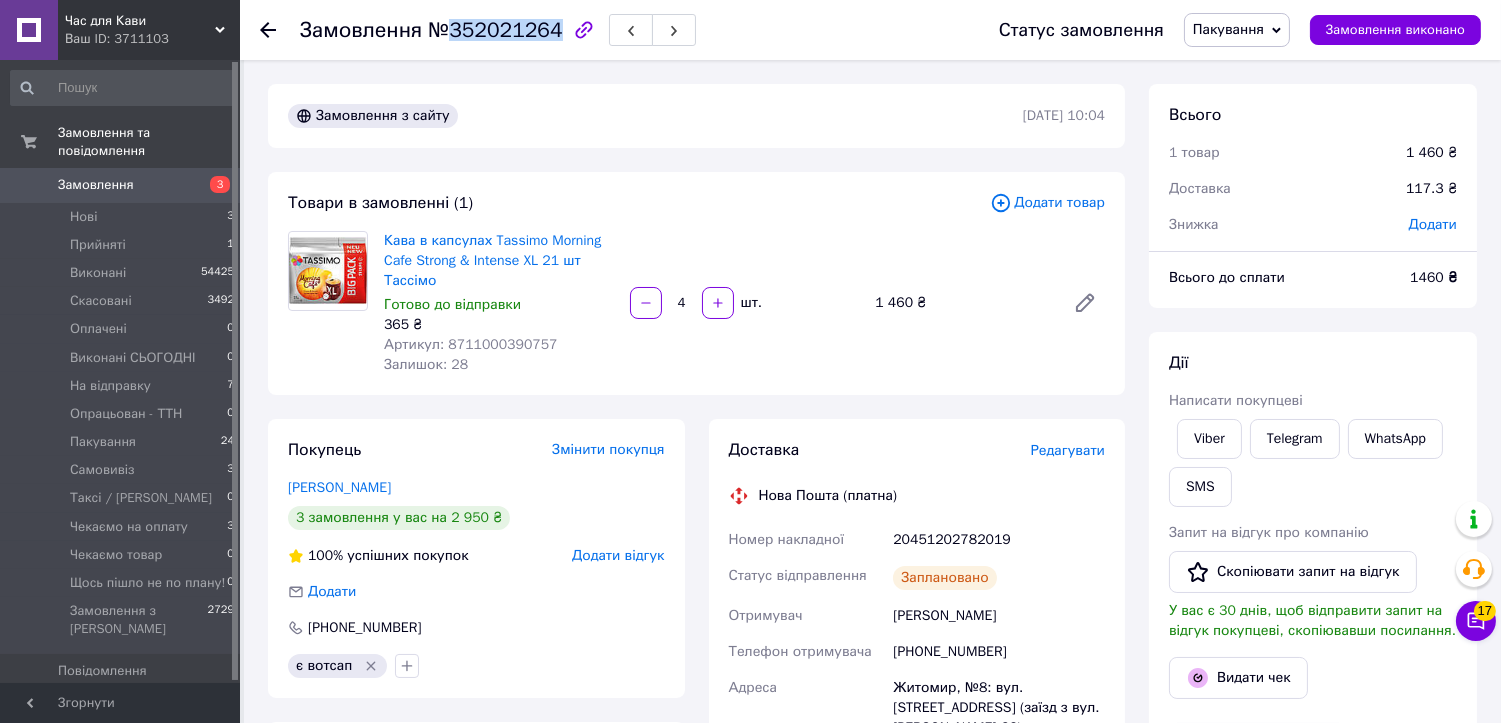 click on "№352021264" at bounding box center (495, 30) 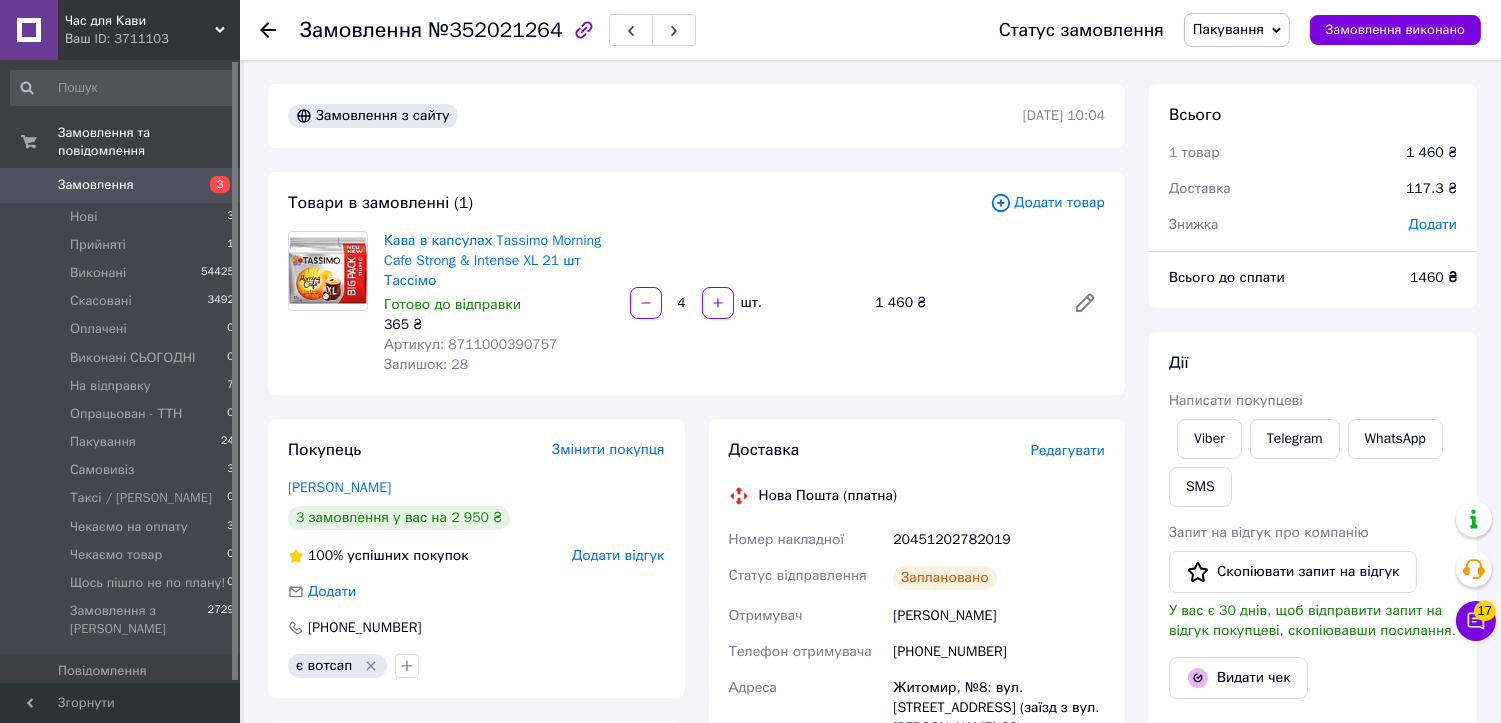 click on "Товари в замовленні (1)" at bounding box center (639, 203) 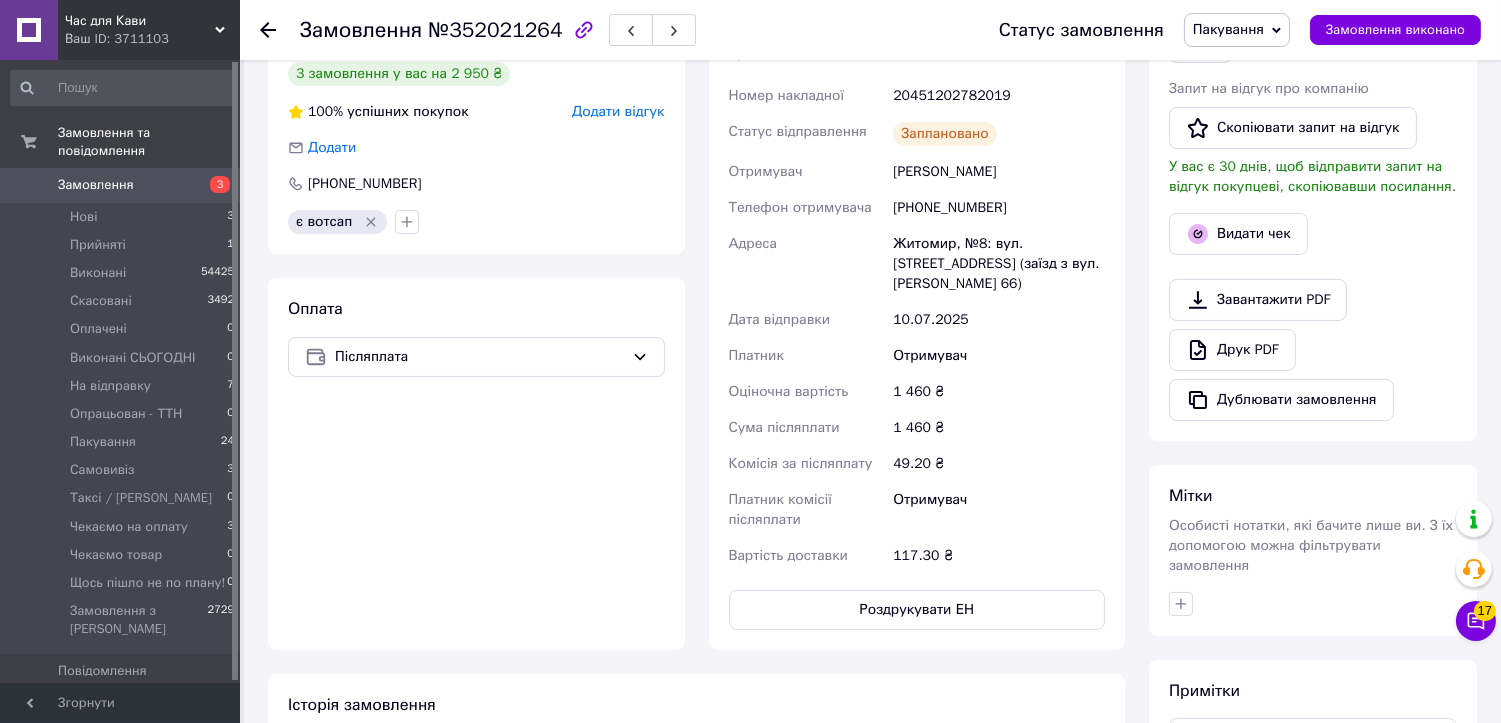 scroll, scrollTop: 333, scrollLeft: 0, axis: vertical 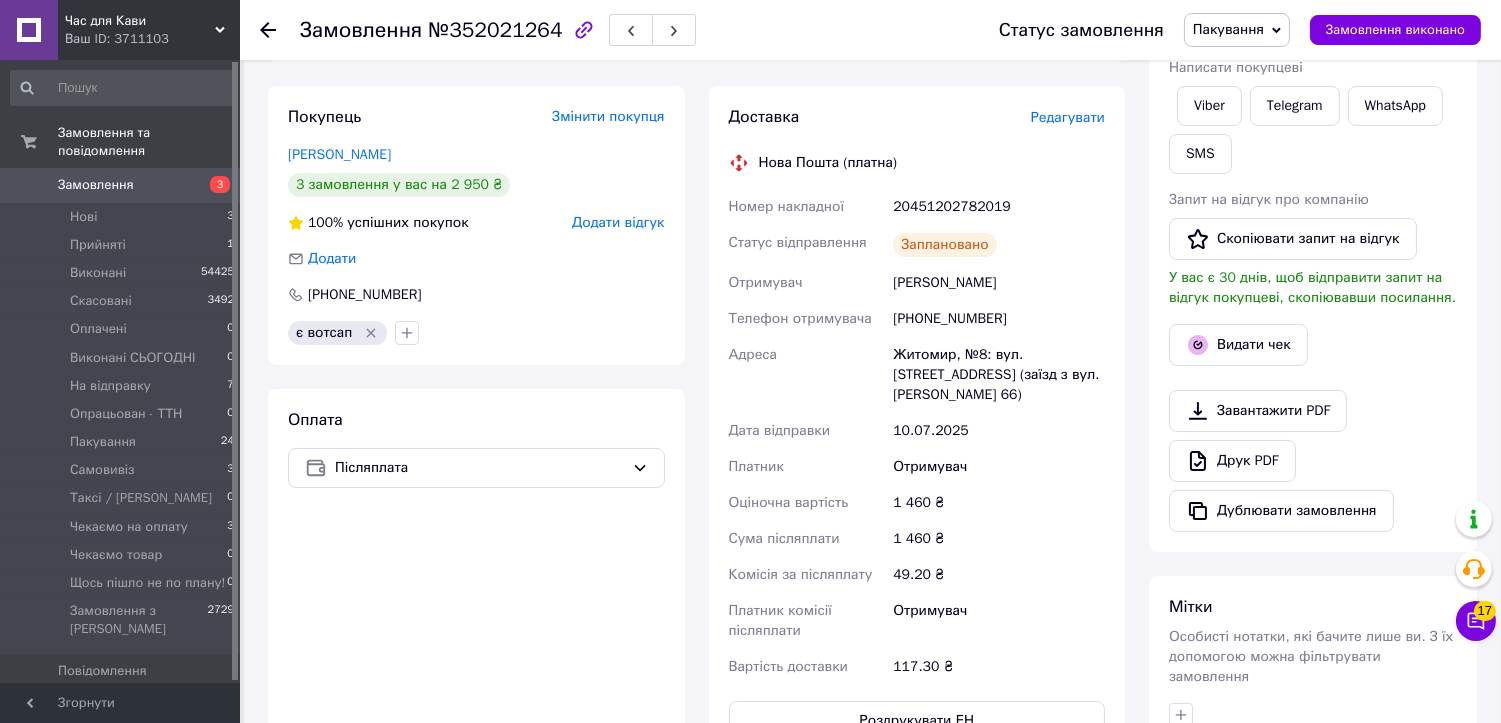 click on "20451202782019" at bounding box center [999, 207] 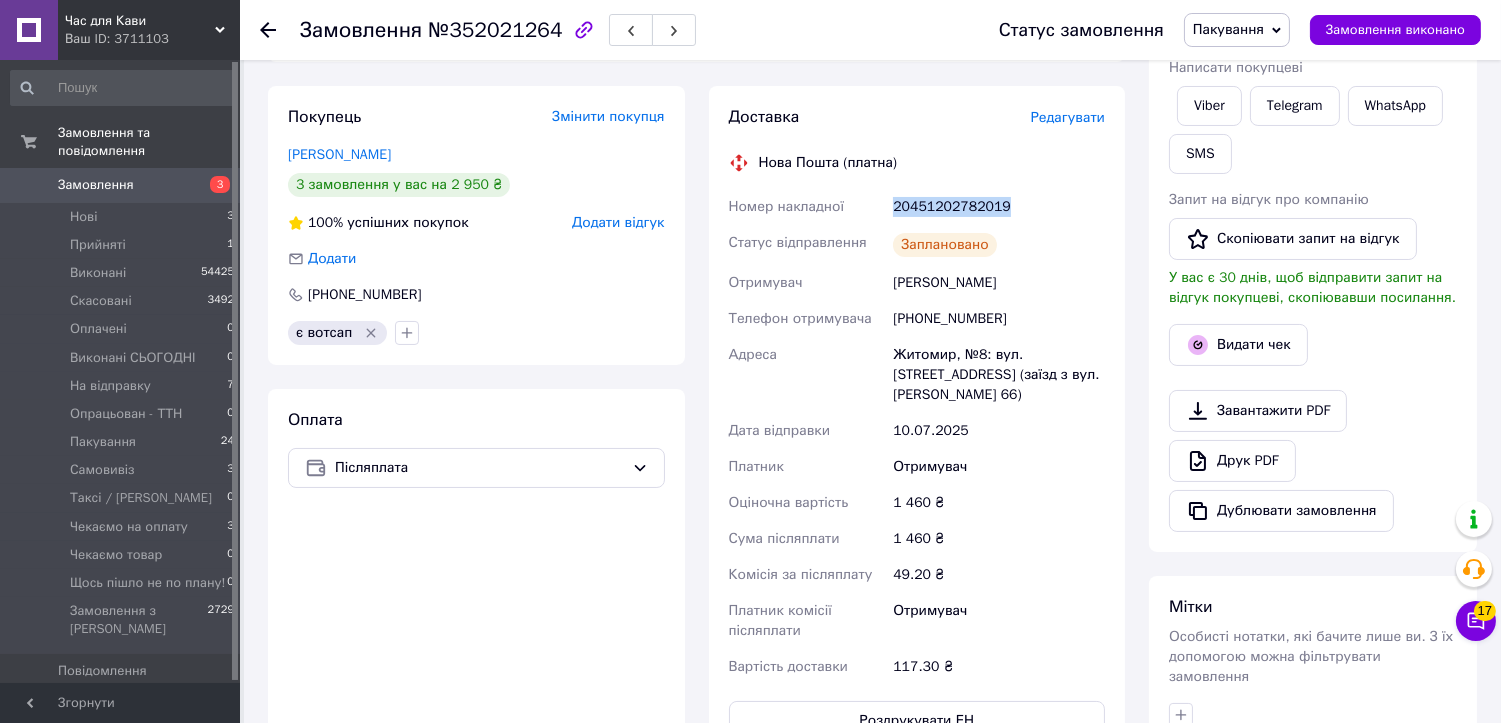 click on "20451202782019" at bounding box center [999, 207] 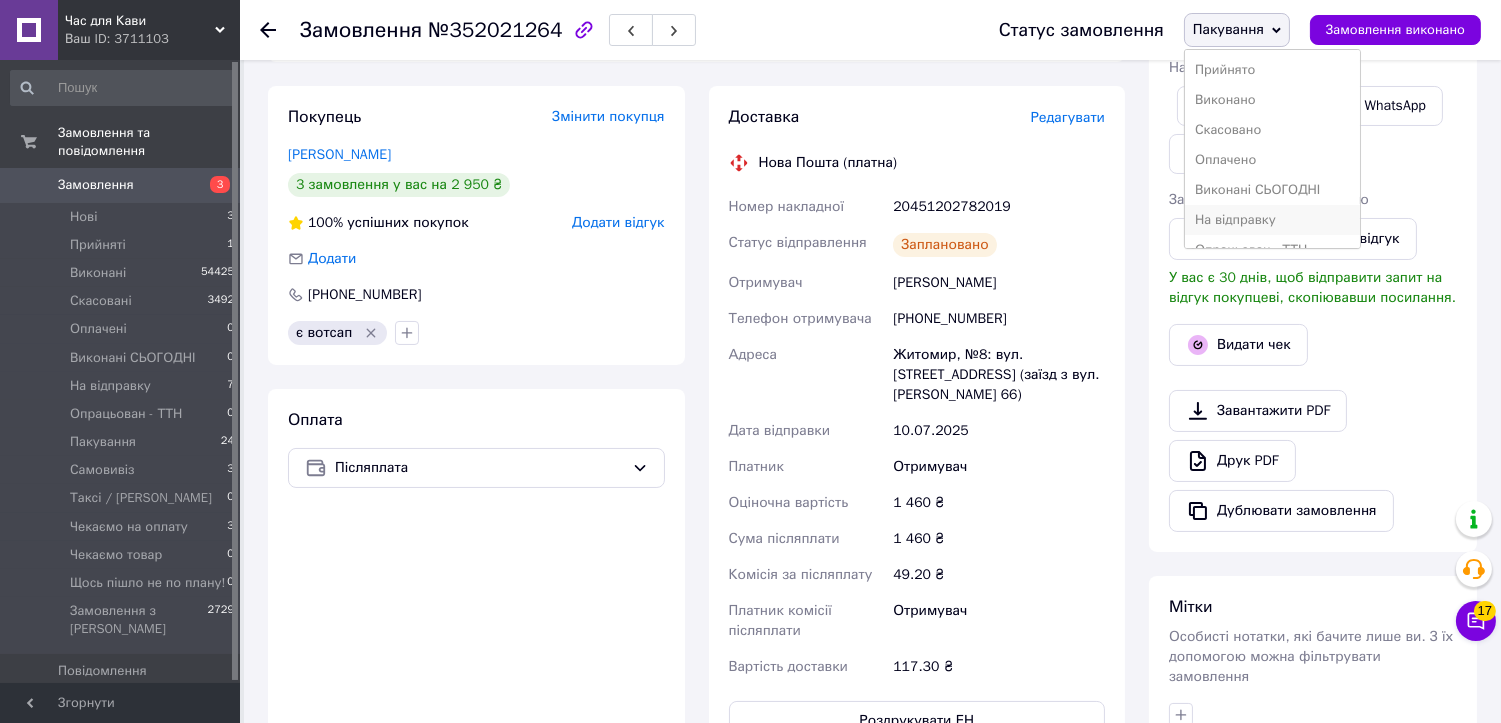 click on "На відправку" at bounding box center (1273, 220) 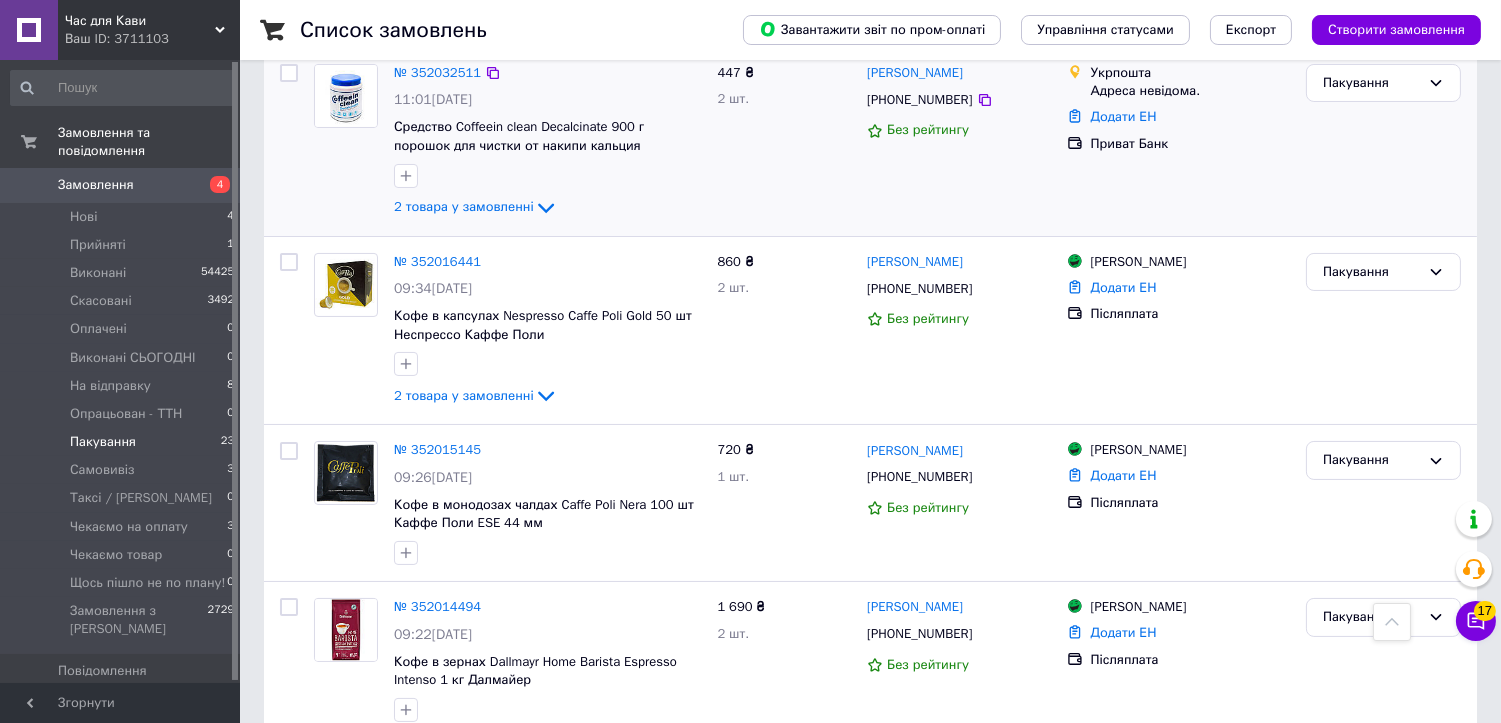 scroll, scrollTop: 555, scrollLeft: 0, axis: vertical 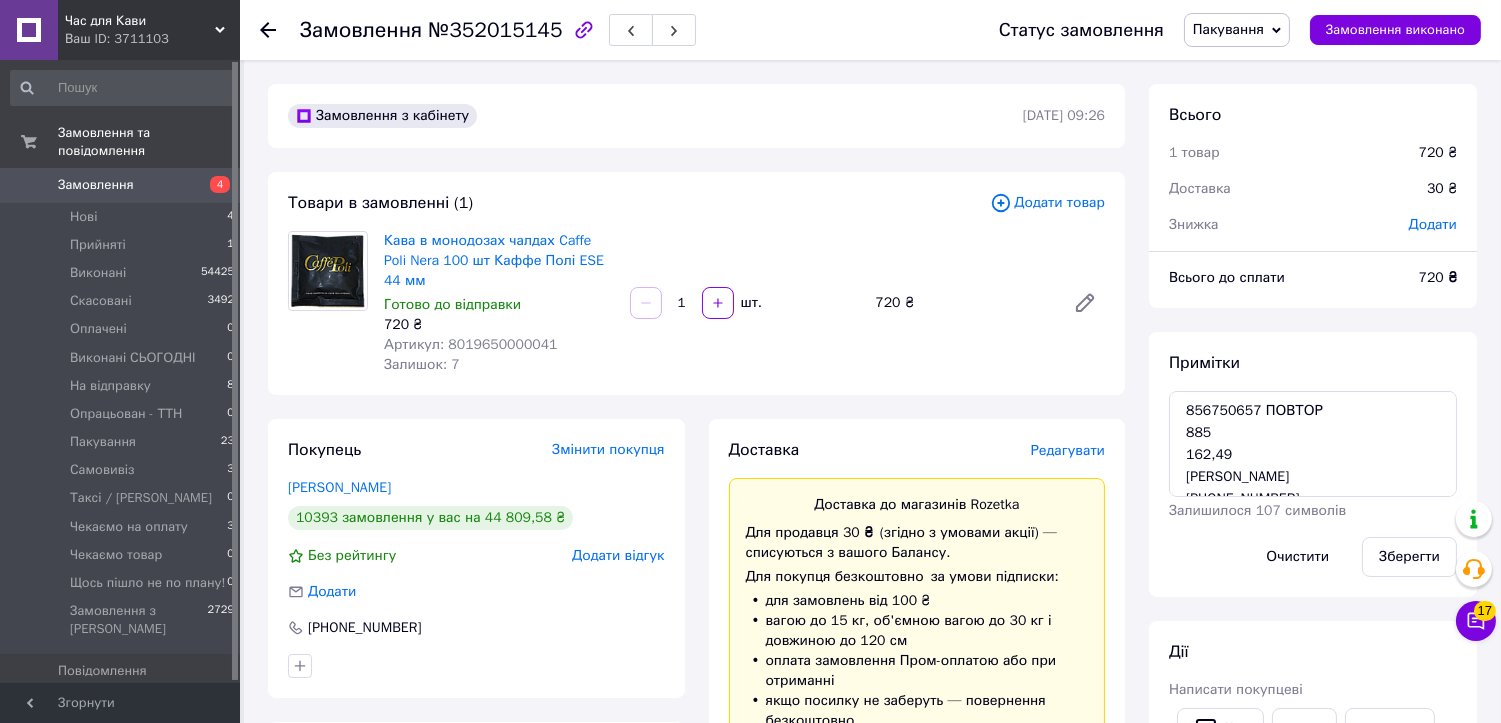 click on "№352015145" at bounding box center (495, 30) 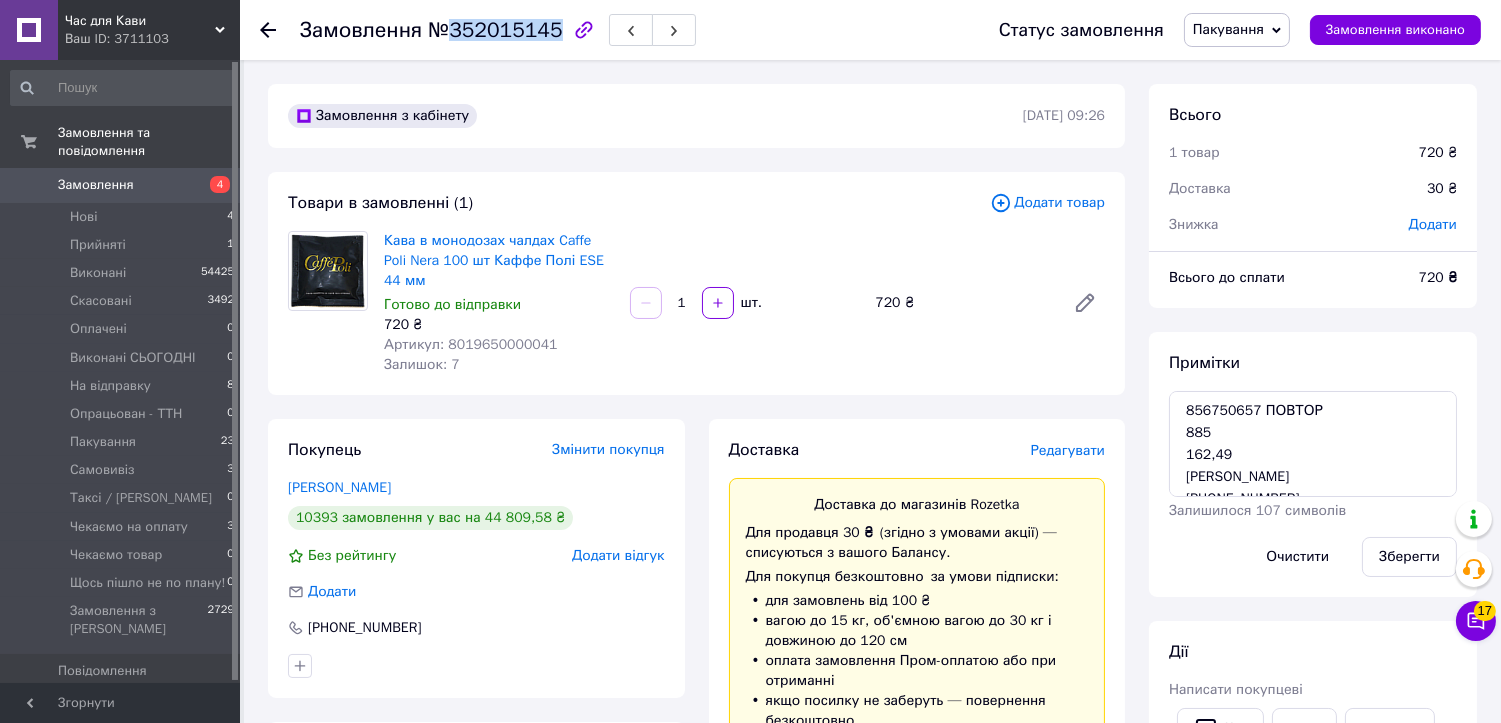 click on "№352015145" at bounding box center [495, 30] 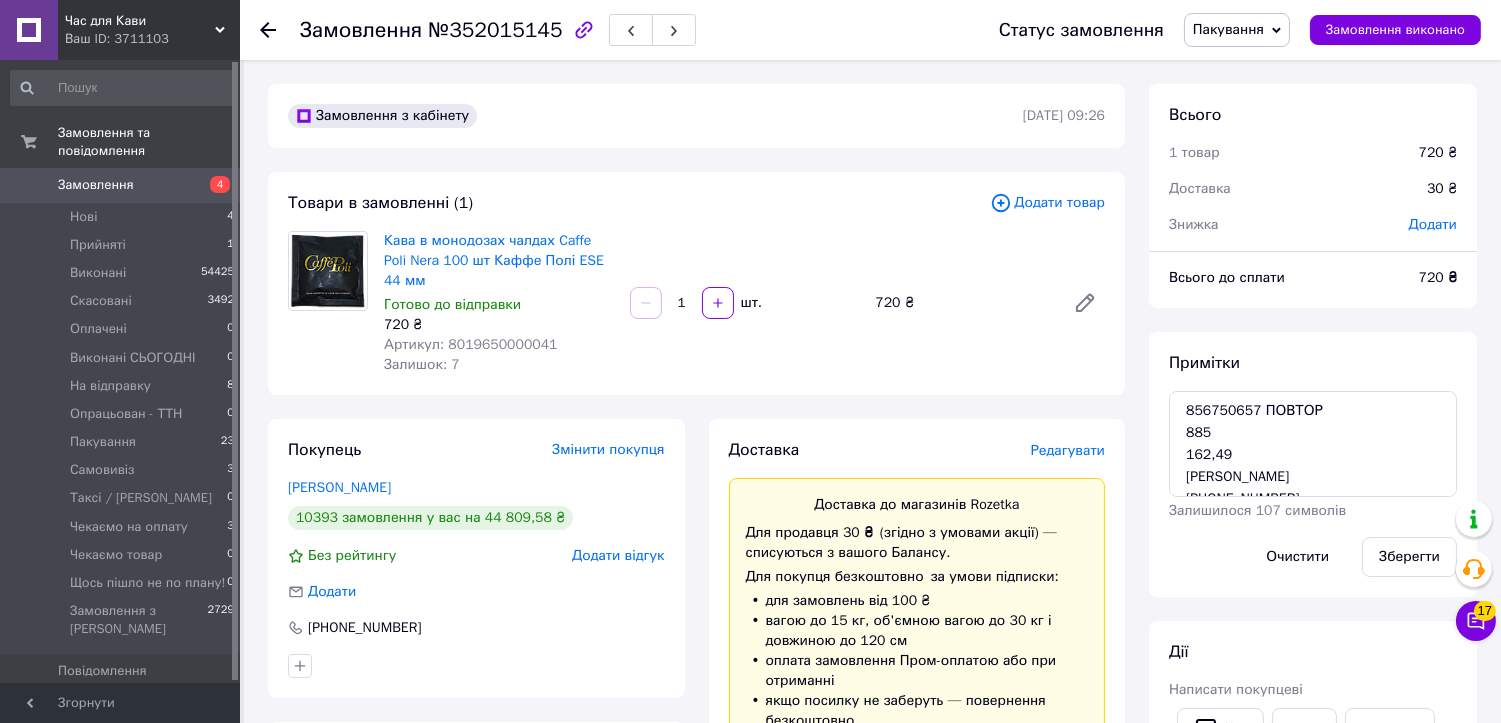 click on "Кава в монодозах чалдах Caffe Poli Nera 100 шт Каффе Полі ESE 44 мм Готово до відправки 720 ₴ Артикул: 8019650000041 Залишок: 7 1   шт. 720 ₴" at bounding box center (744, 303) 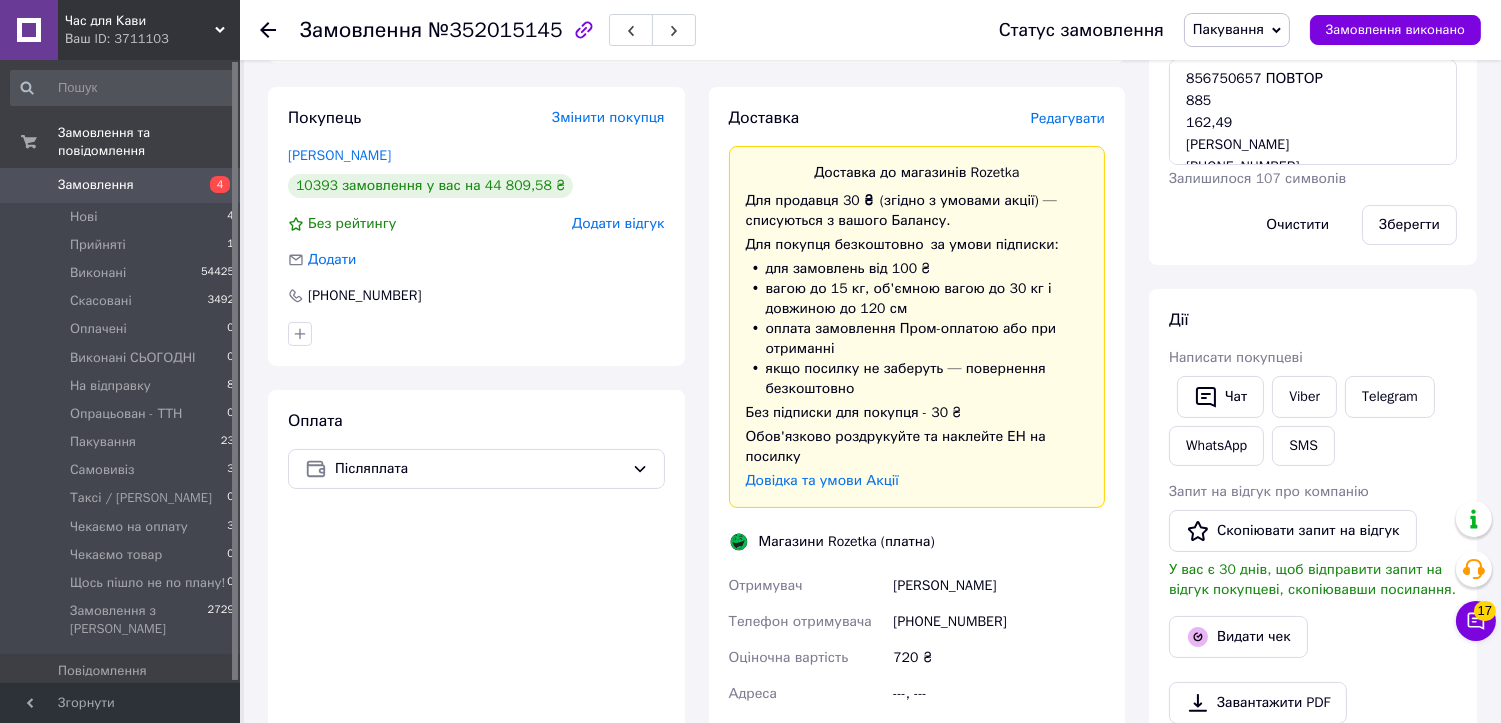 scroll, scrollTop: 0, scrollLeft: 0, axis: both 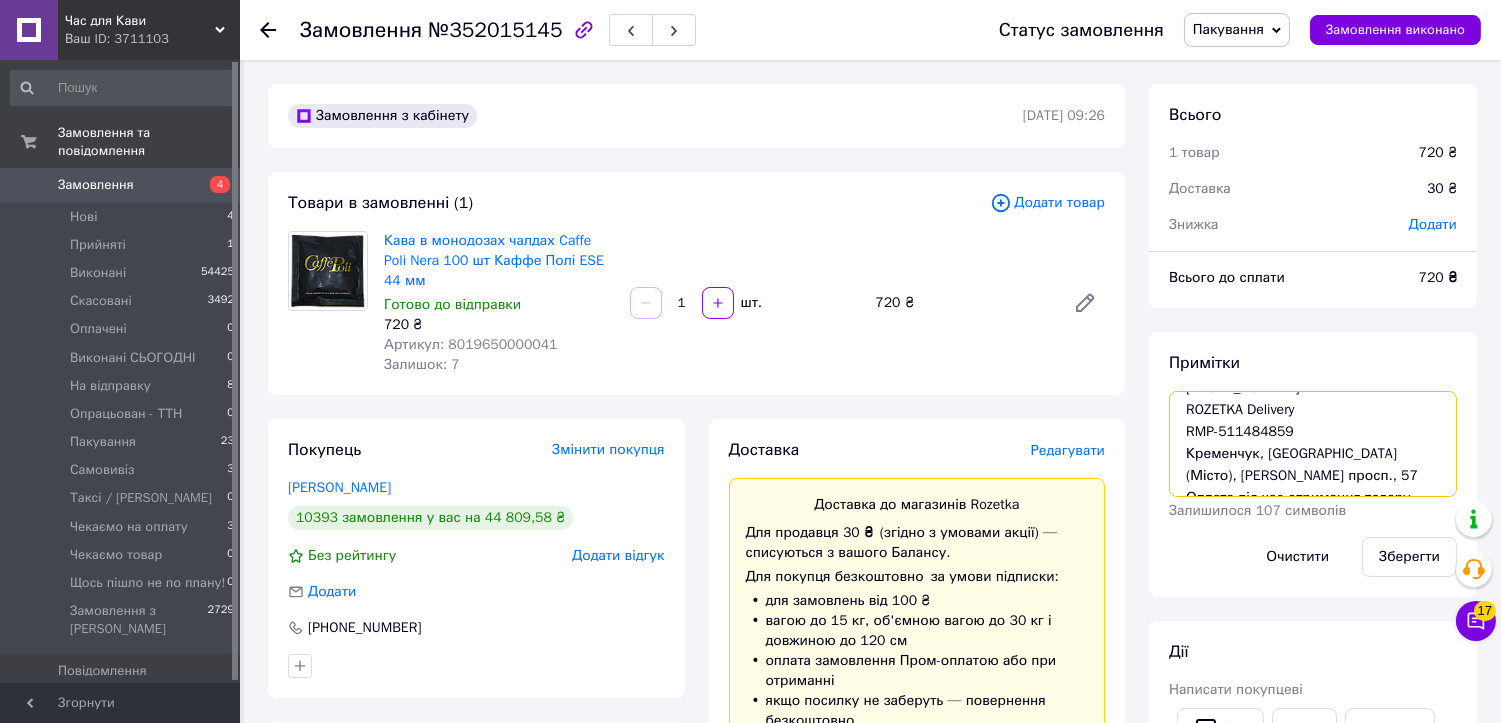 drag, startPoint x: 1315, startPoint y: 431, endPoint x: 1186, endPoint y: 440, distance: 129.31357 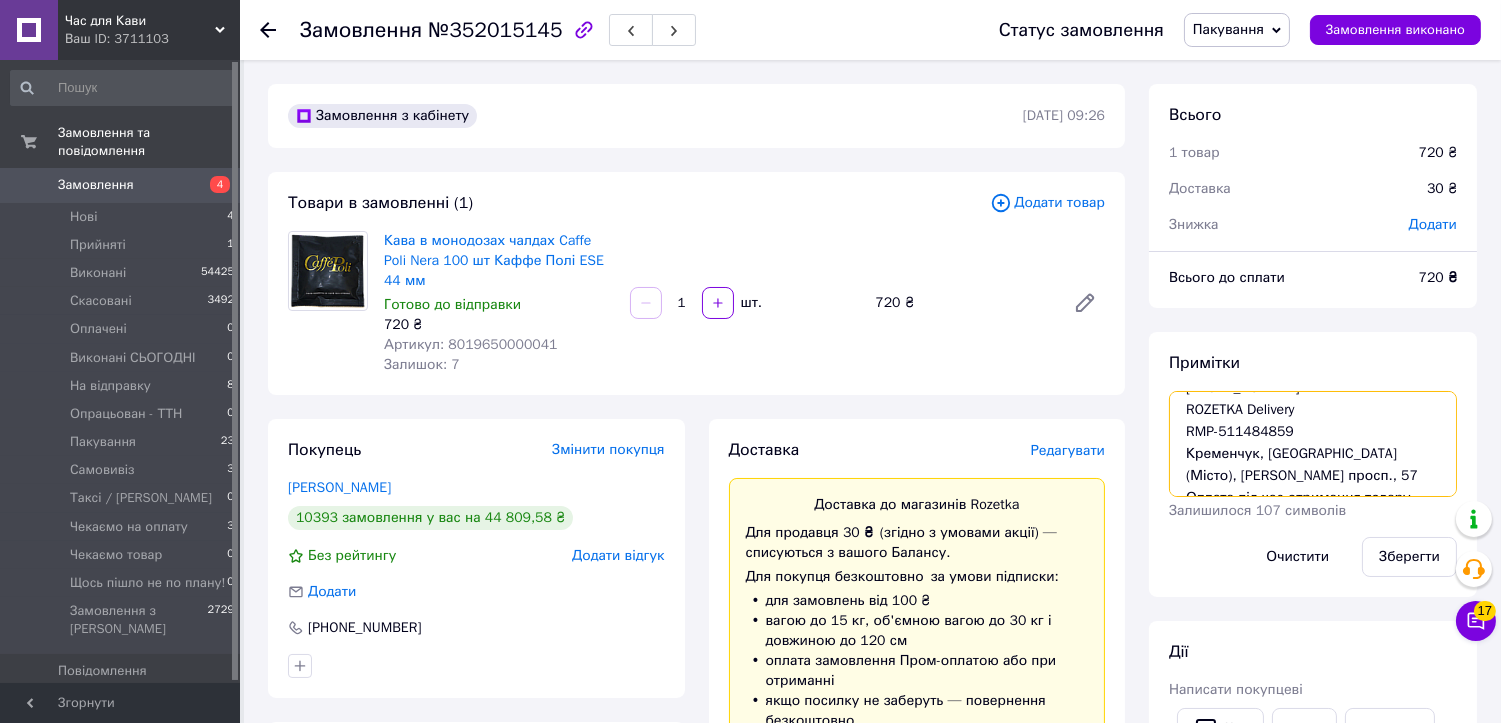 click on "856750657 ПОВТОР
885
162,49
Лавріненко Наталія Іванівна
+380675308057
ROZETKA Delivery
RMP-511484859
Кременчук, Полтавська обл.(Місто), Лесі Українки просп., 57
Оплата під час отримання товару" at bounding box center (1313, 444) 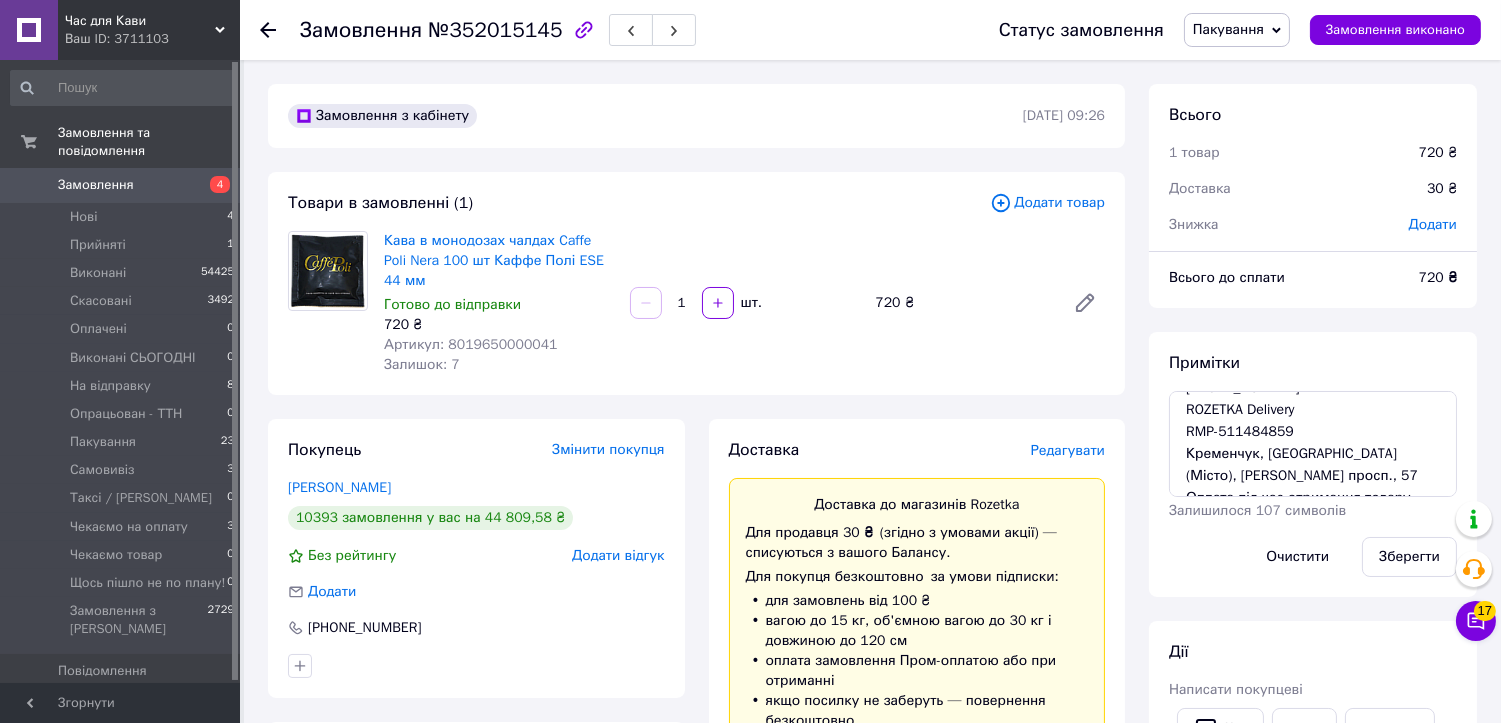 click on "Пакування" at bounding box center [1228, 29] 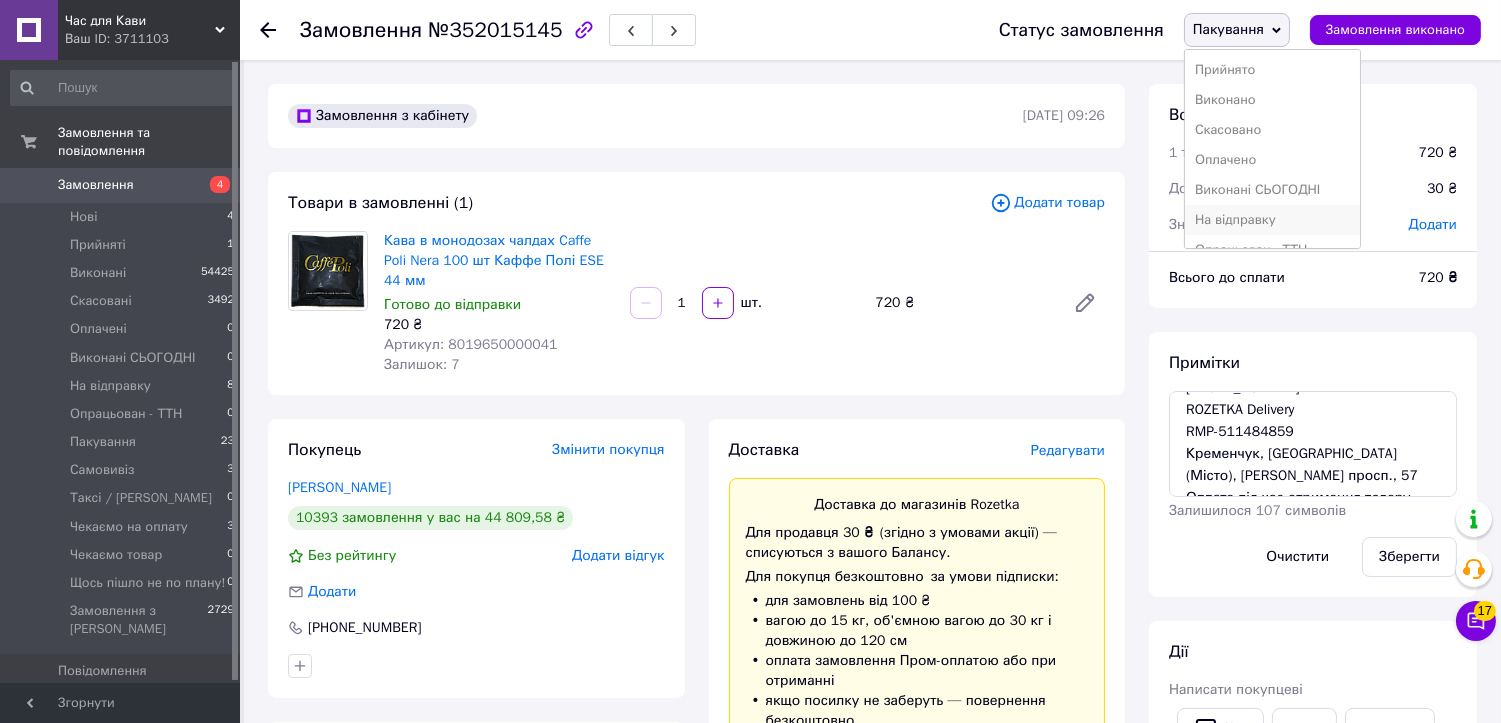 click on "На відправку" at bounding box center (1273, 220) 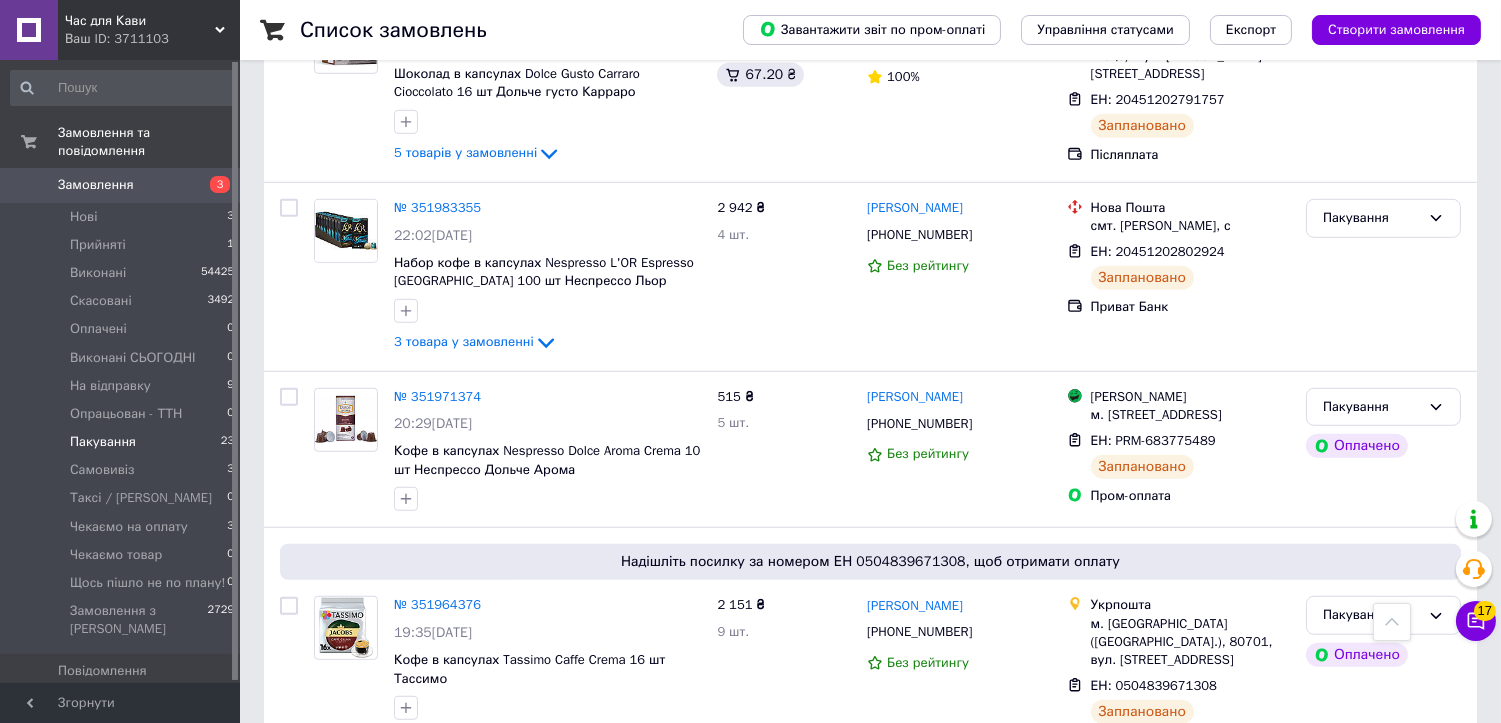 scroll, scrollTop: 2444, scrollLeft: 0, axis: vertical 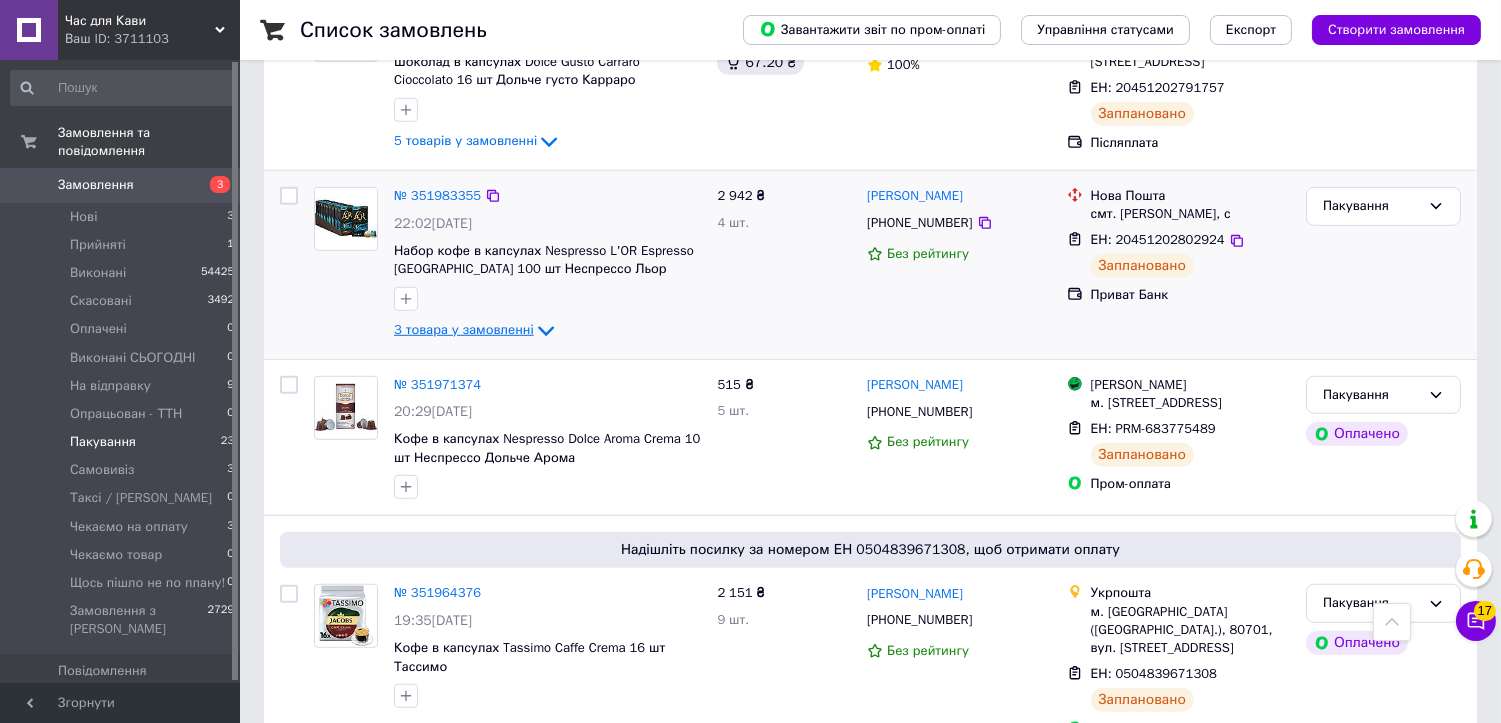 click 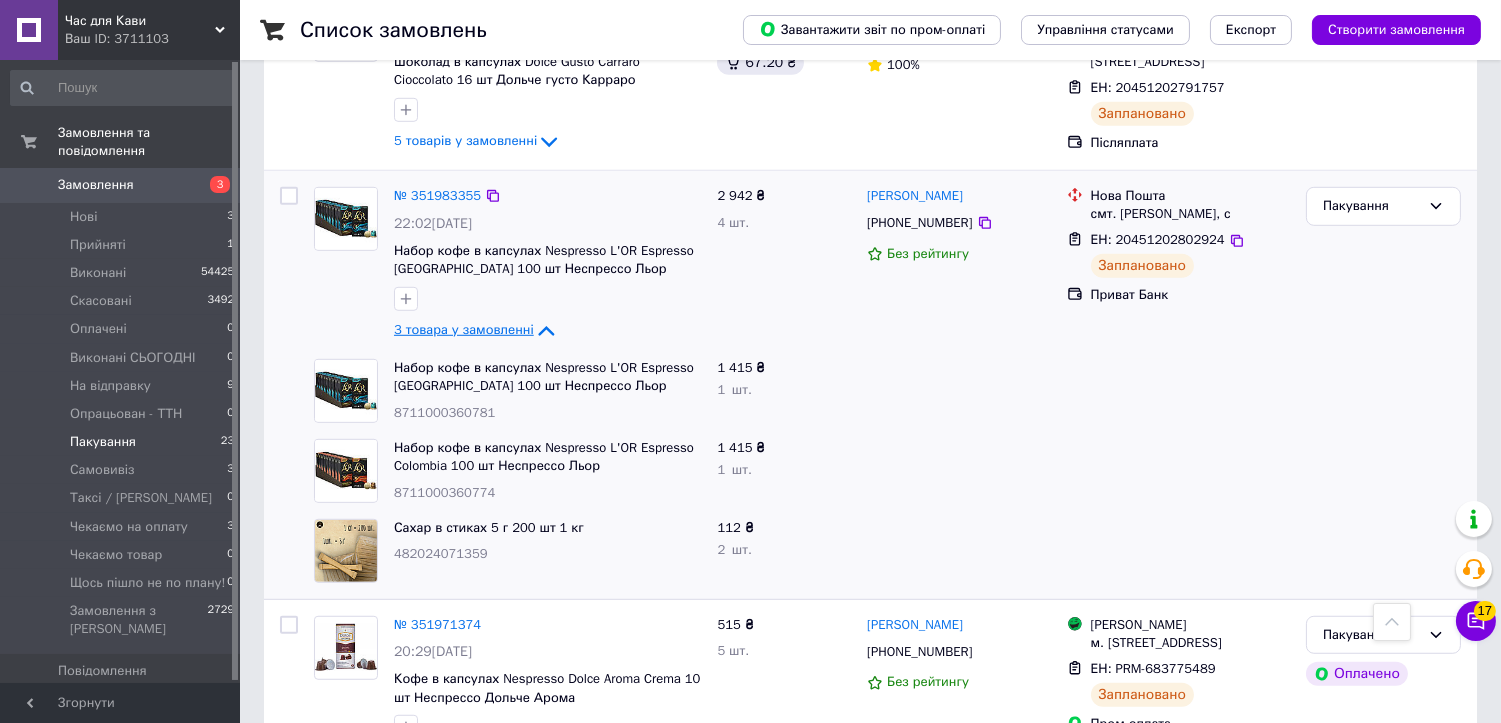 click 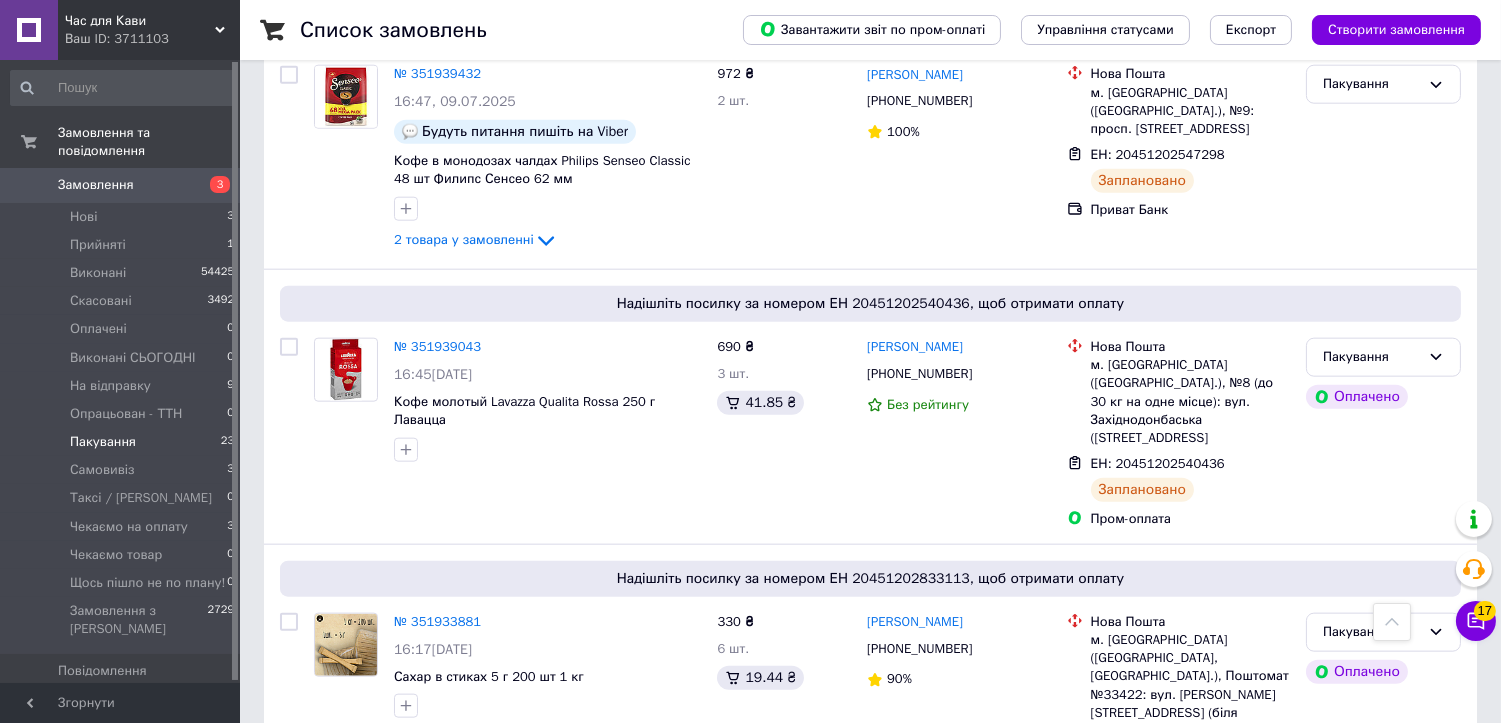 scroll, scrollTop: 4310, scrollLeft: 0, axis: vertical 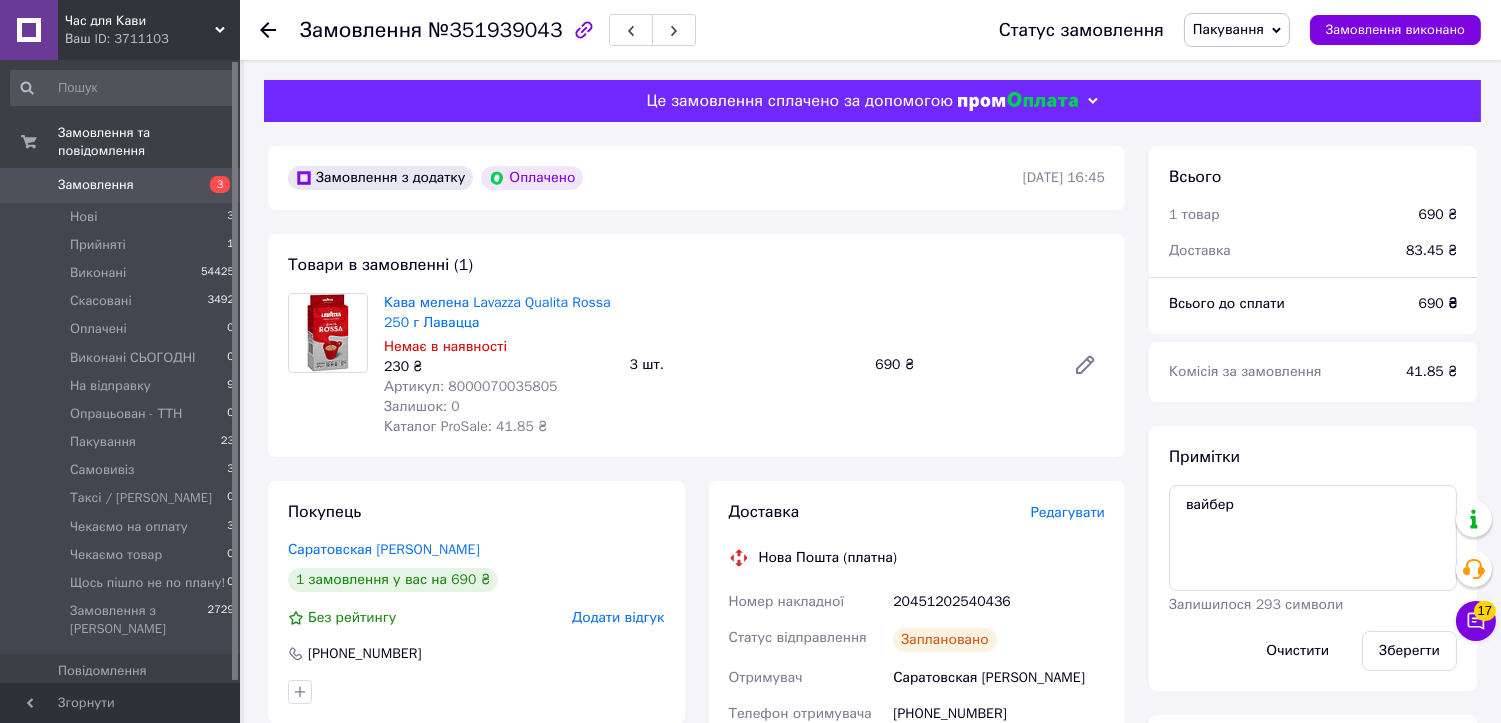click on "№351939043" at bounding box center (495, 30) 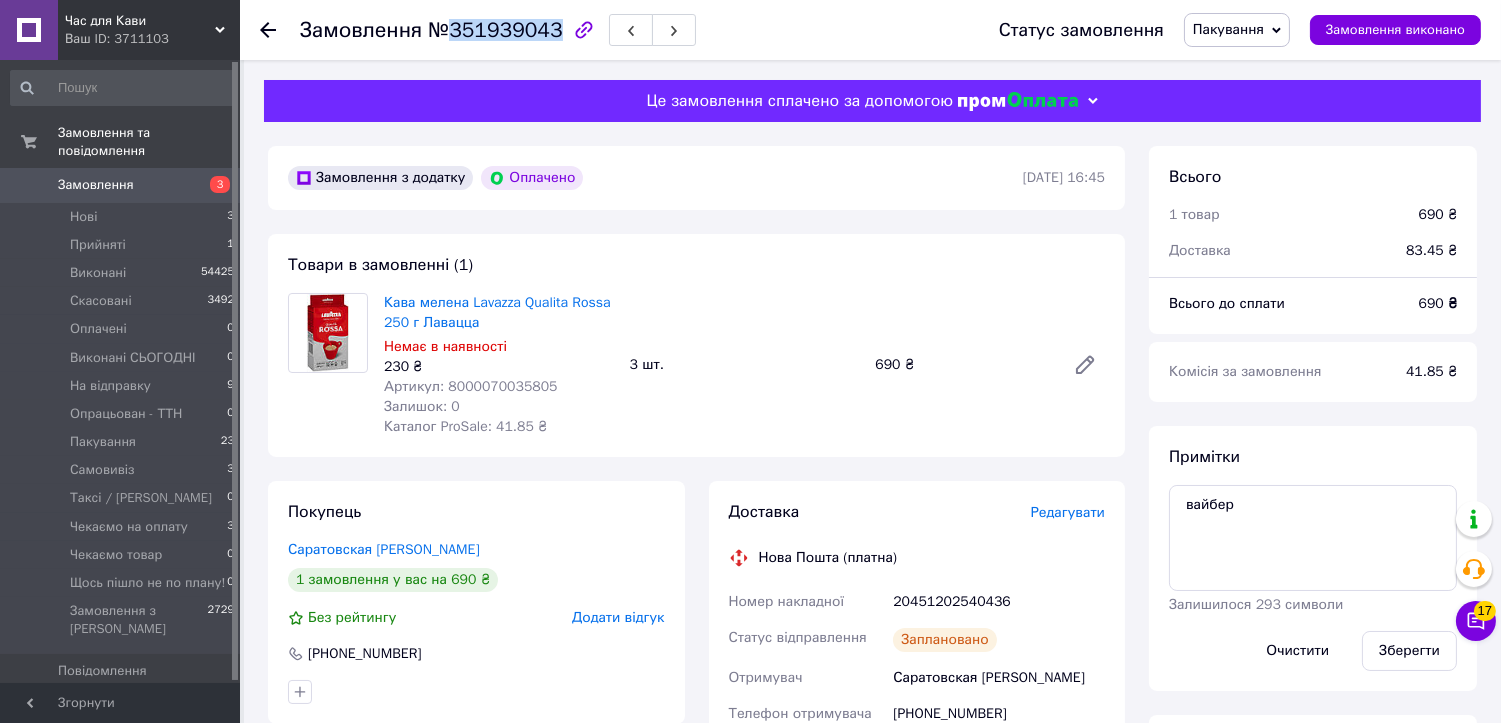 click on "№351939043" at bounding box center (495, 30) 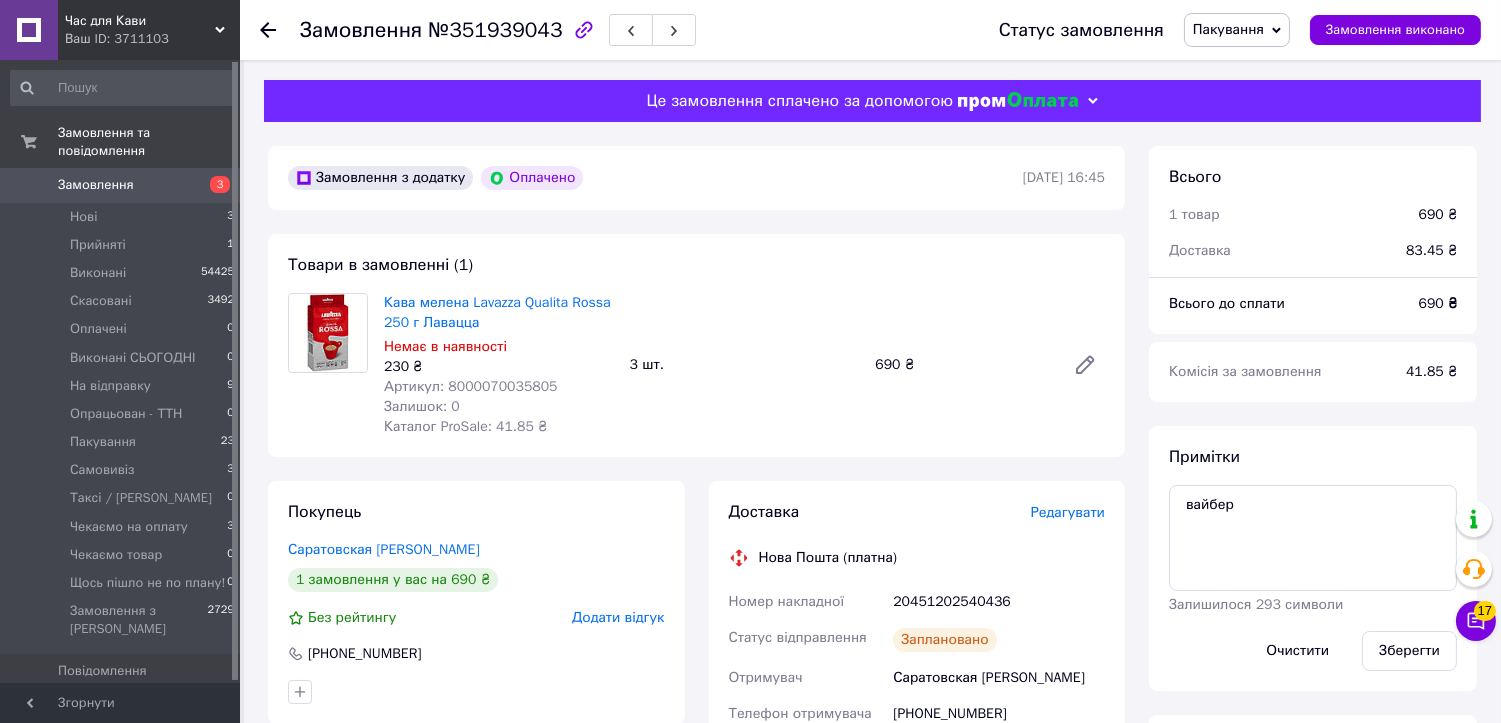 drag, startPoint x: 650, startPoint y: 276, endPoint x: 667, endPoint y: 366, distance: 91.591484 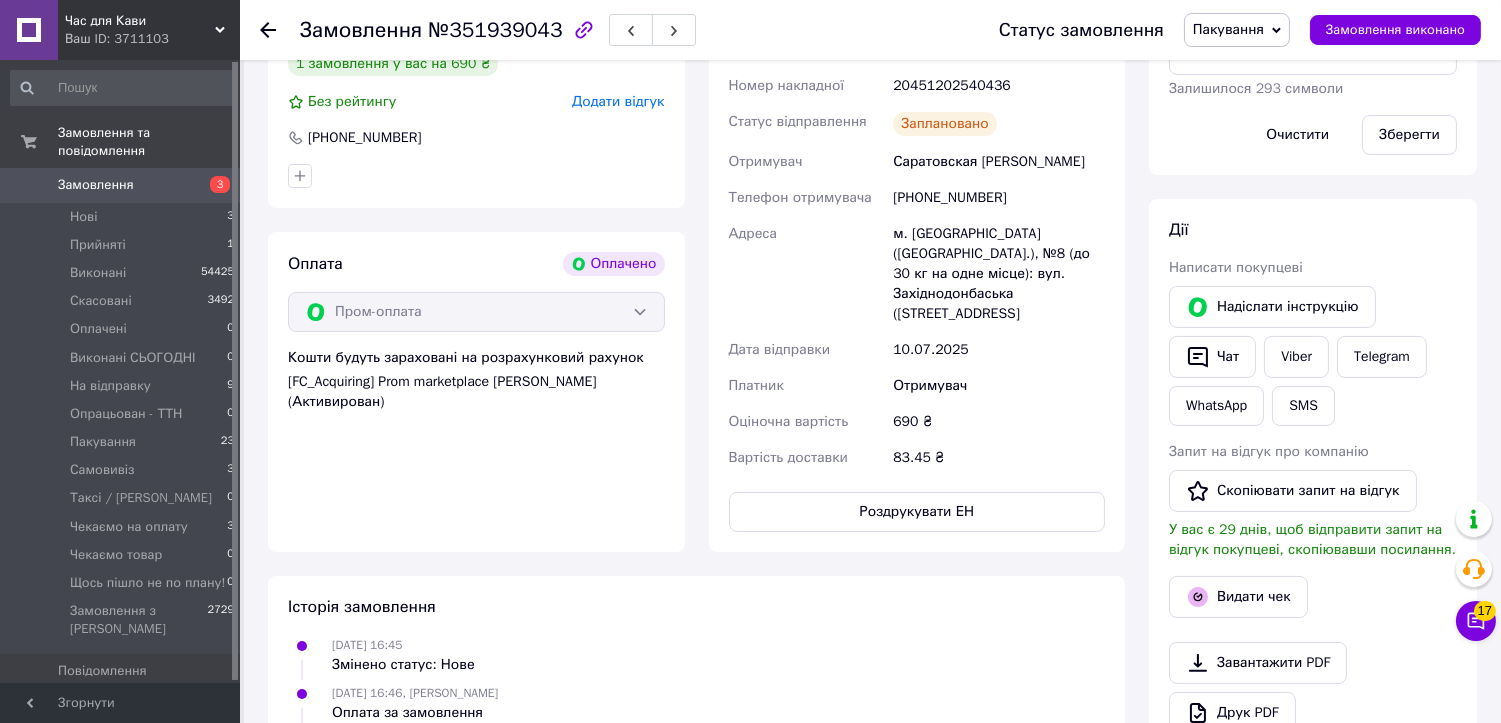 scroll, scrollTop: 555, scrollLeft: 0, axis: vertical 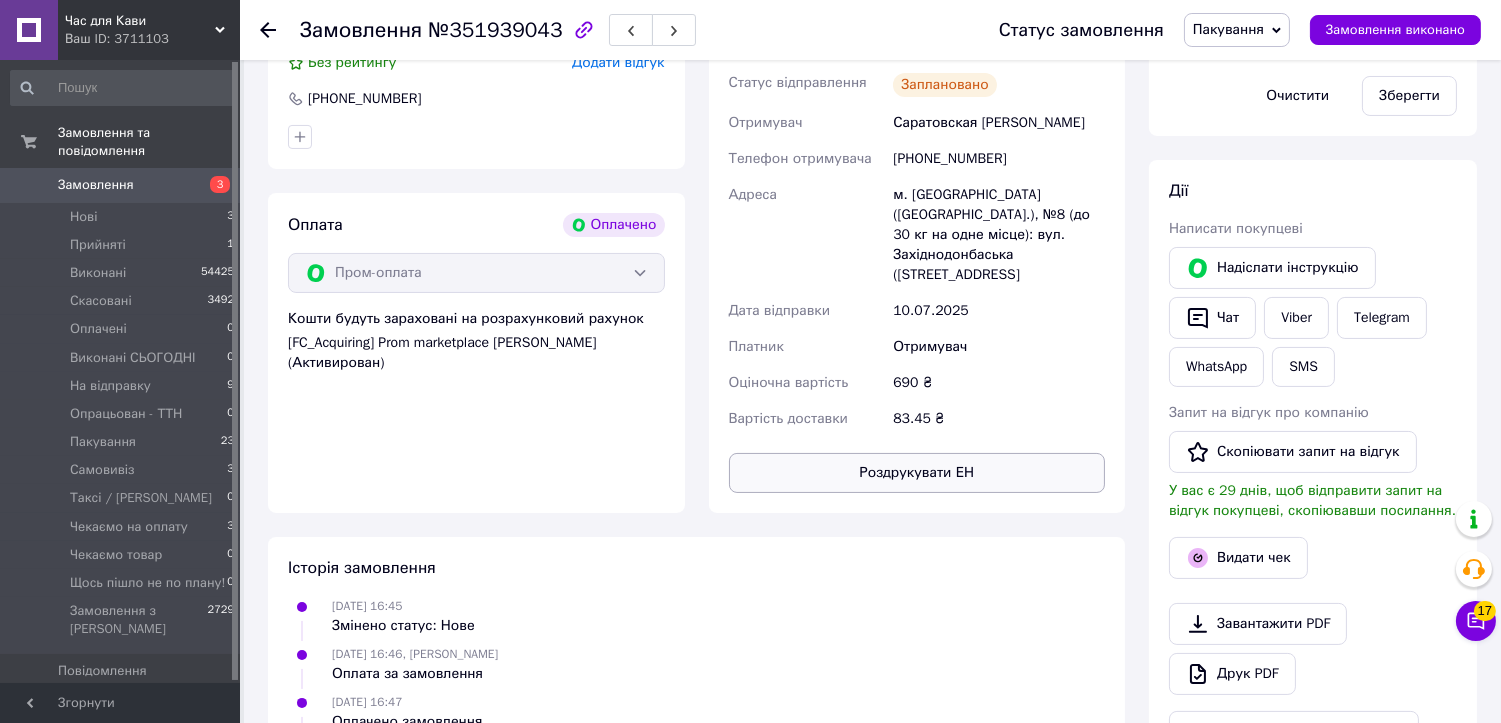 click on "Роздрукувати ЕН" at bounding box center (917, 473) 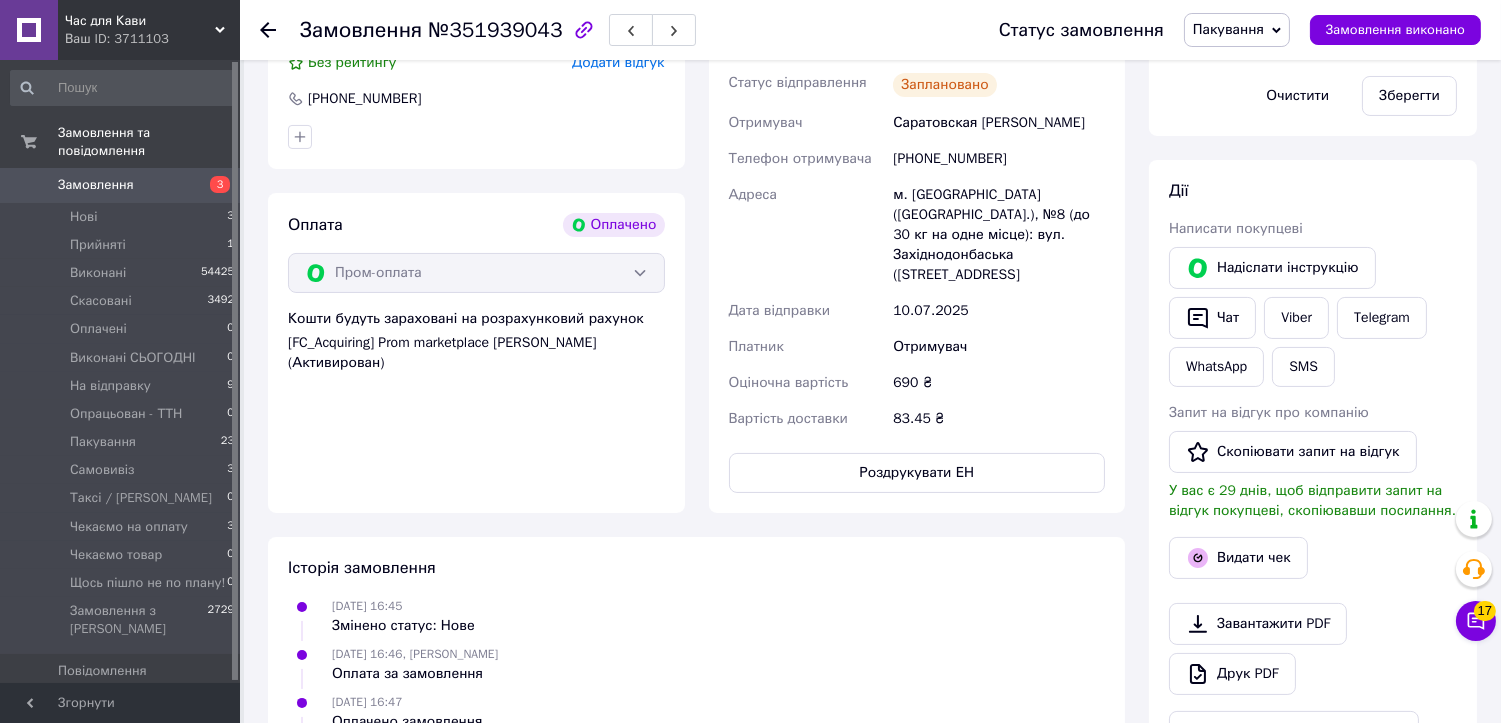 click on "Пакування" at bounding box center [1228, 29] 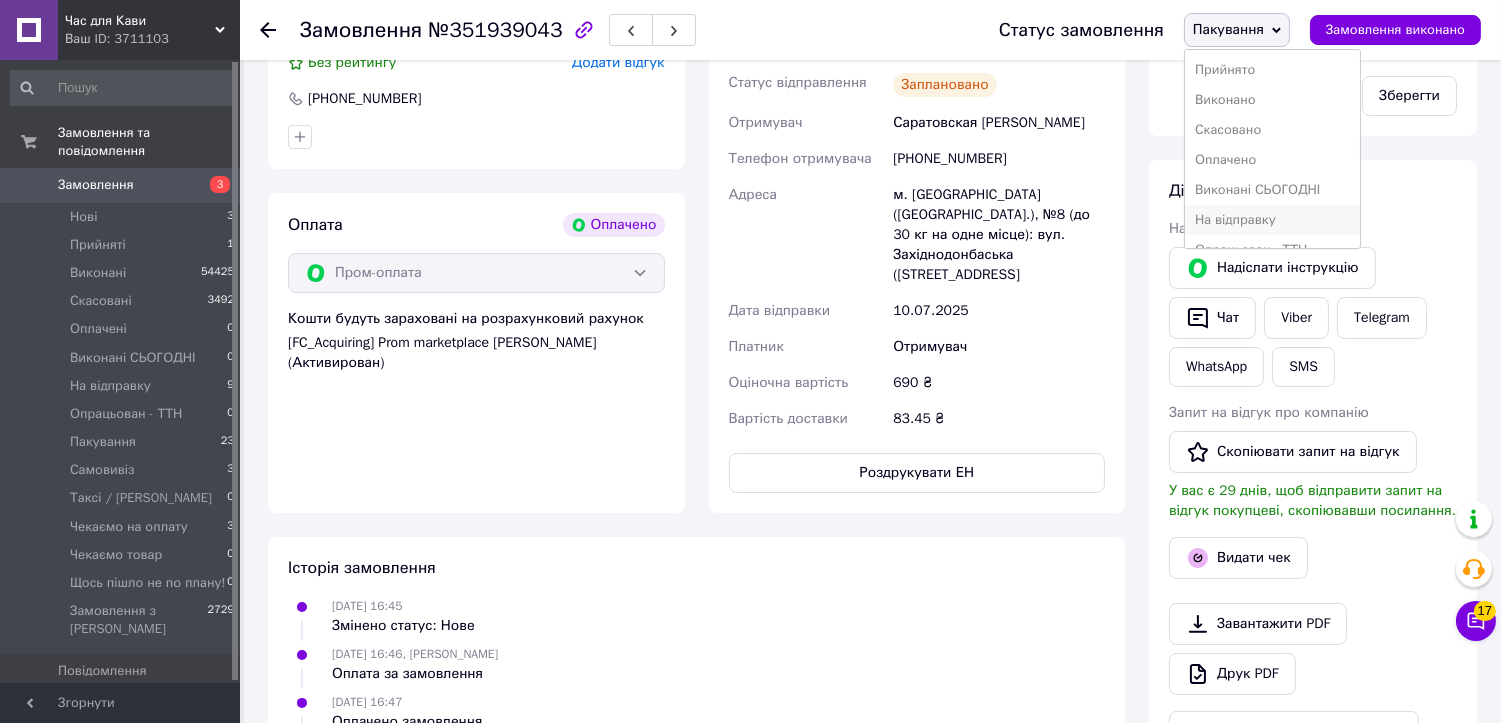 click on "На відправку" at bounding box center (1273, 220) 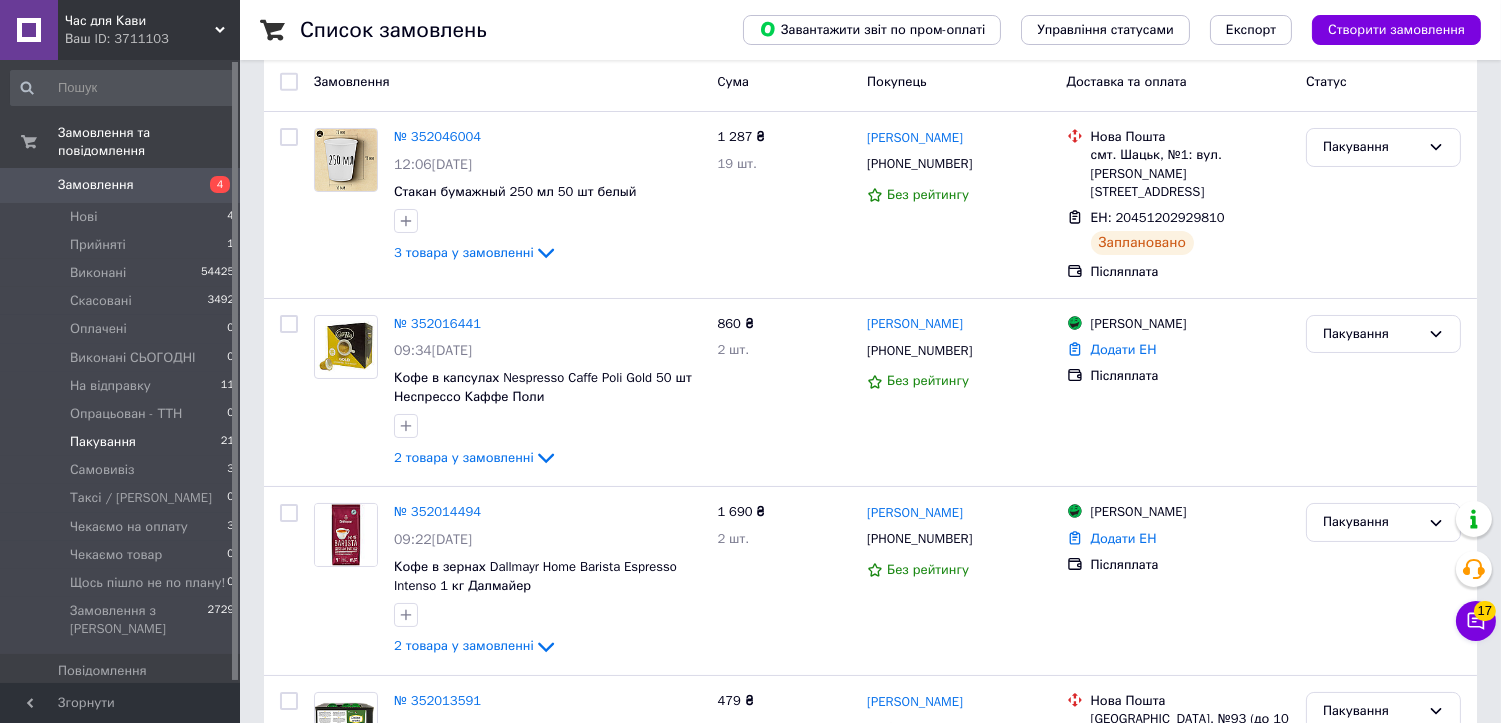 scroll, scrollTop: 222, scrollLeft: 0, axis: vertical 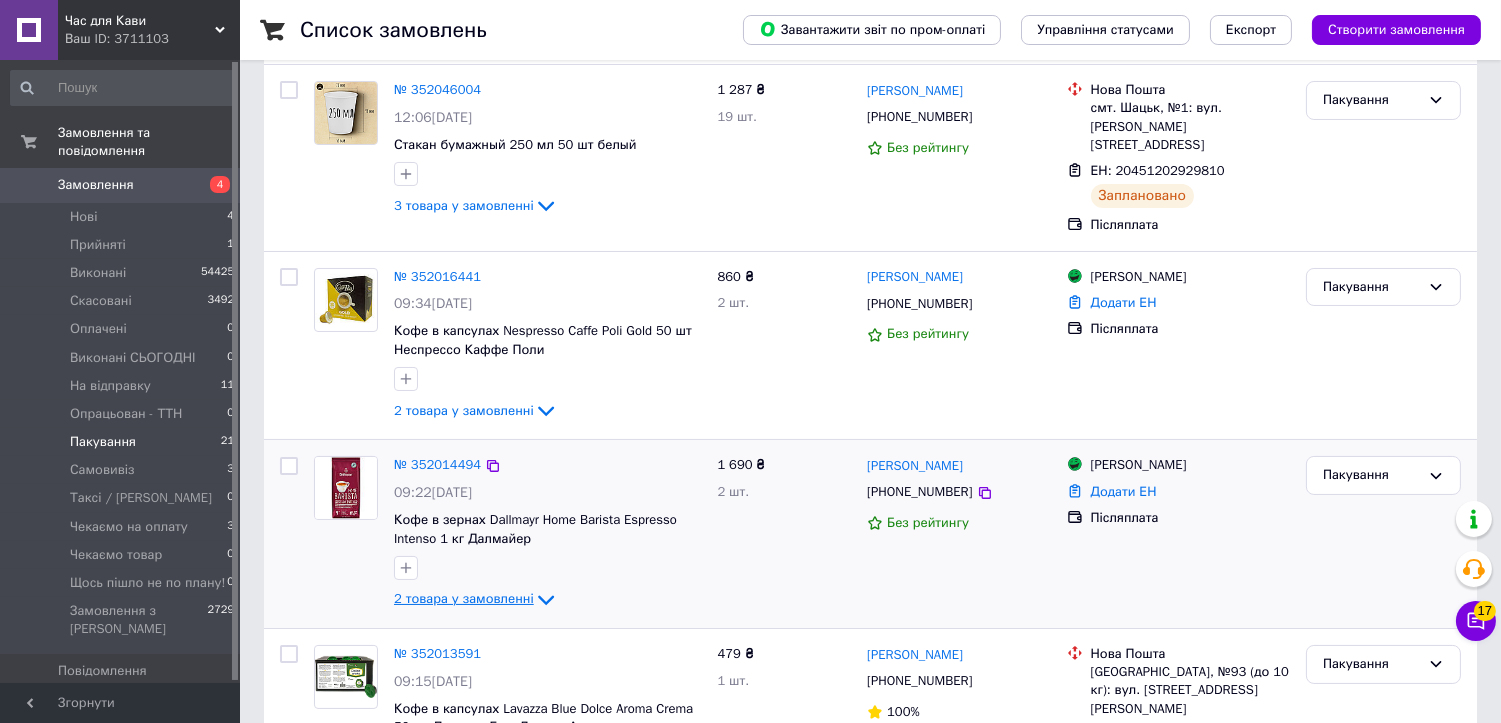 click 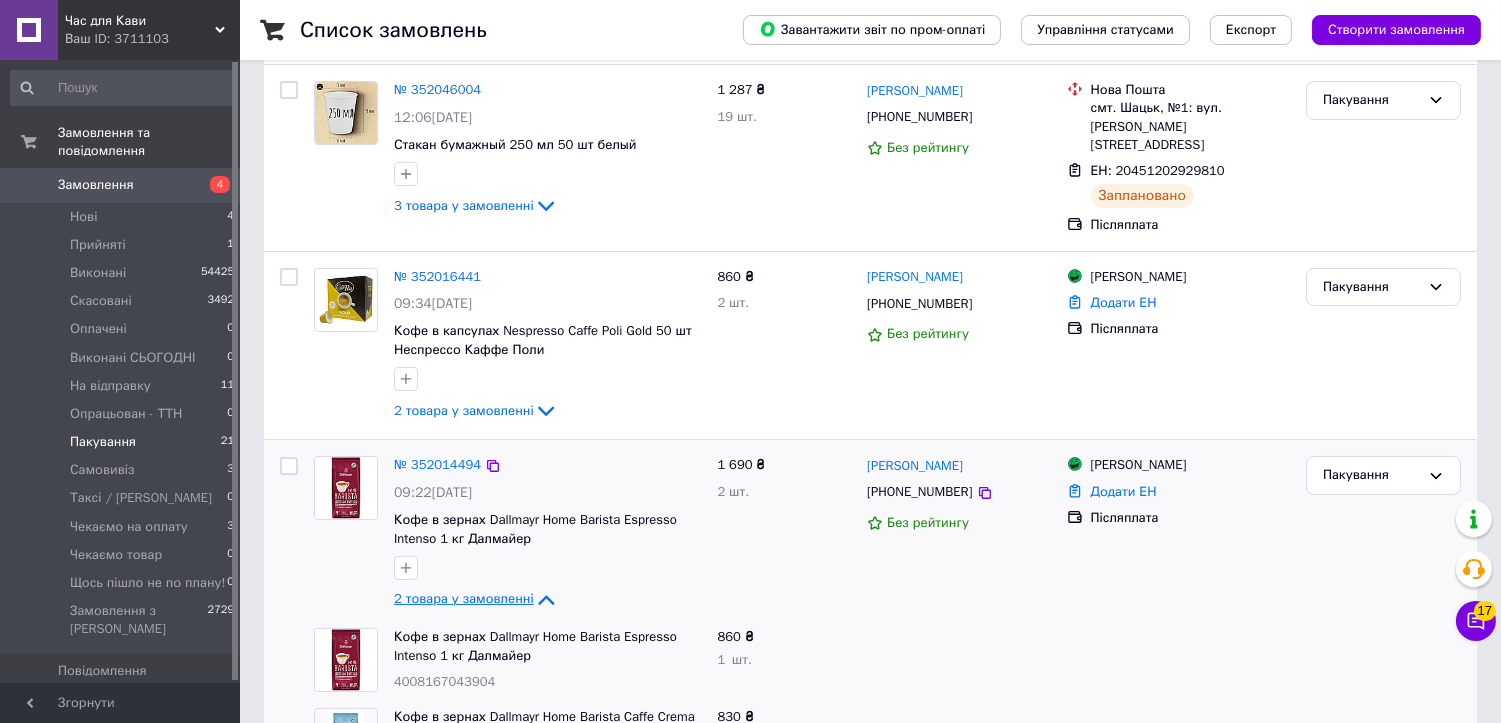 click on "2 товара у замовленні" 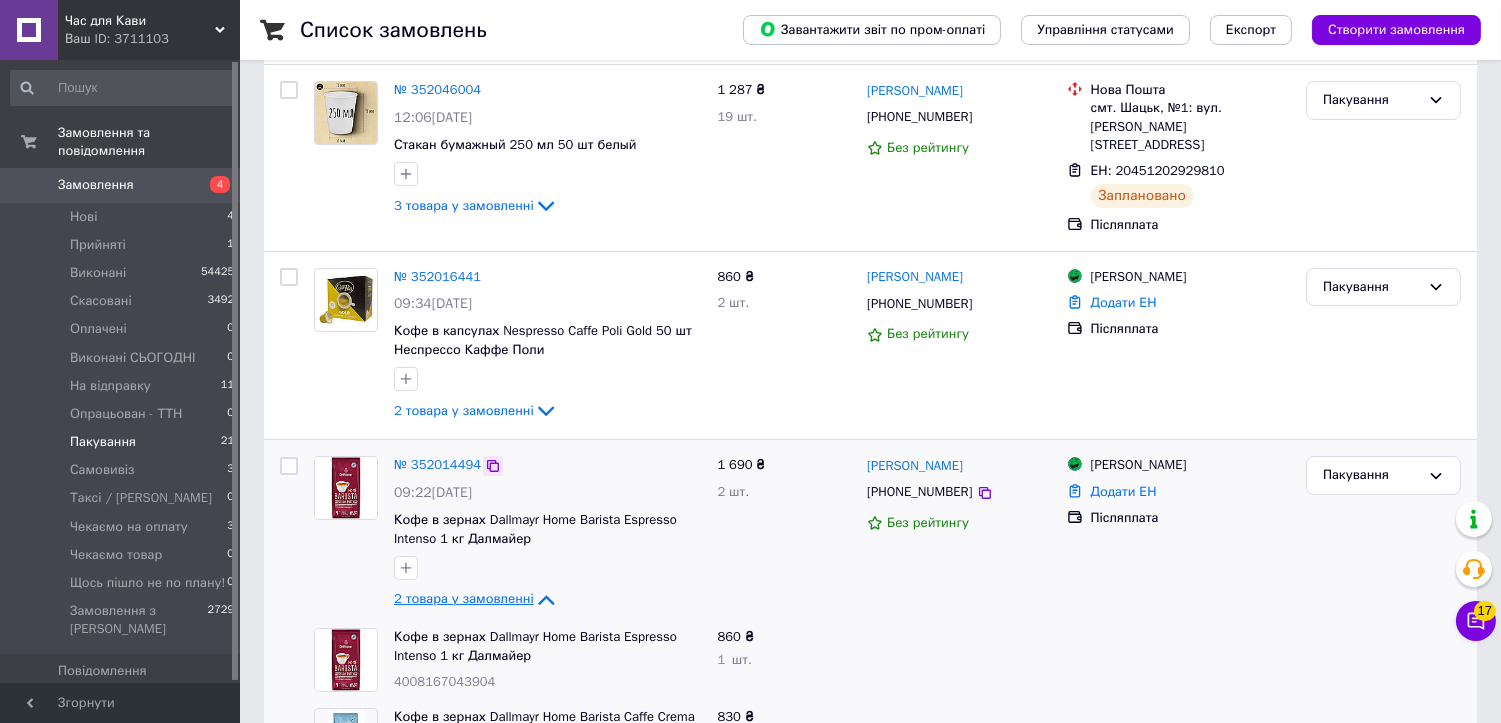 click 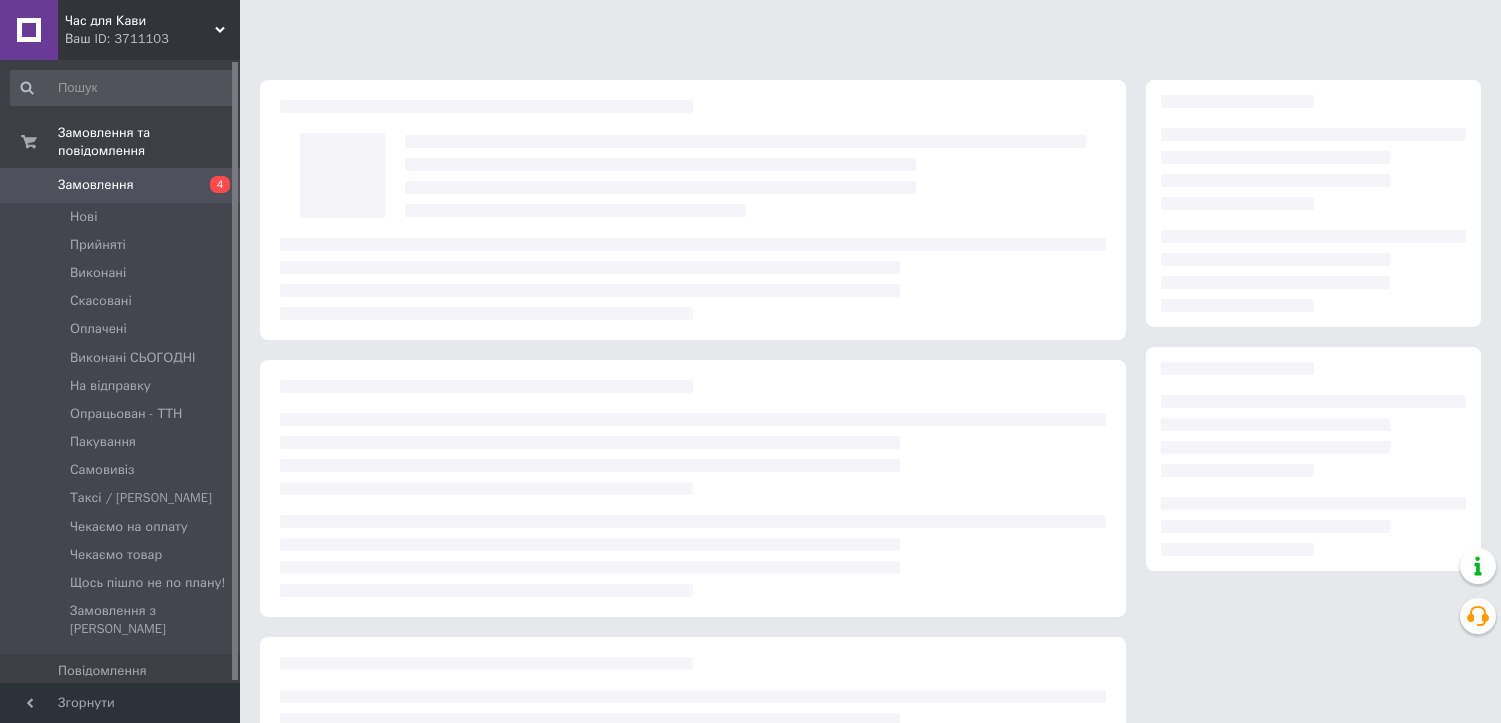scroll, scrollTop: 0, scrollLeft: 0, axis: both 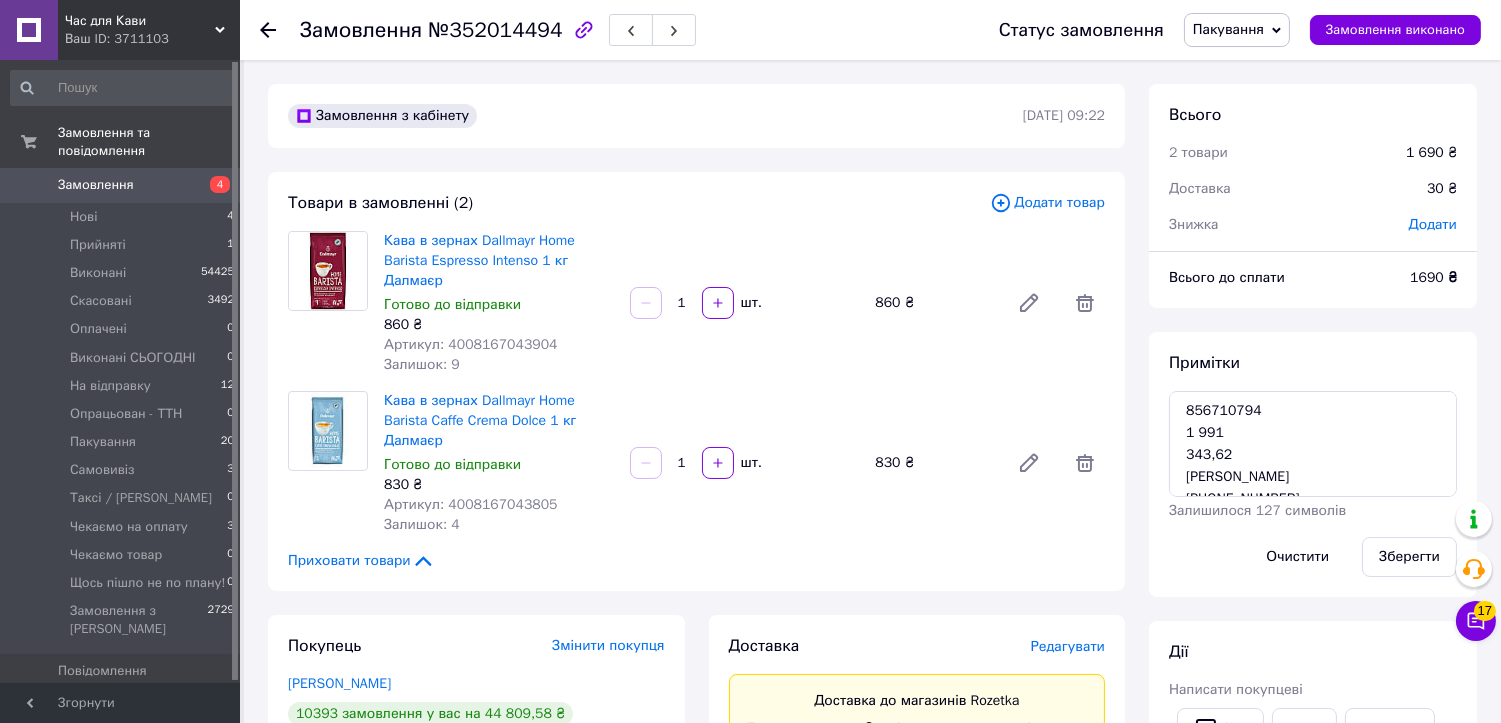 click on "№352014494" at bounding box center [495, 30] 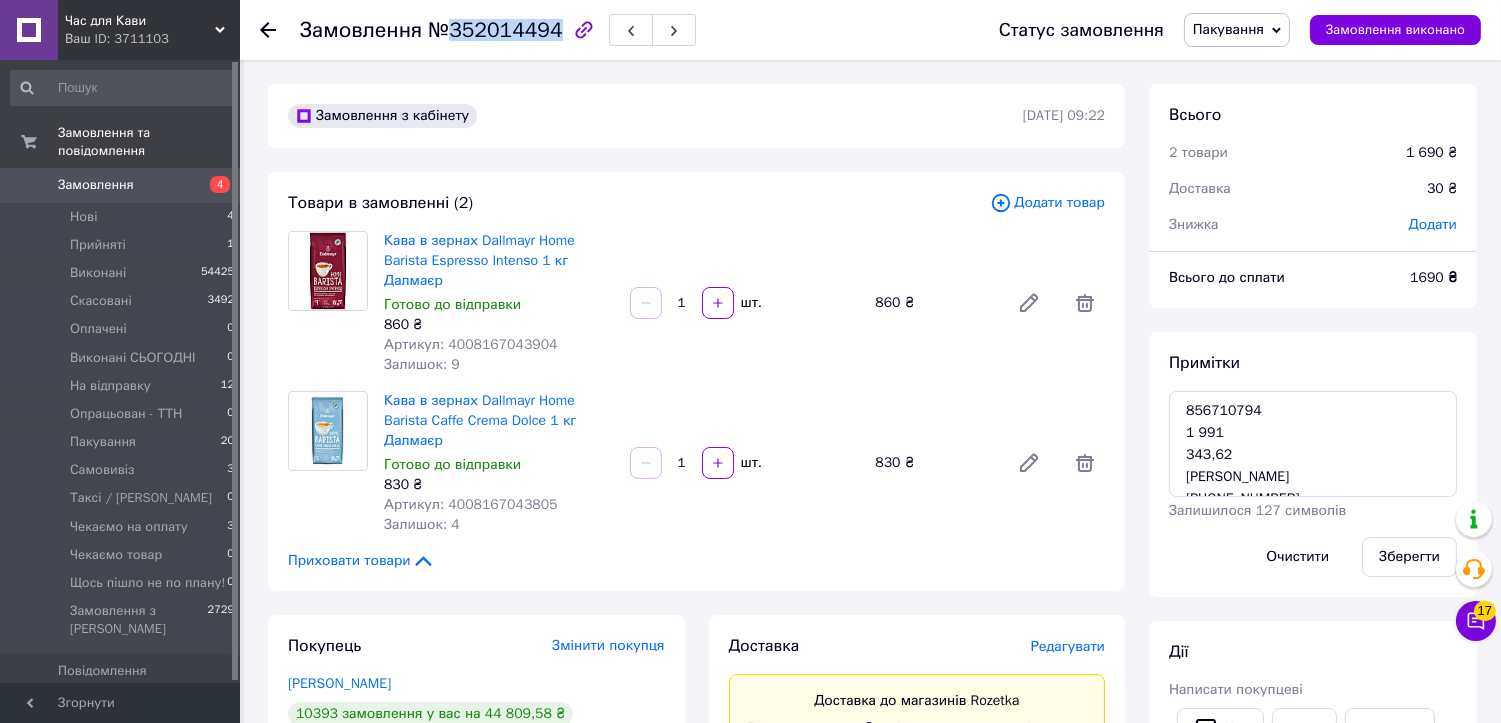 click on "№352014494" at bounding box center [495, 30] 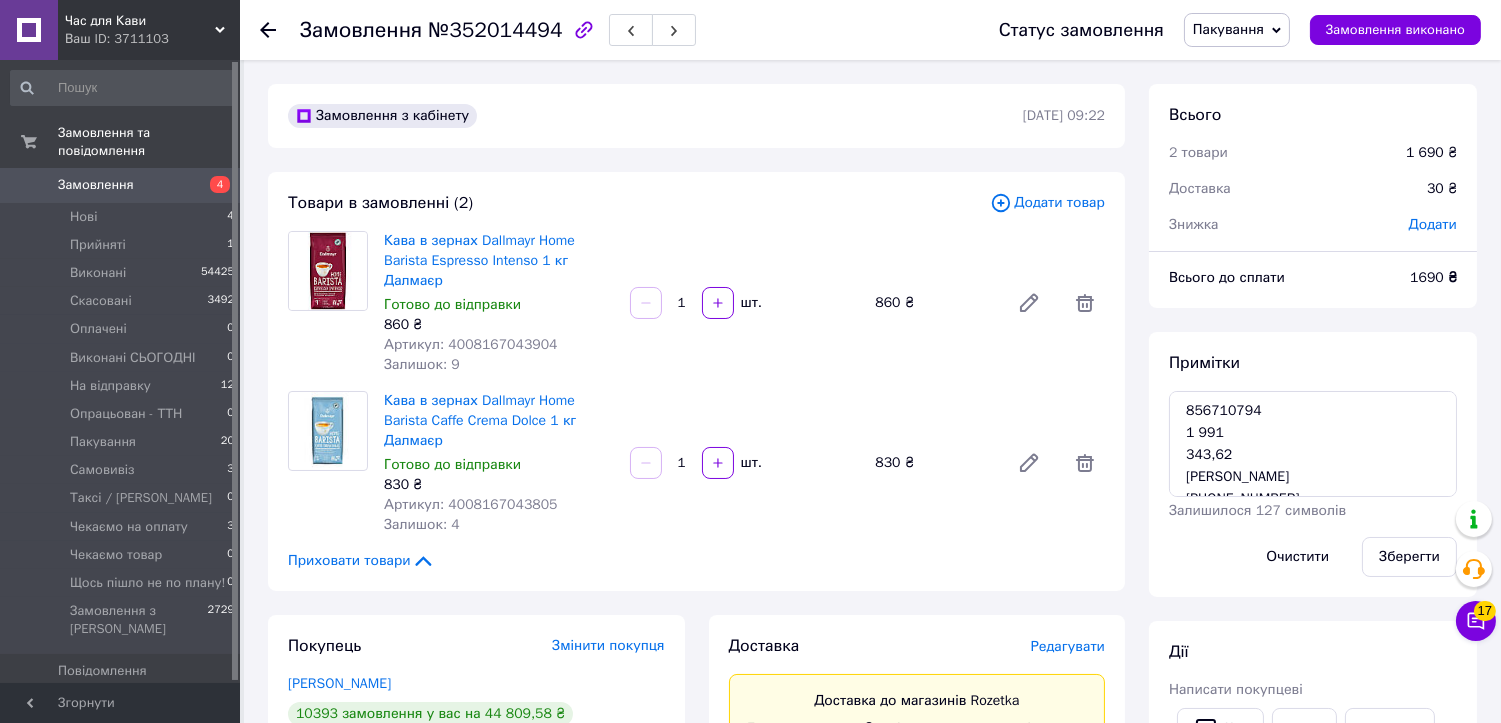 click on "Кава в зернах Dallmayr Home Barista Espresso Intenso 1 кг Далмаєр Готово до відправки 860 ₴ Артикул: 4008167043904 Залишок: 9 1   шт. 860 ₴" at bounding box center [744, 303] 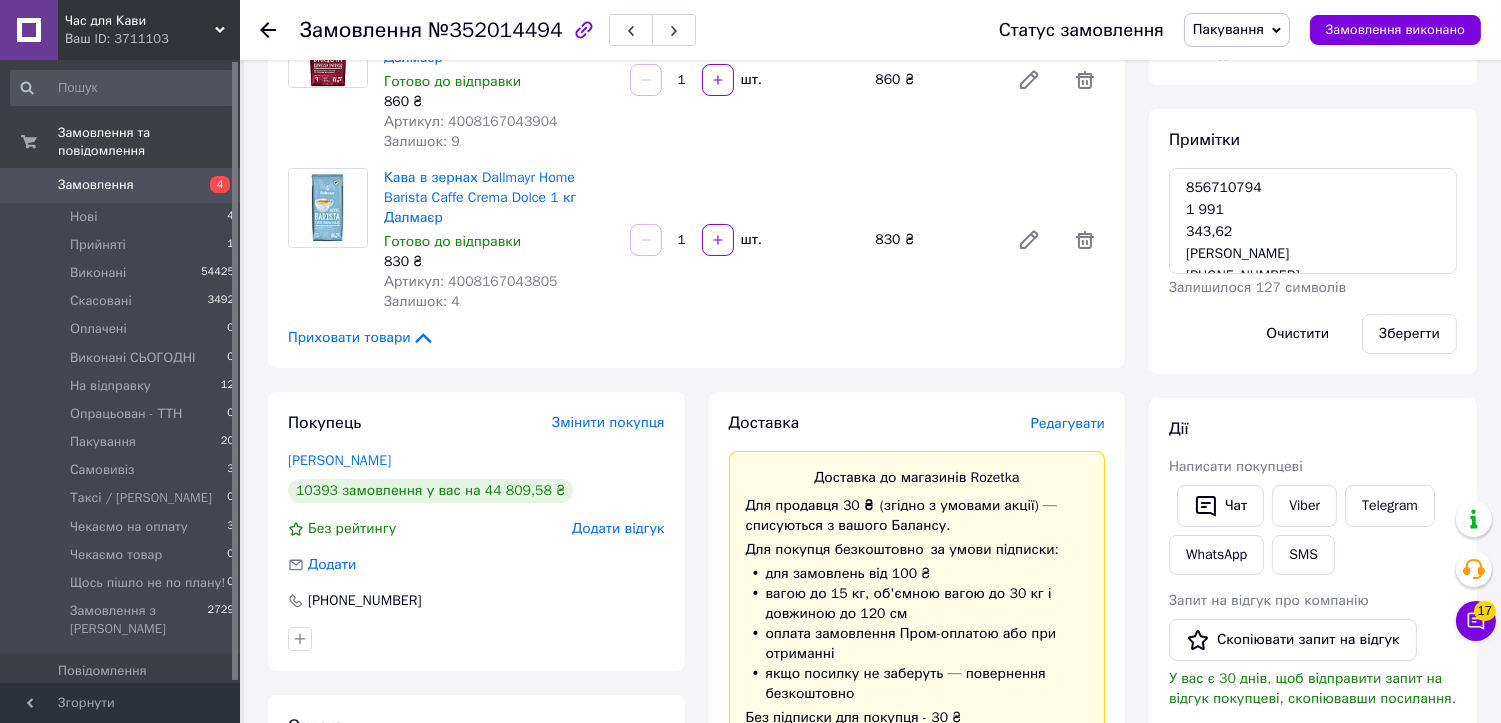 scroll, scrollTop: 222, scrollLeft: 0, axis: vertical 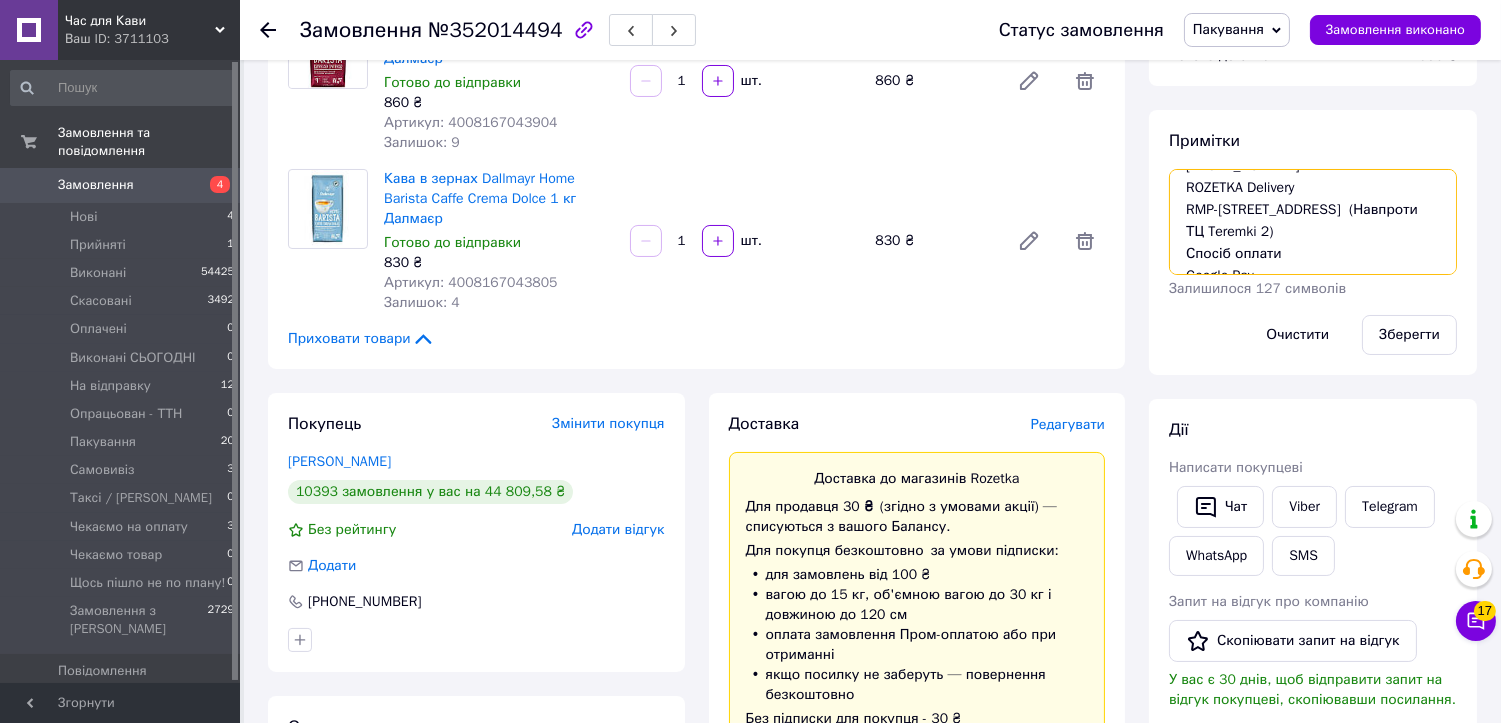 drag, startPoint x: 1308, startPoint y: 213, endPoint x: 1188, endPoint y: 205, distance: 120.26637 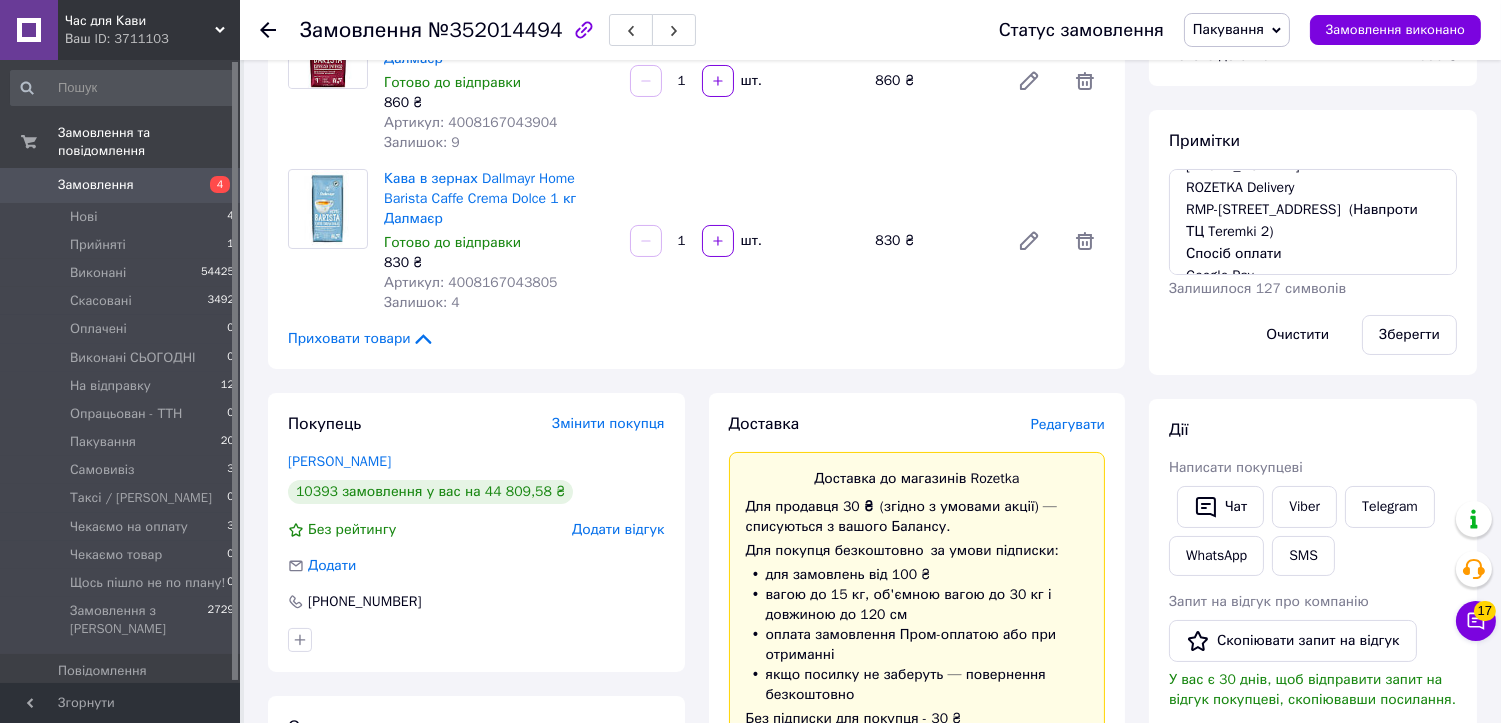 click on "Пакування" at bounding box center (1228, 29) 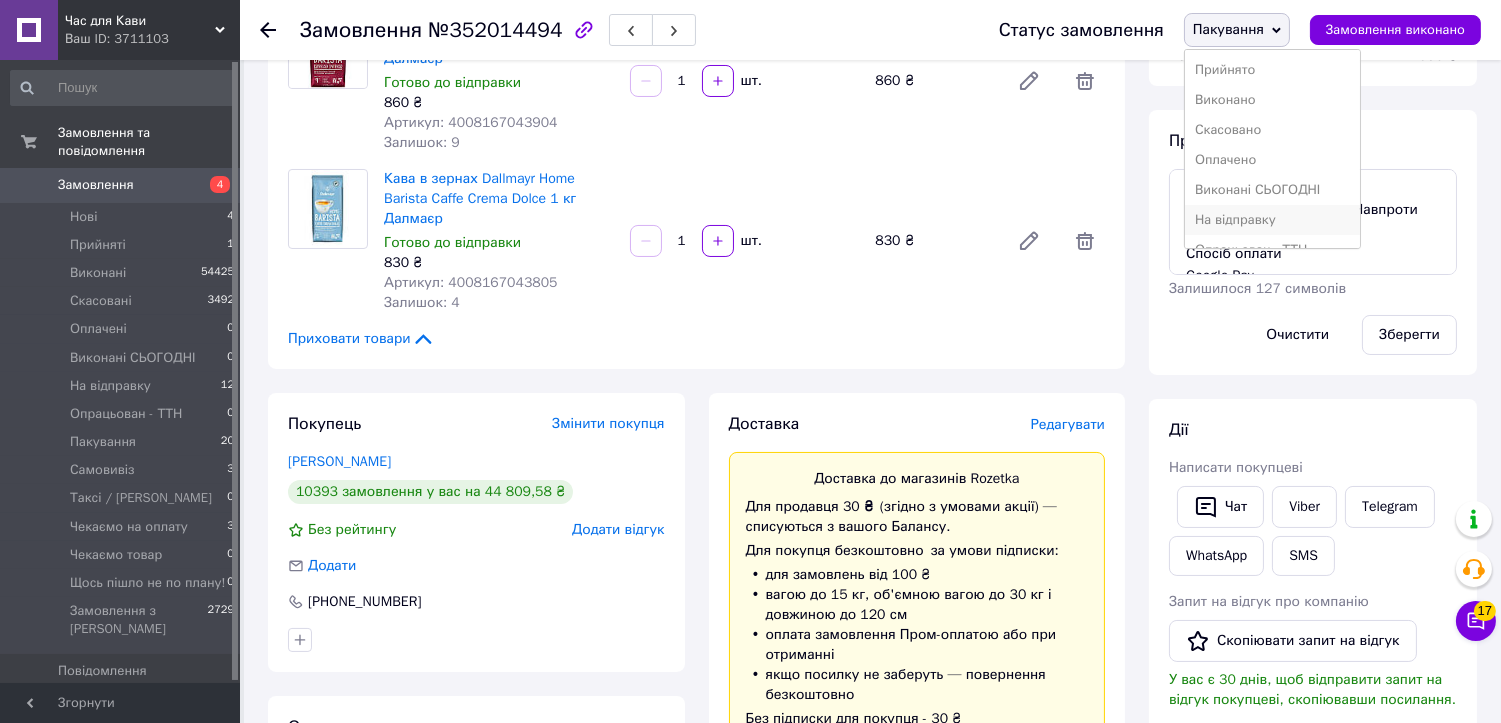 click on "На відправку" at bounding box center [1273, 220] 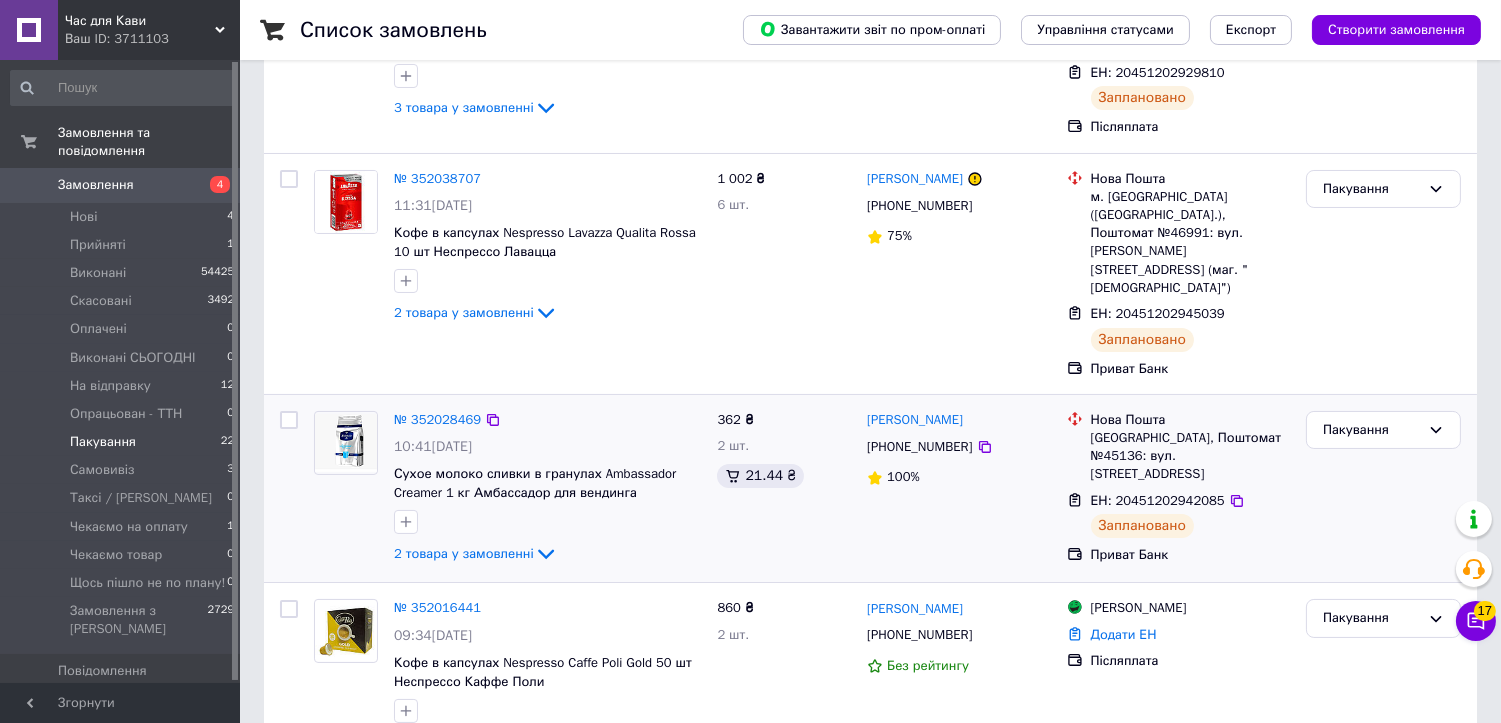 scroll, scrollTop: 333, scrollLeft: 0, axis: vertical 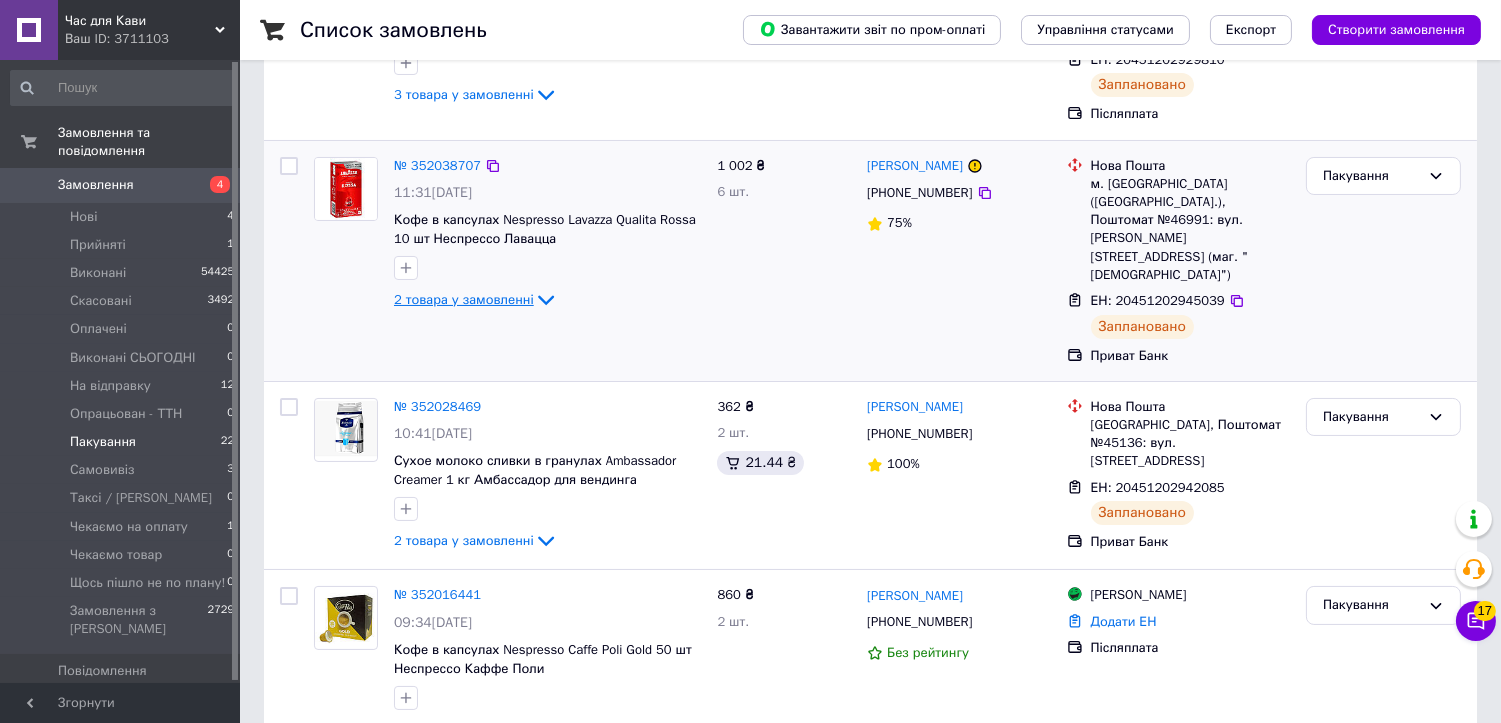 click 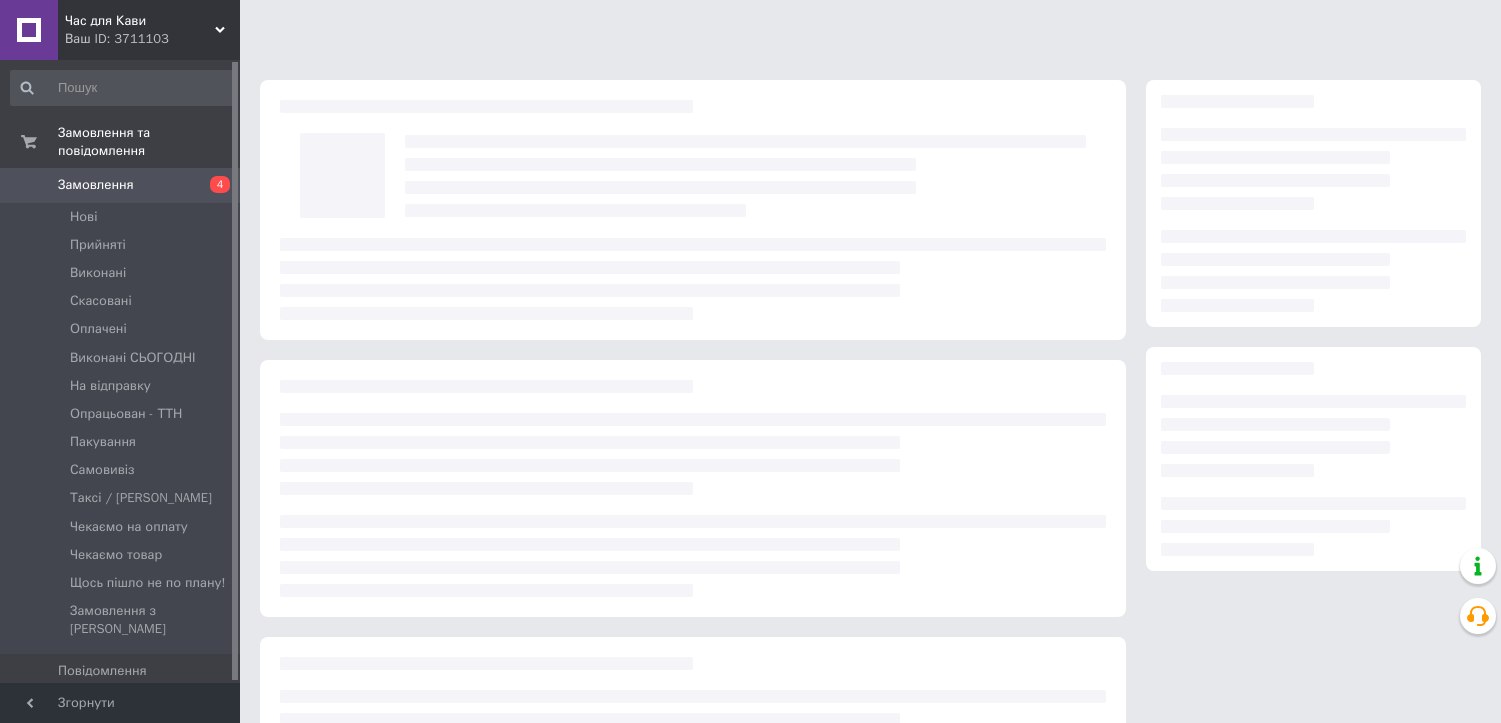 scroll, scrollTop: 0, scrollLeft: 0, axis: both 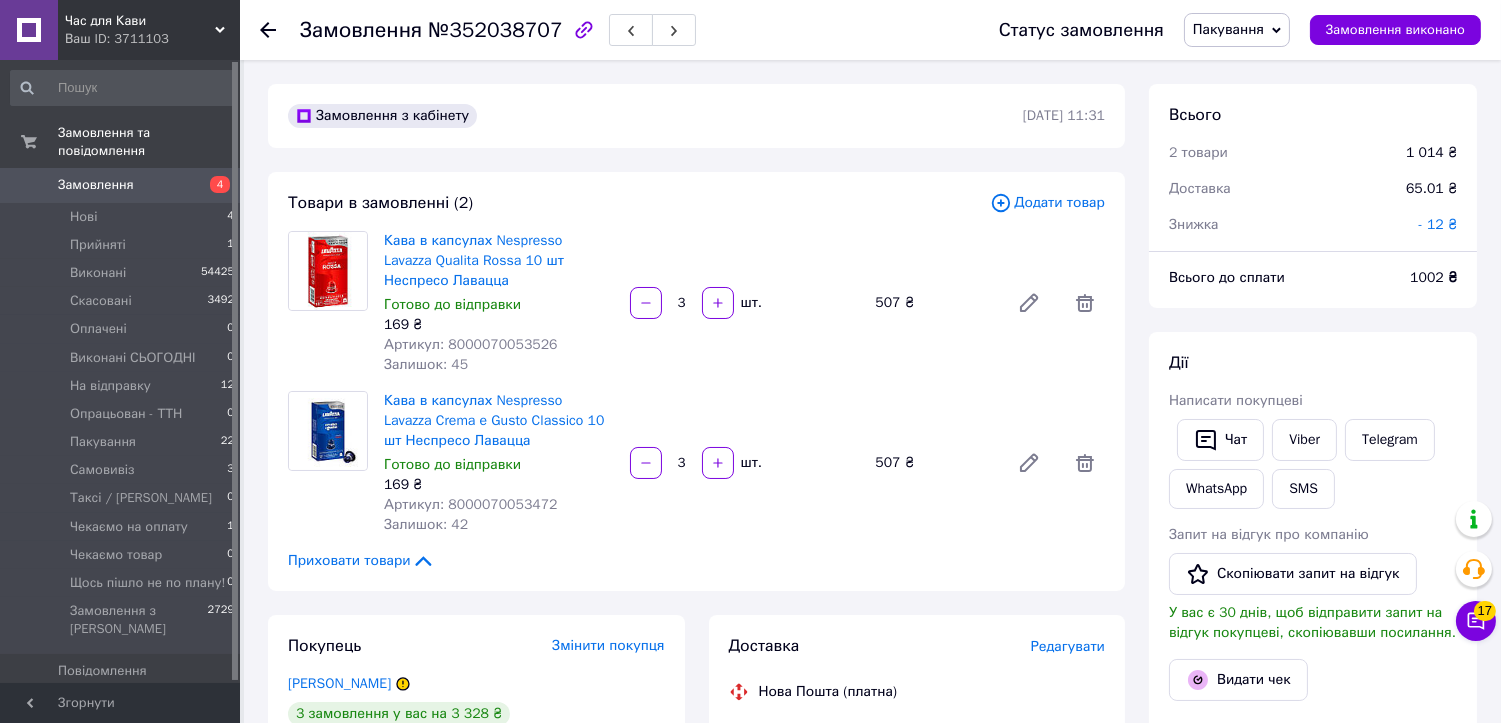 click on "№352038707" at bounding box center (495, 30) 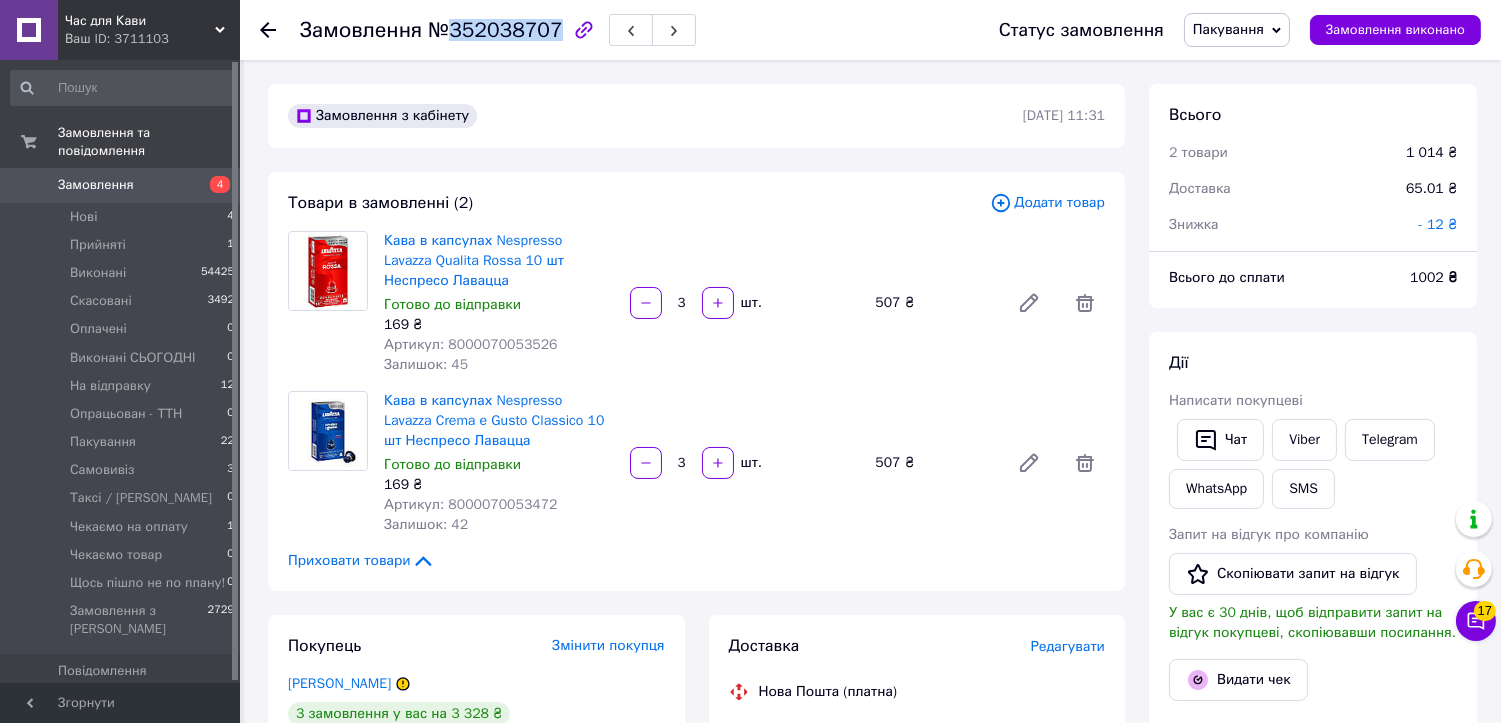 click on "№352038707" at bounding box center [495, 30] 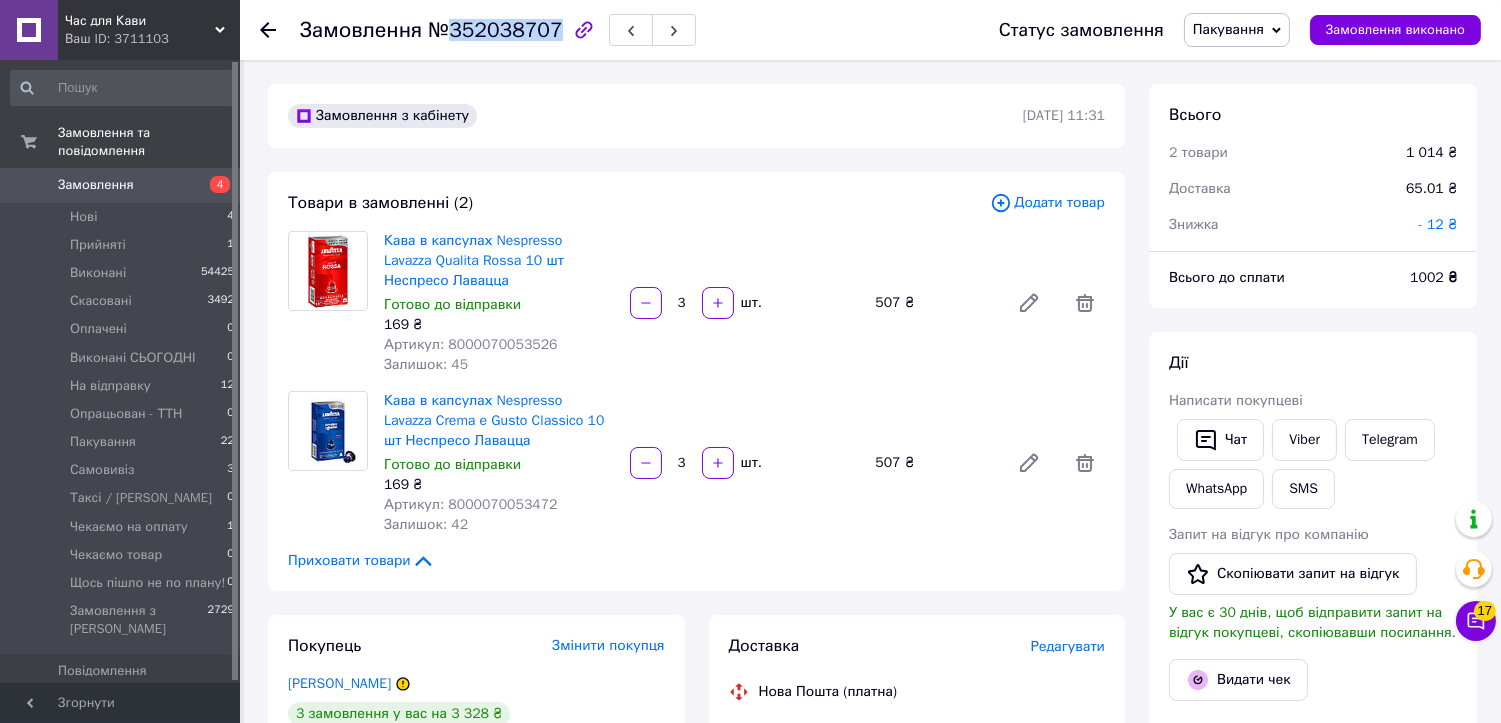 copy on "352038707" 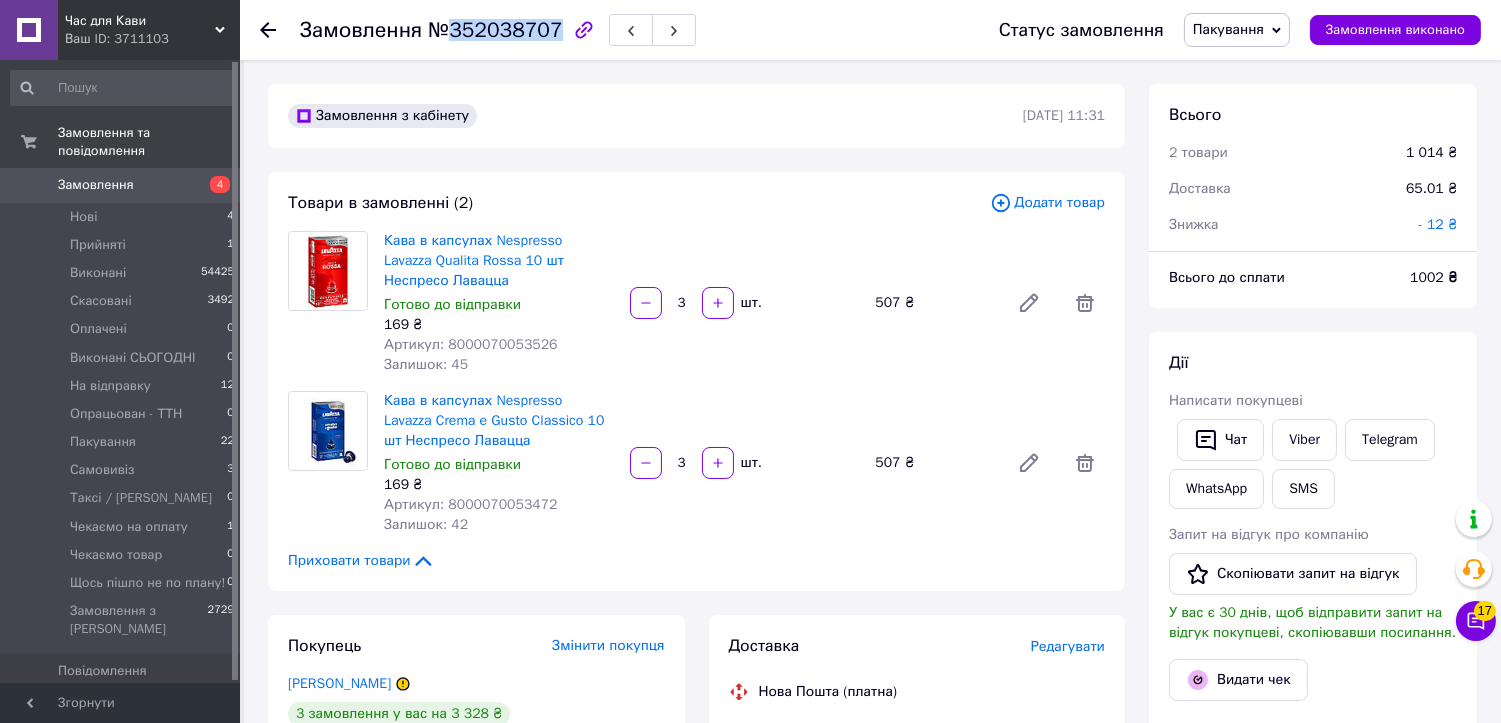 click on "Товари в замовленні (2)" at bounding box center [639, 203] 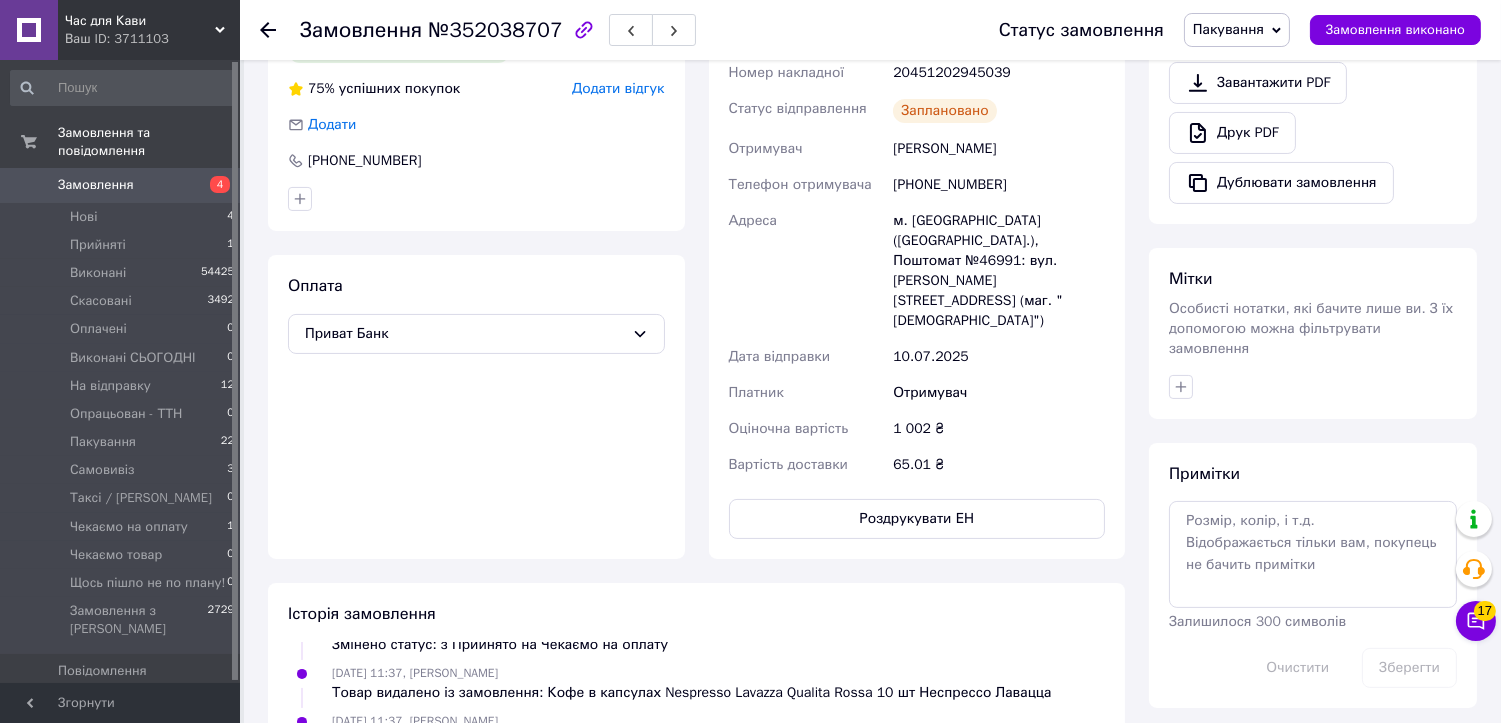 scroll, scrollTop: 666, scrollLeft: 0, axis: vertical 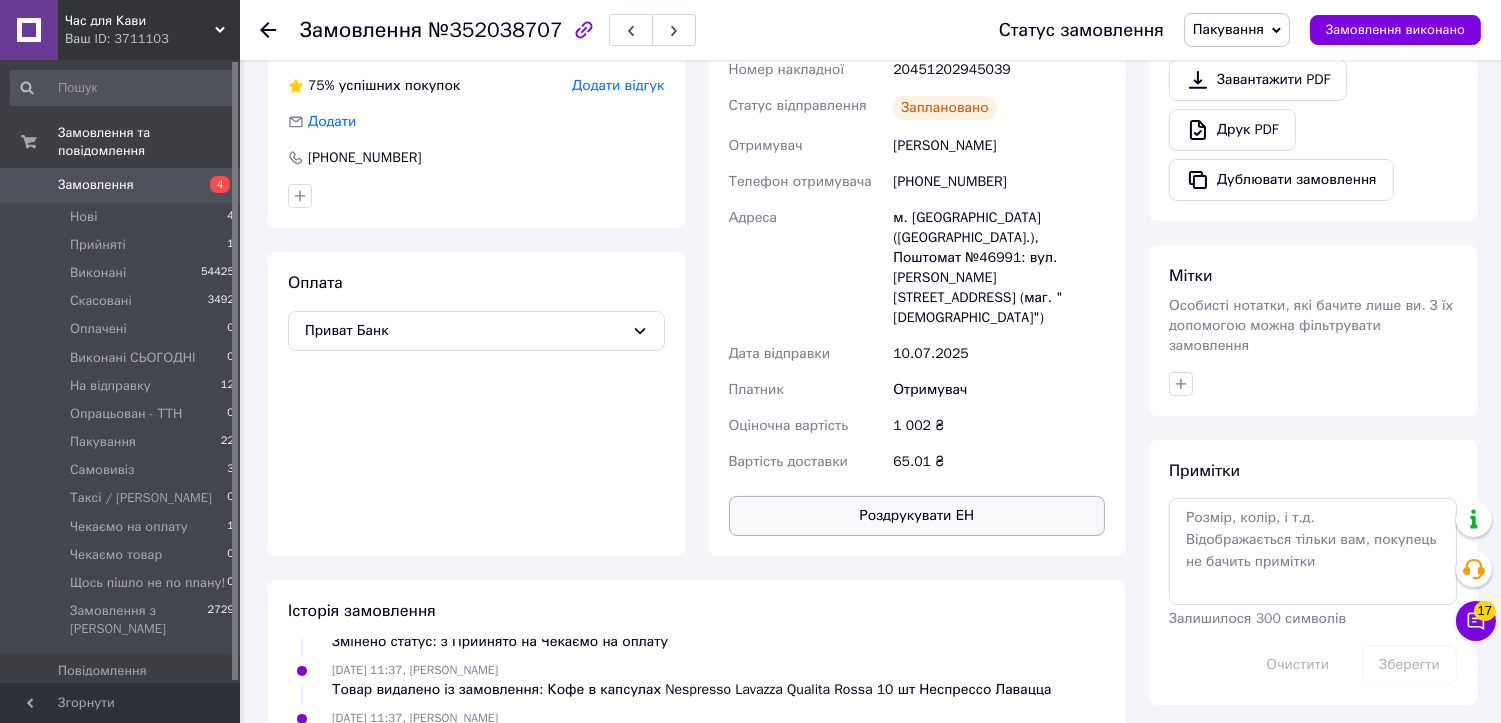 click on "Роздрукувати ЕН" at bounding box center (917, 516) 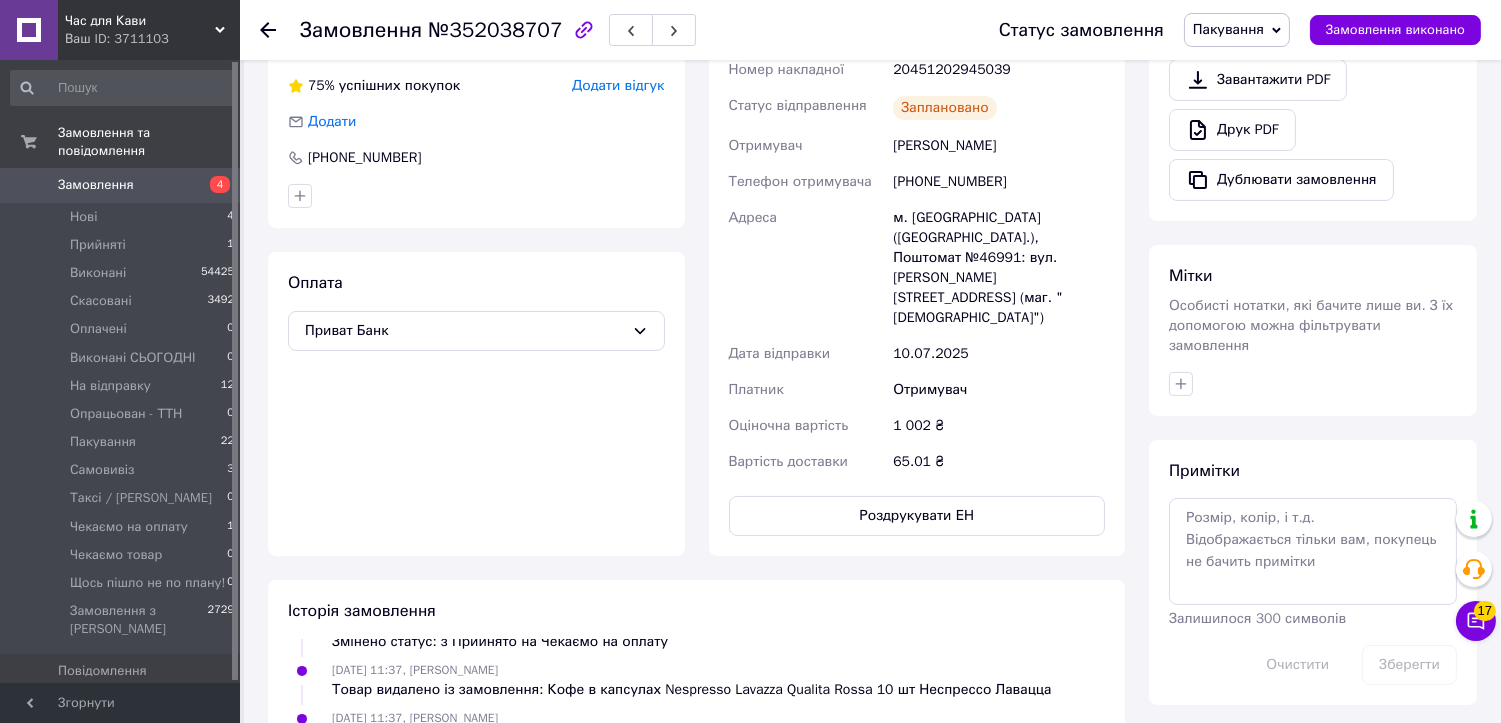 click on "Пакування" at bounding box center [1228, 29] 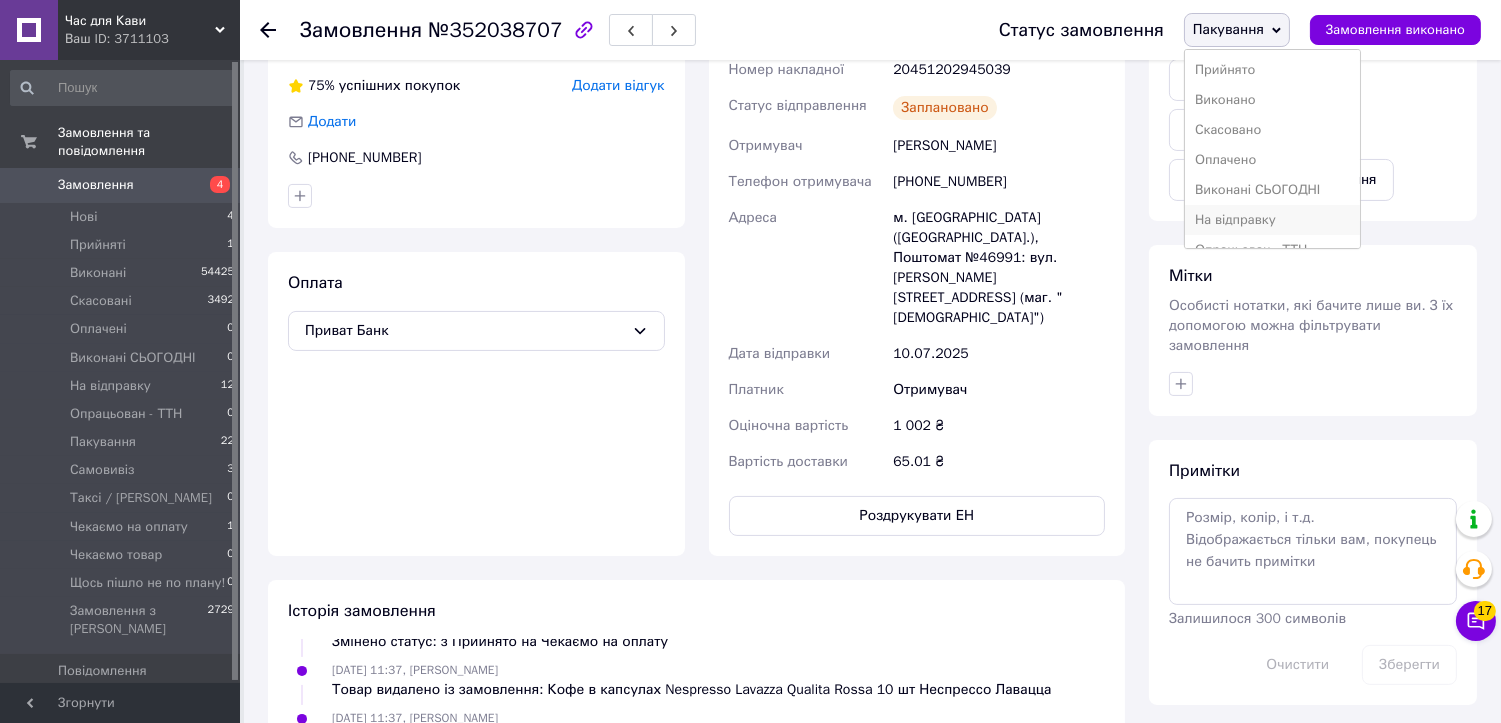 click on "На відправку" at bounding box center [1273, 220] 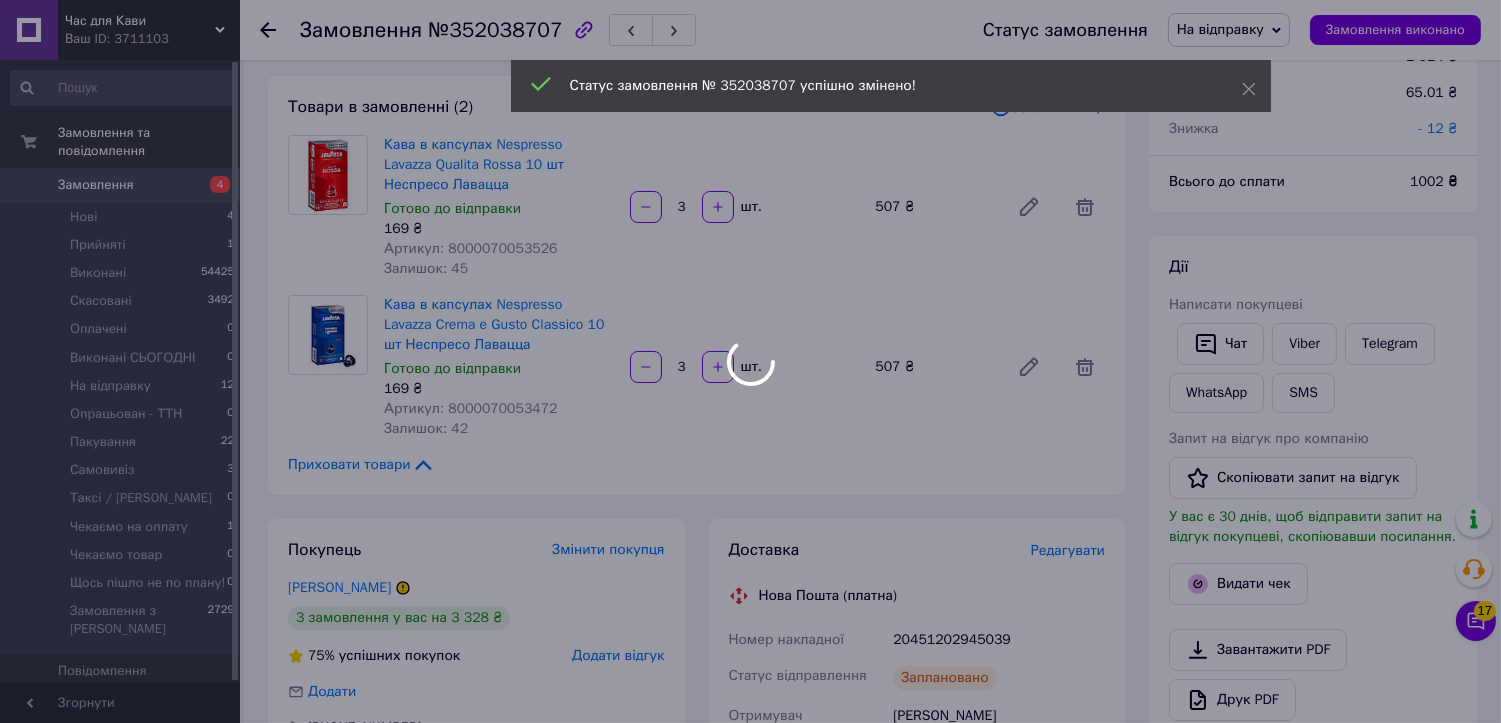 scroll, scrollTop: 0, scrollLeft: 0, axis: both 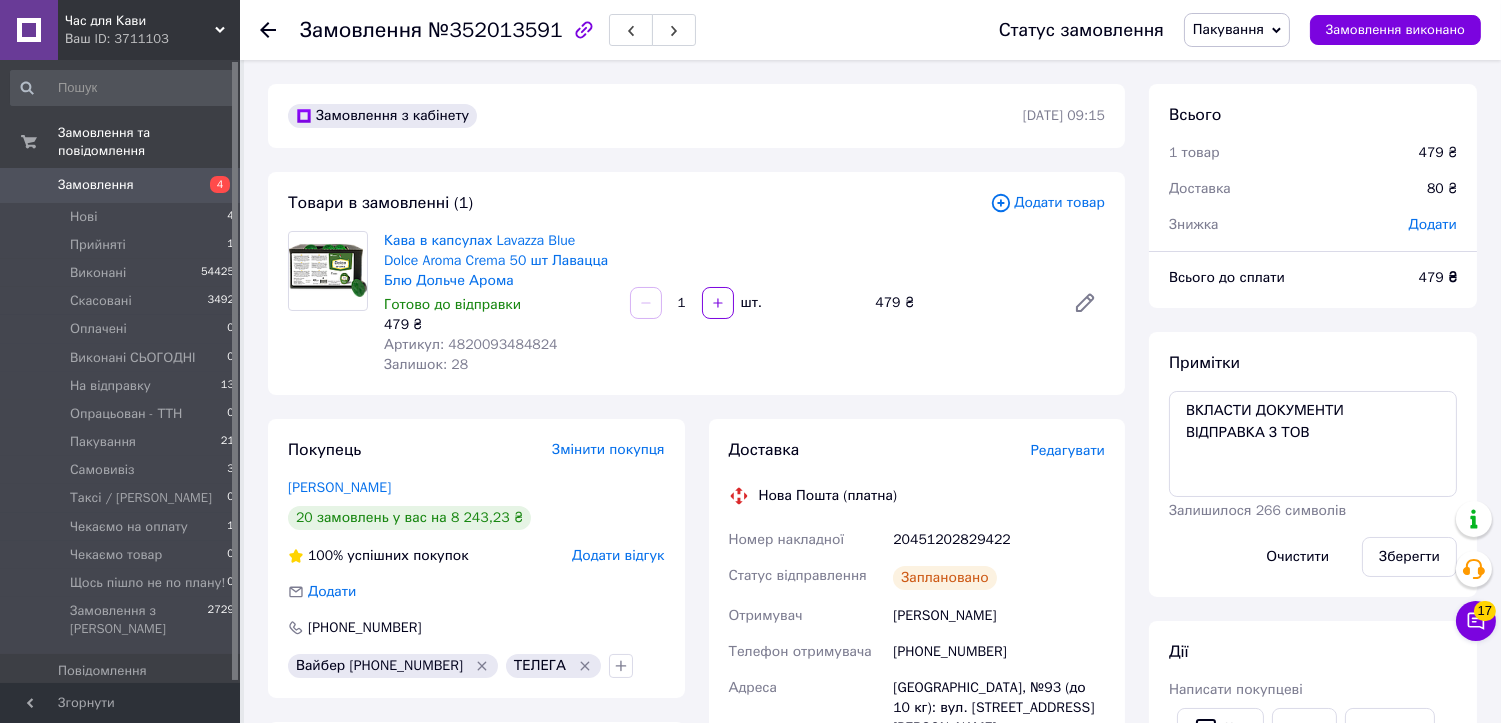 click on "№352013591" at bounding box center (495, 30) 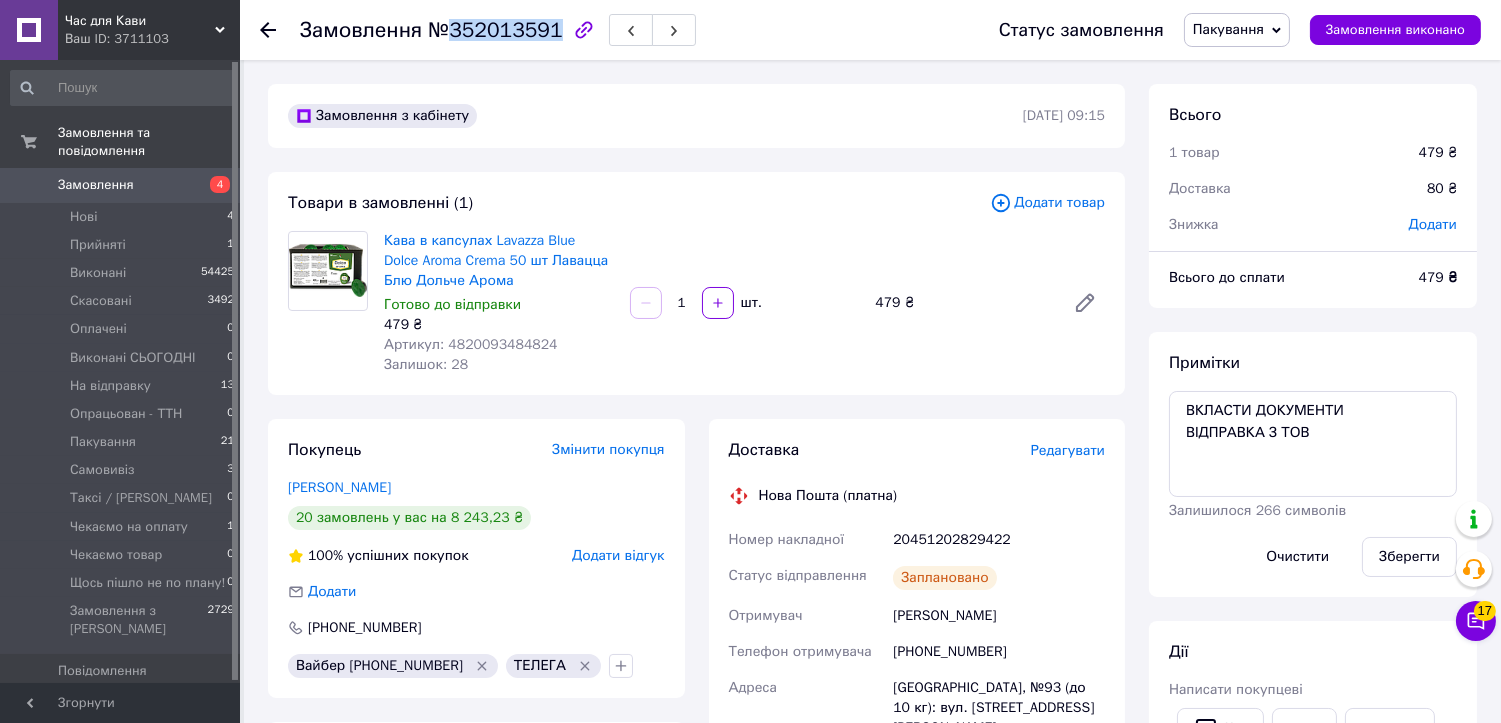 click on "№352013591" at bounding box center (495, 30) 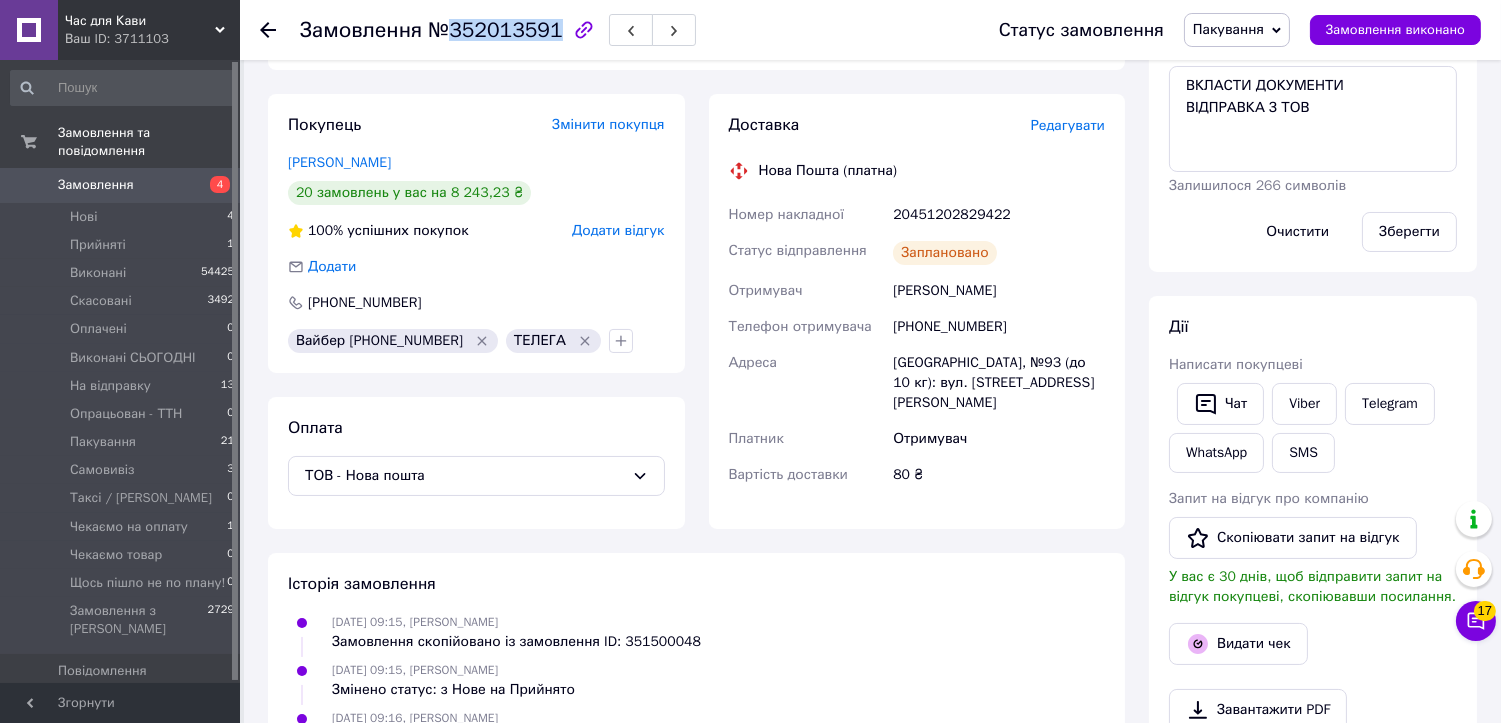 scroll, scrollTop: 333, scrollLeft: 0, axis: vertical 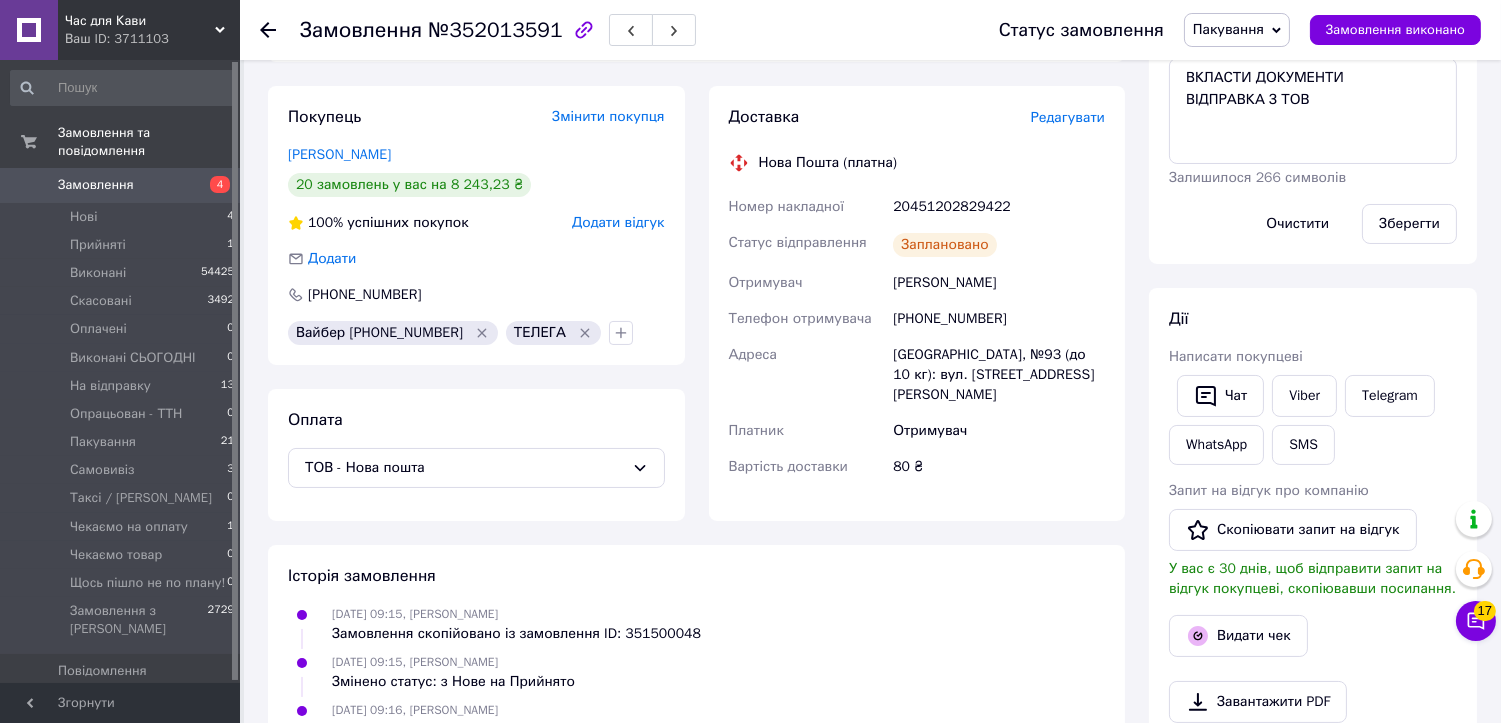 click on "20451202829422" at bounding box center [999, 207] 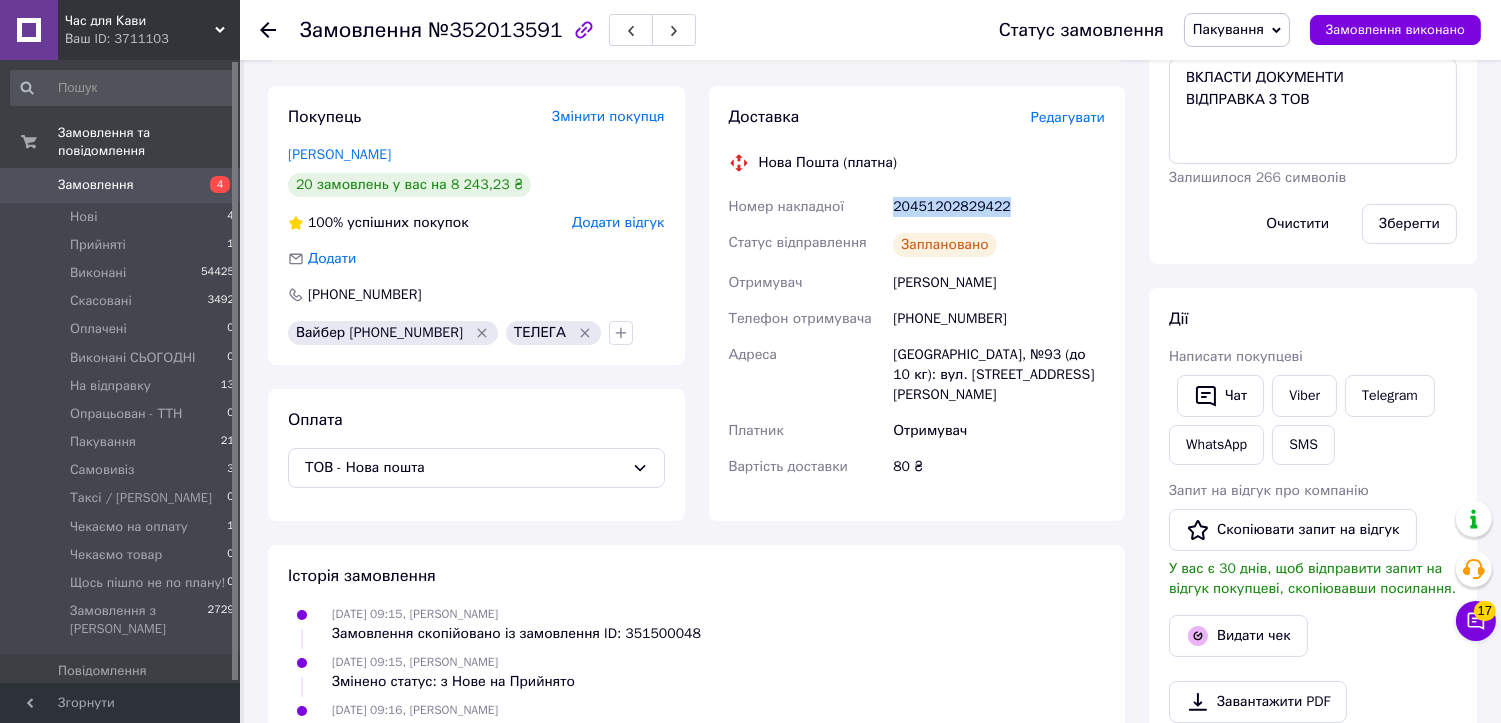 click on "20451202829422" at bounding box center (999, 207) 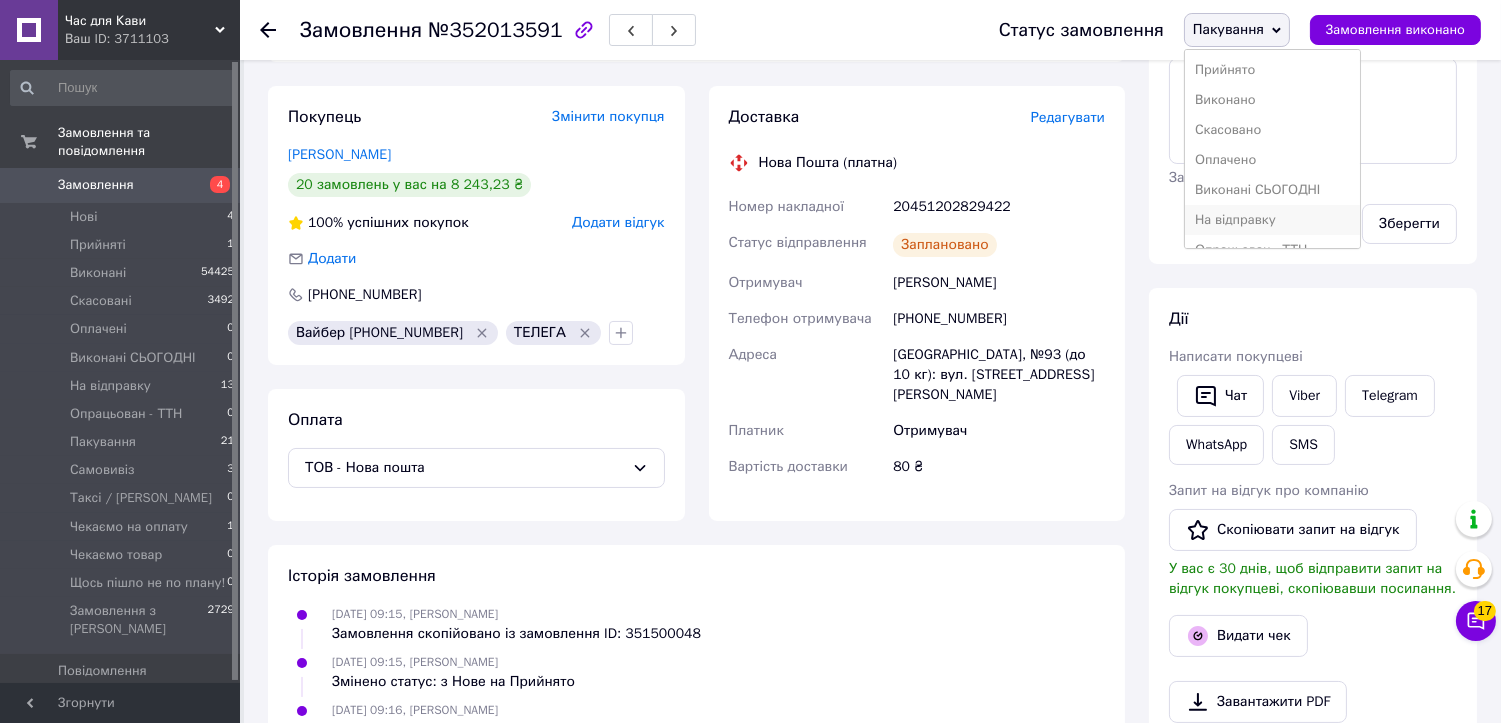 click on "На відправку" at bounding box center [1273, 220] 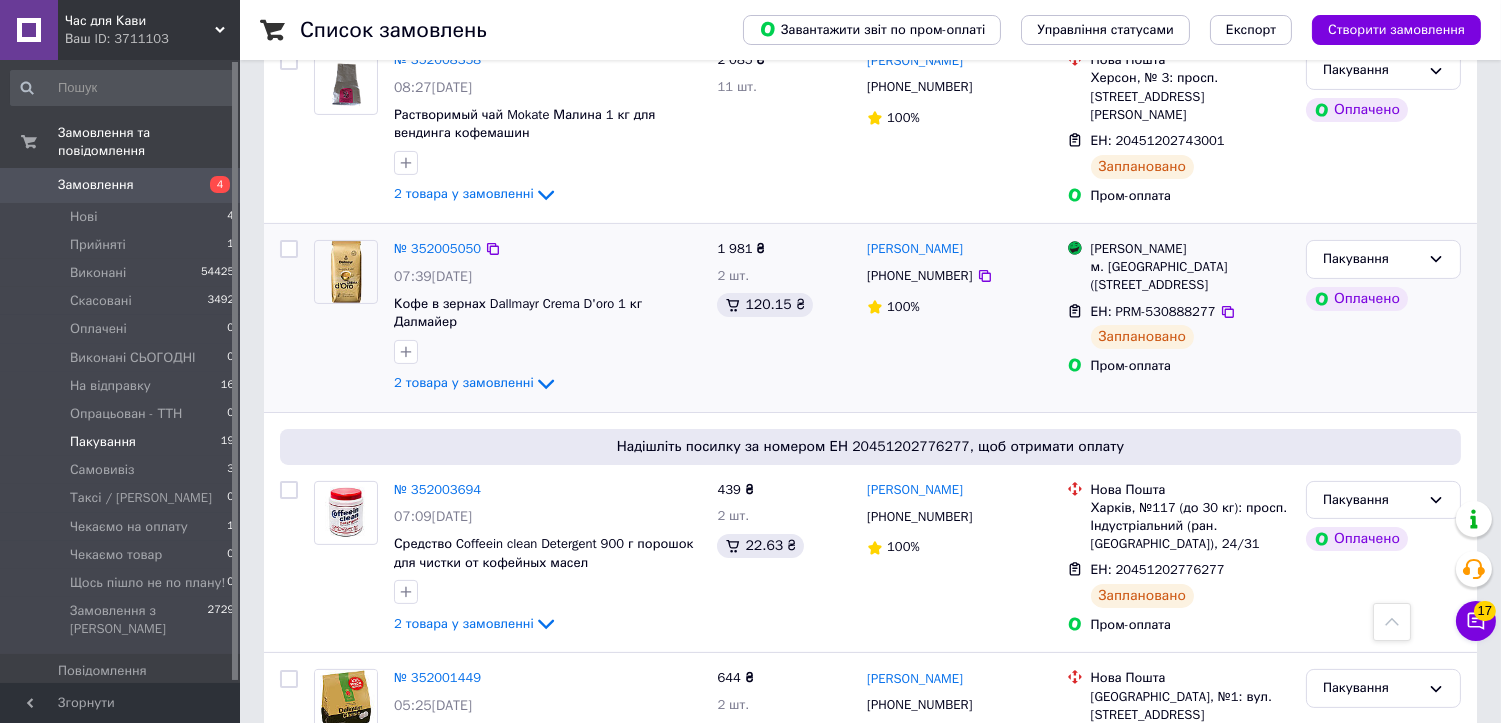 scroll, scrollTop: 888, scrollLeft: 0, axis: vertical 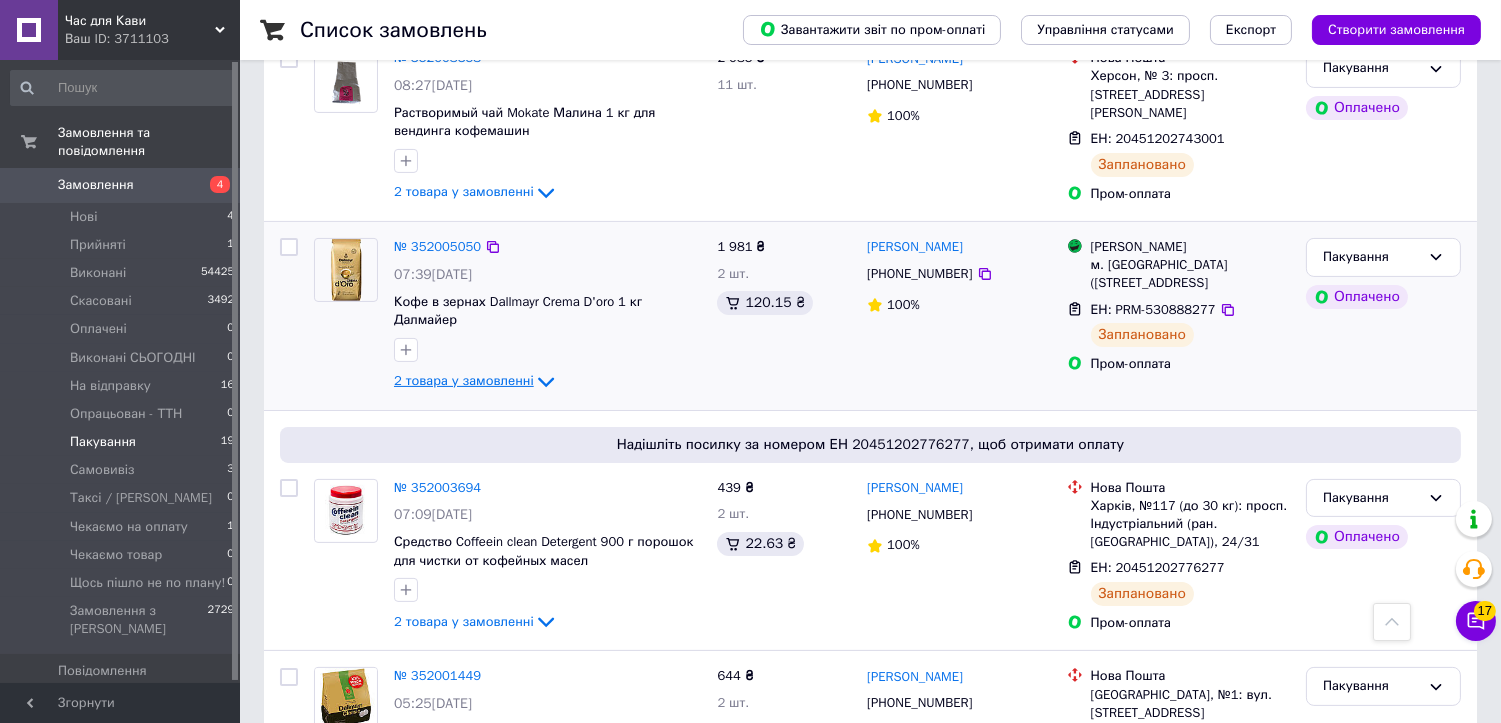 click 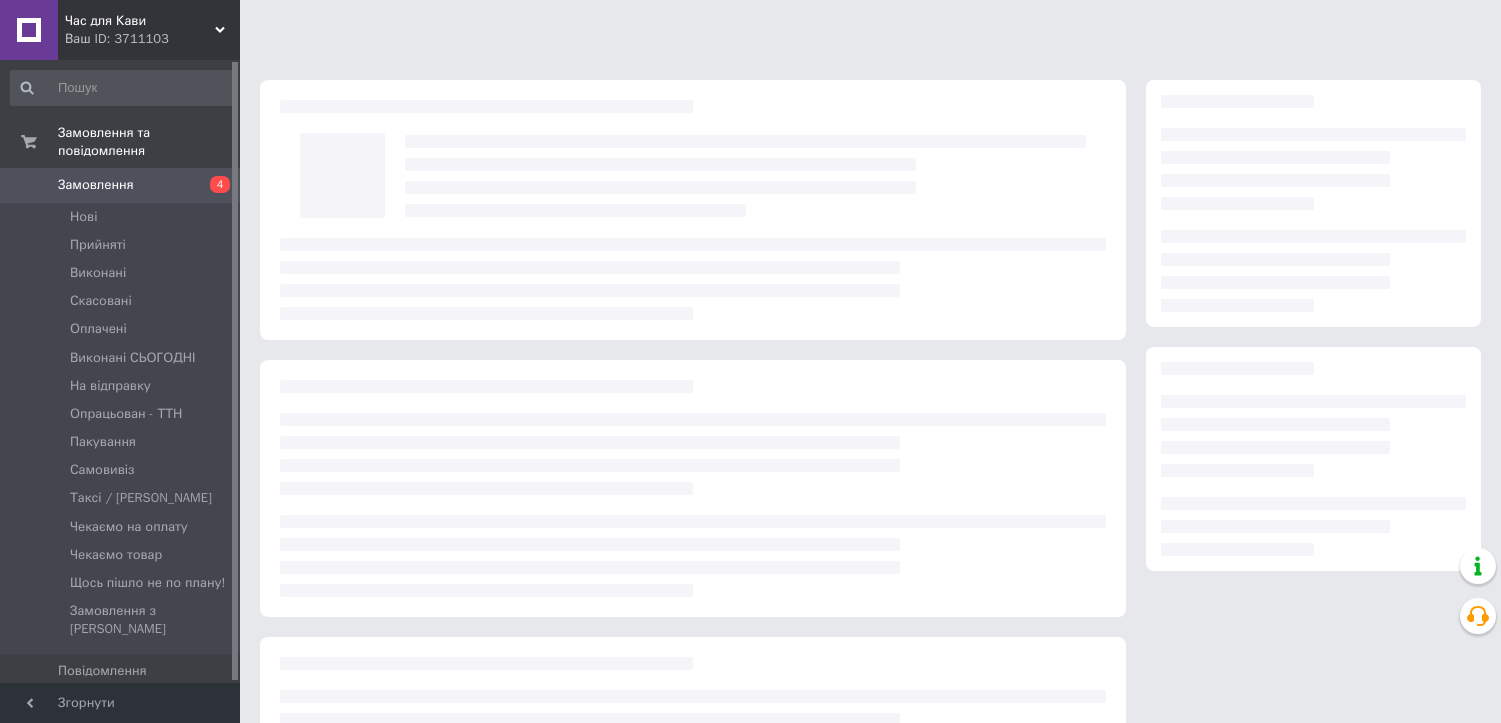 scroll, scrollTop: 0, scrollLeft: 0, axis: both 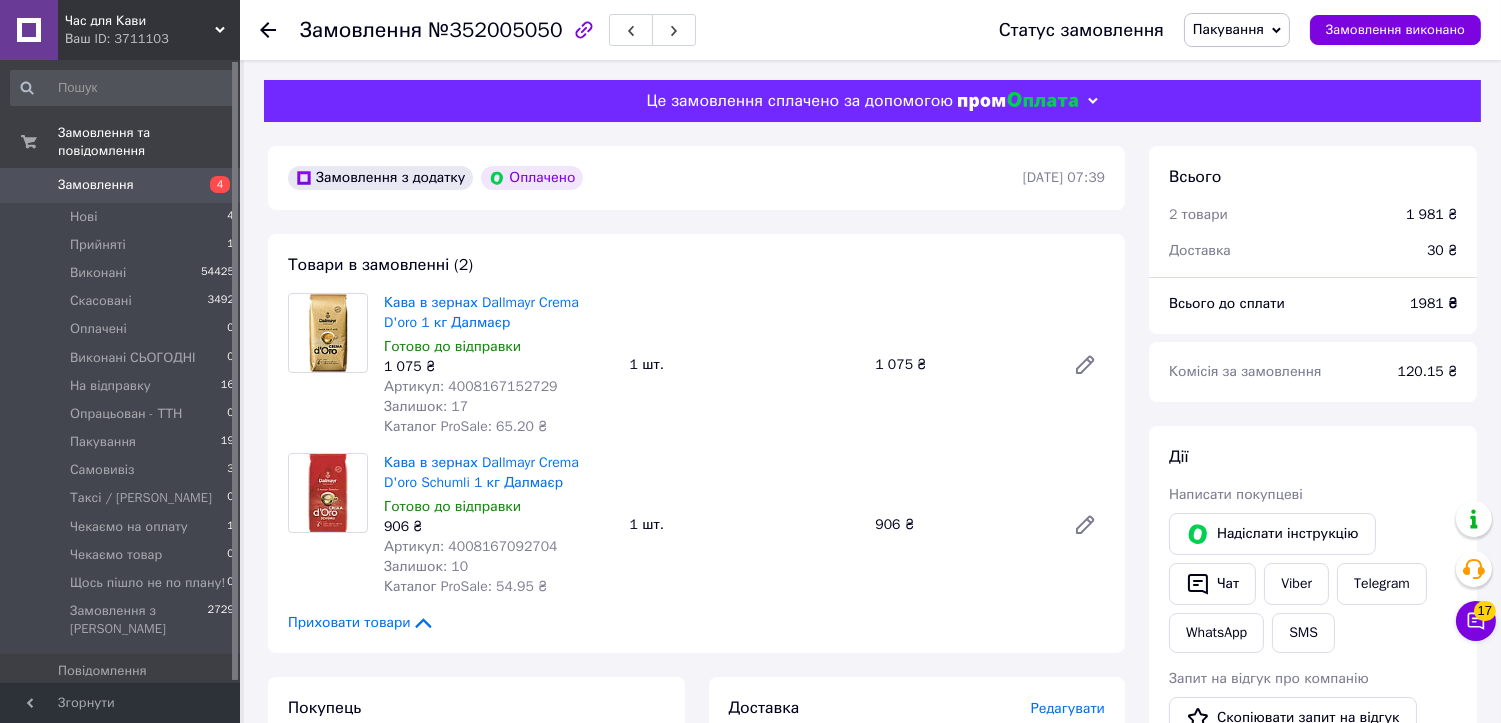 click on "№352005050" at bounding box center [495, 30] 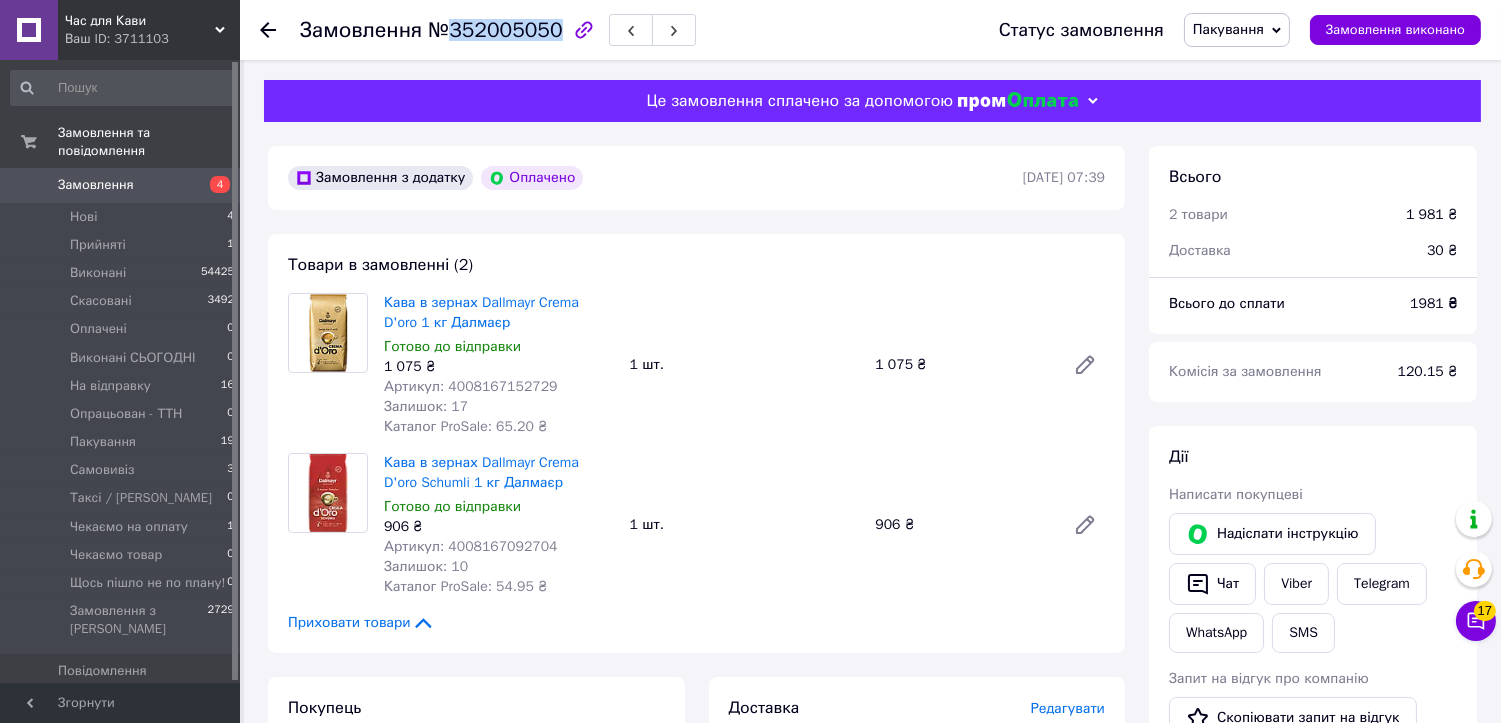 click on "№352005050" at bounding box center (495, 30) 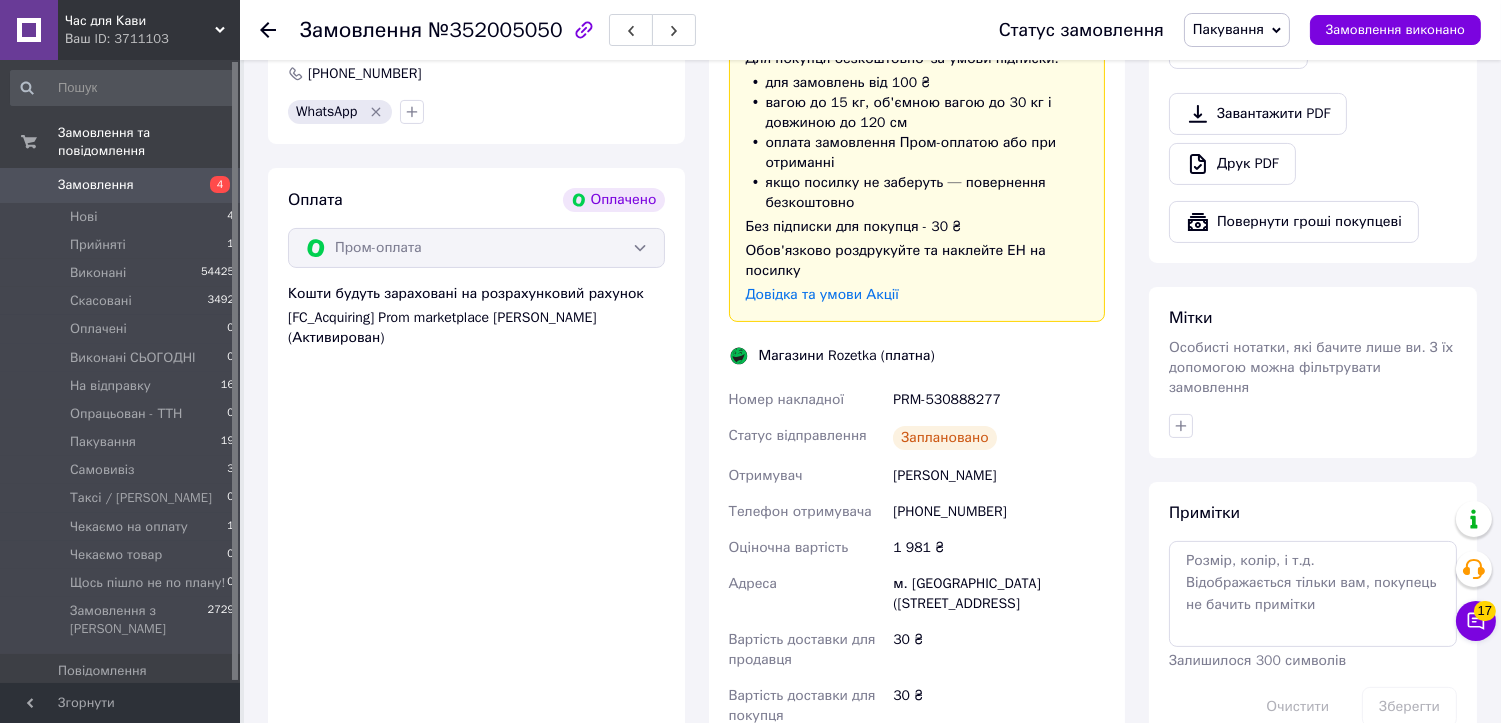 scroll, scrollTop: 888, scrollLeft: 0, axis: vertical 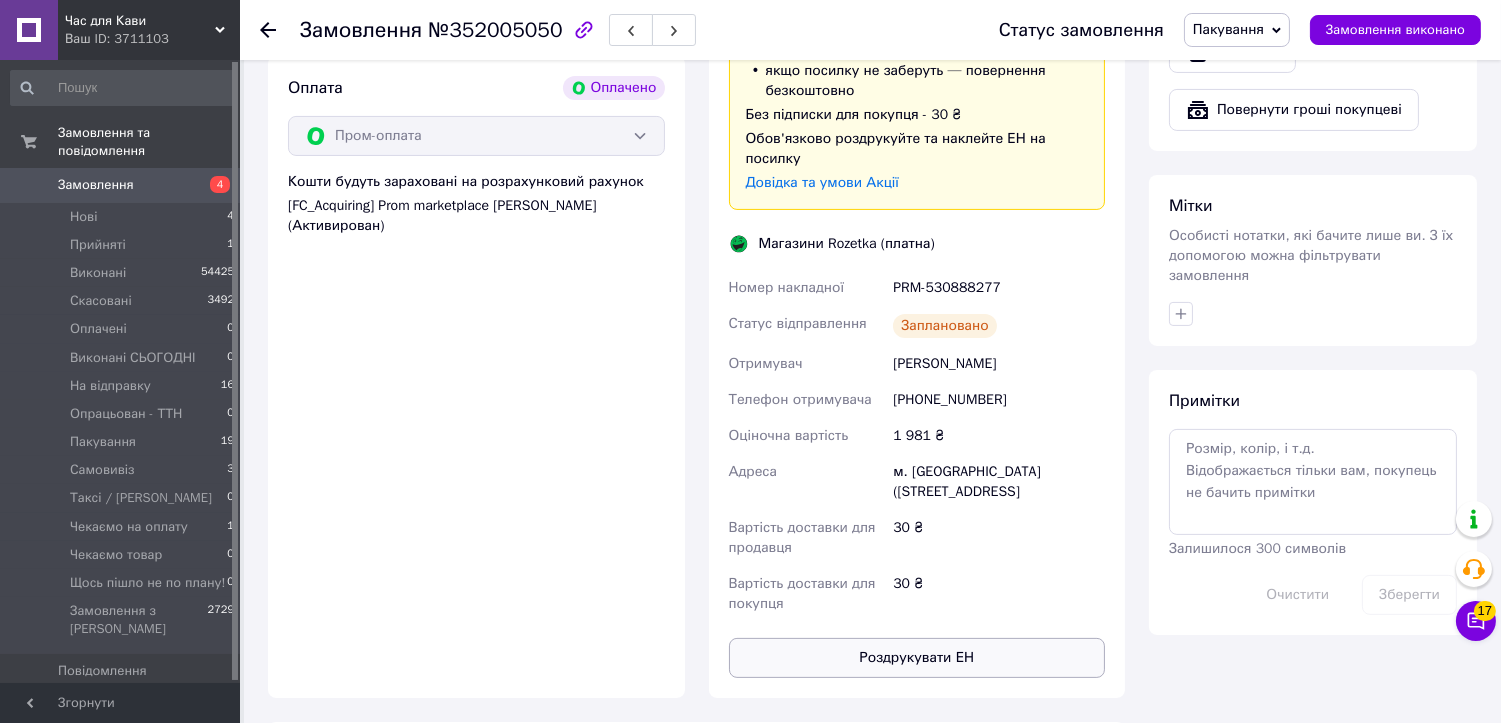 click on "Роздрукувати ЕН" at bounding box center (917, 658) 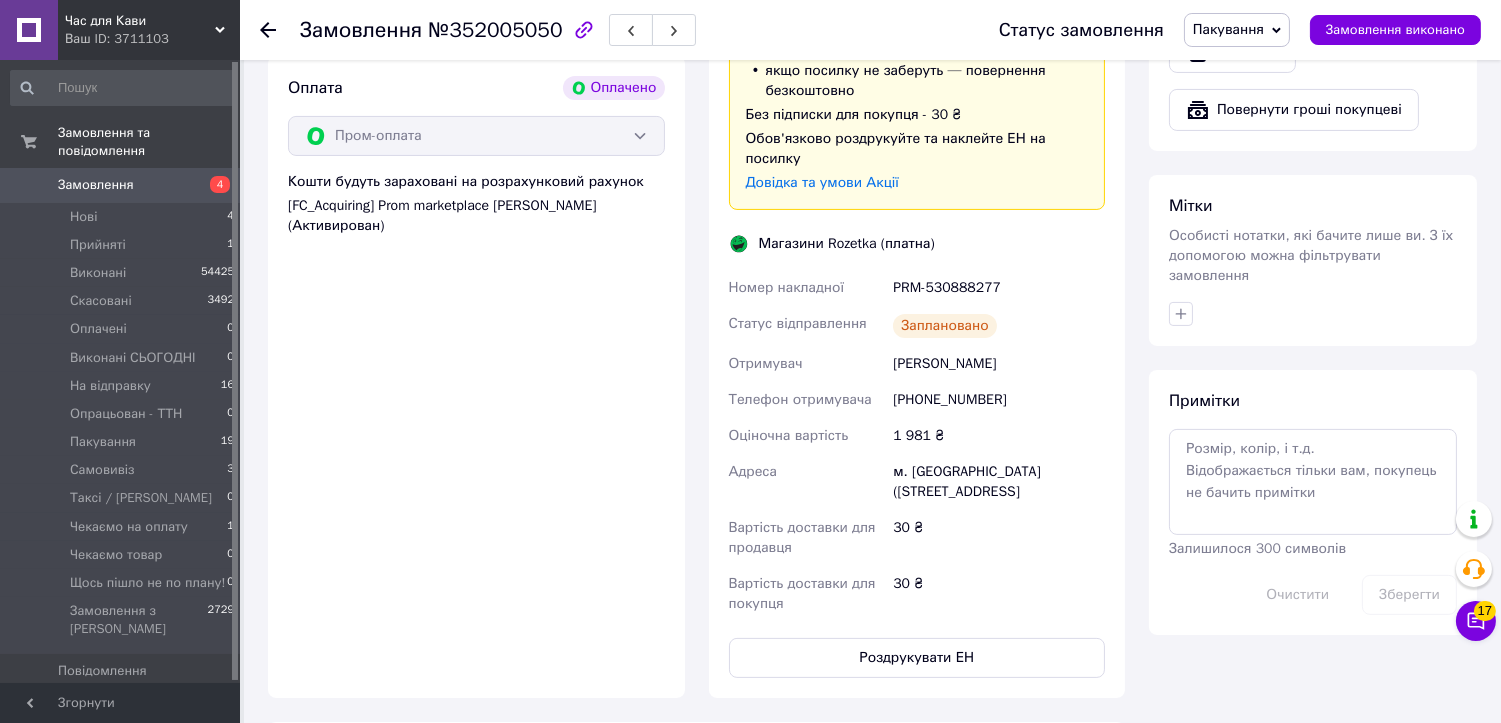 click on "Пакування" at bounding box center (1228, 29) 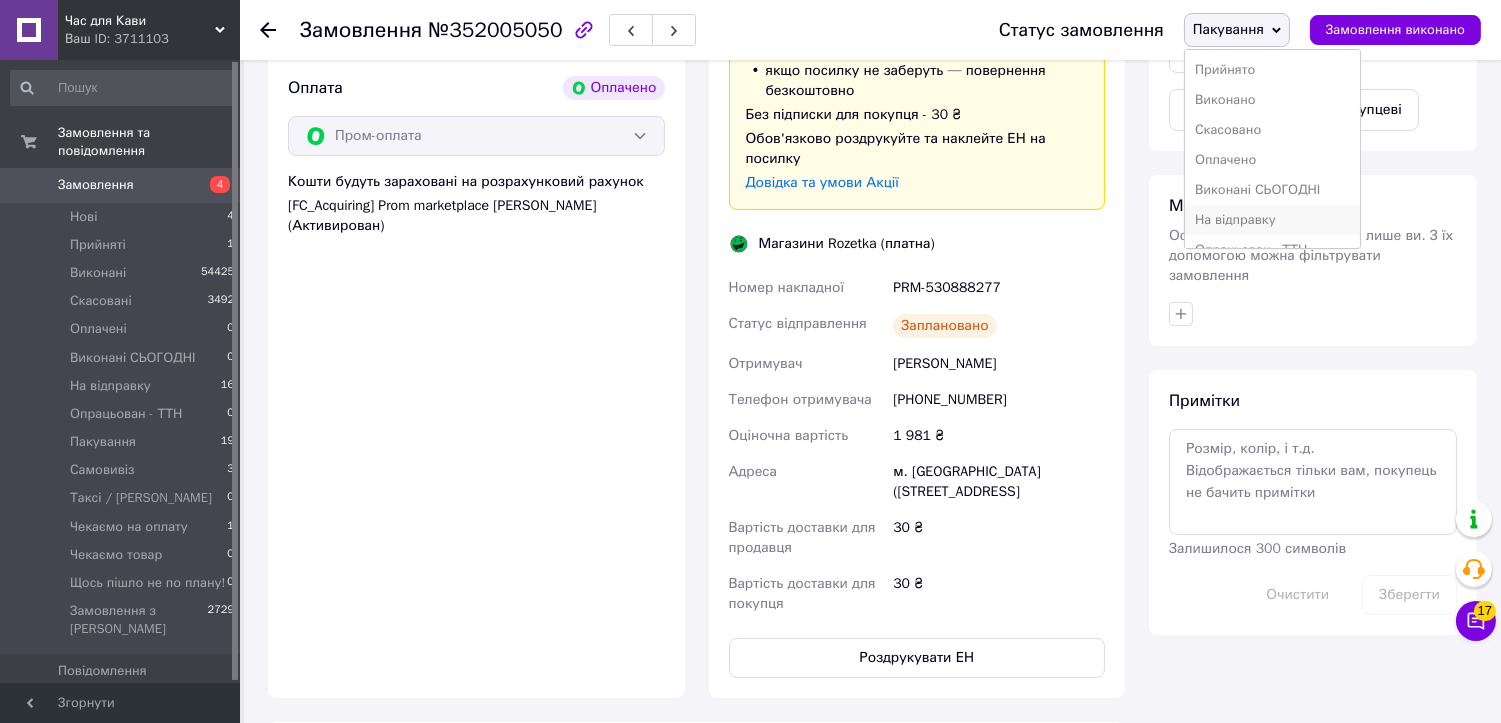 click on "На відправку" at bounding box center [1273, 220] 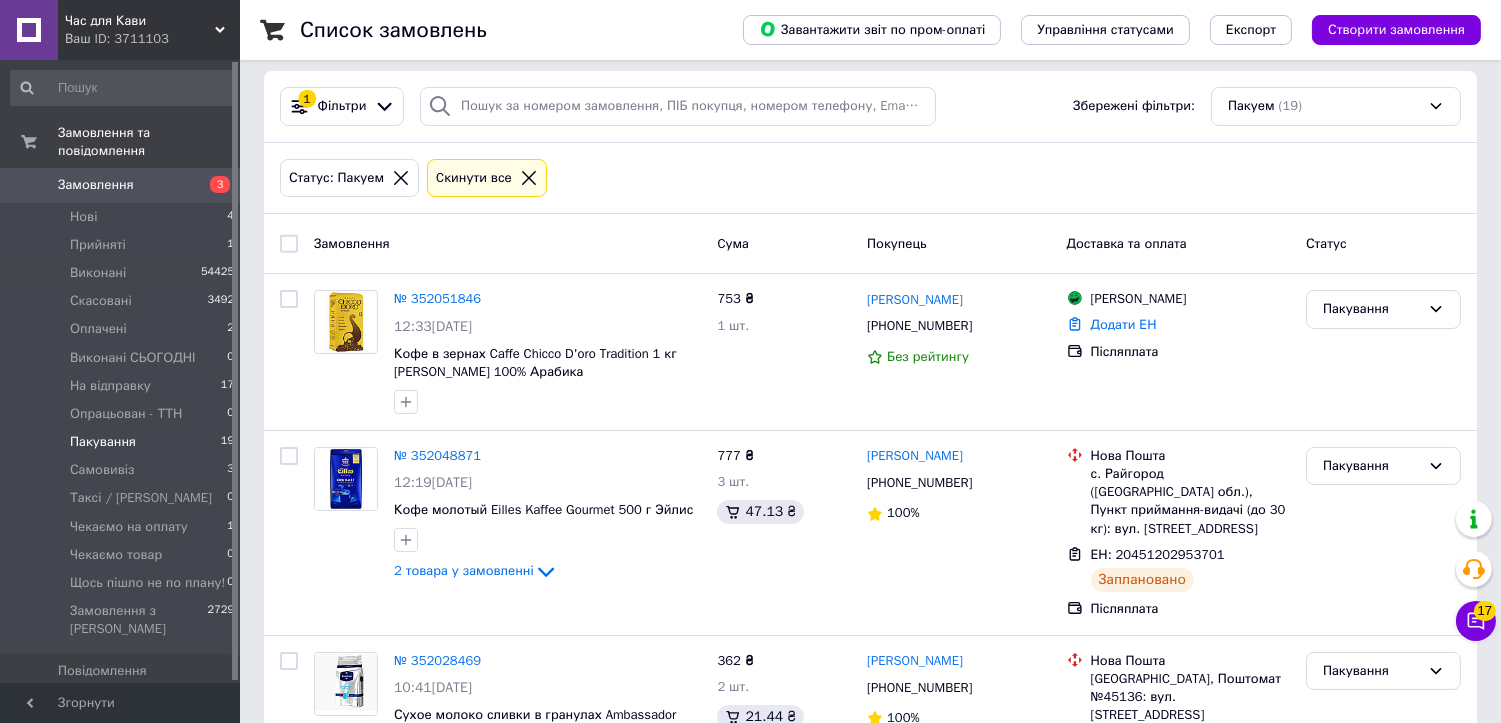scroll, scrollTop: 0, scrollLeft: 0, axis: both 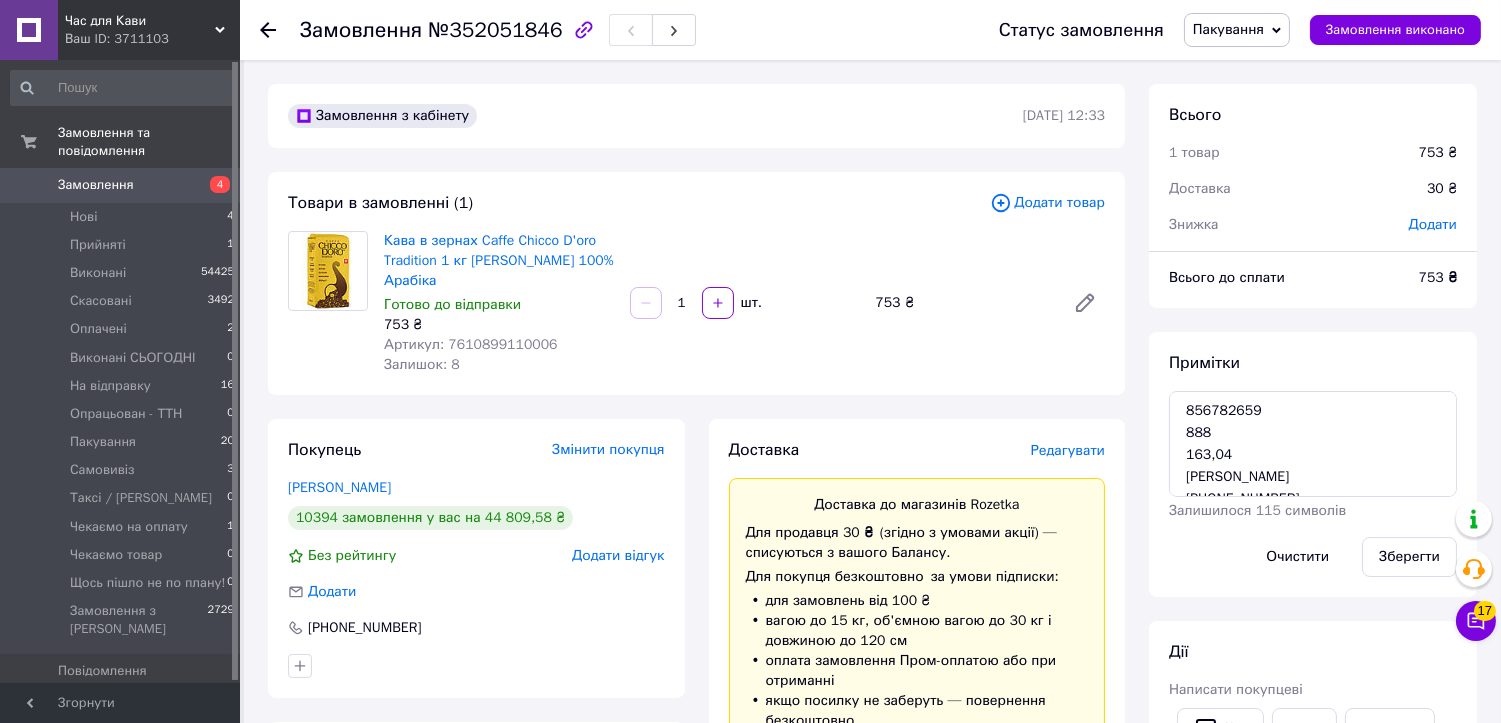 click on "№352051846" at bounding box center [495, 30] 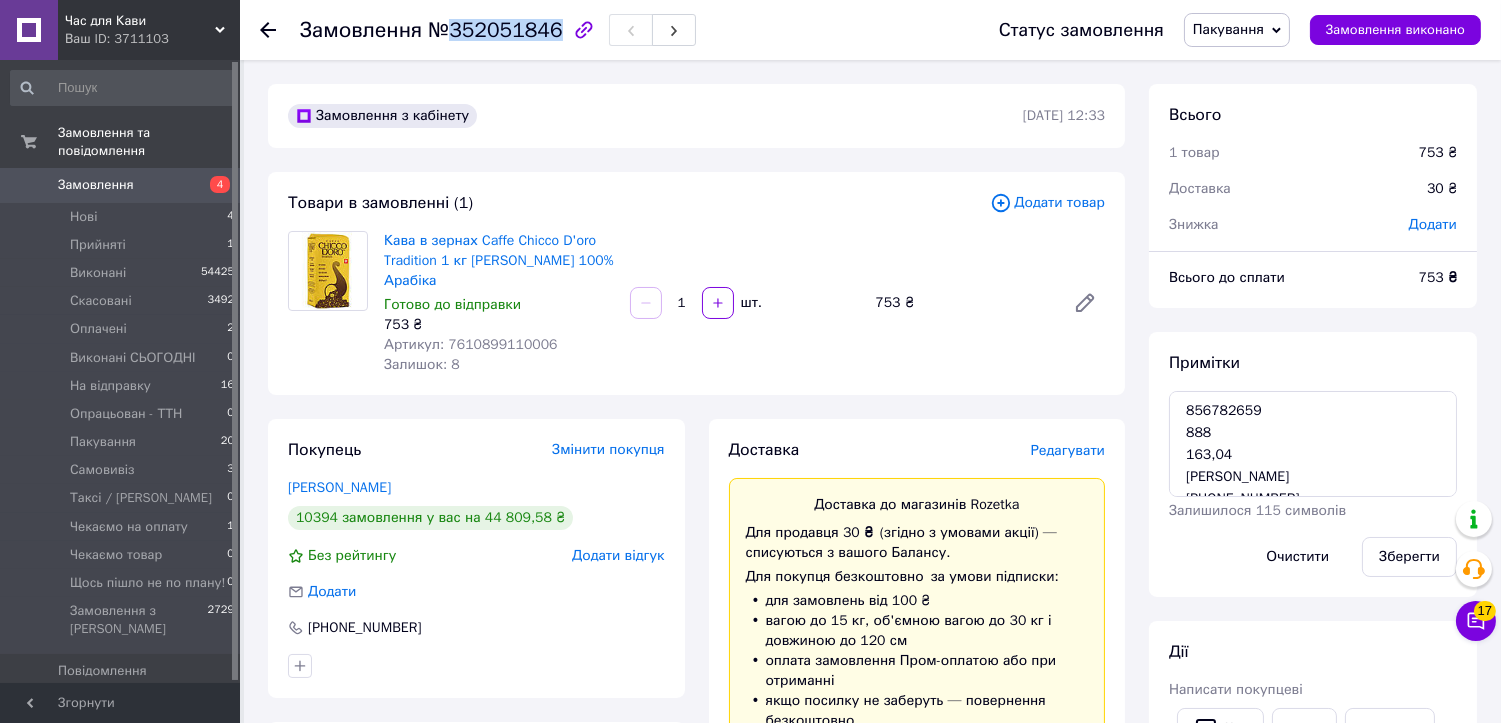 click on "№352051846" at bounding box center (495, 30) 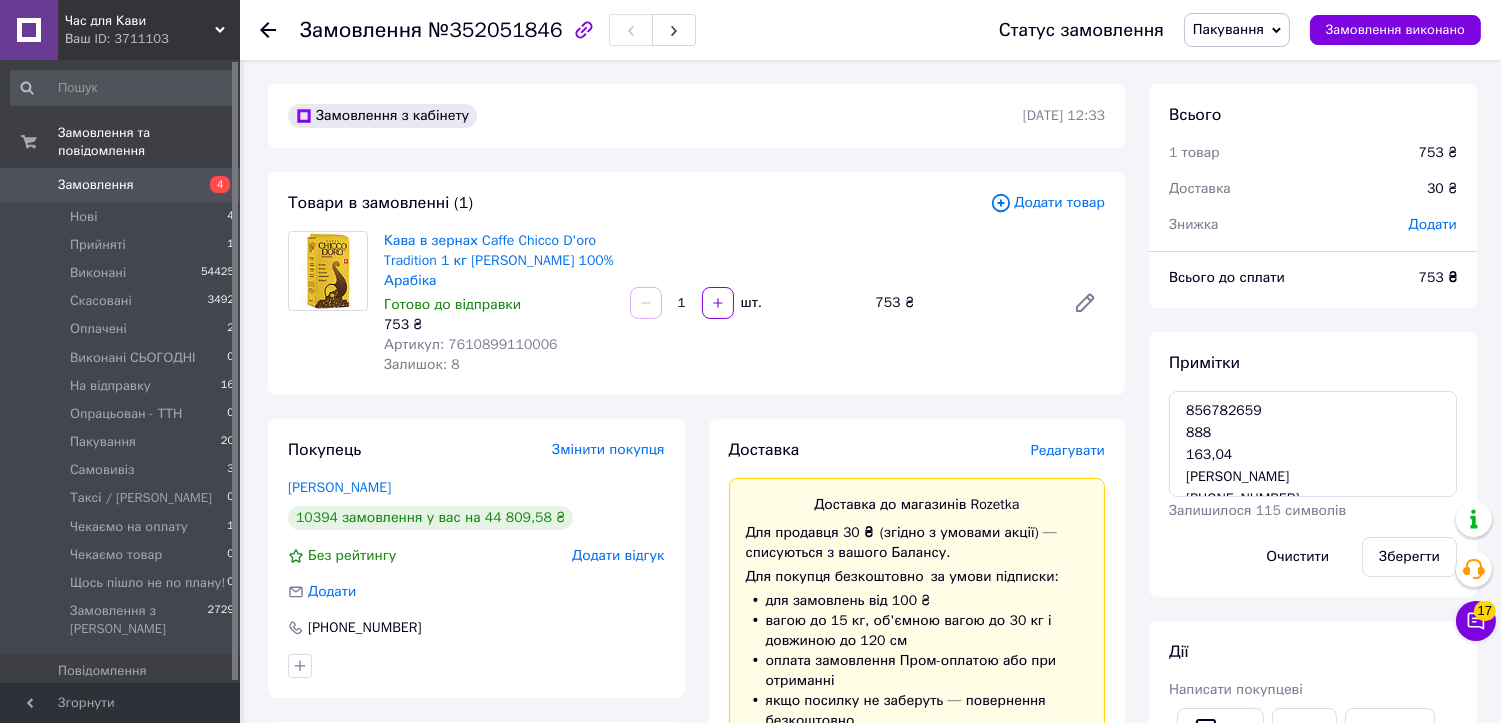 click on "Товари в замовленні (1) Додати товар Кава в зернах Caffe Chicco D'oro Tradition 1 кг Чіко Доро 100% Арабіка Готово до відправки 753 ₴ Артикул: 7610899110006 Залишок: 8 1   шт. 753 ₴" at bounding box center [696, 283] 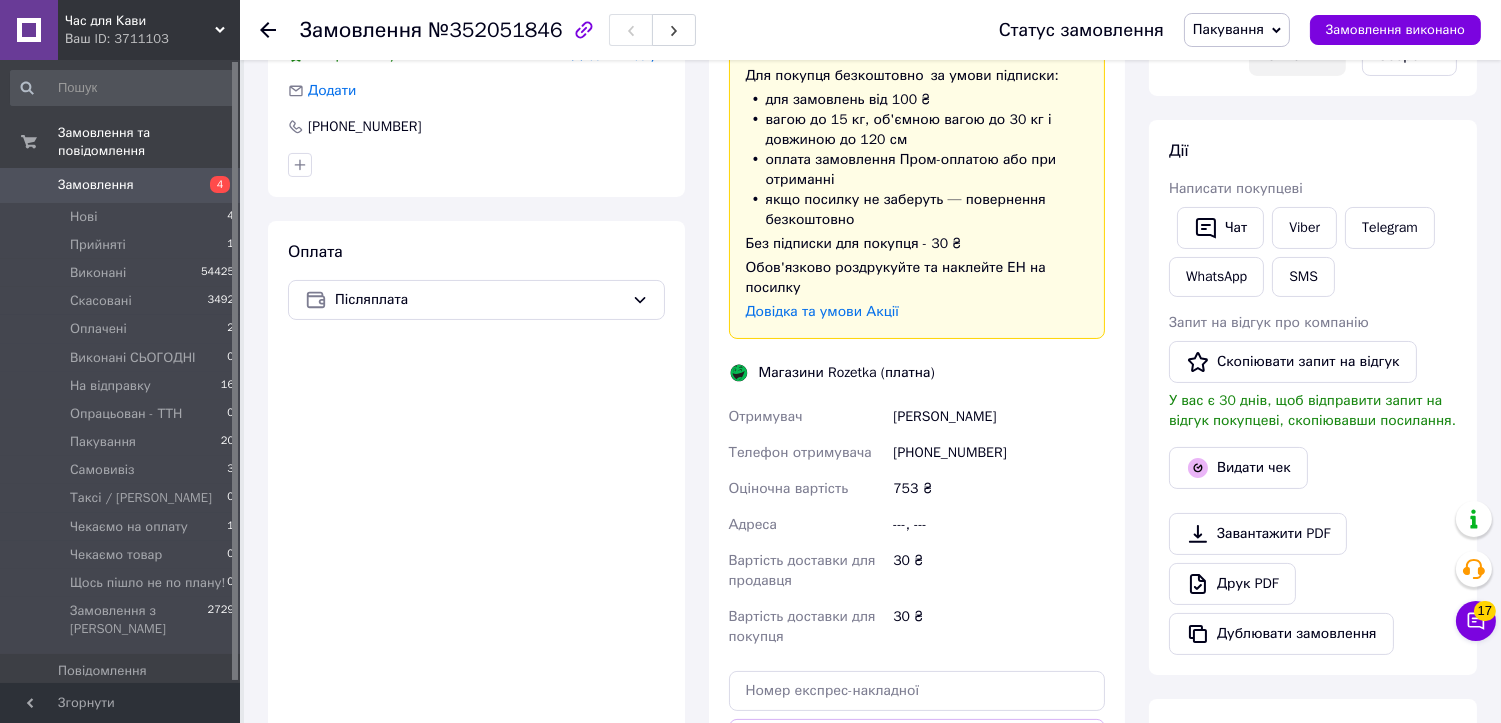 scroll, scrollTop: 222, scrollLeft: 0, axis: vertical 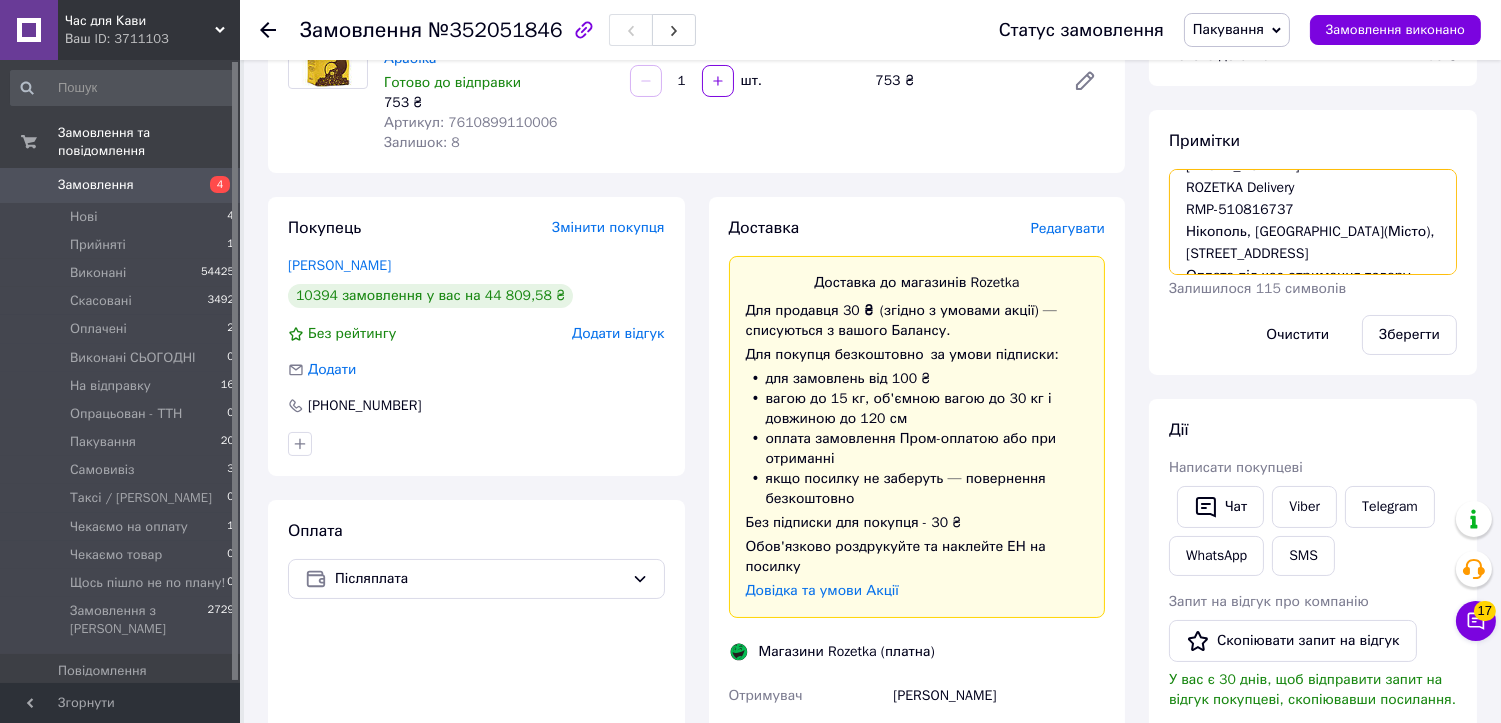 drag, startPoint x: 1296, startPoint y: 210, endPoint x: 1187, endPoint y: 210, distance: 109 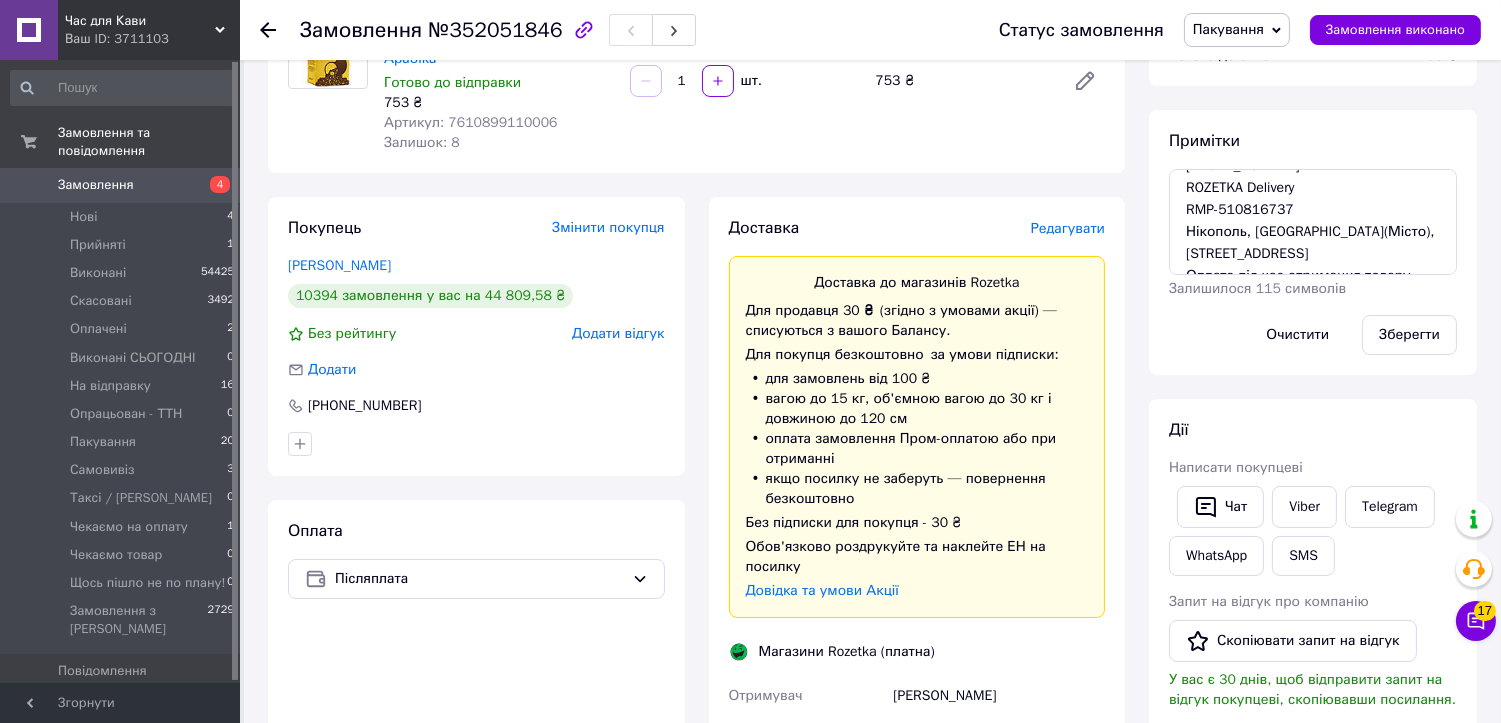click on "Пакування" at bounding box center (1237, 30) 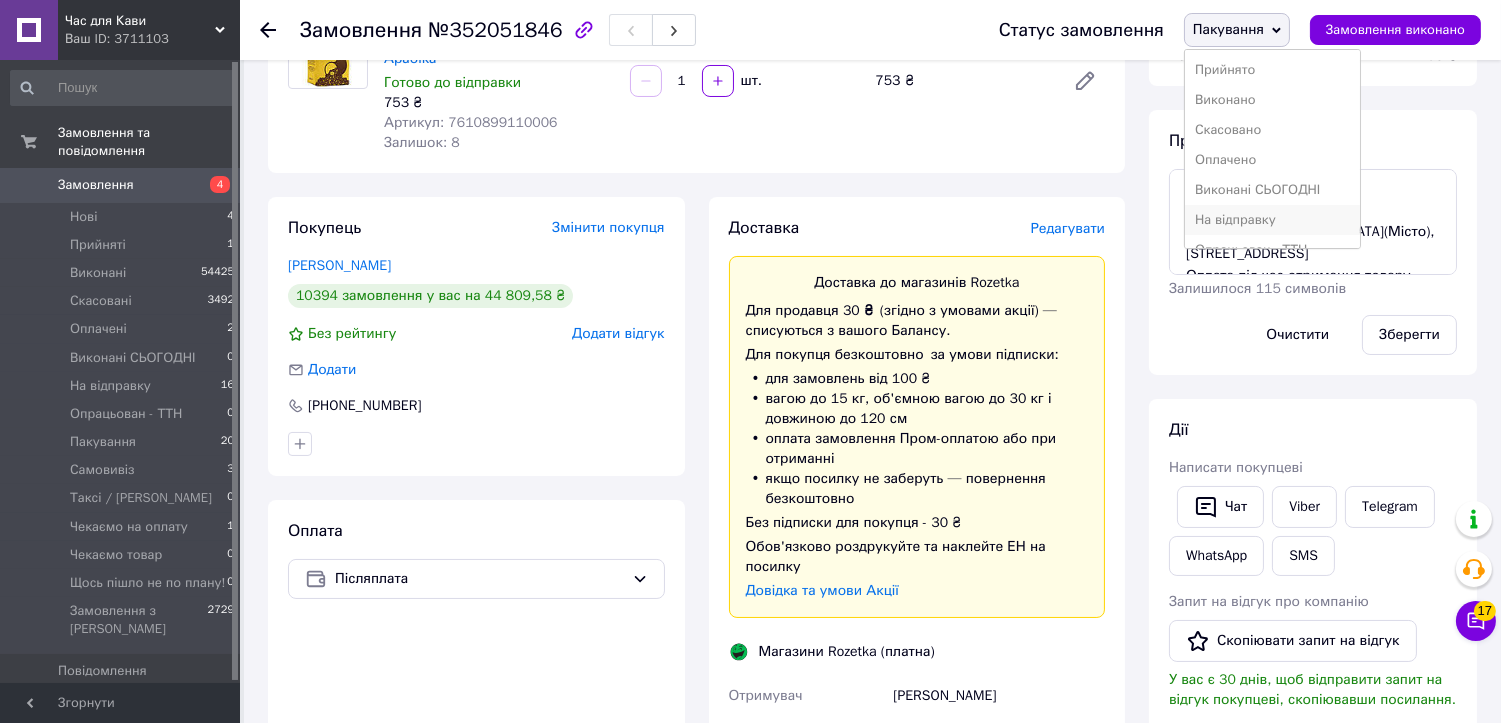 click on "На відправку" at bounding box center [1273, 220] 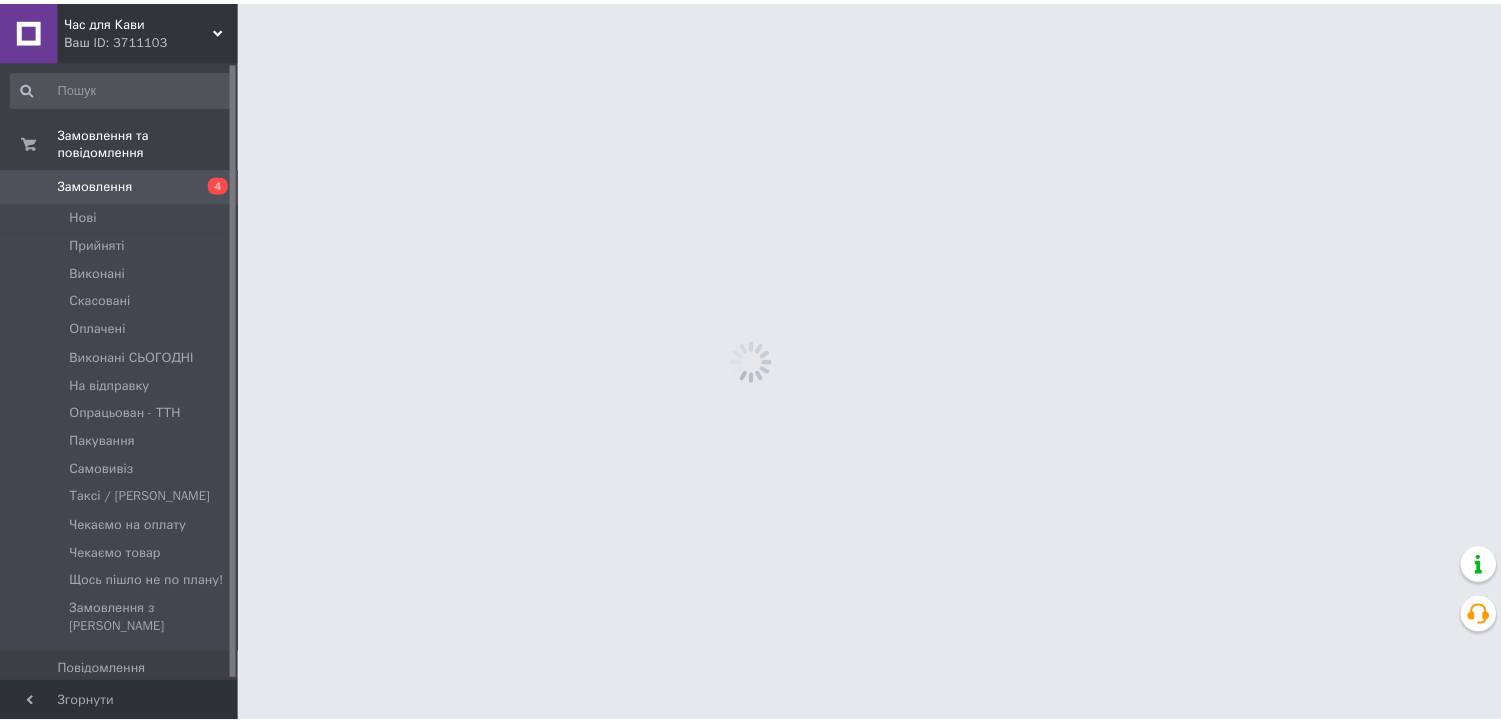 scroll, scrollTop: 0, scrollLeft: 0, axis: both 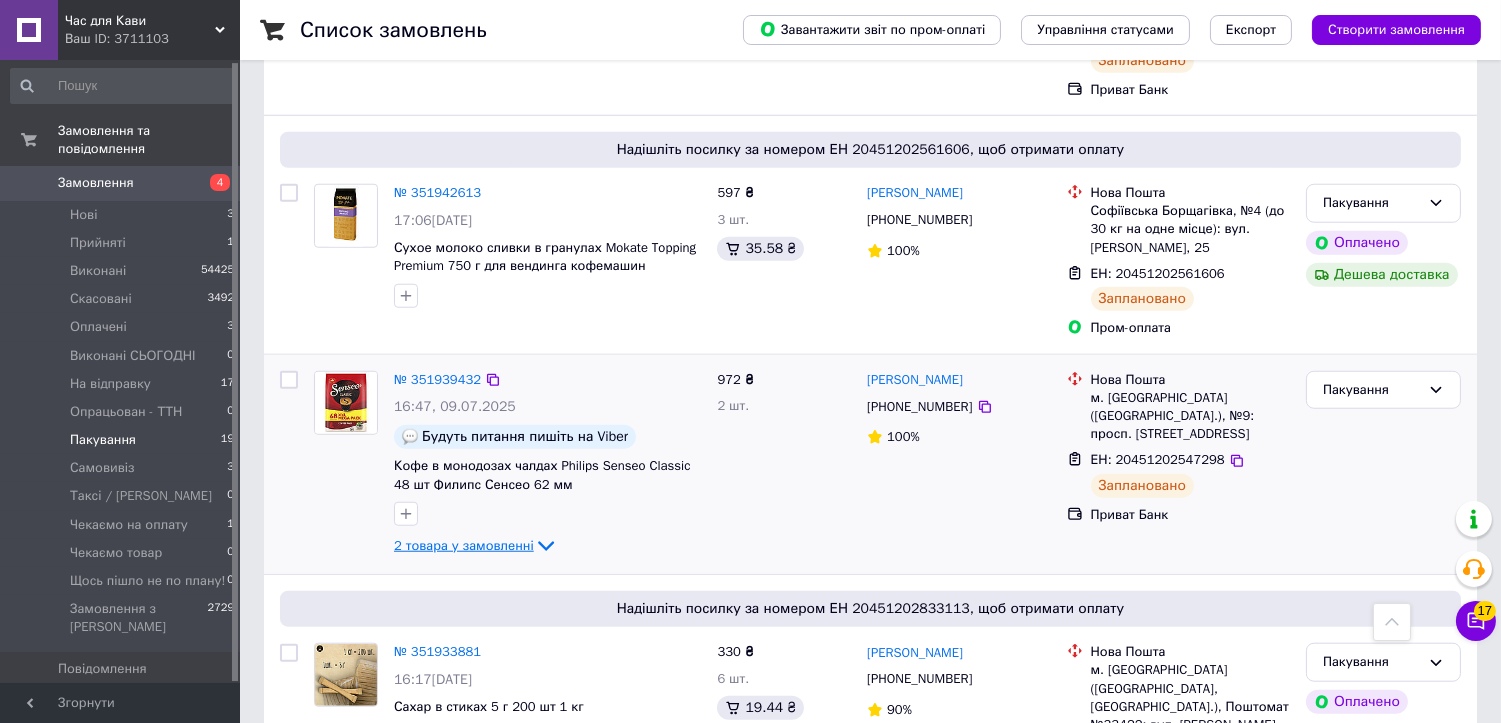 click 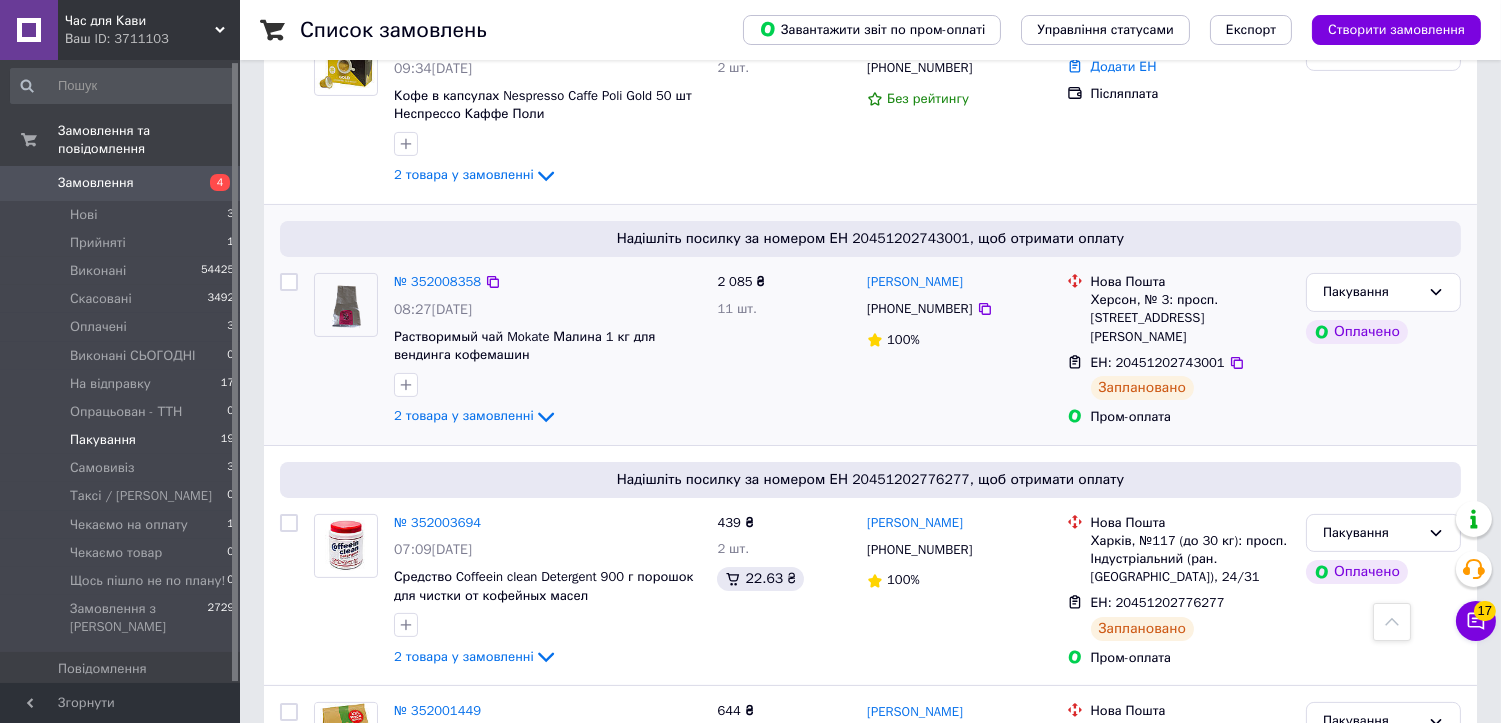 scroll, scrollTop: 1000, scrollLeft: 0, axis: vertical 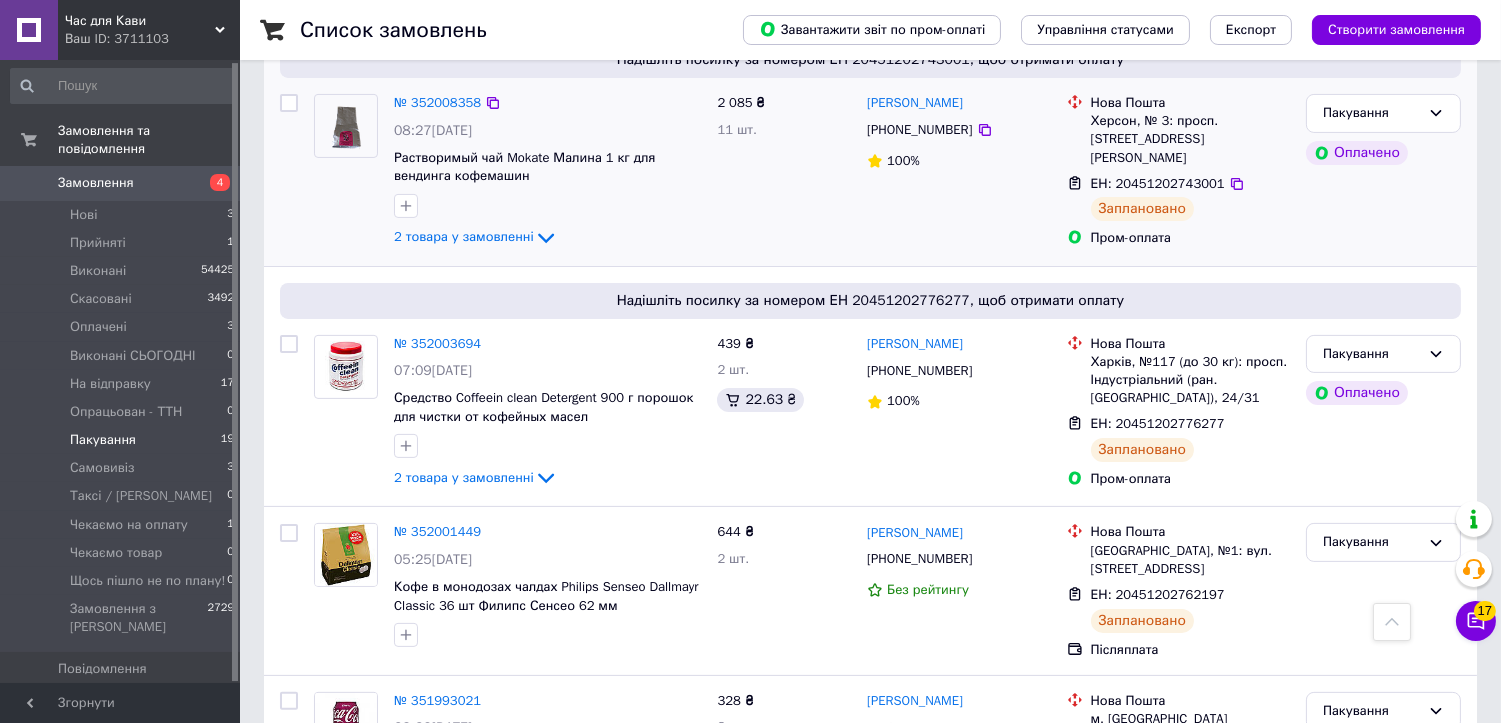 click on "2 товара у замовленні" 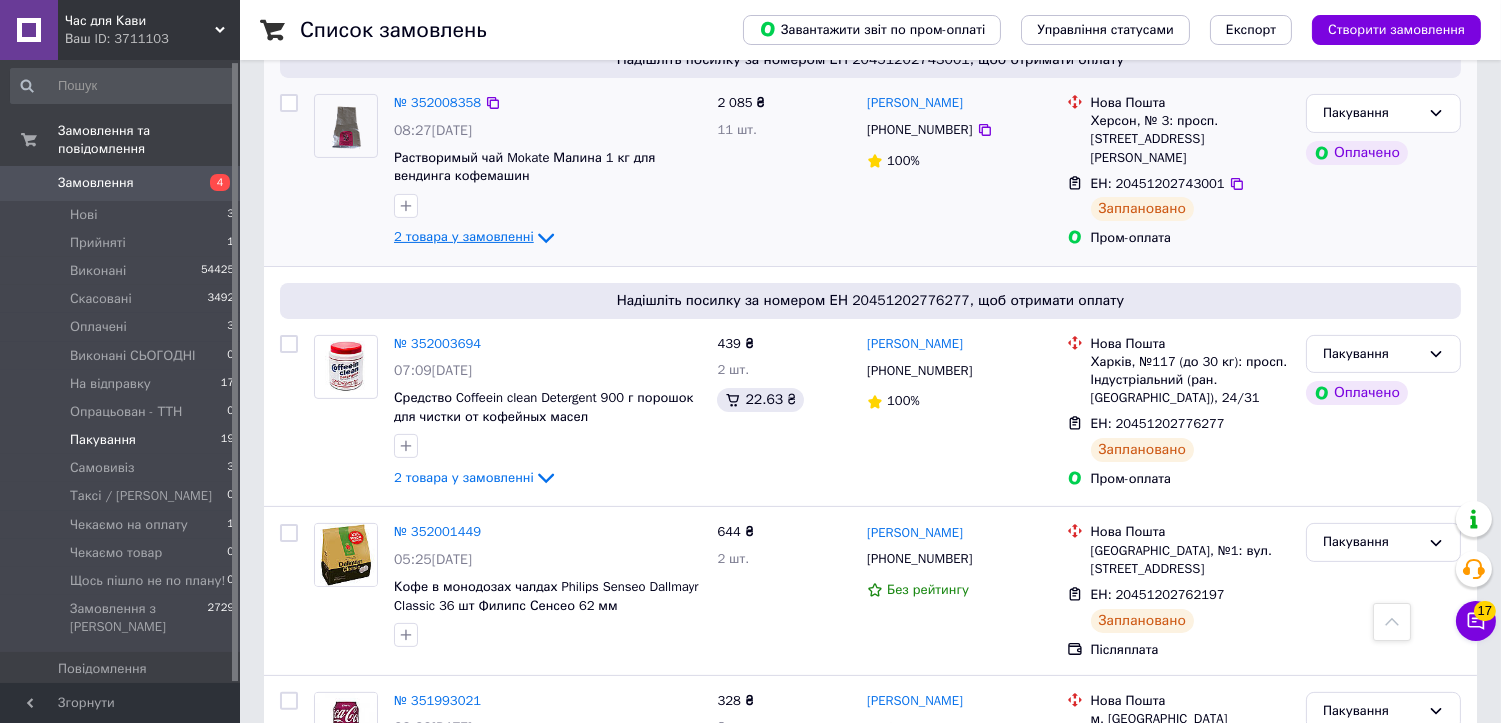 click 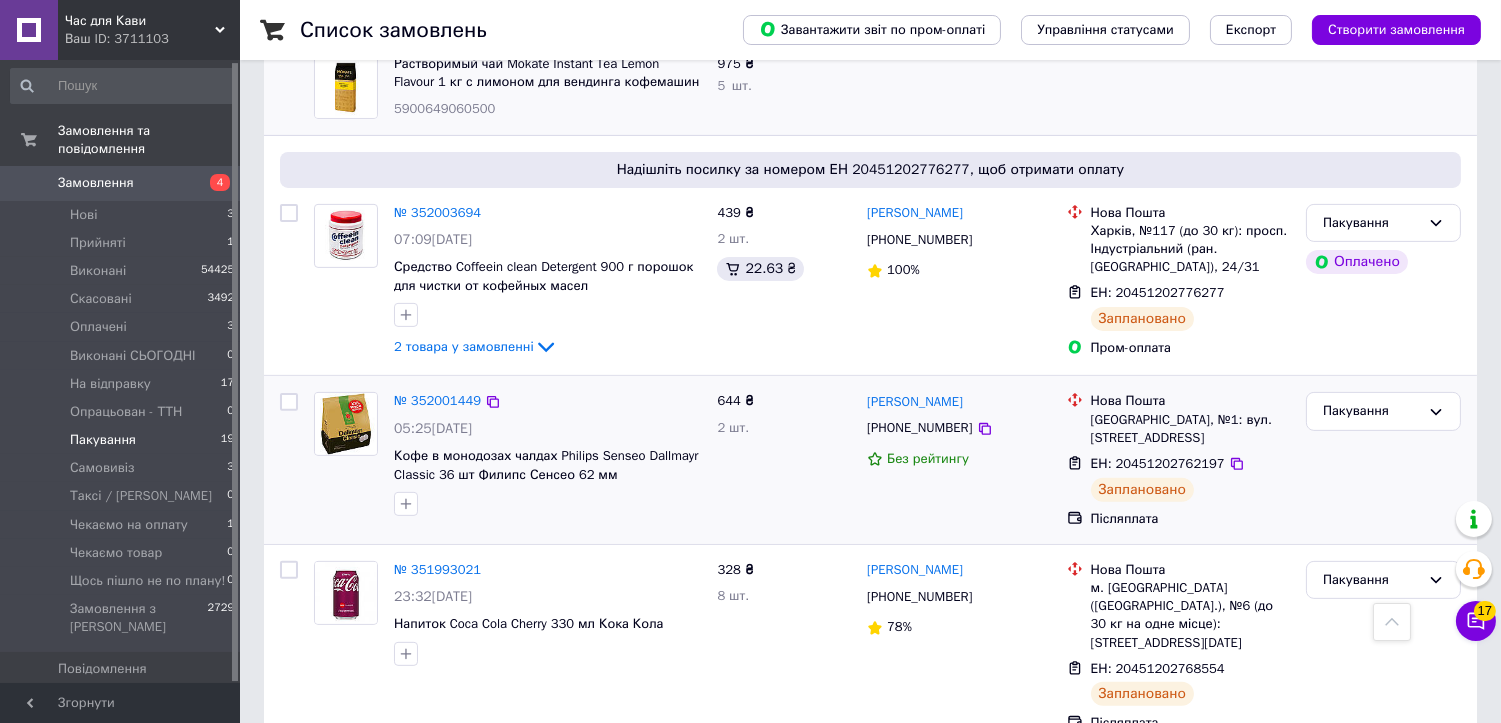 scroll, scrollTop: 1333, scrollLeft: 0, axis: vertical 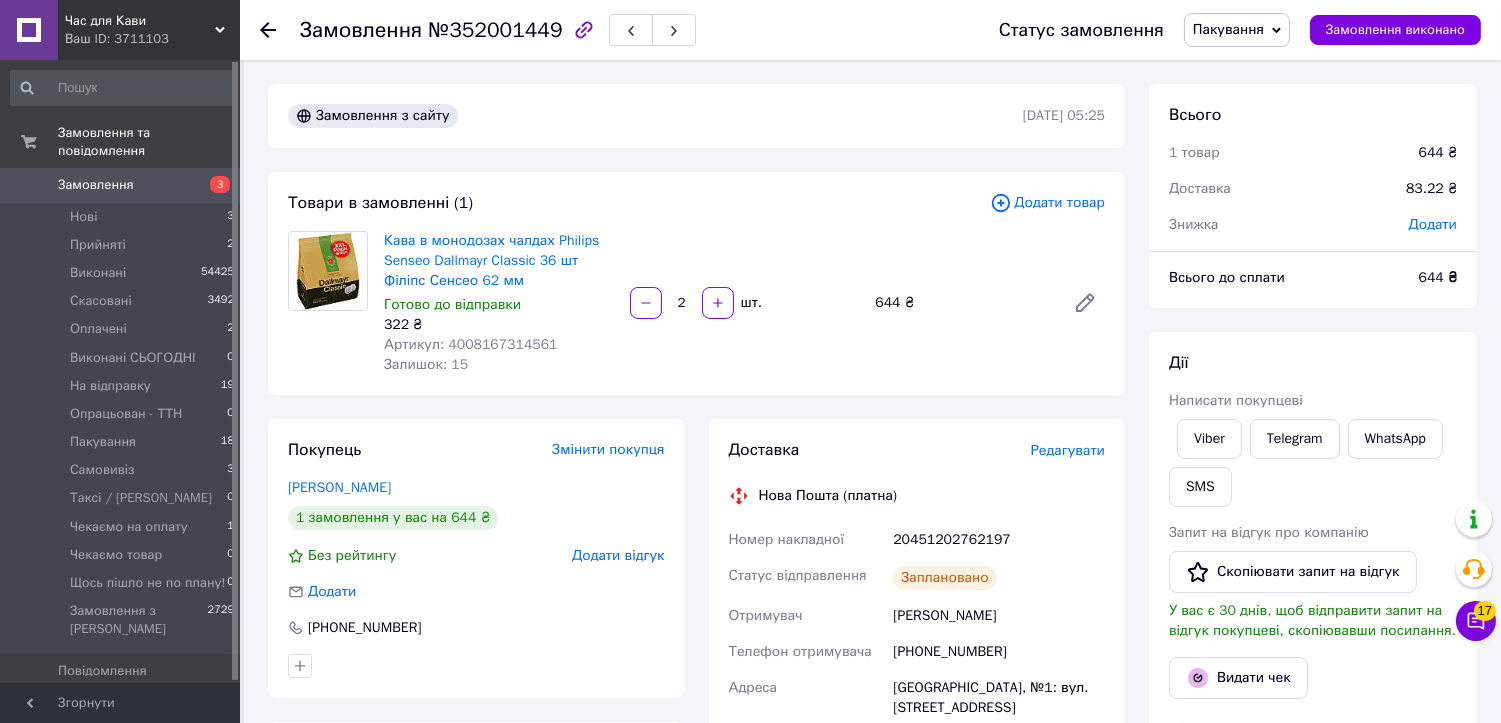 click on "№352001449" at bounding box center (495, 30) 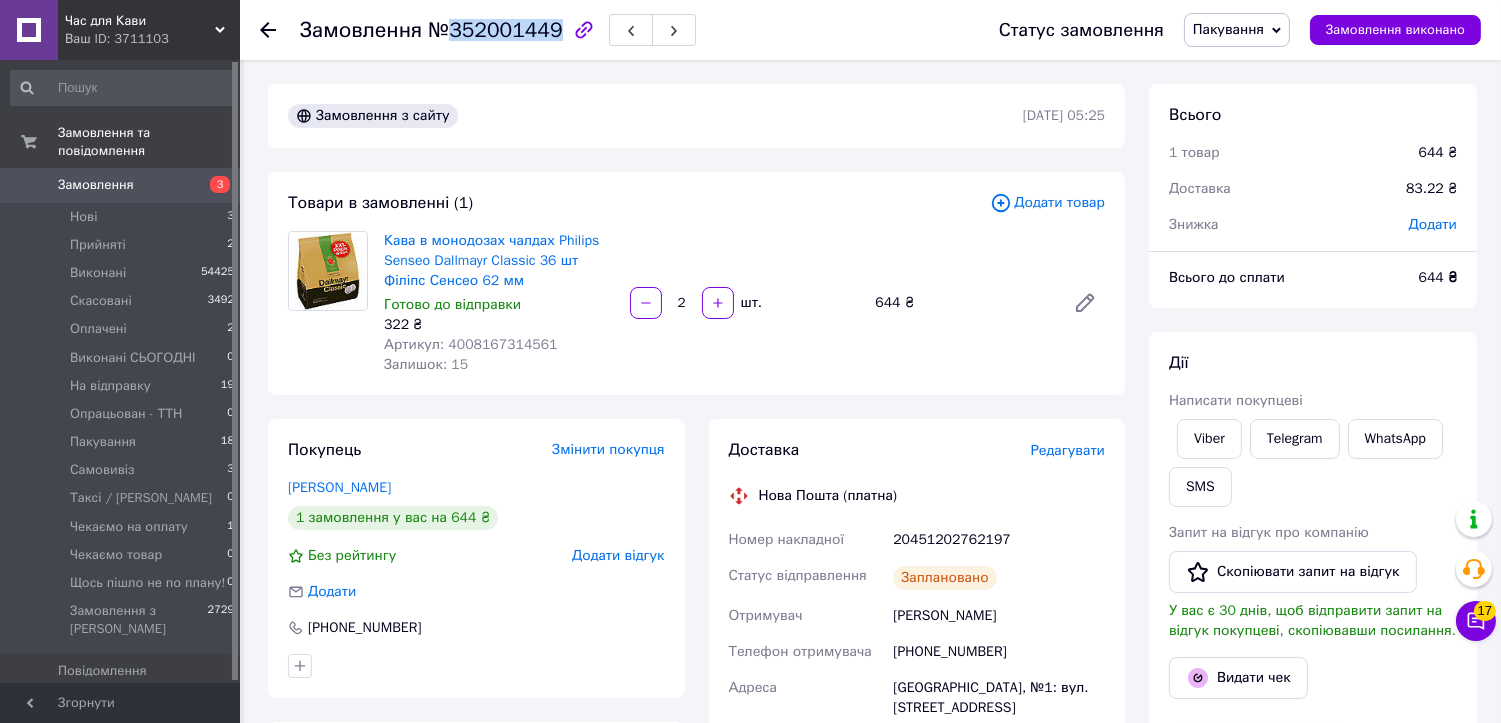 click on "№352001449" at bounding box center (495, 30) 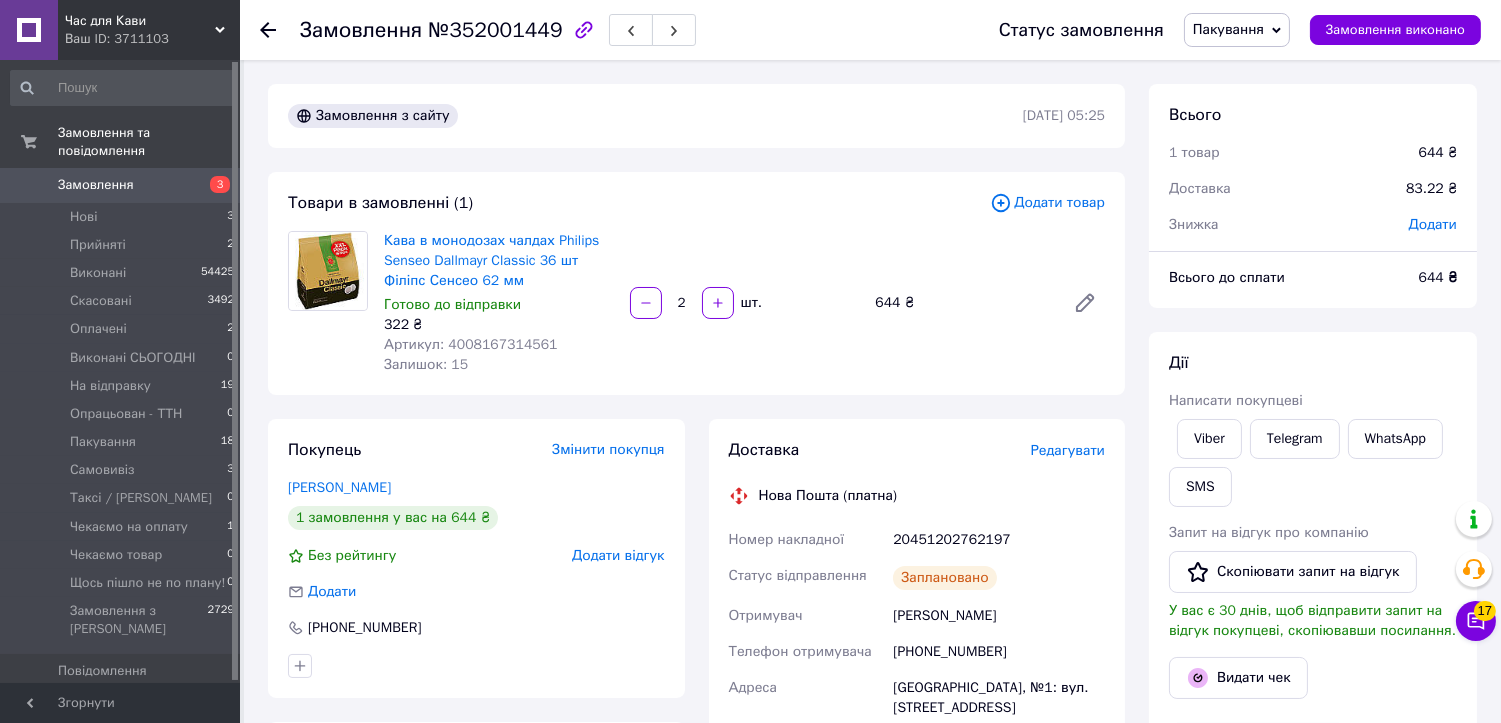 click on "Товари в замовленні (1)" at bounding box center (639, 203) 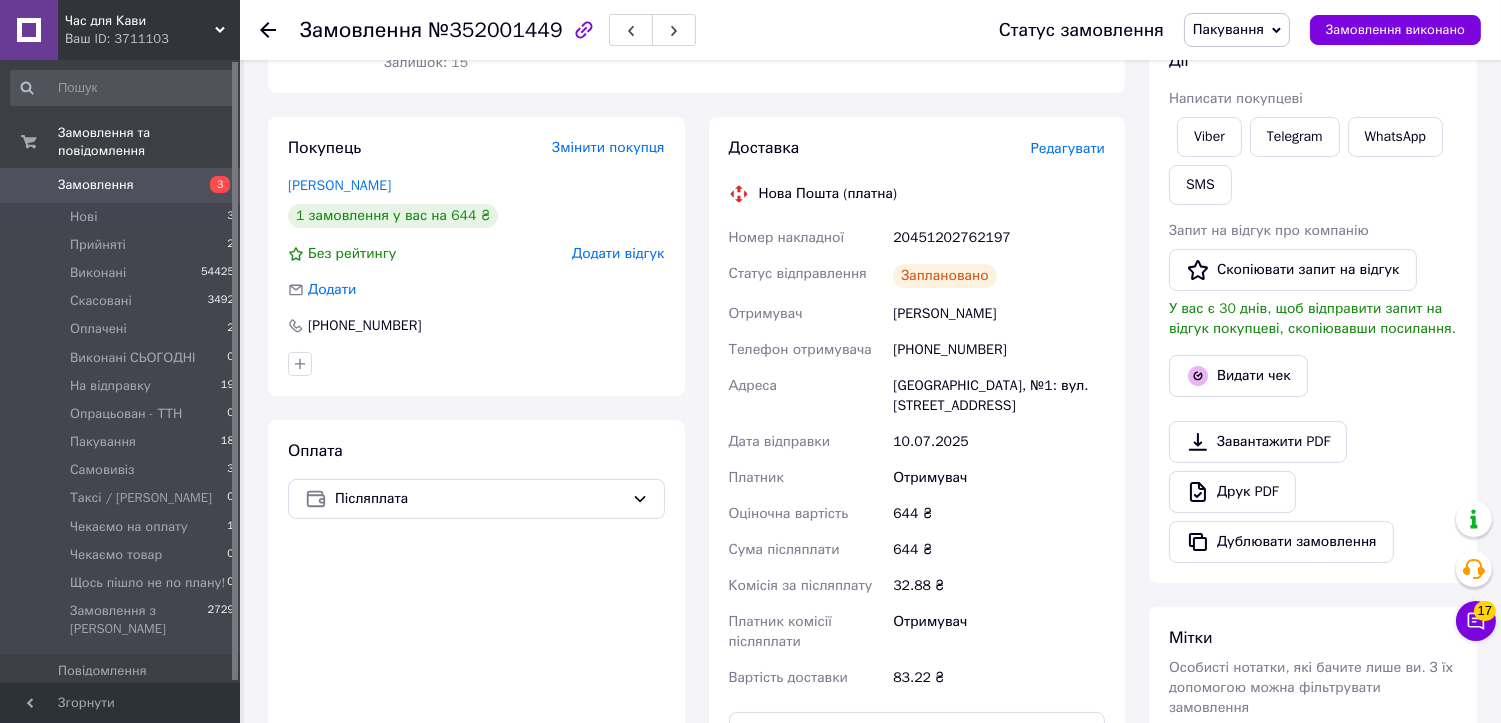 scroll, scrollTop: 444, scrollLeft: 0, axis: vertical 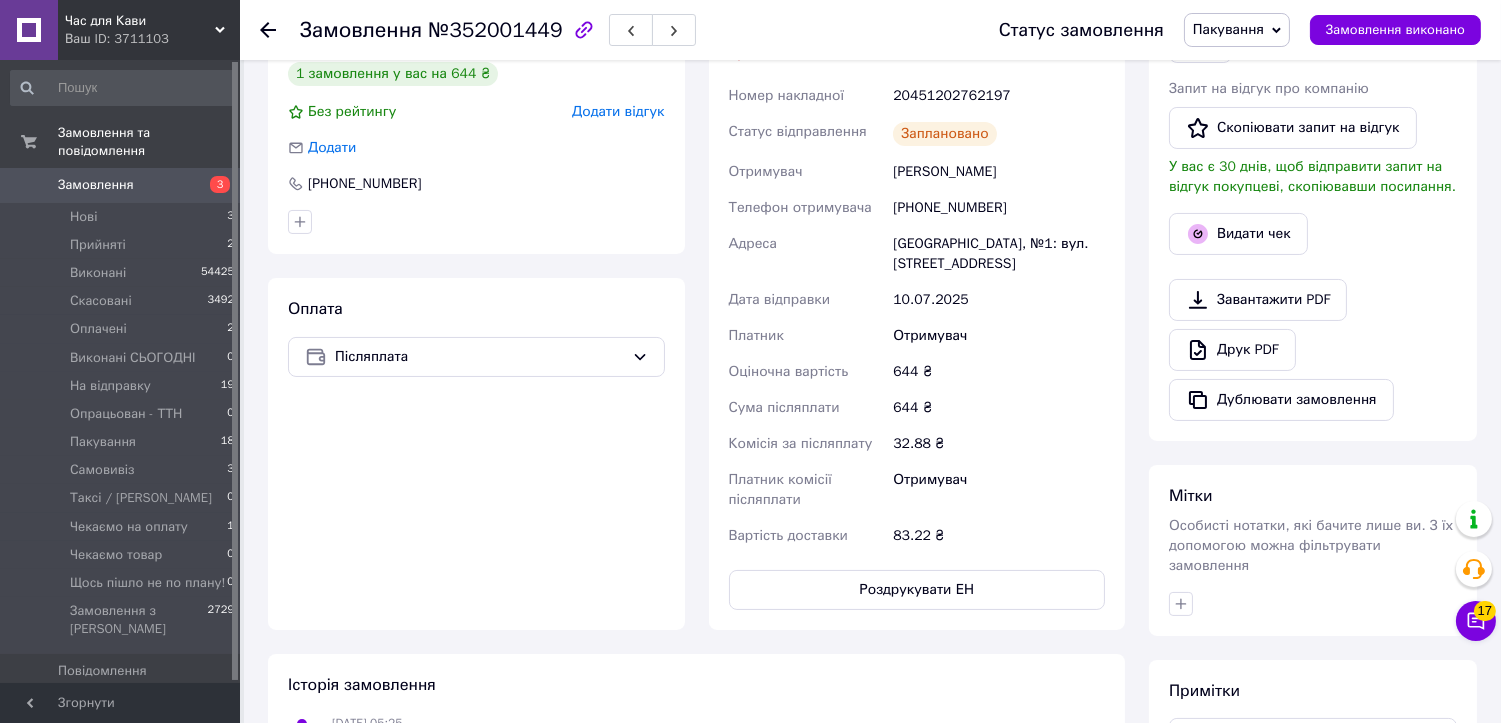 click on "20451202762197" at bounding box center (999, 96) 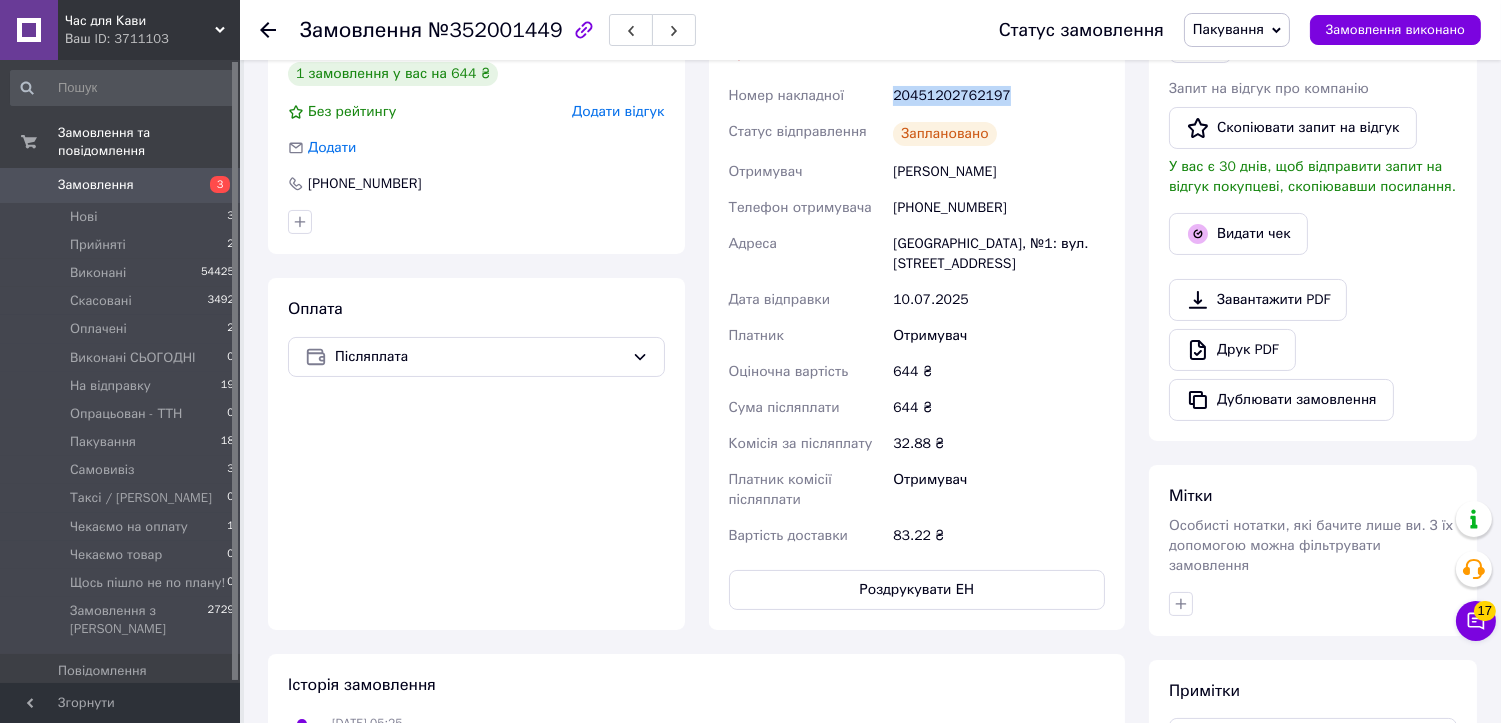 click on "20451202762197" at bounding box center [999, 96] 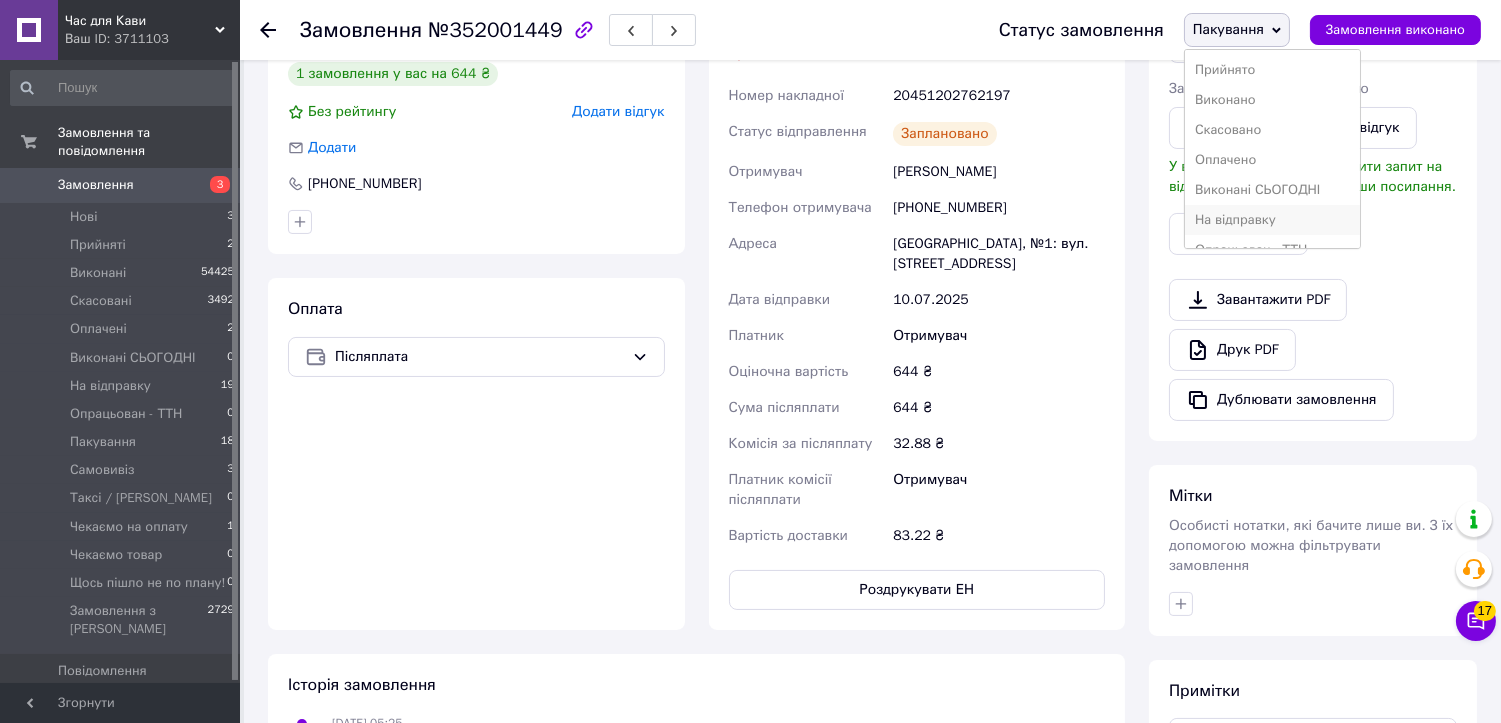 click on "На відправку" at bounding box center [1273, 220] 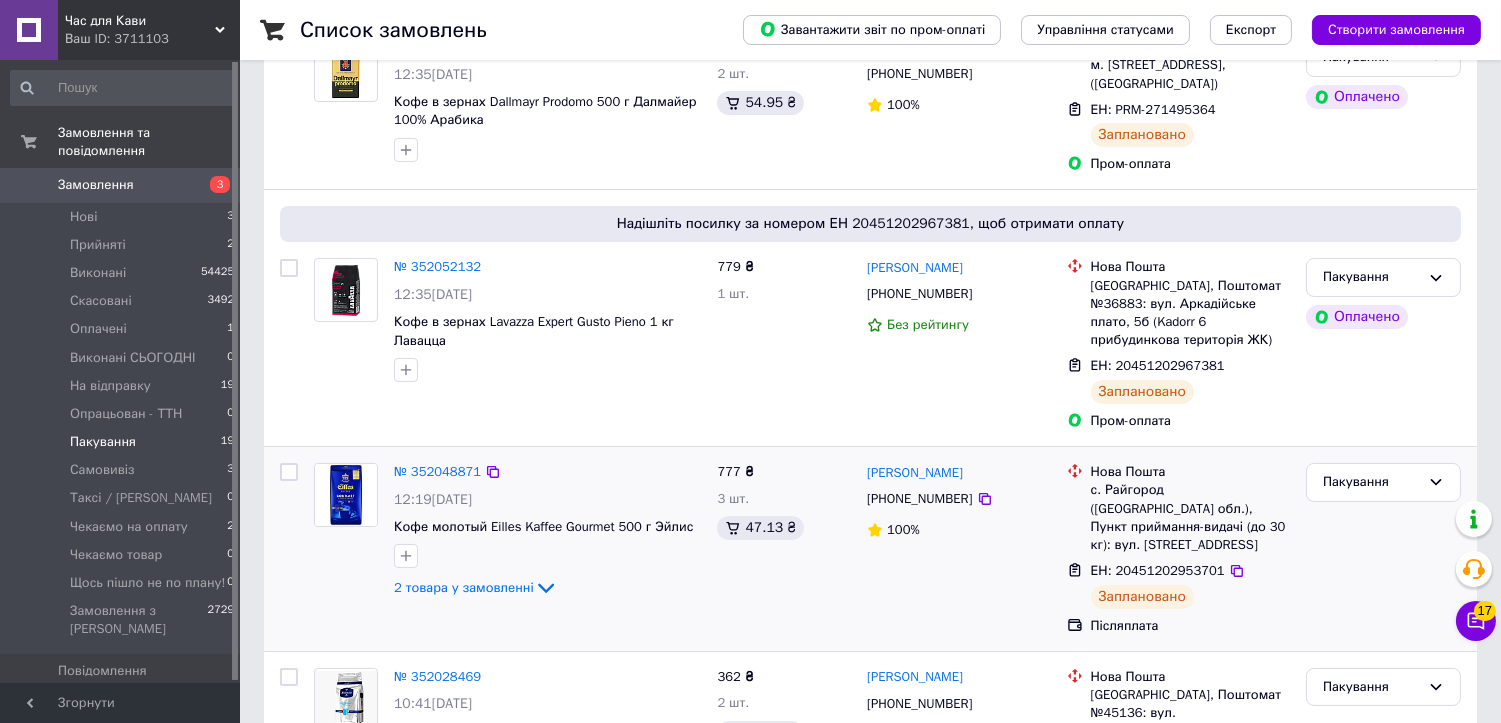 scroll, scrollTop: 333, scrollLeft: 0, axis: vertical 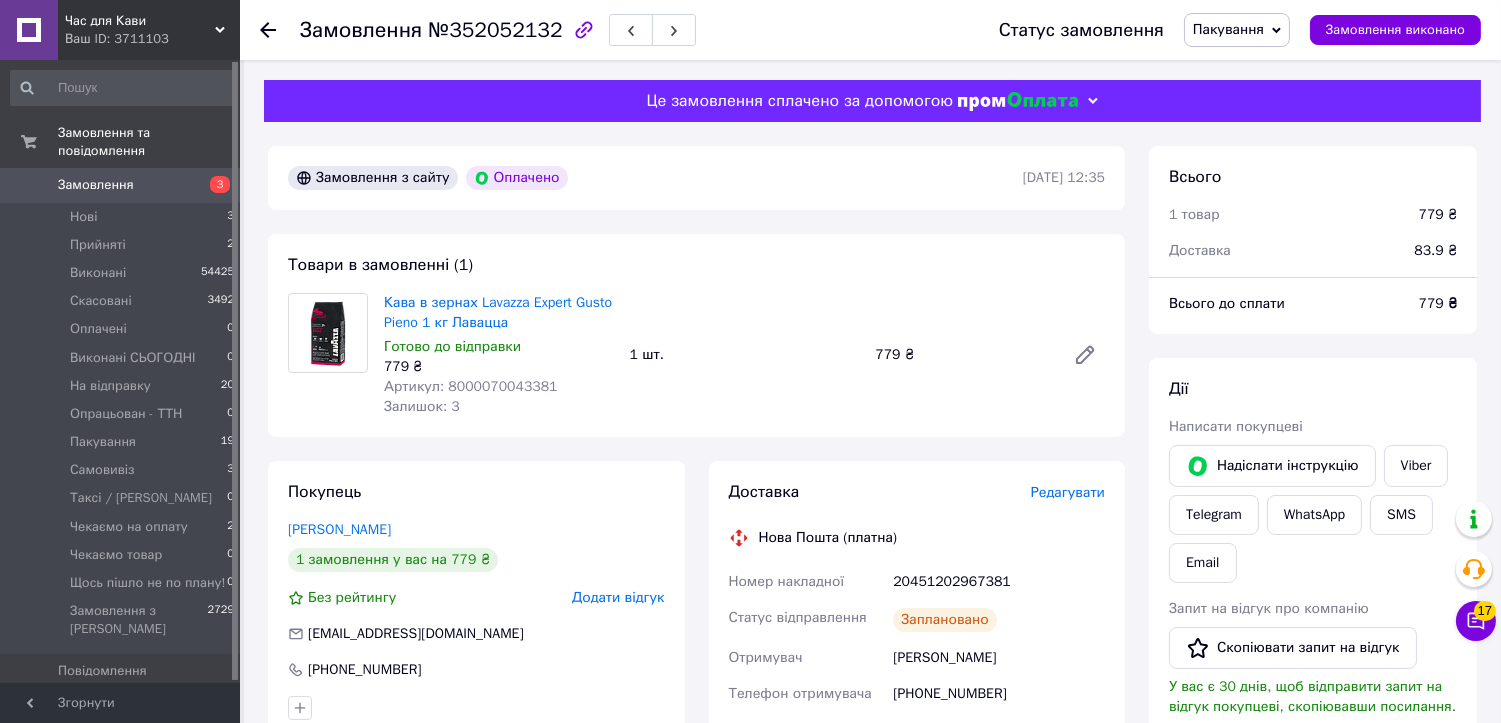 click on "№352052132" at bounding box center (495, 30) 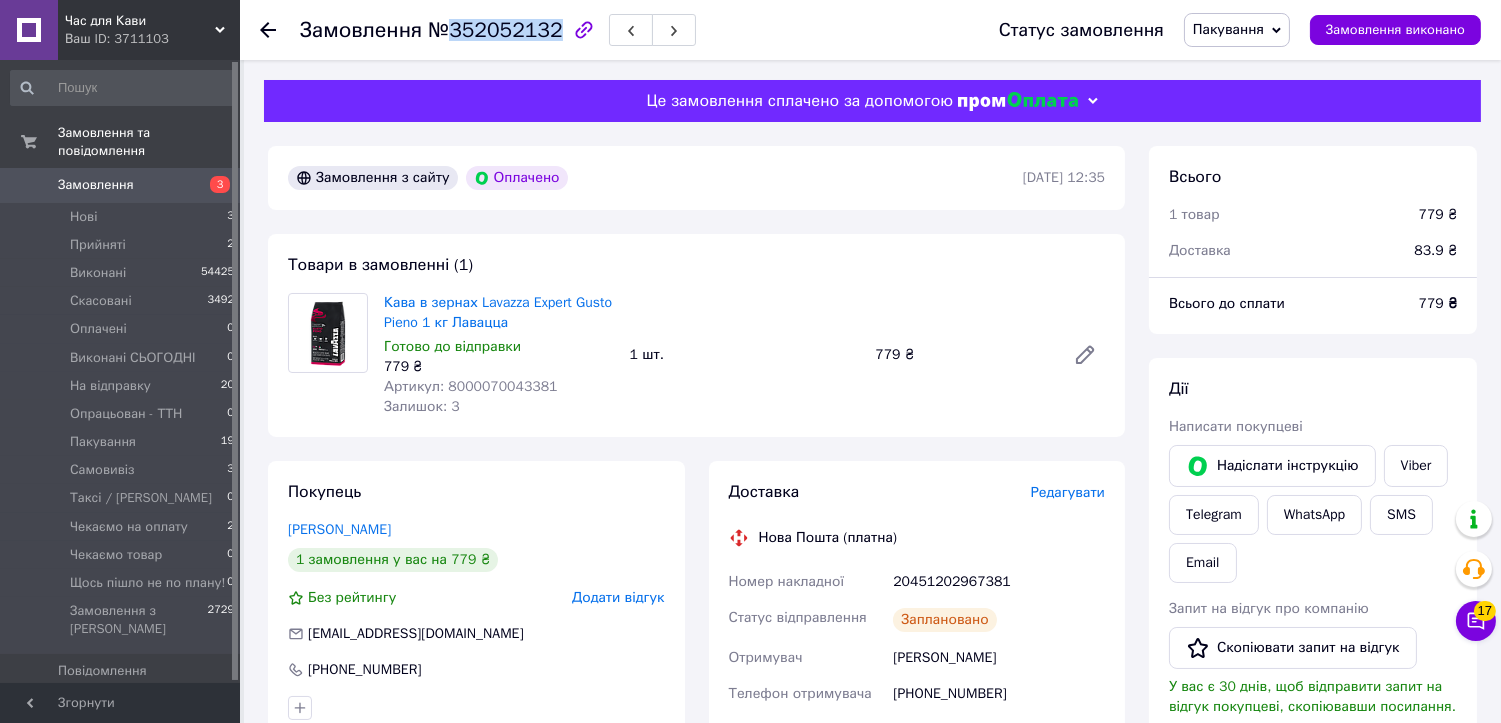 click on "№352052132" at bounding box center [495, 30] 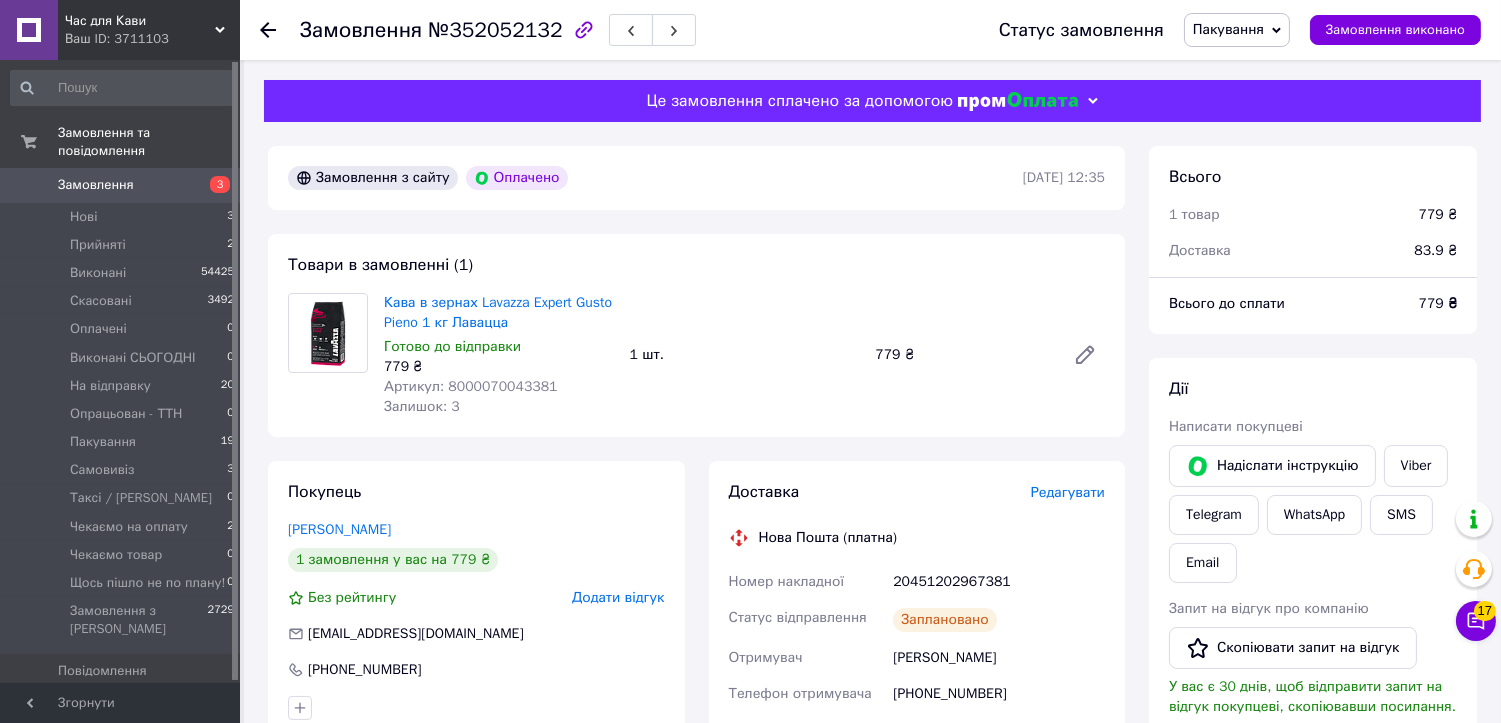 click on "Товари в замовленні (1) Кава в зернах Lavazza Expert Gusto Pieno 1 кг Лавацца Готово до відправки 779 ₴ Артикул: 8000070043381 Залишок: 3 1 шт. 779 ₴" at bounding box center (696, 335) 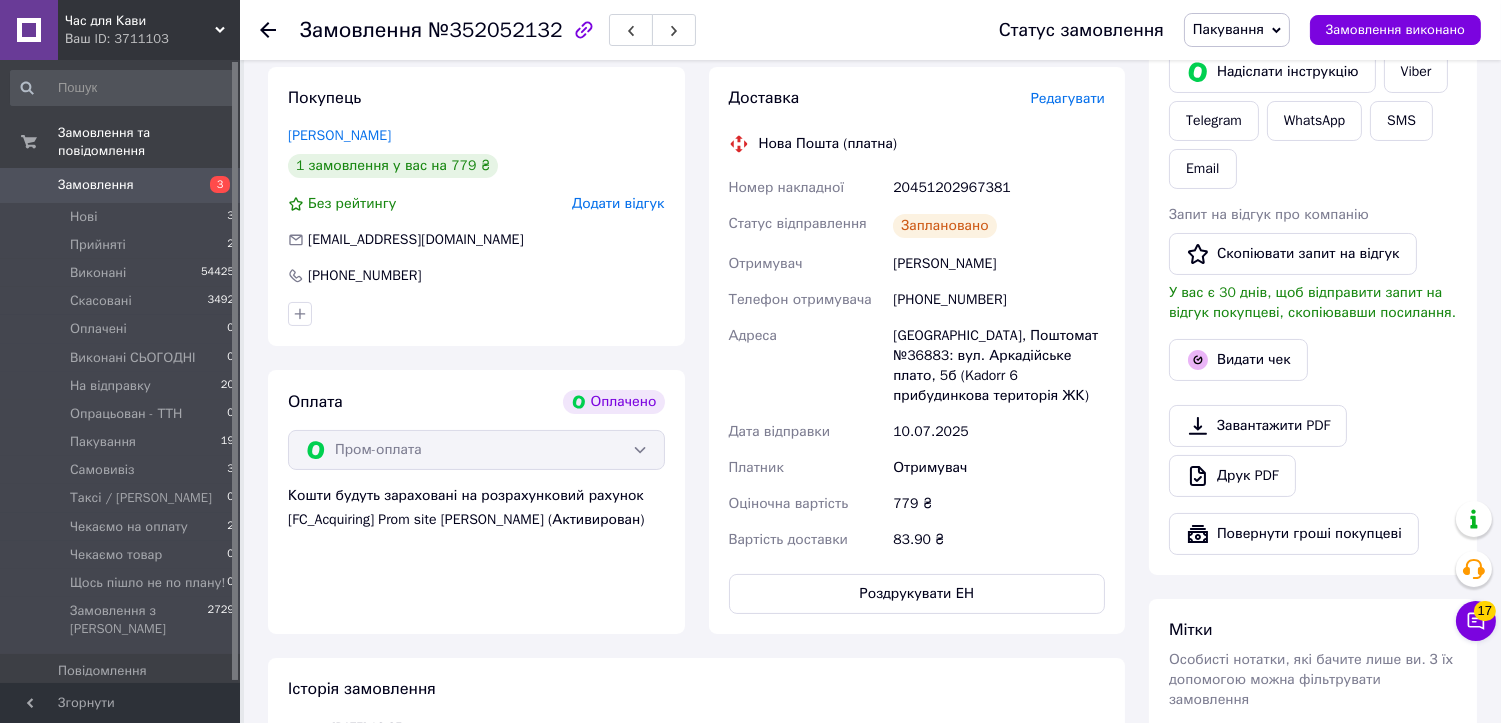 scroll, scrollTop: 444, scrollLeft: 0, axis: vertical 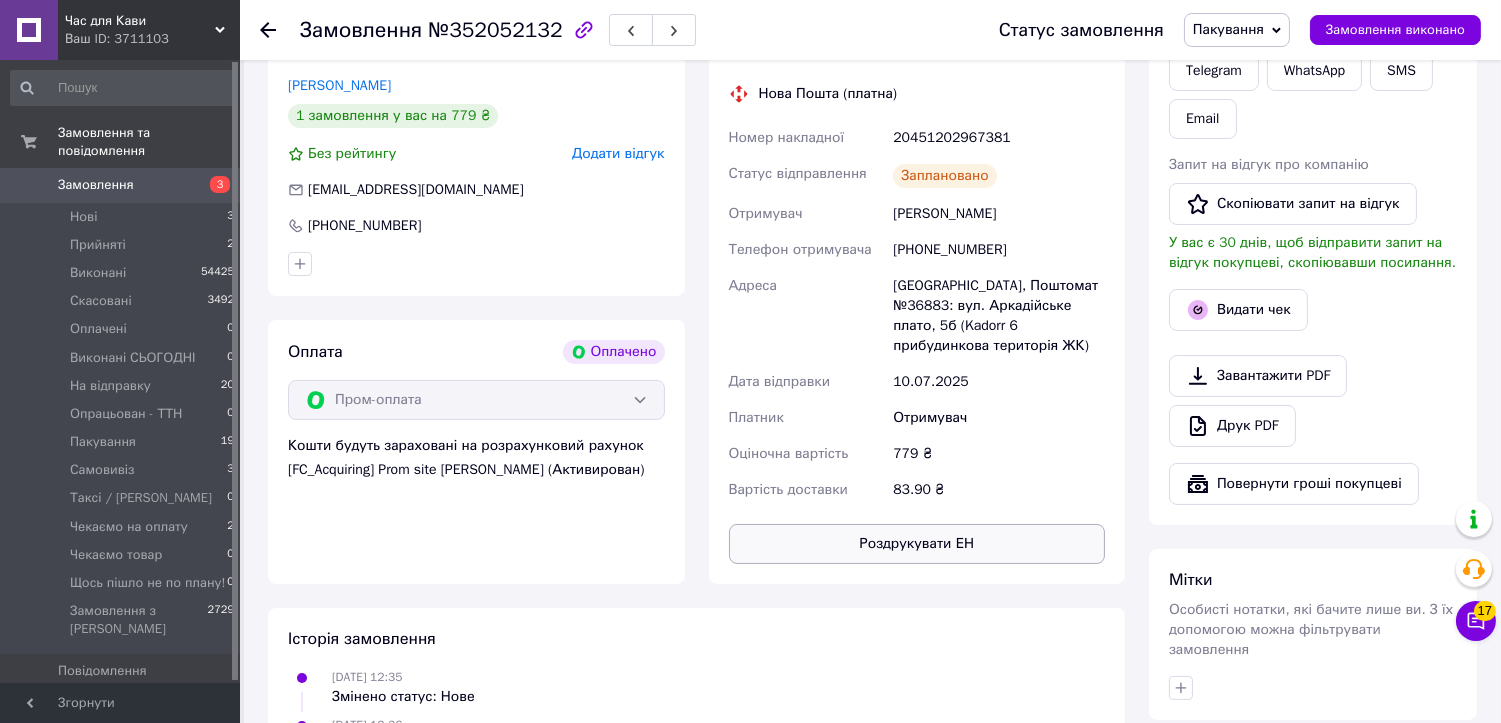 click on "Роздрукувати ЕН" at bounding box center [917, 544] 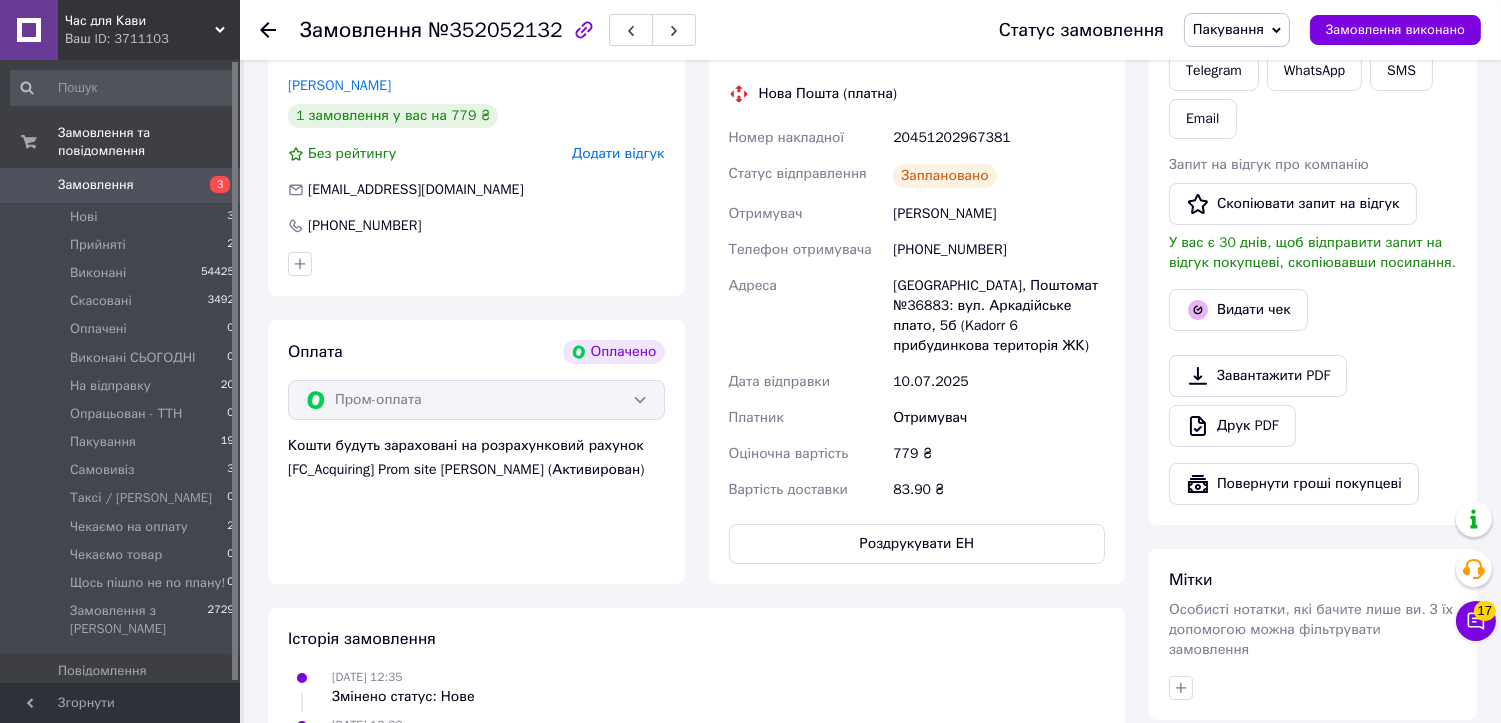 click on "Пакування" at bounding box center [1237, 30] 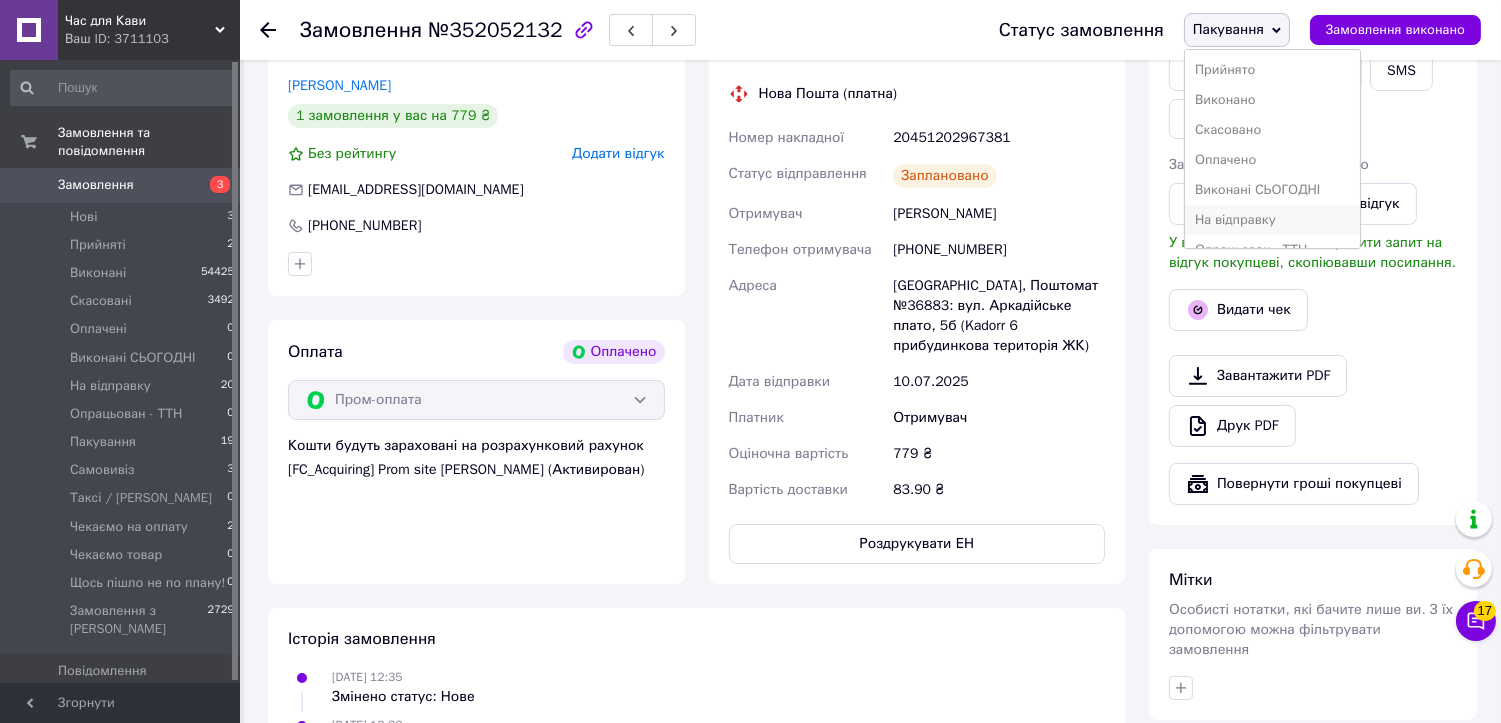 click on "На відправку" at bounding box center (1273, 220) 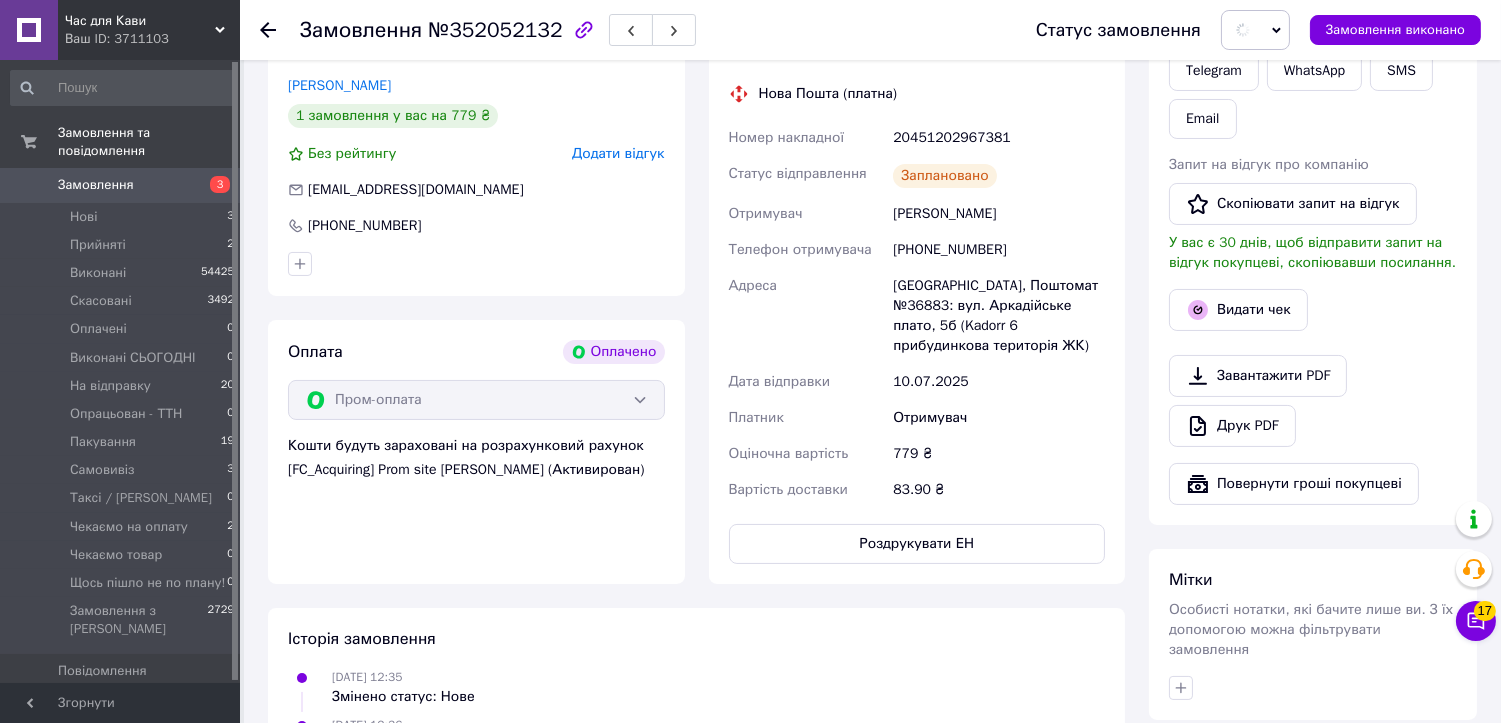 scroll, scrollTop: 0, scrollLeft: 0, axis: both 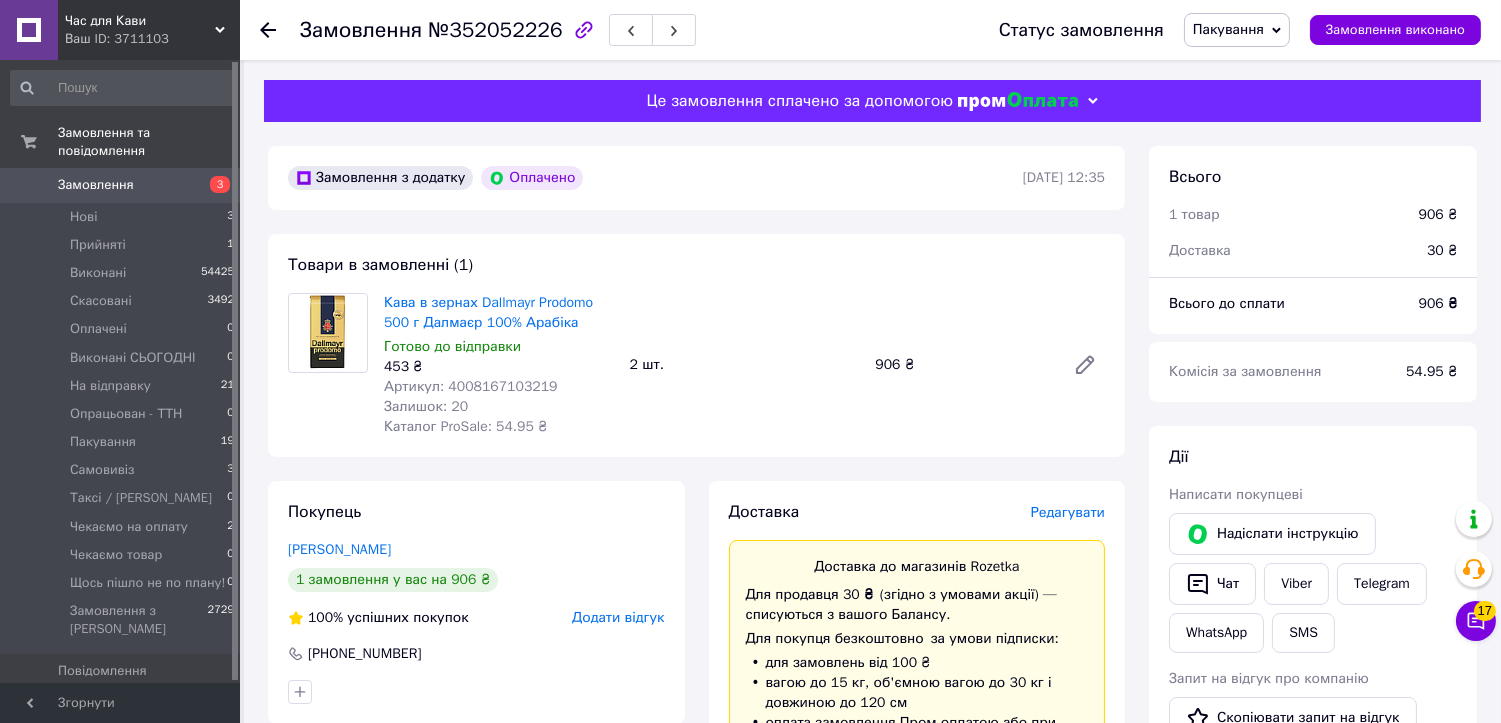 click on "№352052226" at bounding box center (495, 30) 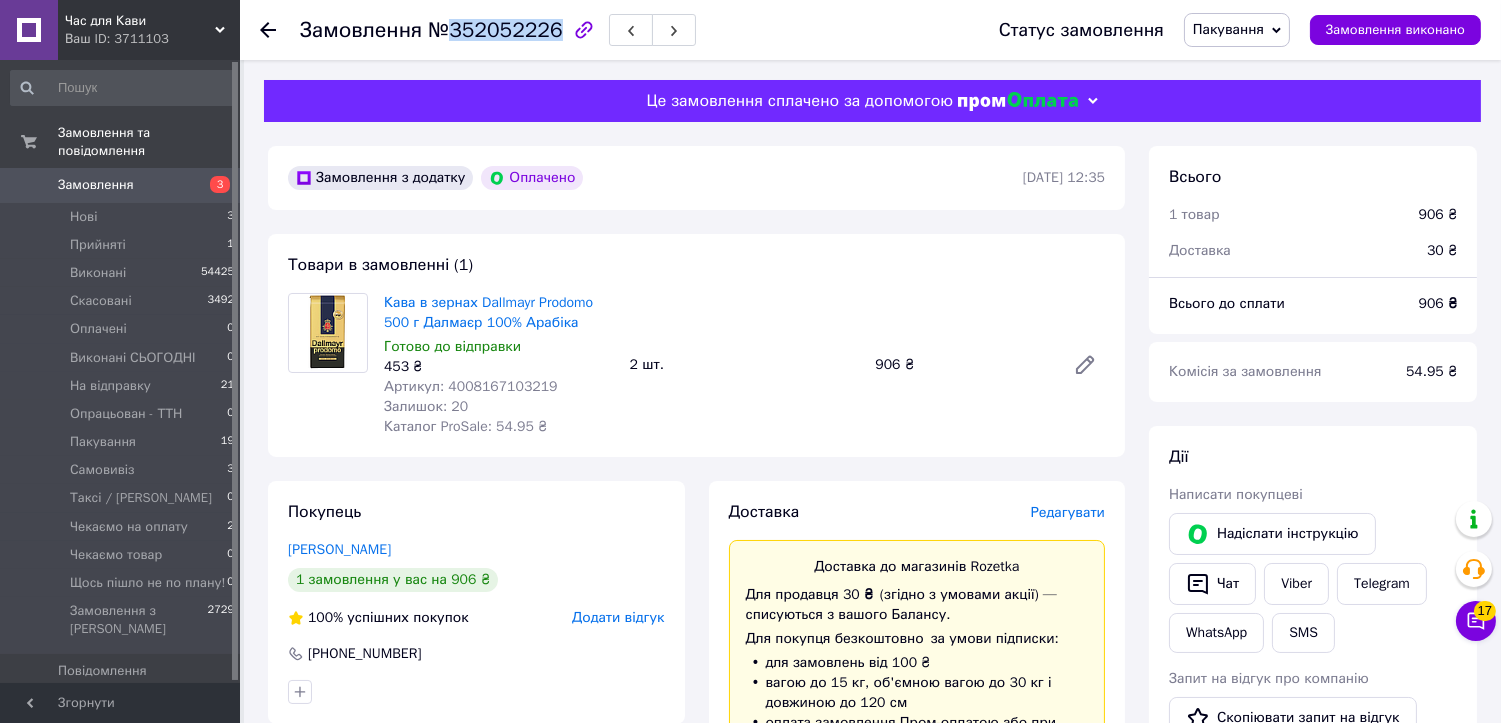click on "№352052226" at bounding box center (495, 30) 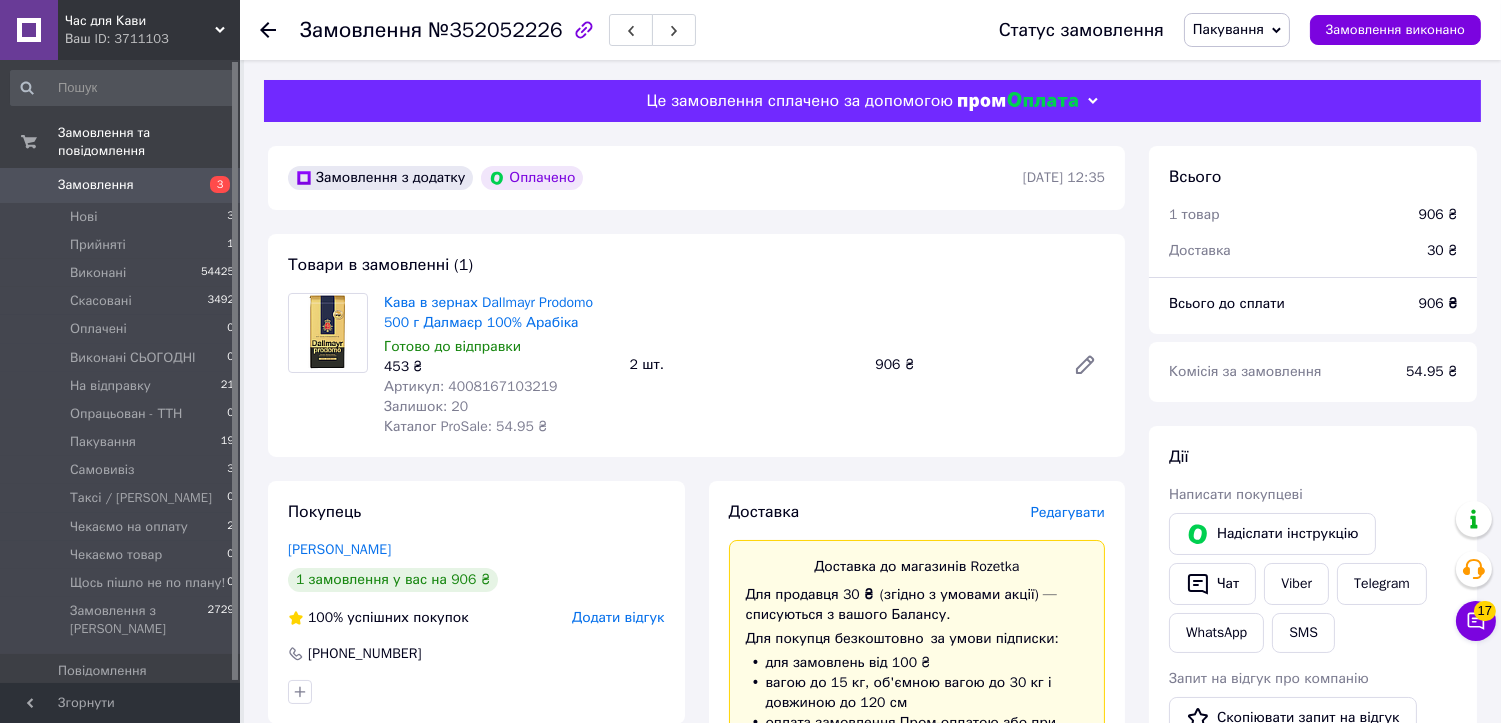 click on "Товари в замовленні (1) Кава в зернах Dallmayr Prodomo 500 г Далмаєр 100% Арабіка Готово до відправки 453 ₴ Артикул: 4008167103219 Залишок: 20 Каталог ProSale: 54.95 ₴  2 шт. 906 ₴" at bounding box center (696, 345) 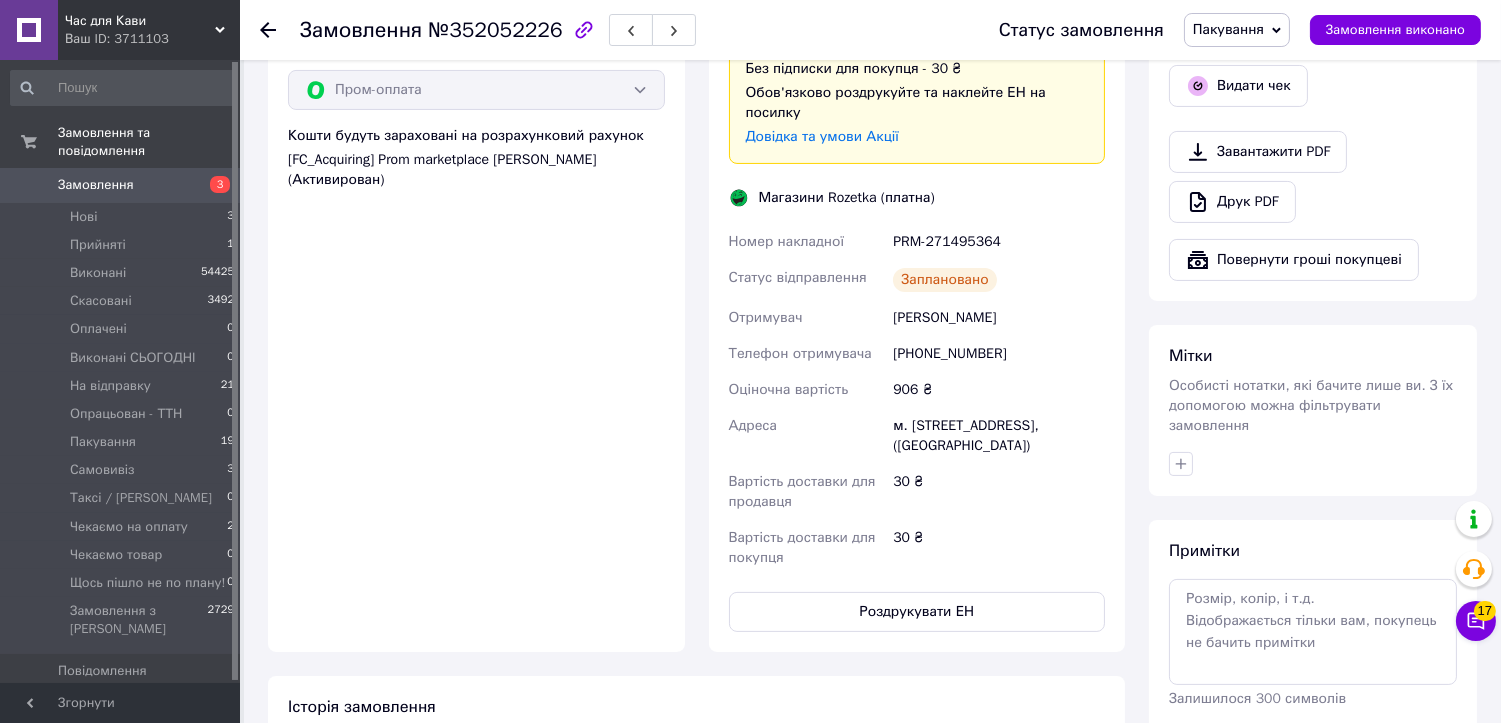 scroll, scrollTop: 777, scrollLeft: 0, axis: vertical 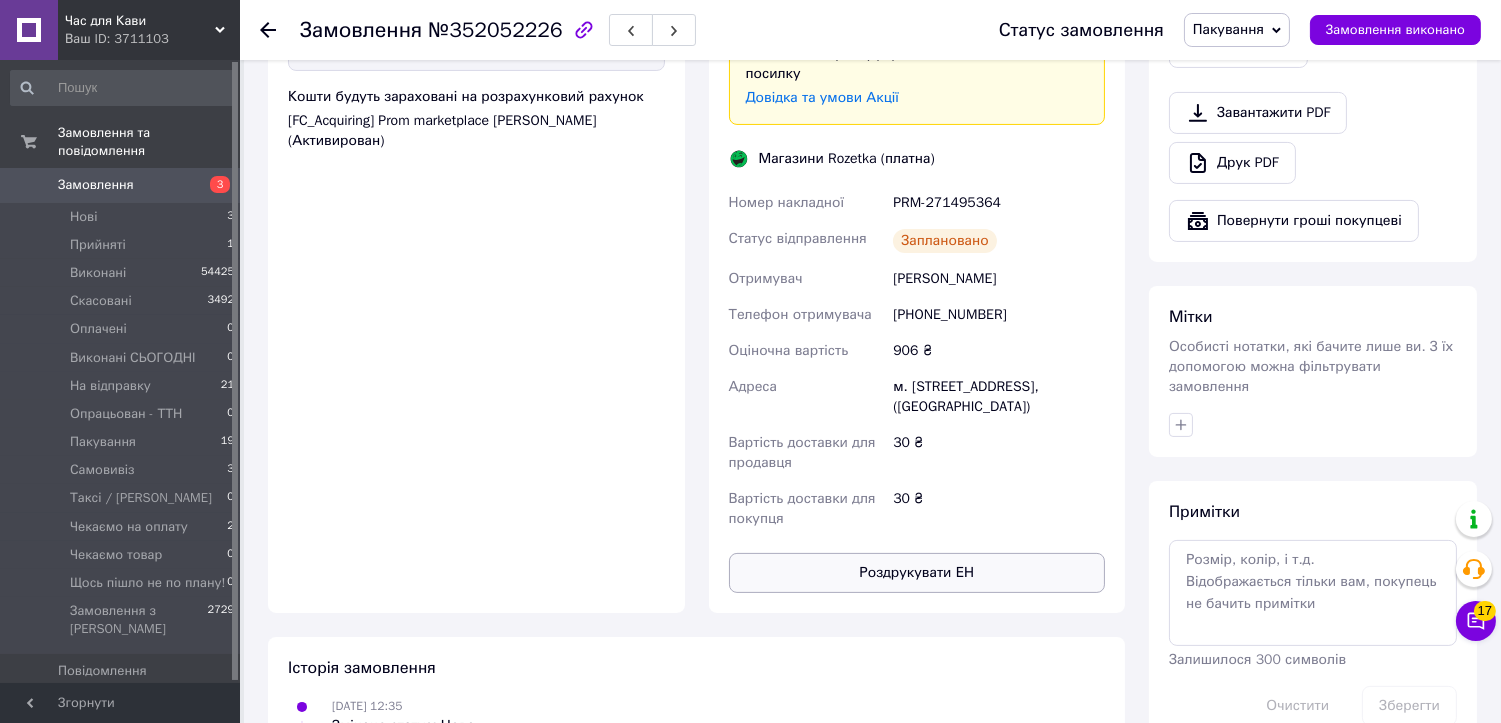 click on "Роздрукувати ЕН" at bounding box center (917, 573) 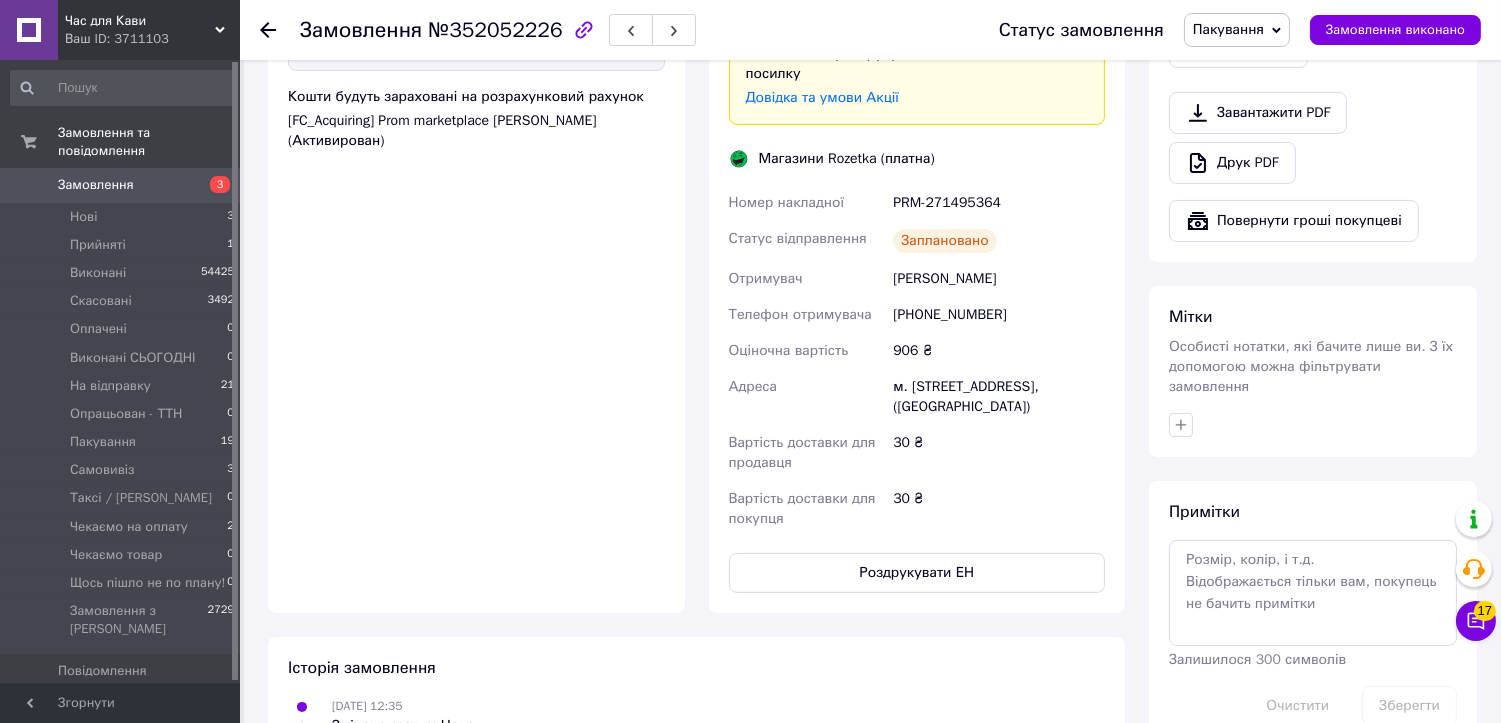 click on "Пакування" at bounding box center (1228, 29) 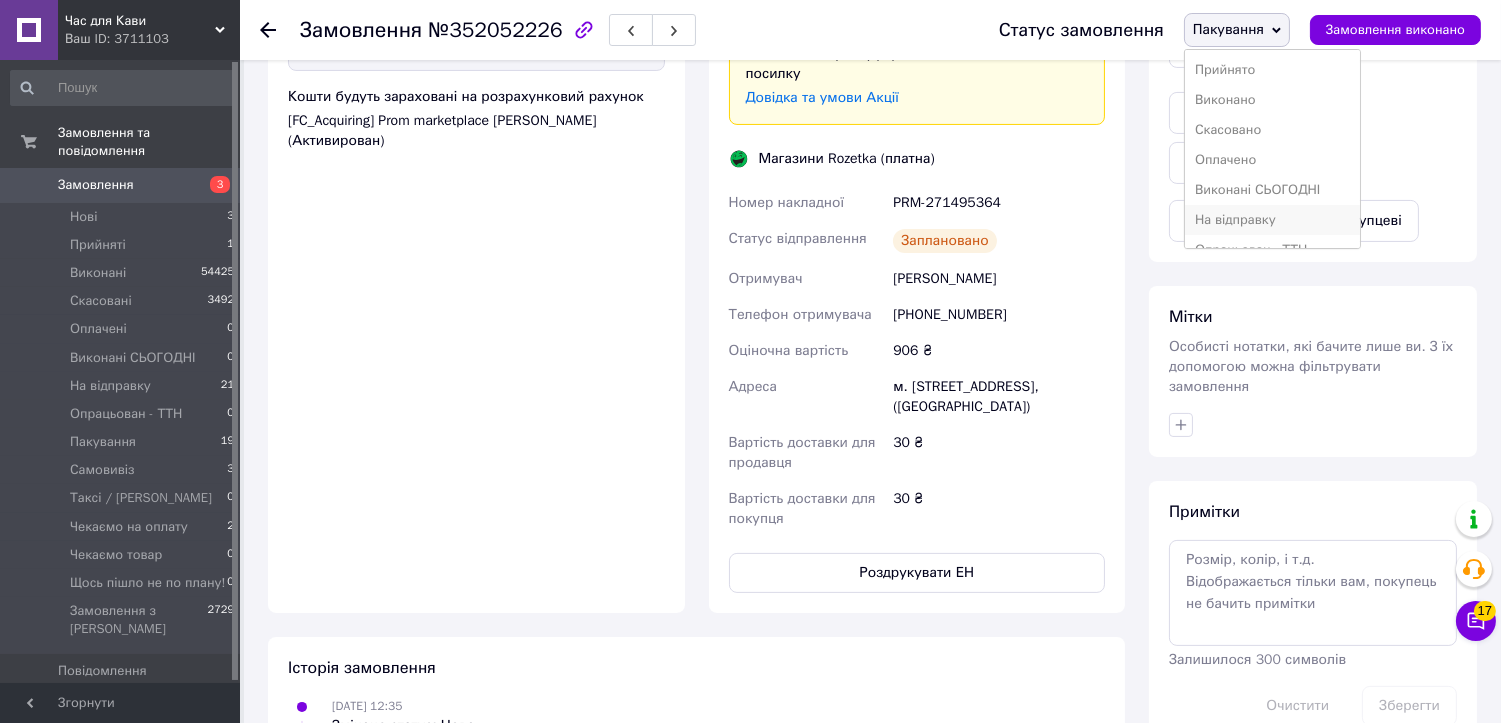 click on "На відправку" at bounding box center (1273, 220) 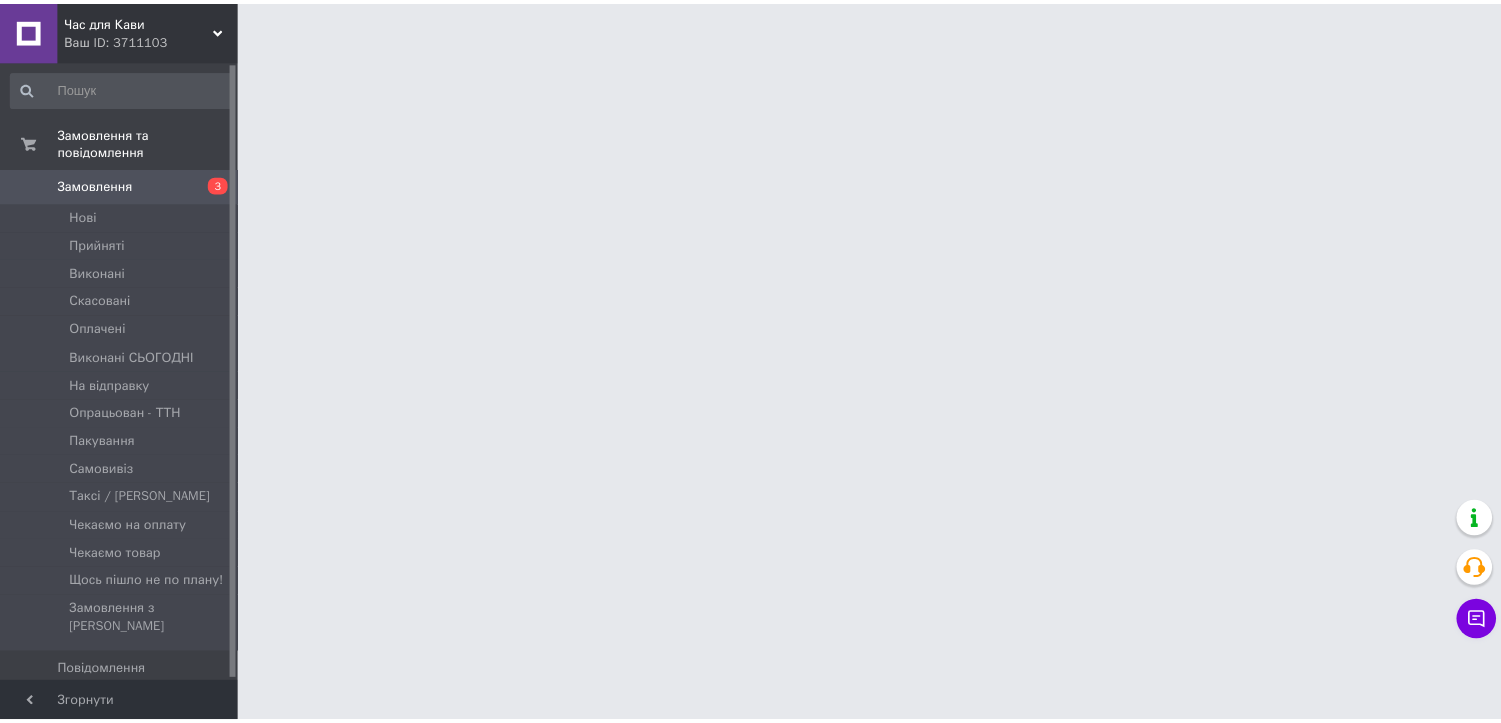scroll, scrollTop: 0, scrollLeft: 0, axis: both 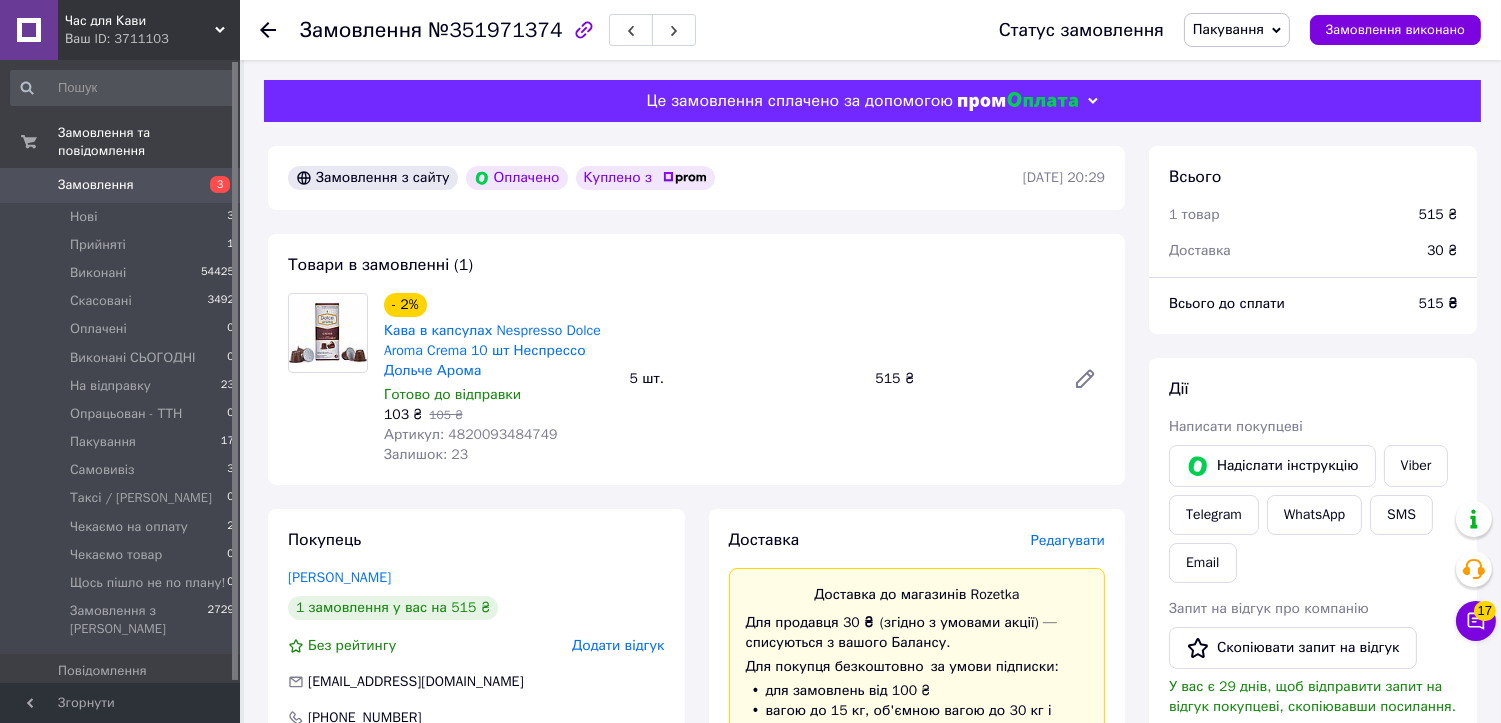click on "№351971374" at bounding box center (495, 30) 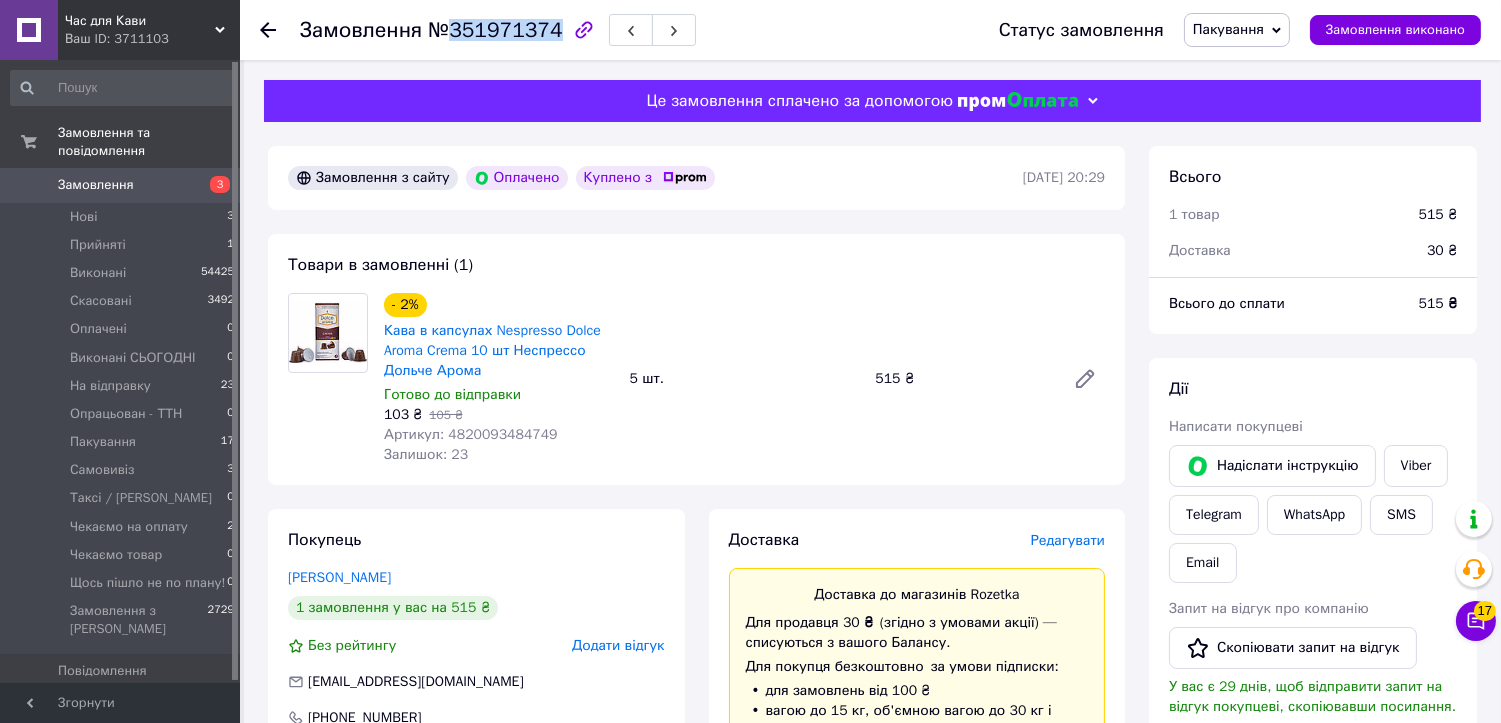 click on "№351971374" at bounding box center [495, 30] 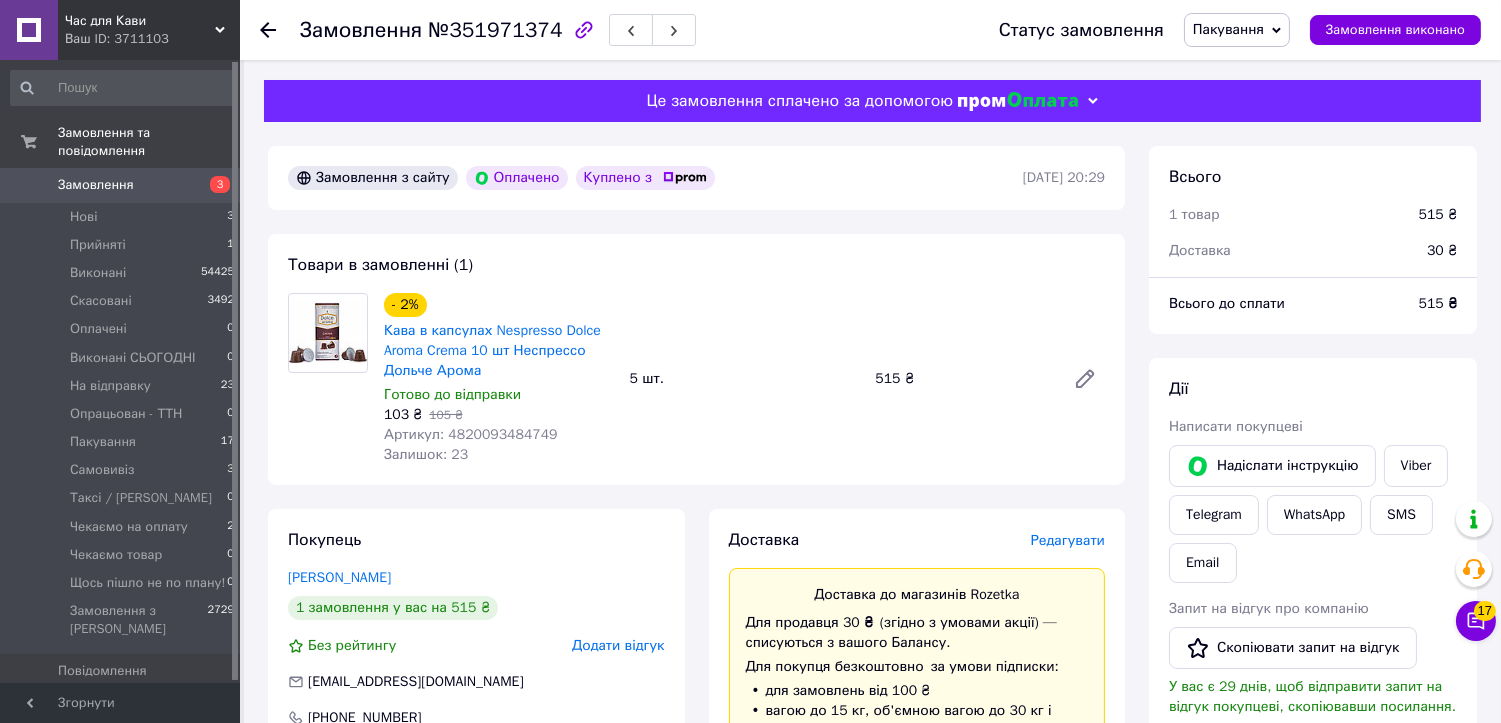 click on "Товари в замовленні (1) - 2% Кава в капсулах Nespresso Dolce Aroma Crema 10 шт Неспрессо Дольче Арома Готово до відправки 103 ₴   105 ₴ Артикул: 4820093484749 Залишок: 23 5 шт. 515 ₴" at bounding box center (696, 359) 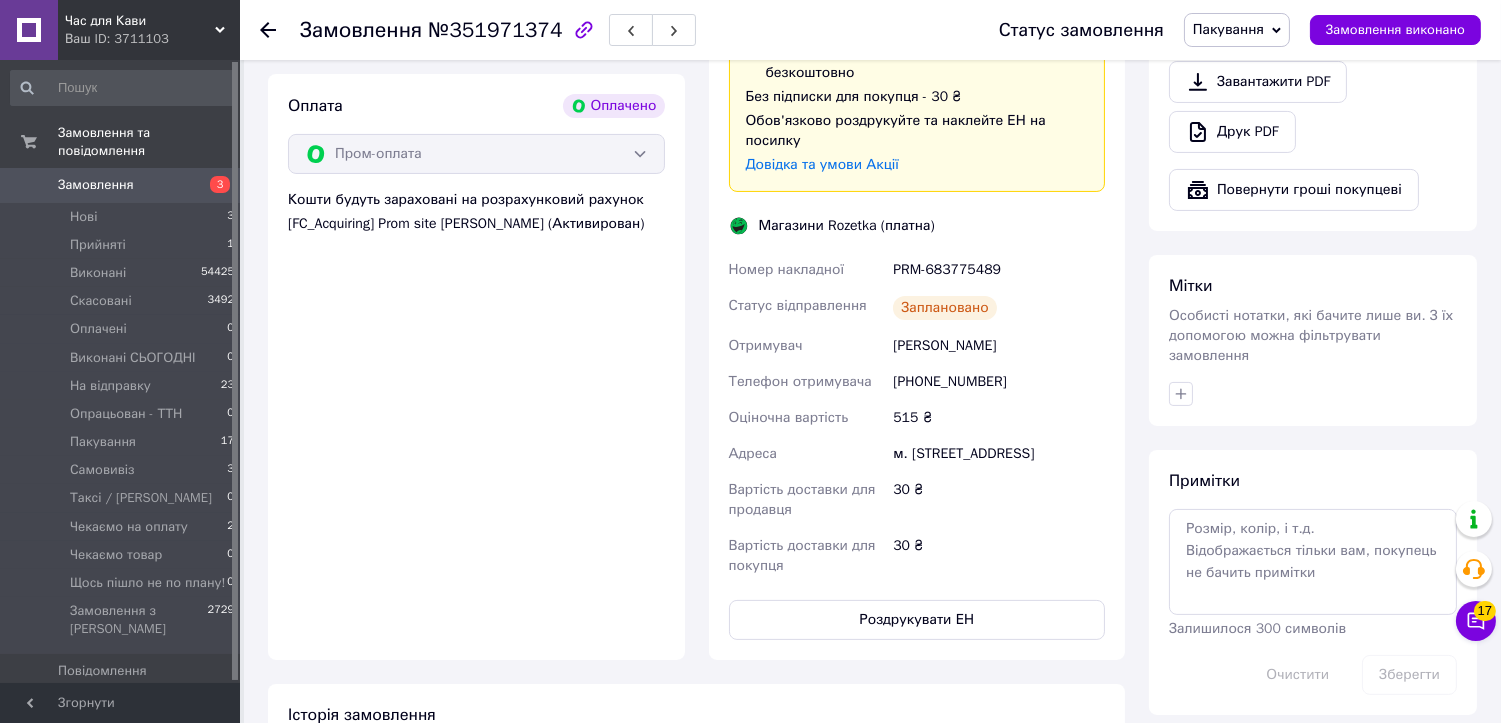 scroll, scrollTop: 777, scrollLeft: 0, axis: vertical 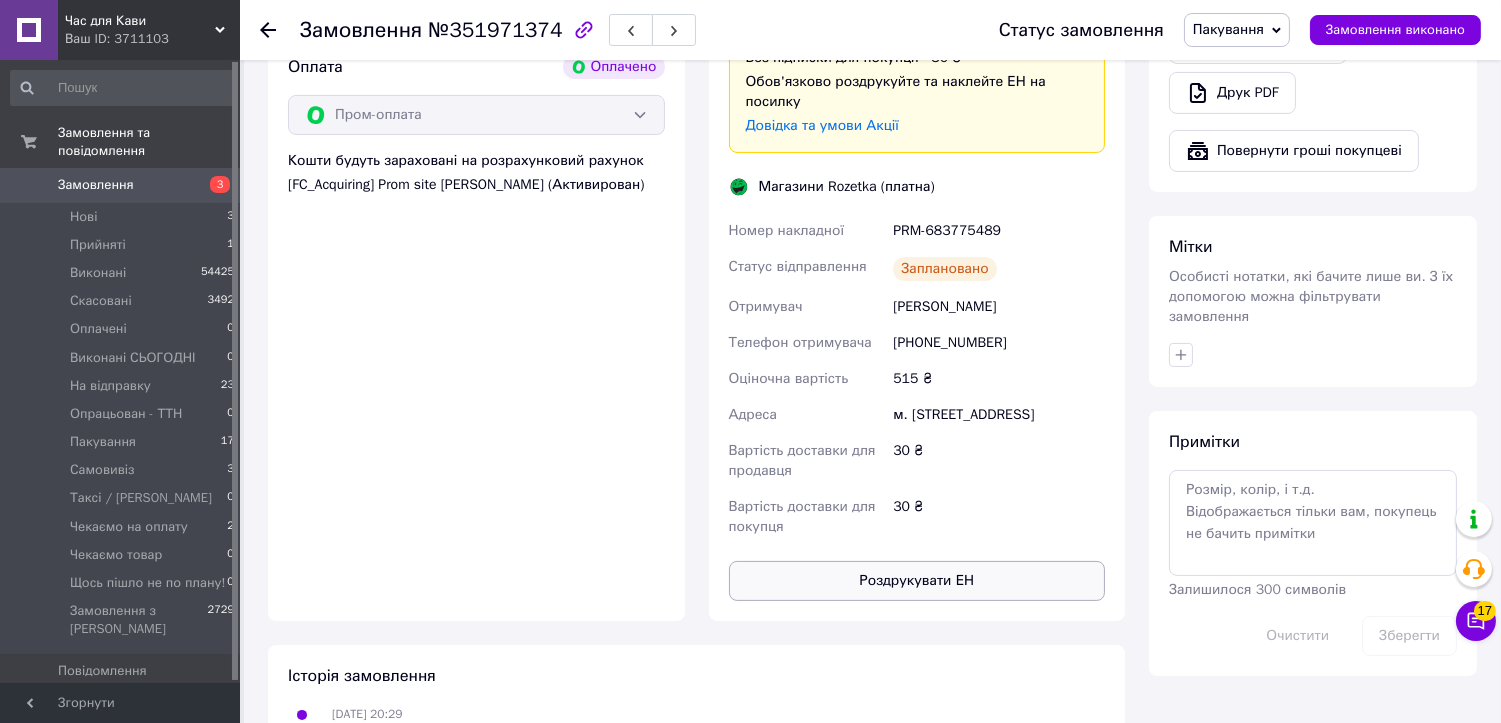 click on "Роздрукувати ЕН" at bounding box center [917, 581] 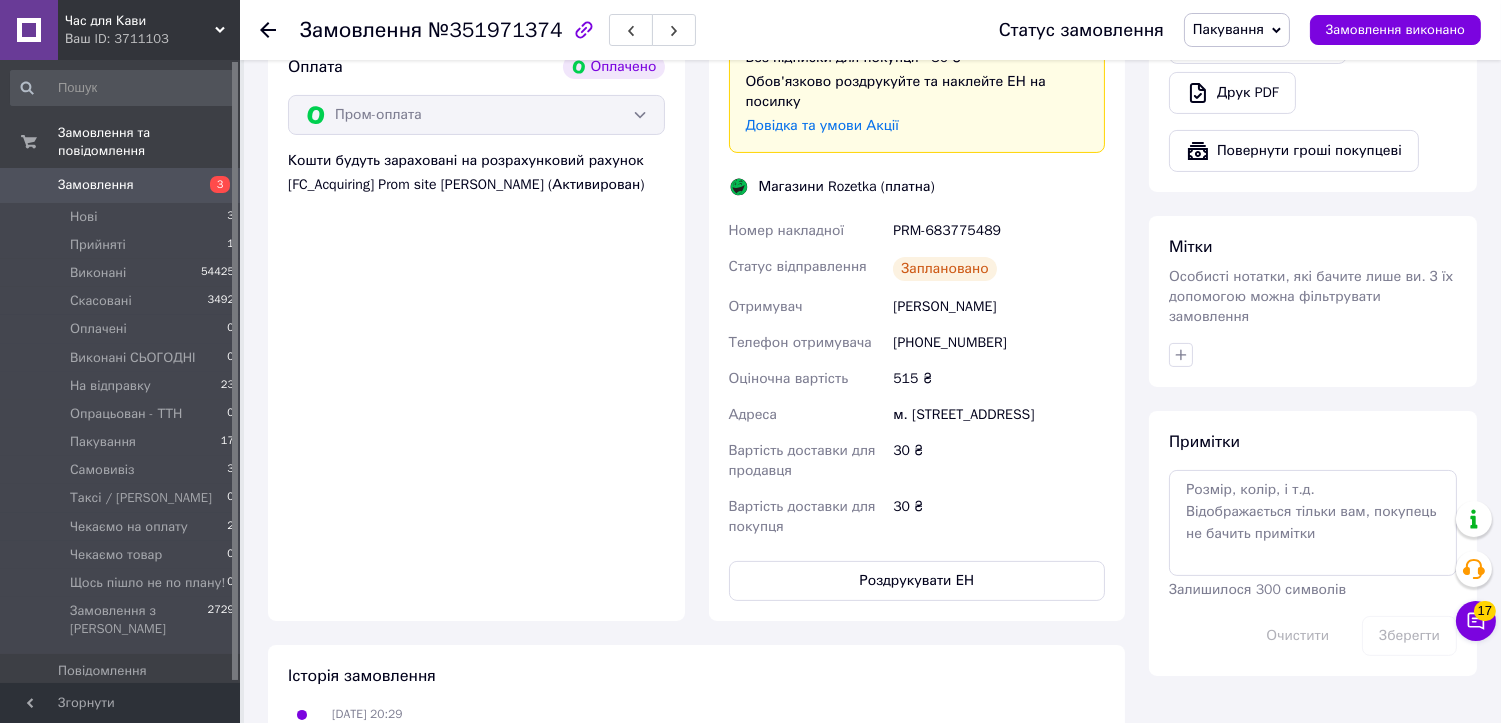 click on "Пакування" at bounding box center [1228, 29] 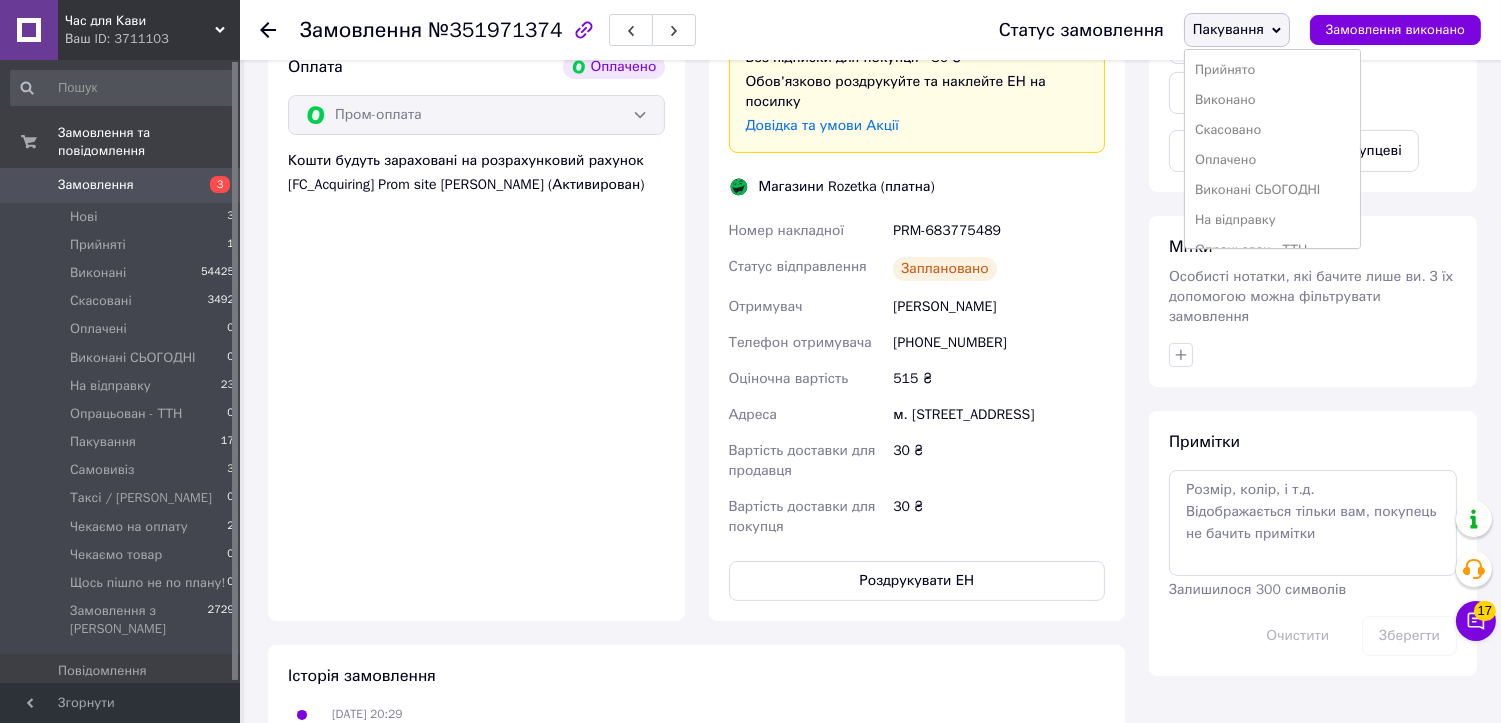 drag, startPoint x: 1247, startPoint y: 215, endPoint x: 1222, endPoint y: 207, distance: 26.24881 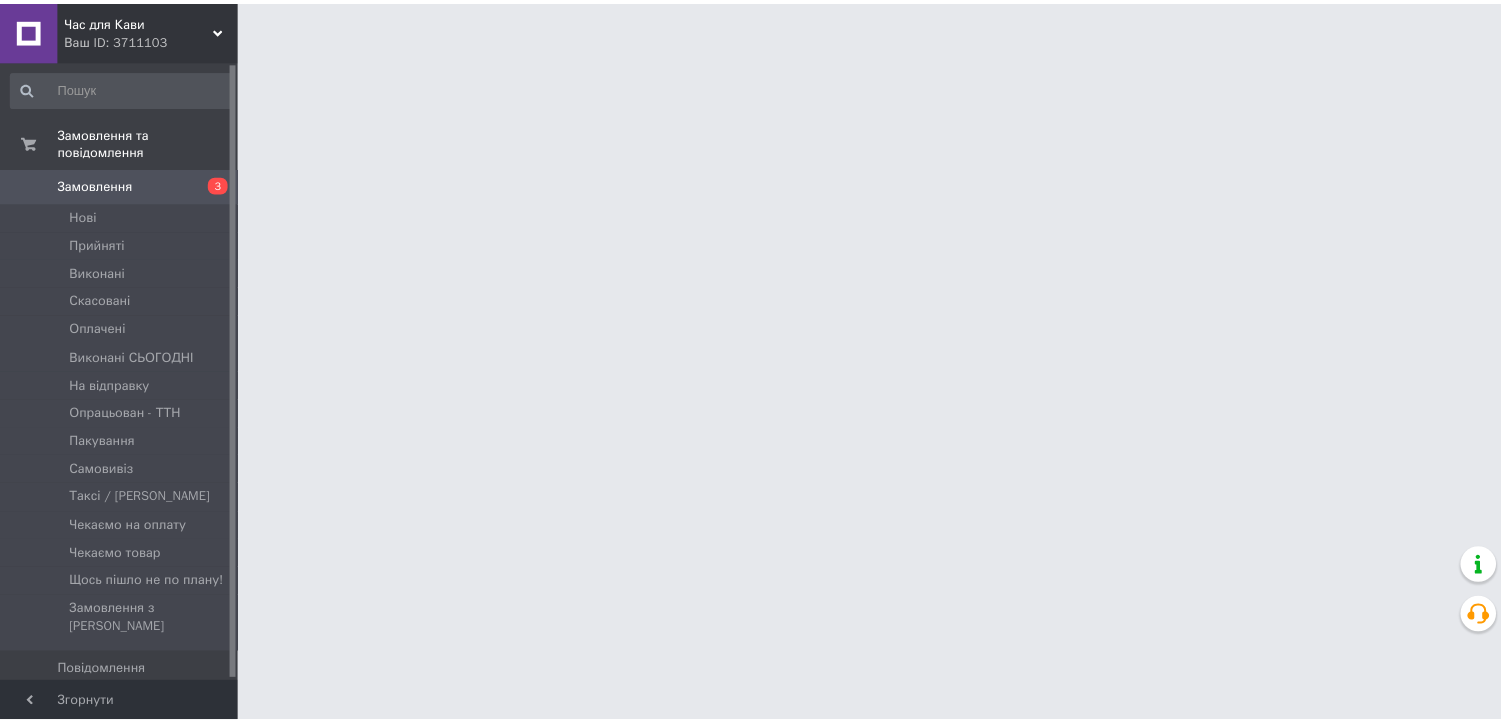 scroll, scrollTop: 0, scrollLeft: 0, axis: both 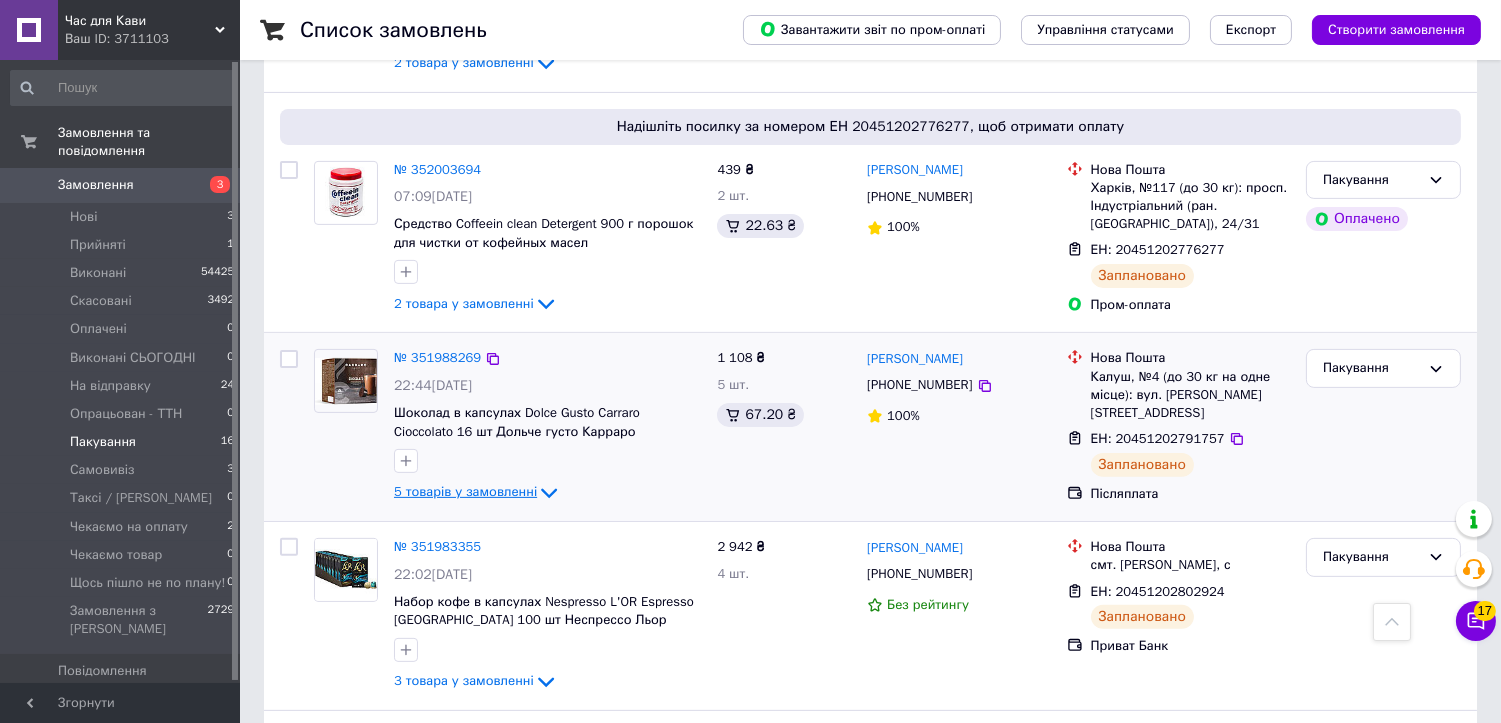 click 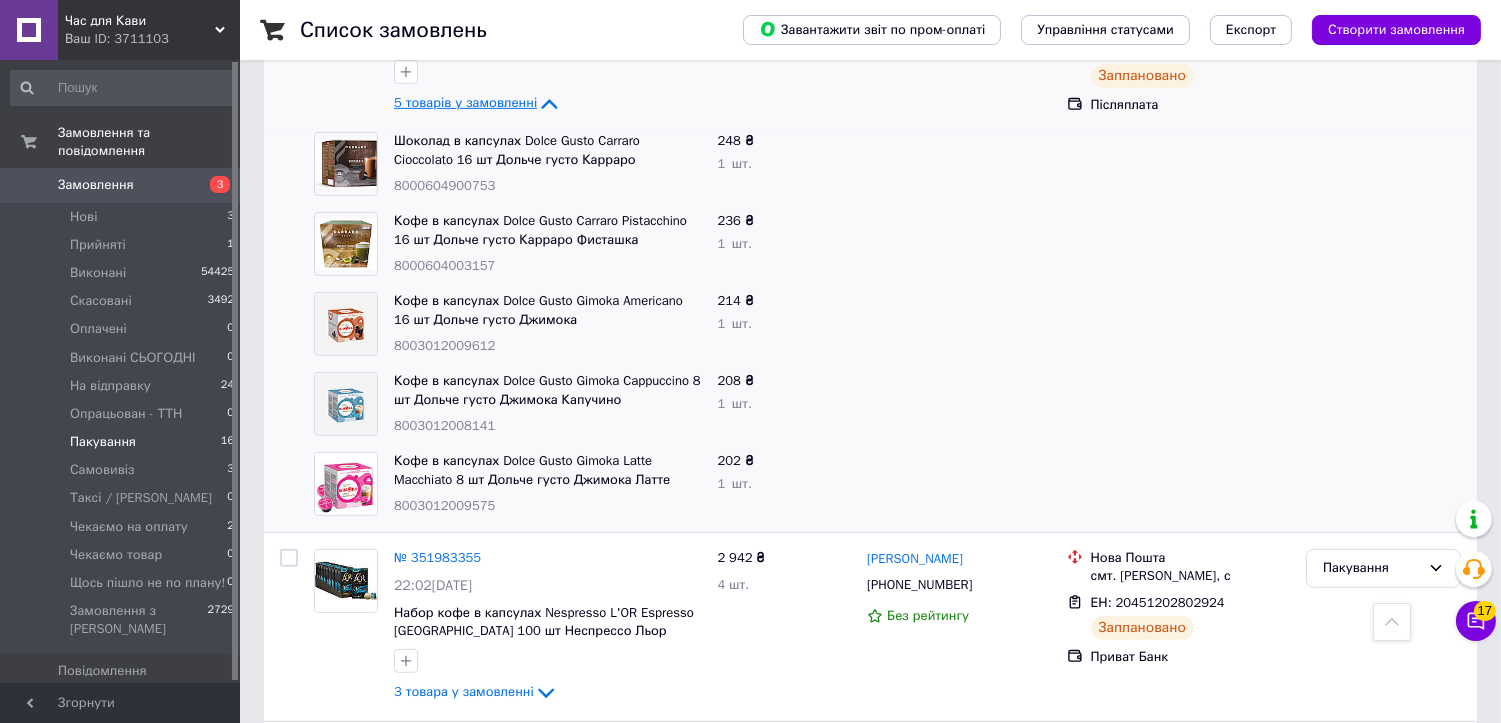 scroll, scrollTop: 1612, scrollLeft: 0, axis: vertical 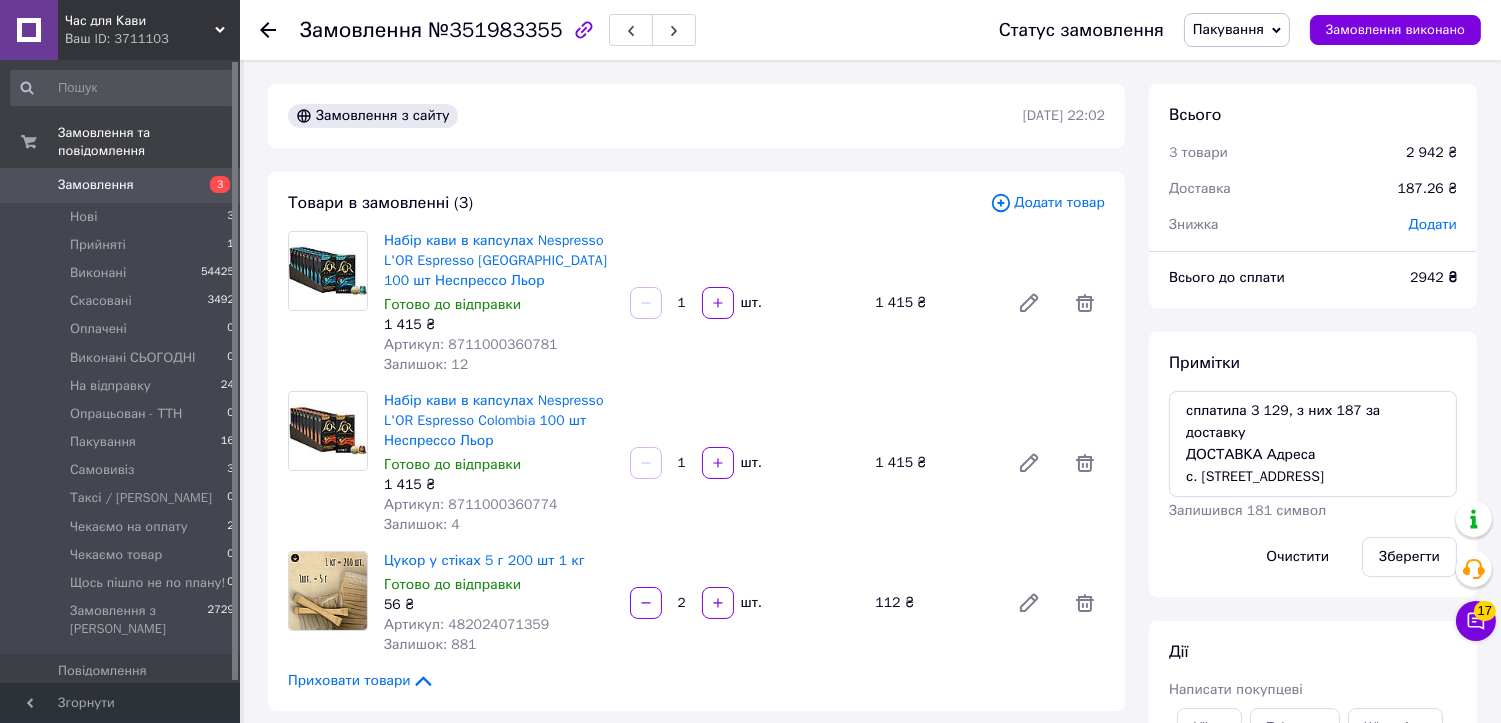 click on "№351983355" at bounding box center [495, 30] 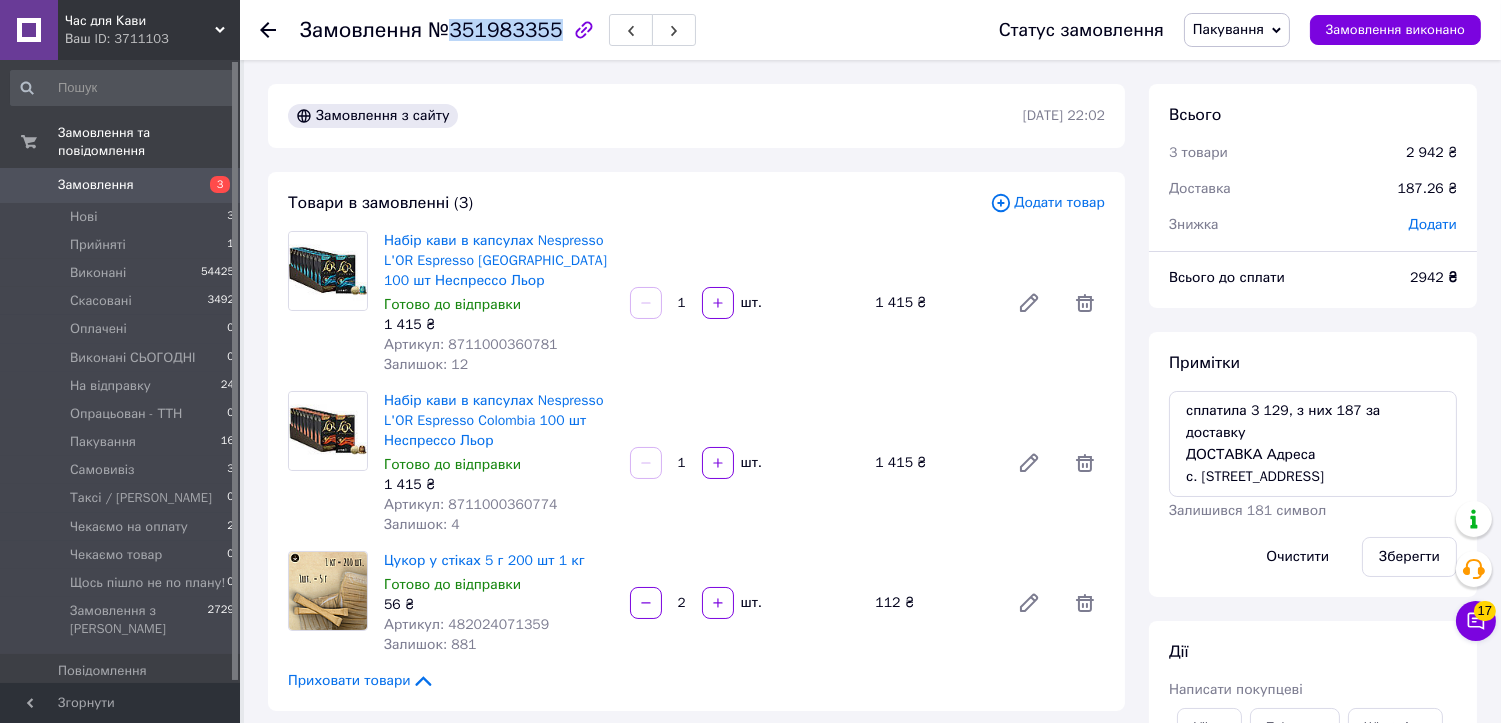 click on "№351983355" at bounding box center (495, 30) 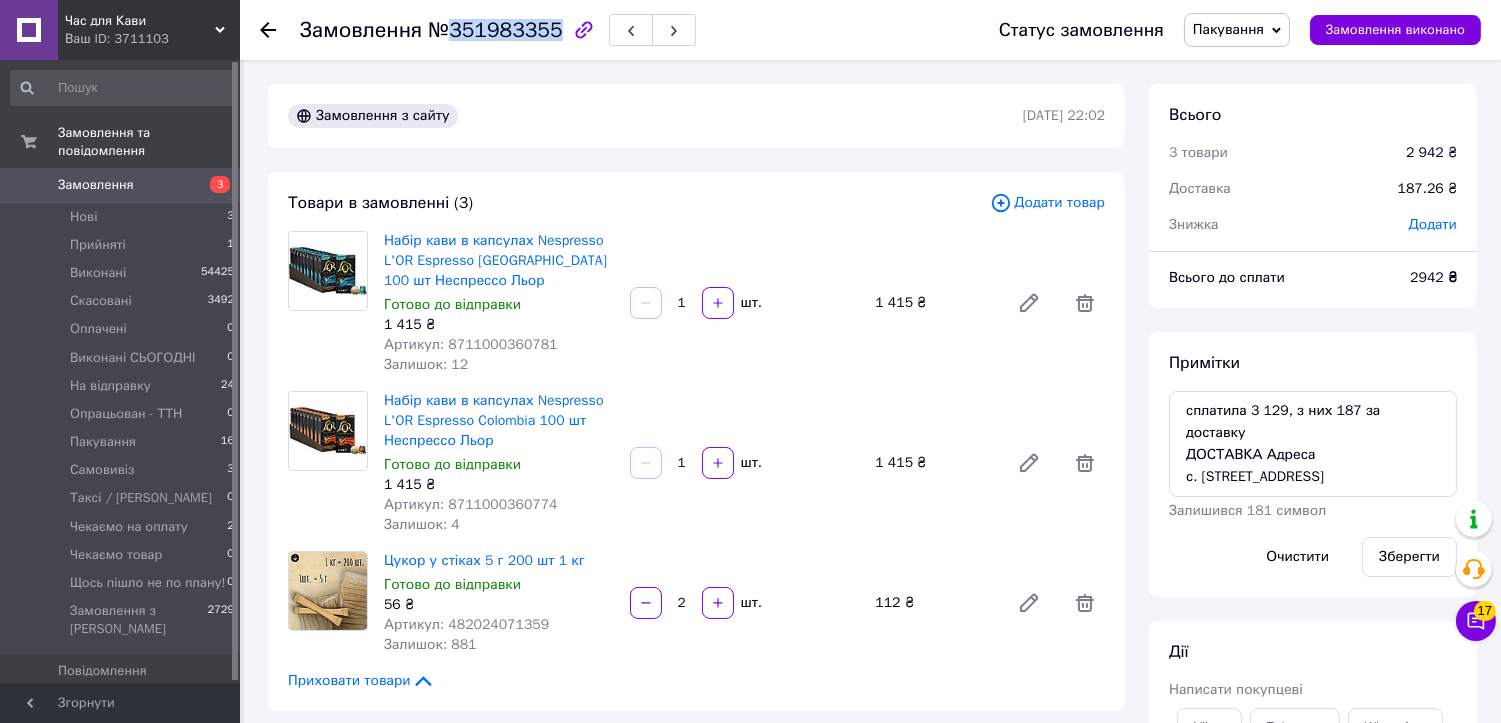 copy on "351983355" 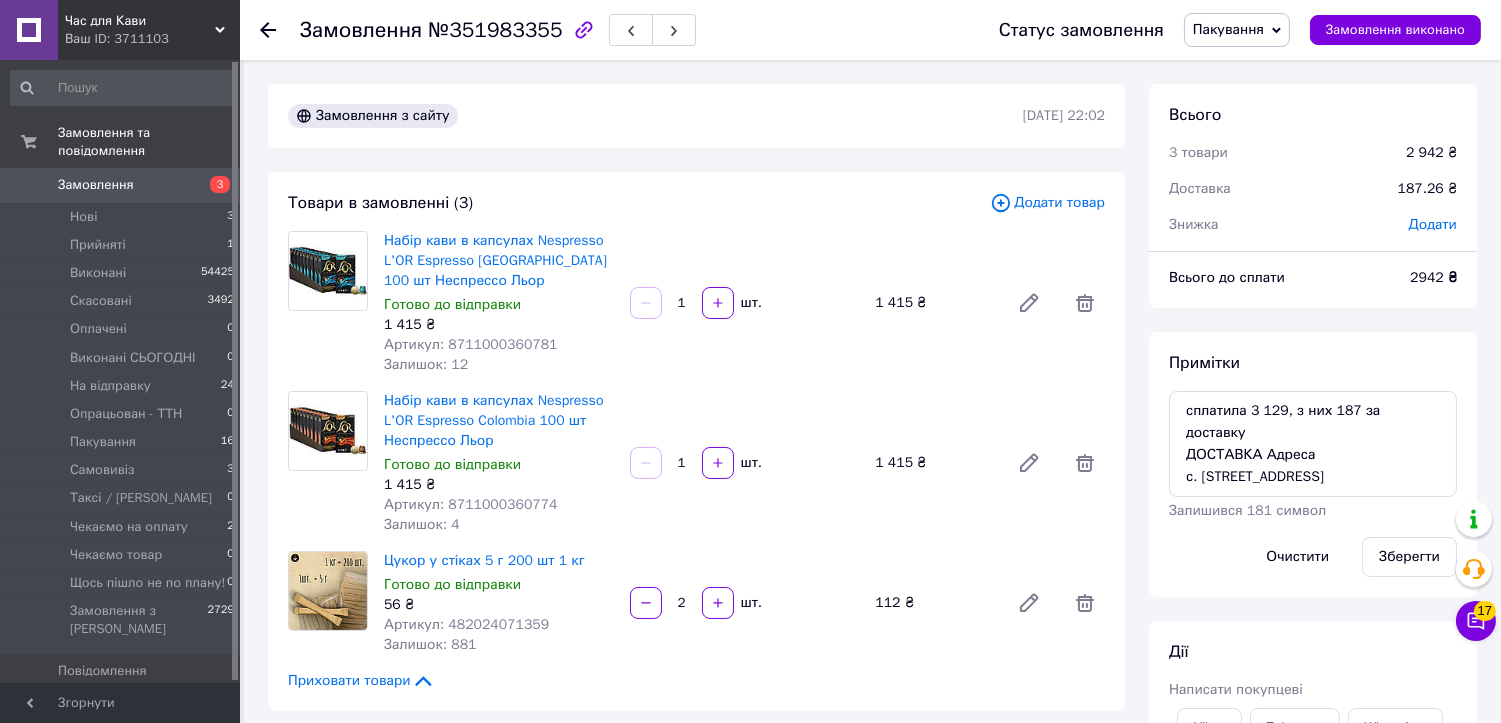 drag, startPoint x: 704, startPoint y: 148, endPoint x: 721, endPoint y: 161, distance: 21.400934 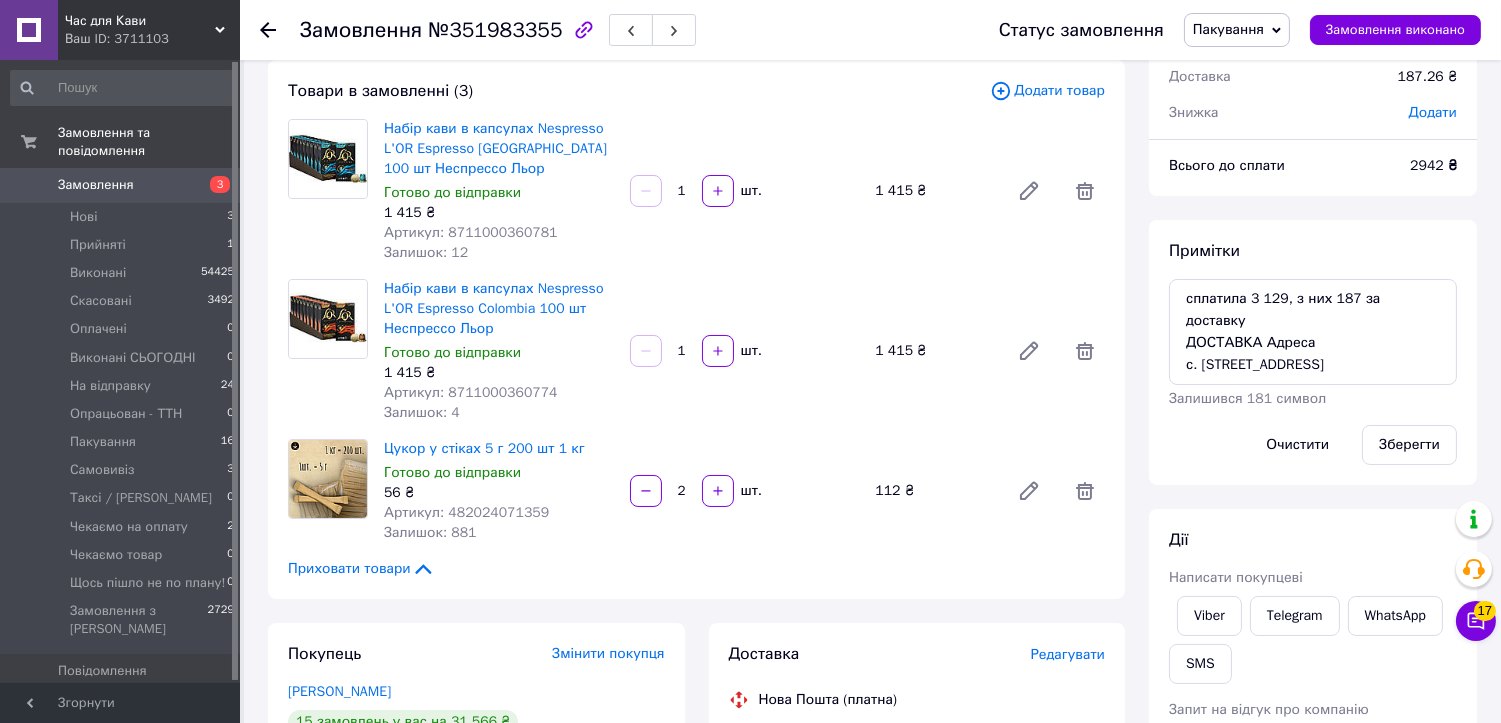 scroll, scrollTop: 111, scrollLeft: 0, axis: vertical 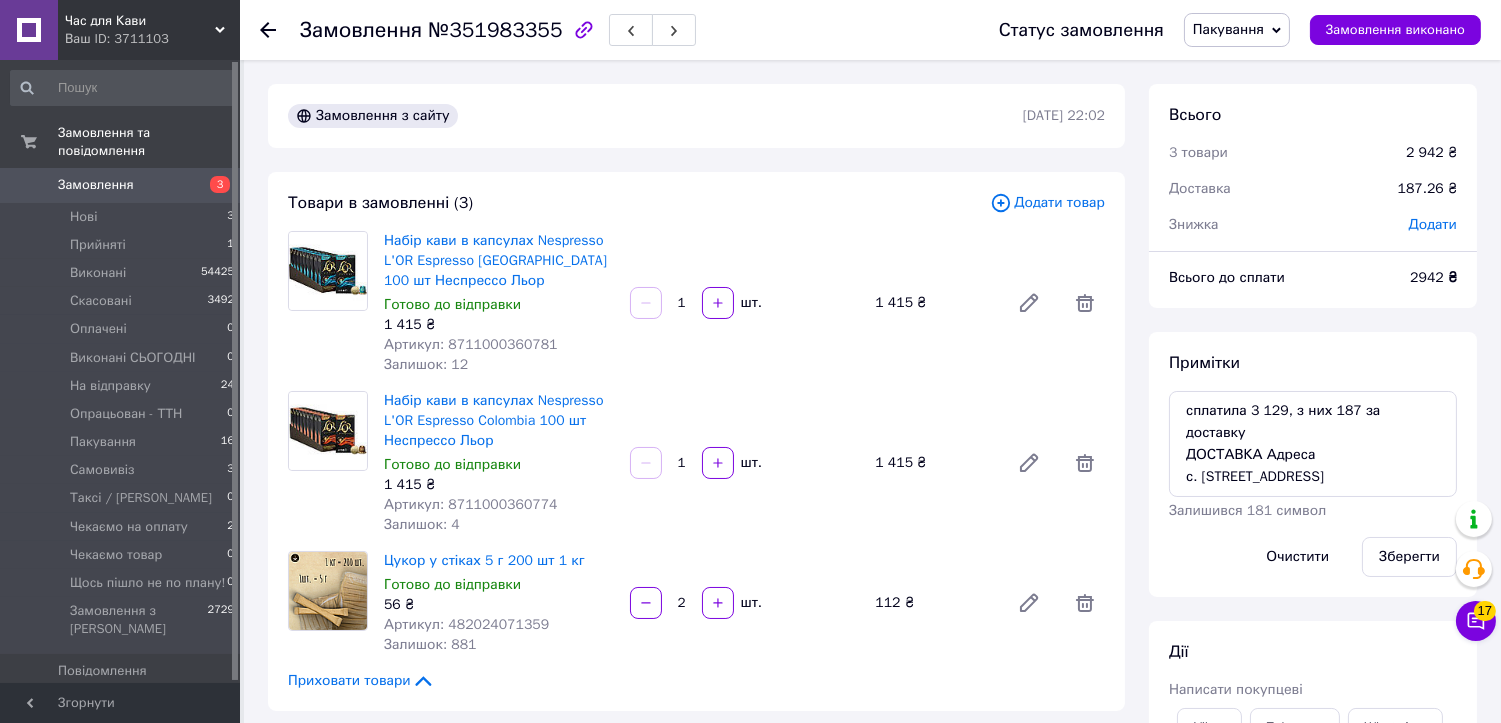 click on "№351983355" at bounding box center (495, 30) 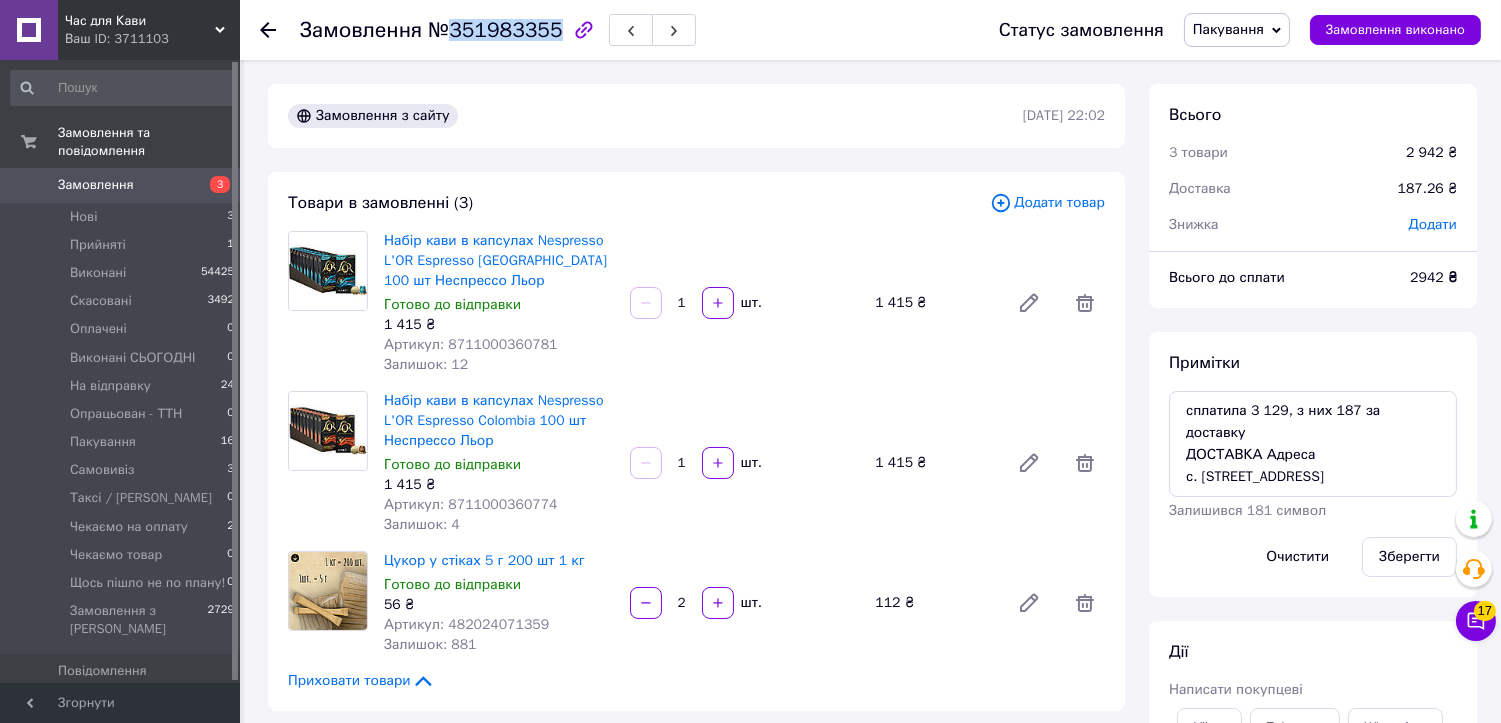 click on "№351983355" at bounding box center [495, 30] 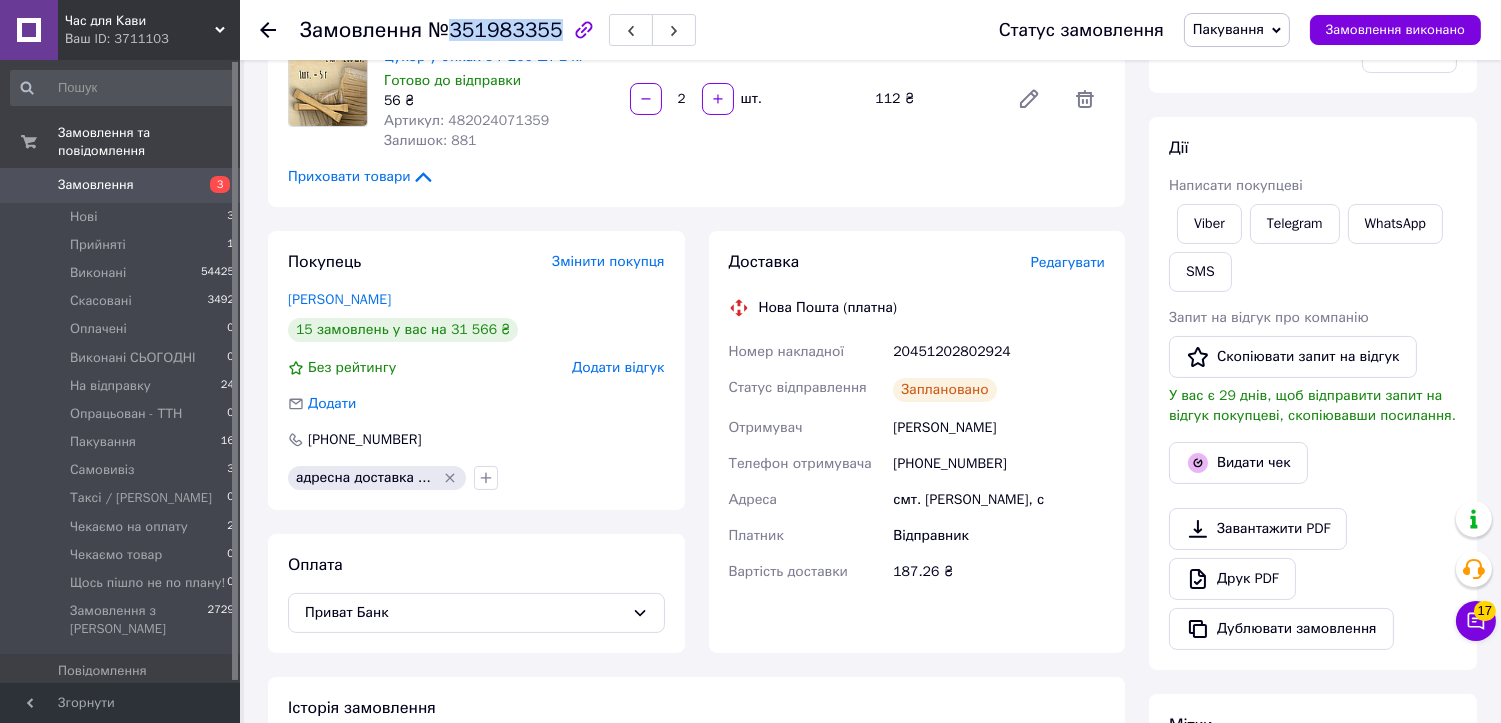 scroll, scrollTop: 555, scrollLeft: 0, axis: vertical 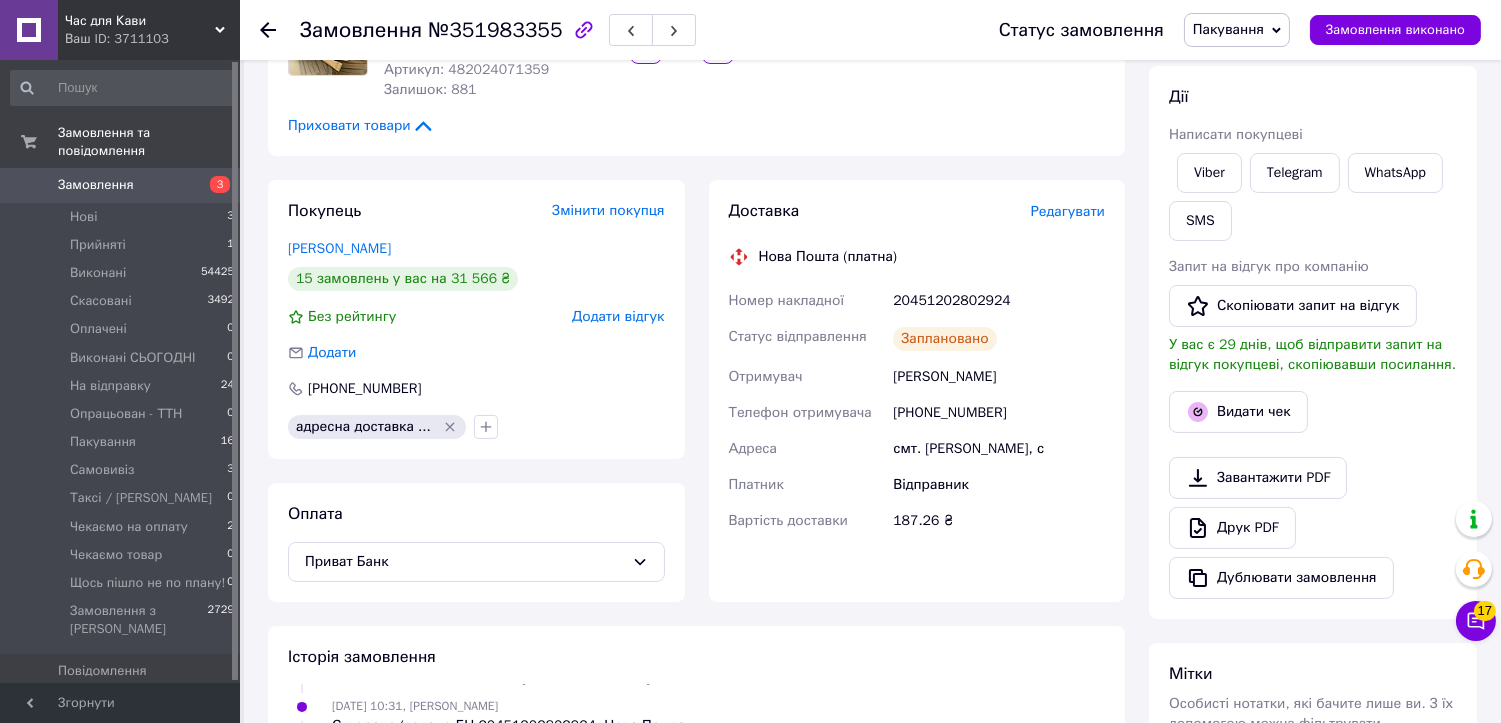 click on "20451202802924" at bounding box center (999, 301) 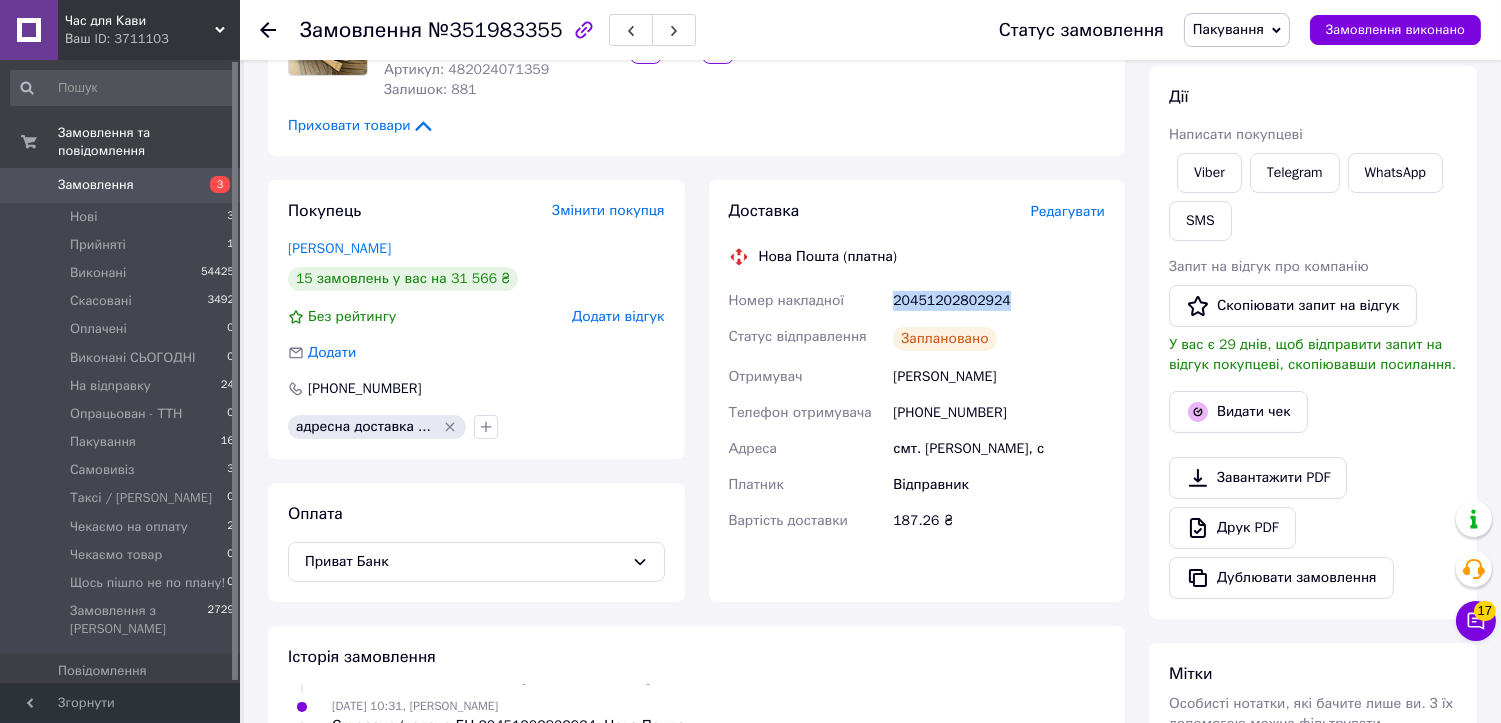 click on "20451202802924" at bounding box center [999, 301] 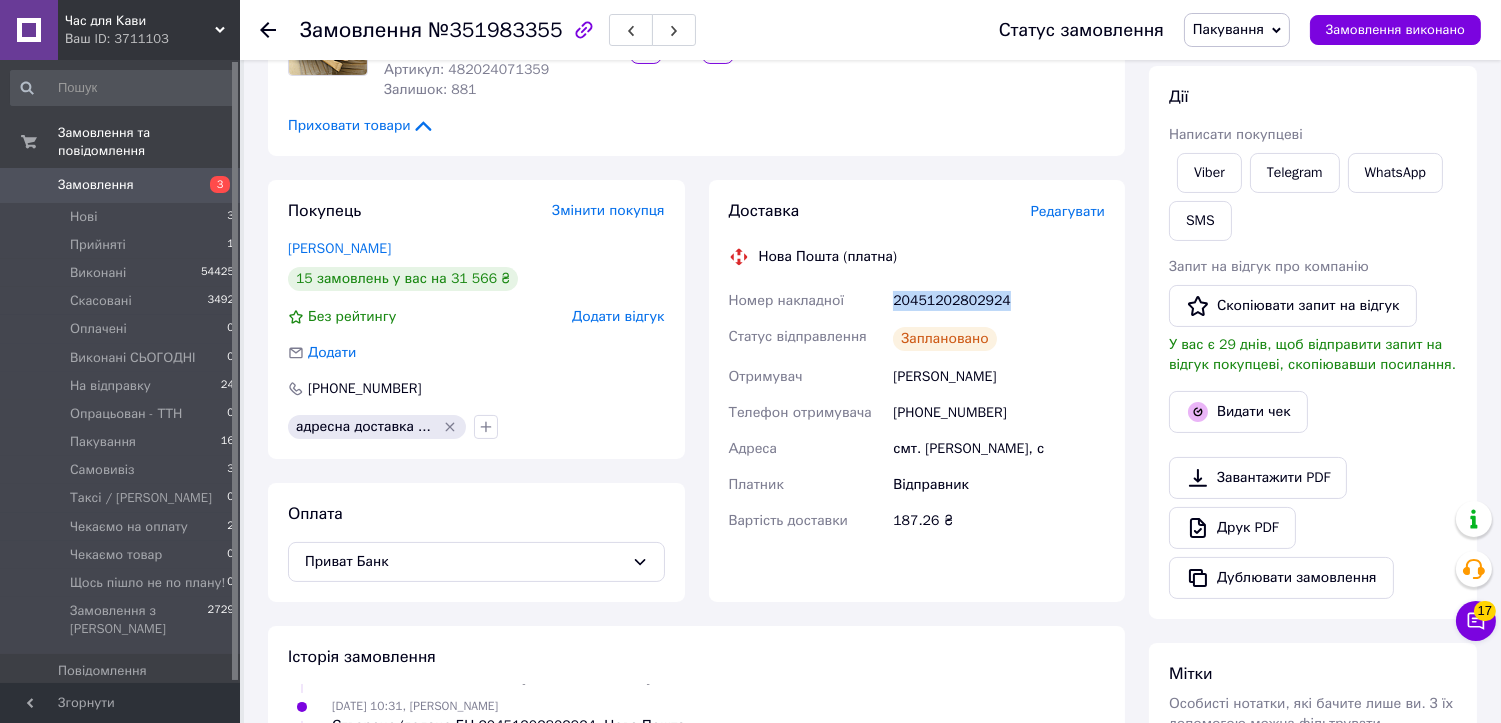 scroll, scrollTop: 0, scrollLeft: 0, axis: both 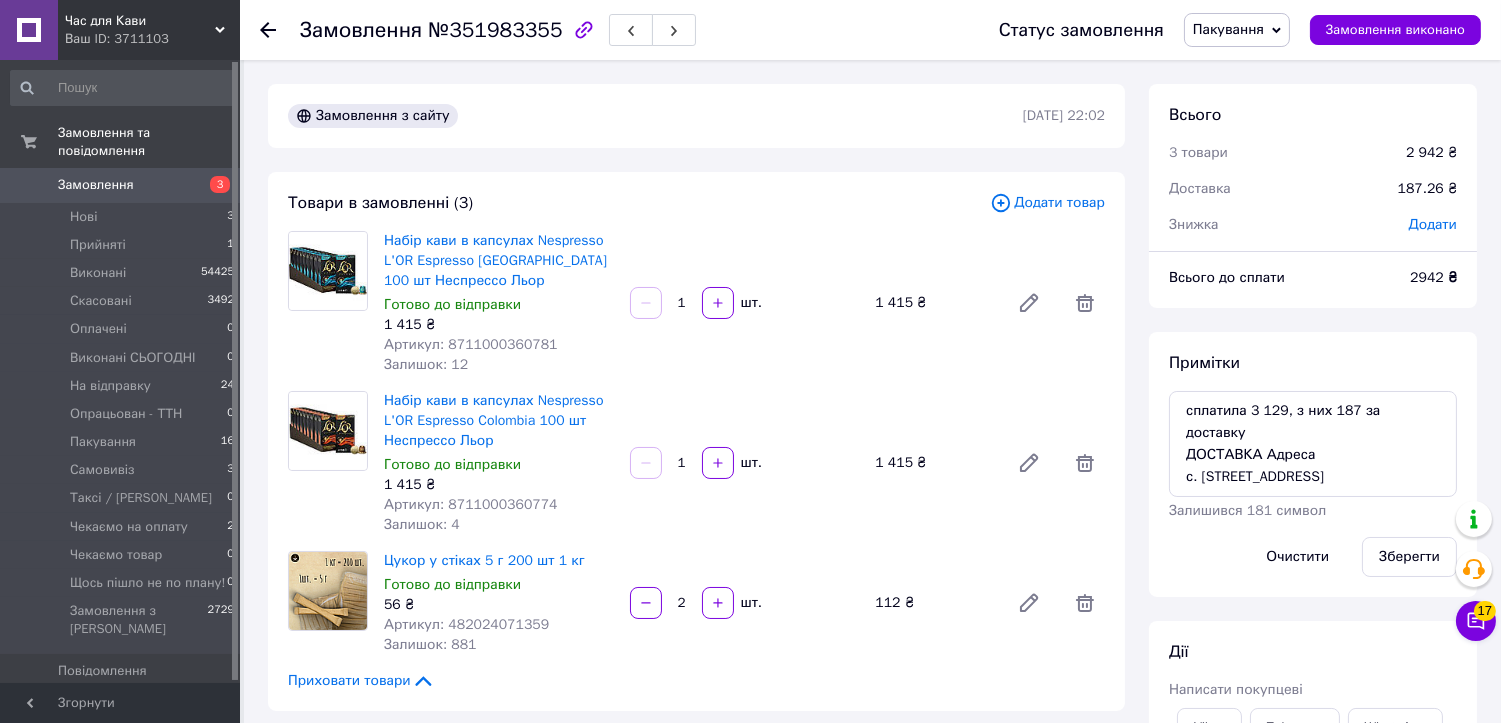 click on "Пакування" at bounding box center [1228, 29] 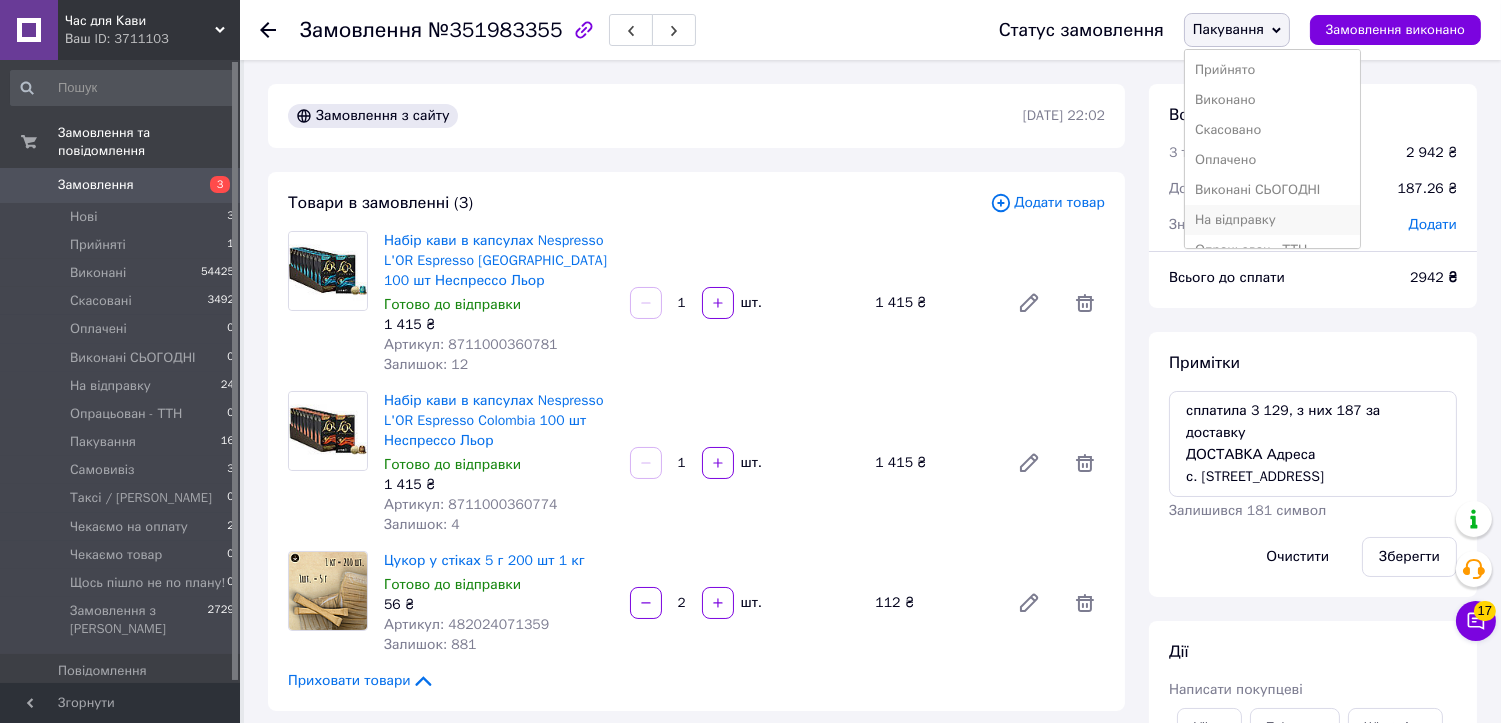 click on "На відправку" at bounding box center [1273, 220] 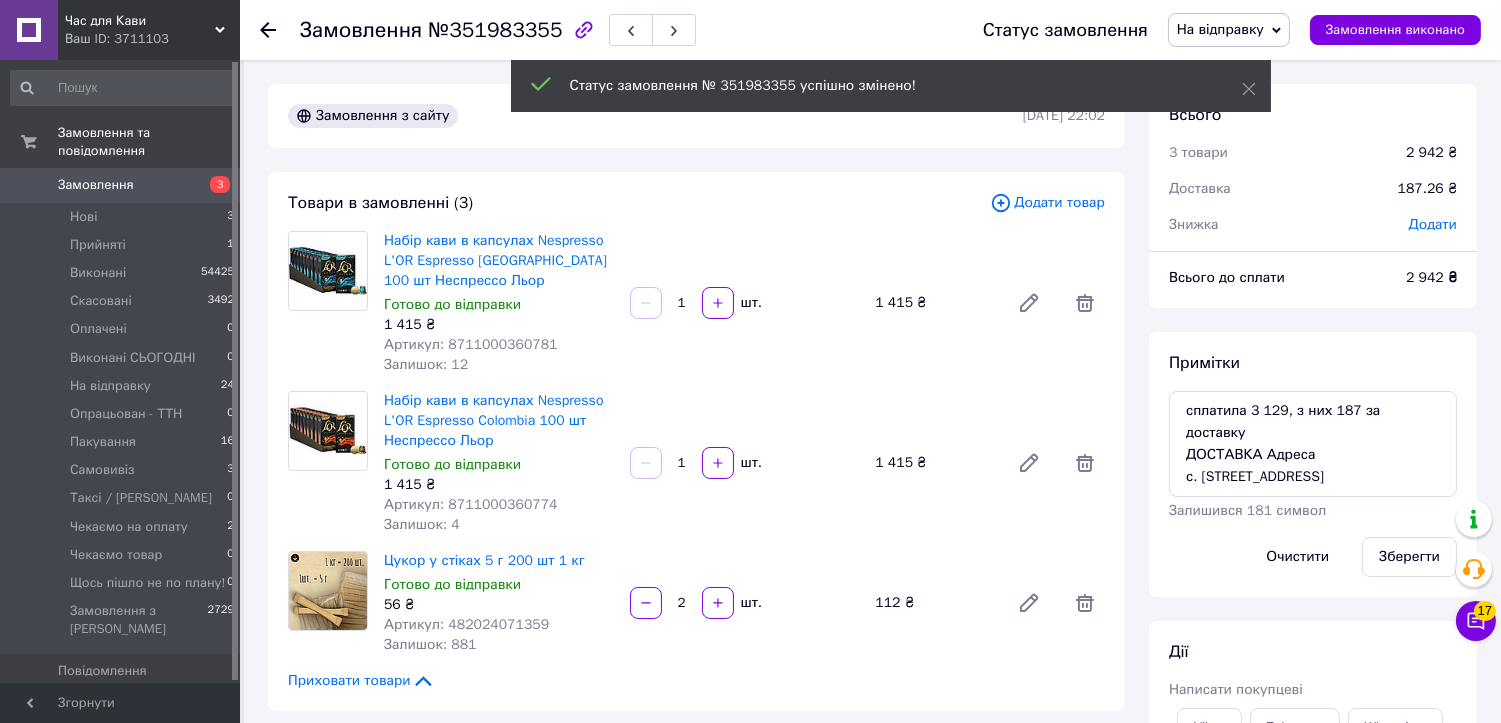 scroll, scrollTop: 552, scrollLeft: 0, axis: vertical 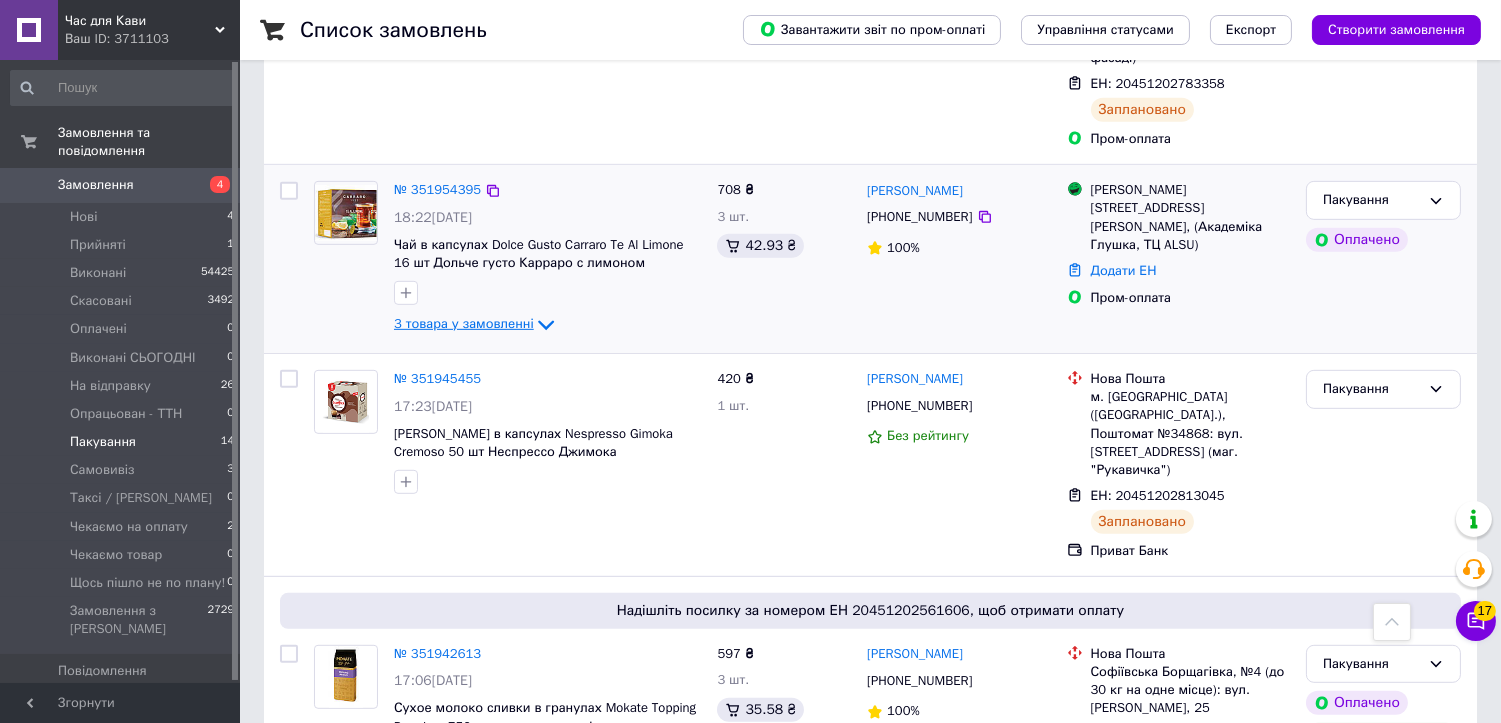click 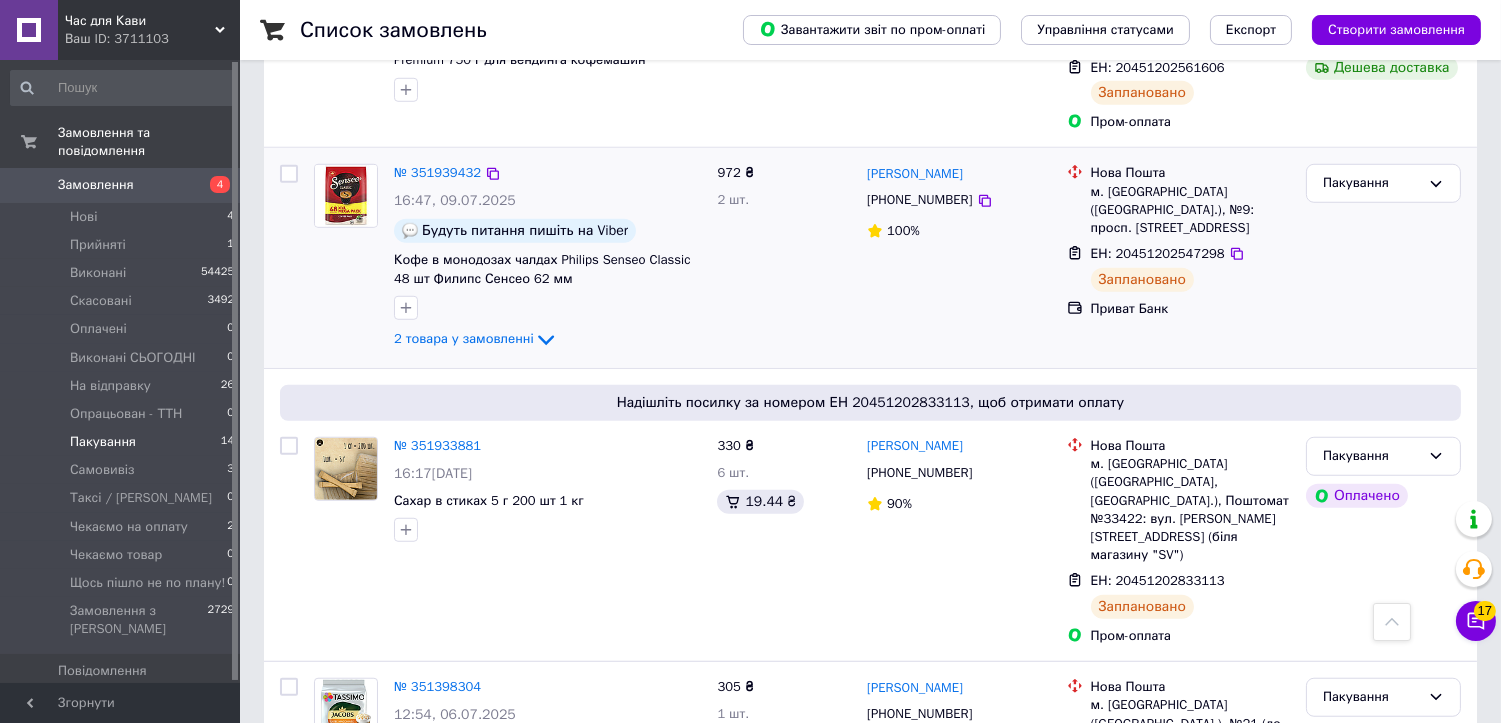 scroll, scrollTop: 2801, scrollLeft: 0, axis: vertical 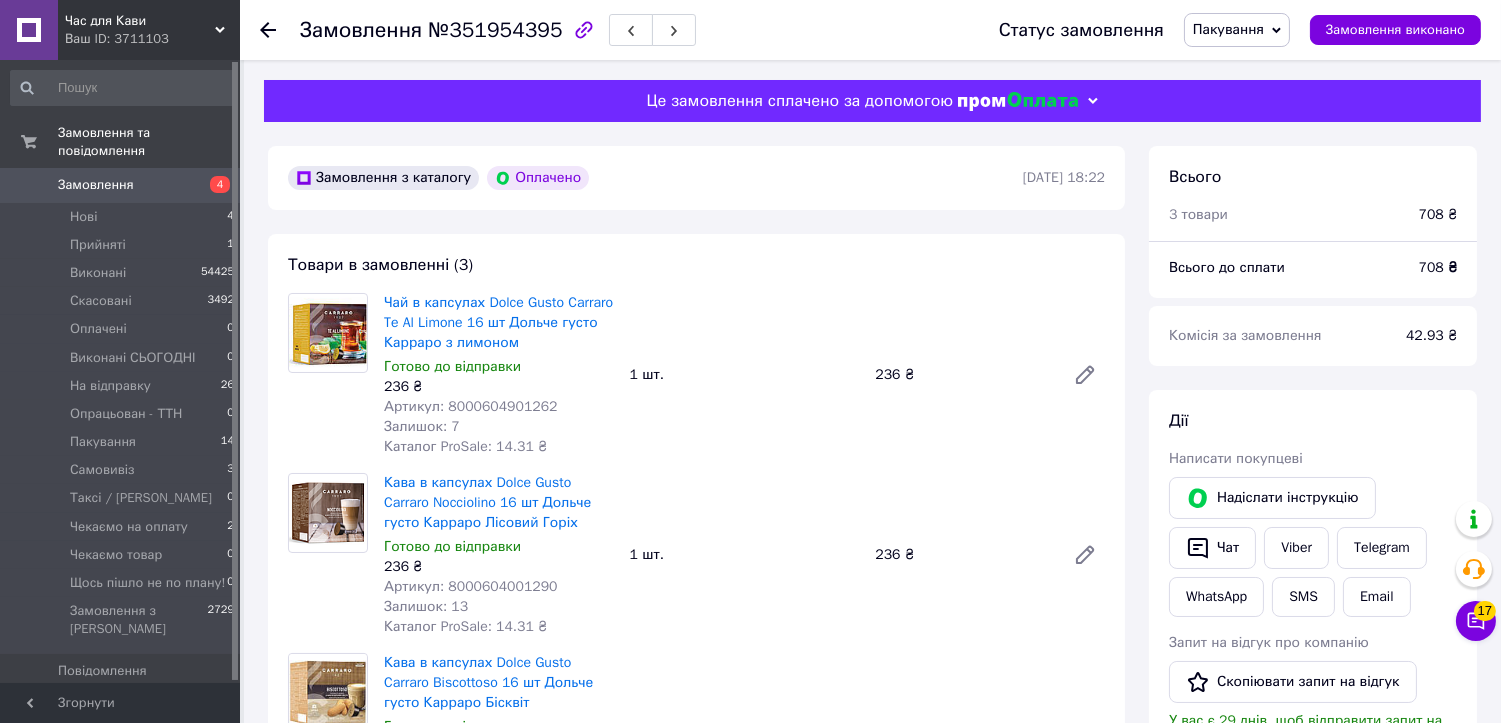 click on "№351954395" at bounding box center [495, 30] 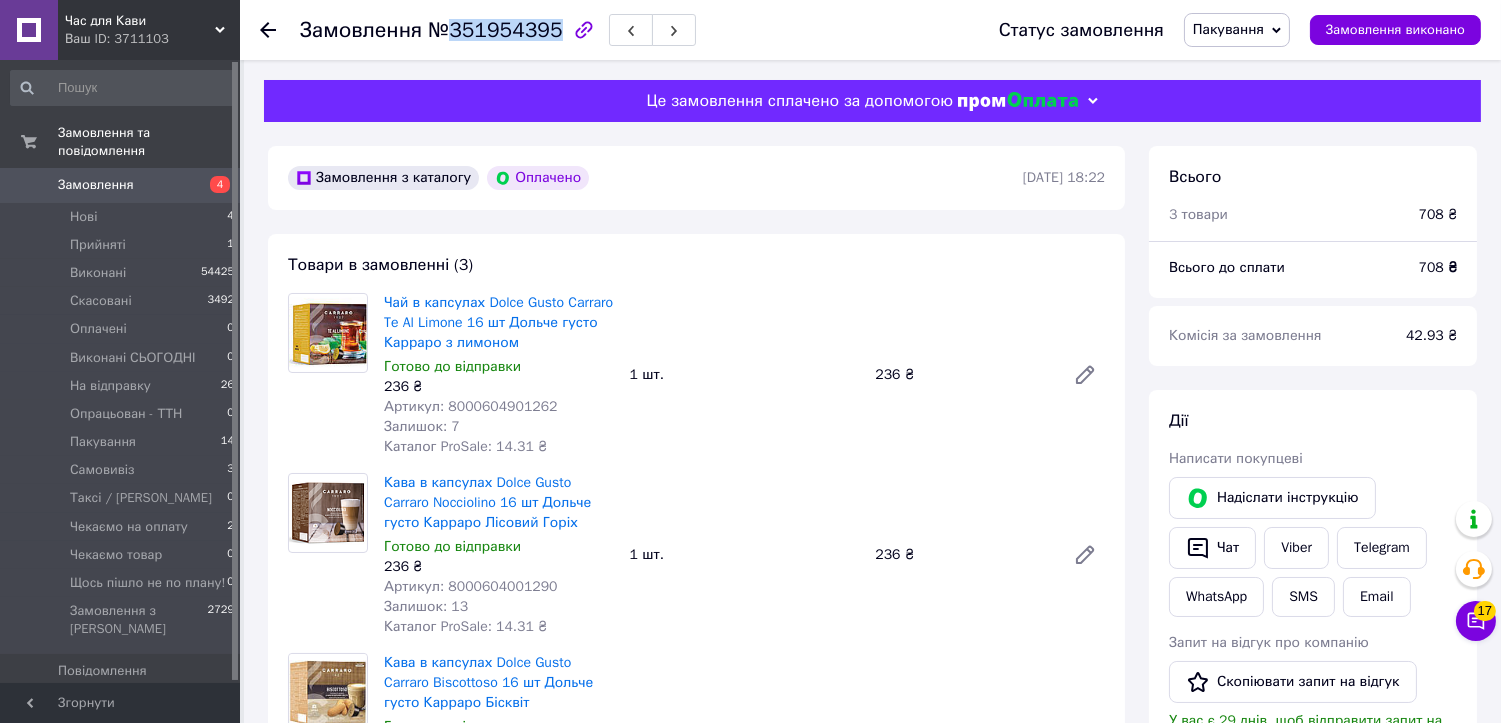 click on "№351954395" at bounding box center (495, 30) 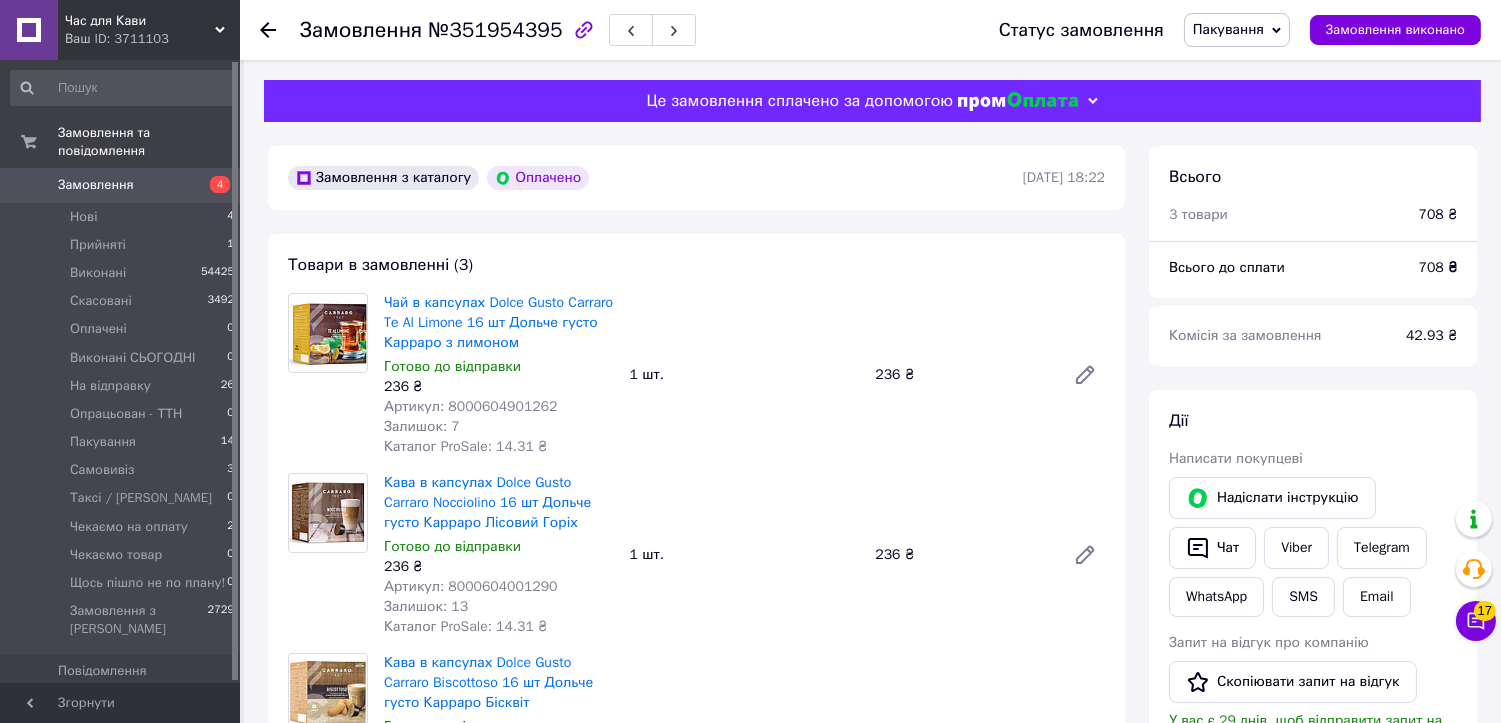 click on "Замовлення з каталогу Оплачено [DATE] 18:22 Товари в замовленні (3) Чай в капсулах Dolce Gusto Carraro Te Al Limone 16 шт Дольче густо Карраро з лимоном Готово до відправки 236 ₴ Артикул: 8000604901262 Залишок: 7 Каталог ProSale: 14.31 ₴  1 шт. 236 ₴ Кава в капсулах Dolce Gusto Carraro Nocciolino 16 шт Дольче густо Карраро Лісовий Горіх Готово до відправки 236 ₴ Артикул: 8000604001290 Залишок: 13 Каталог ProSale: 14.31 ₴  1 шт. 236 ₴ Кава в капсулах Dolce Gusto Carraro Biscottoso 16 шт Дольче густо Карраро Бісквіт Готово до відправки 236 ₴ Артикул: 8000604003171 Залишок: 10 Каталог ProSale: 14.31 ₴  1 шт. 236 ₴ Приховати товари Покупець [PERSON_NAME] 100%" at bounding box center [696, 1242] 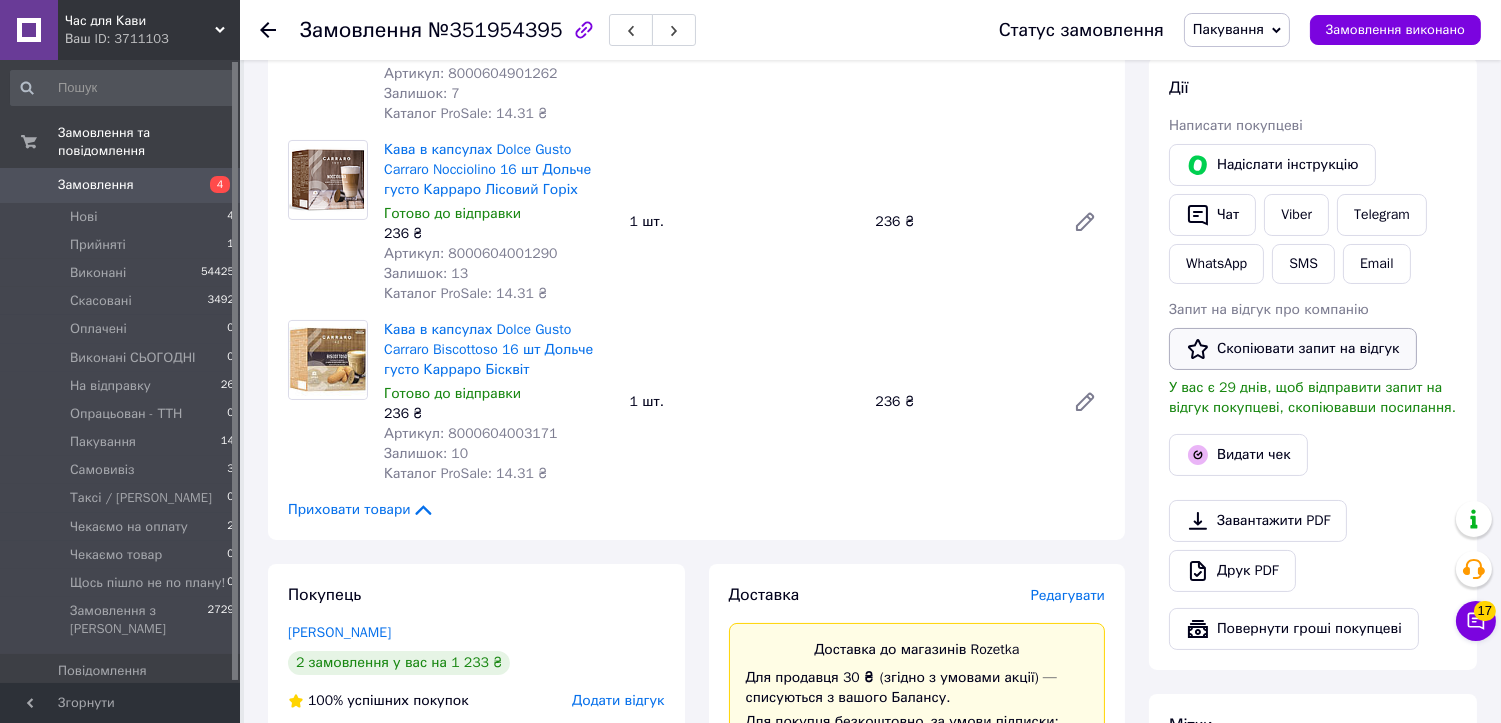 scroll, scrollTop: 888, scrollLeft: 0, axis: vertical 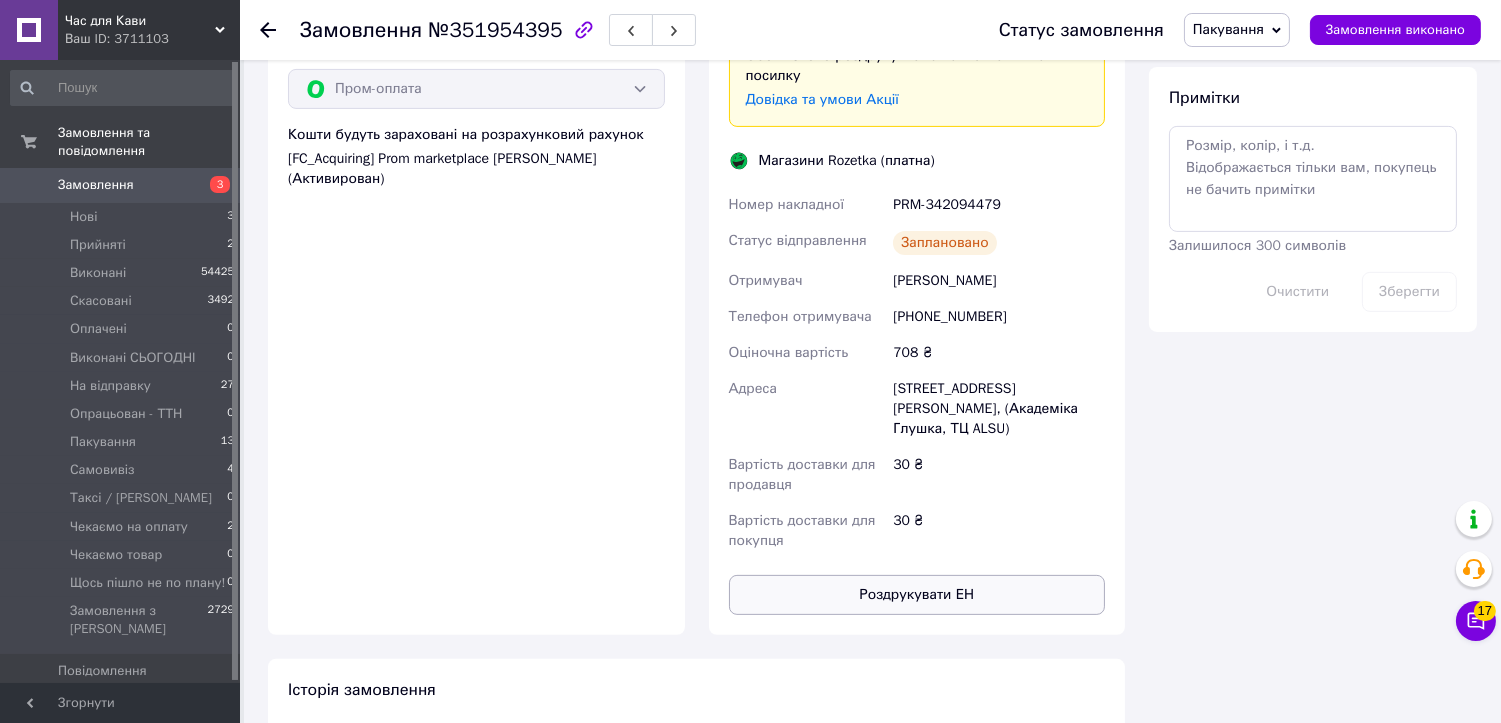 click on "Роздрукувати ЕН" at bounding box center [917, 595] 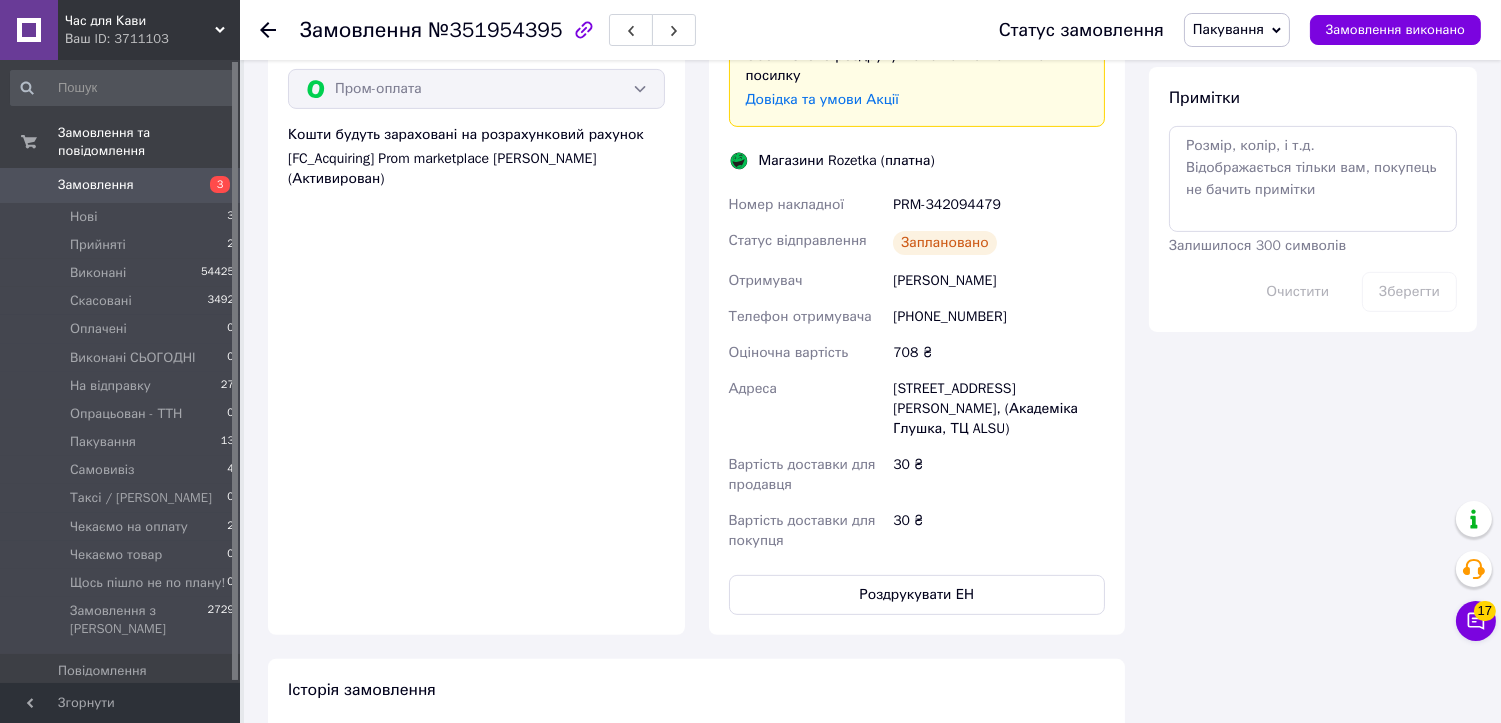 click on "Пакування" at bounding box center (1228, 29) 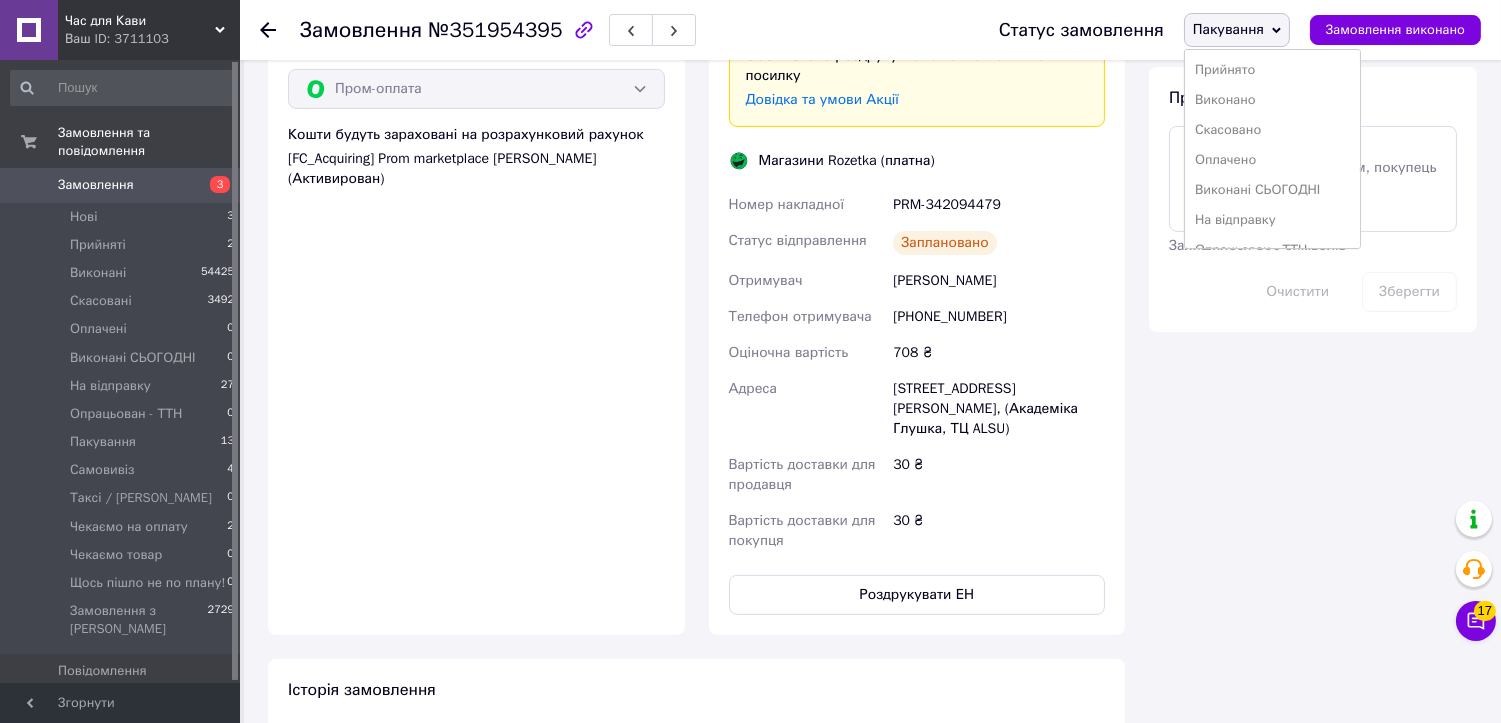 drag, startPoint x: 1227, startPoint y: 226, endPoint x: 827, endPoint y: 104, distance: 418.19135 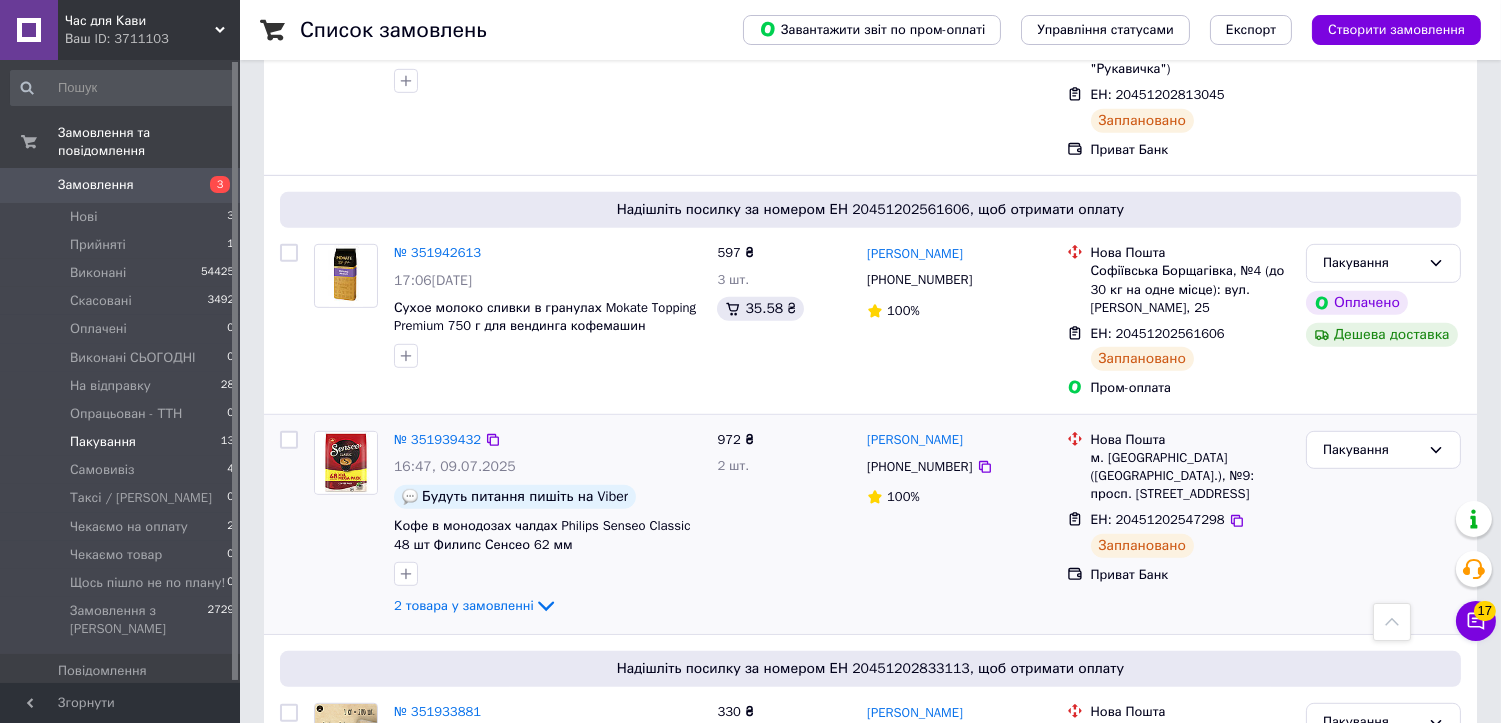 scroll, scrollTop: 2300, scrollLeft: 0, axis: vertical 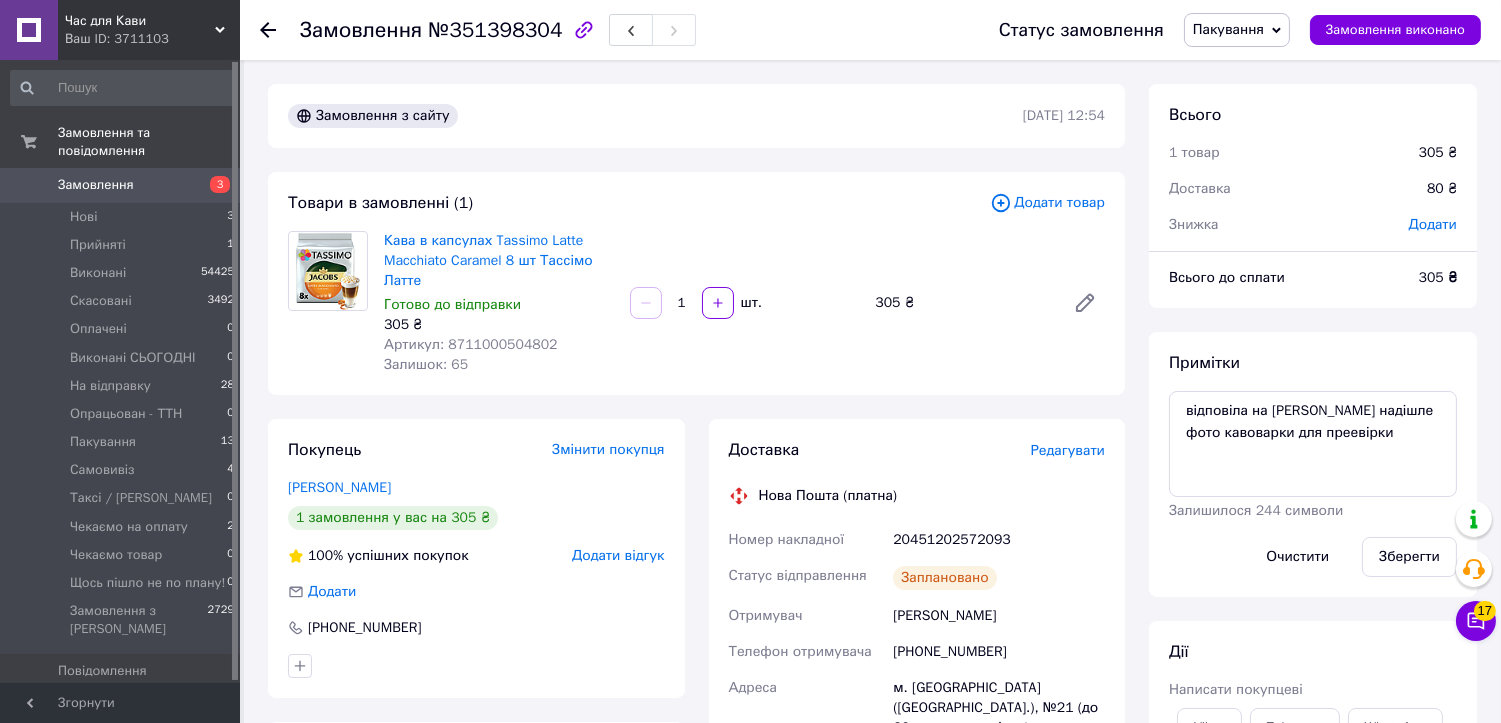 click on "№351398304" at bounding box center (495, 30) 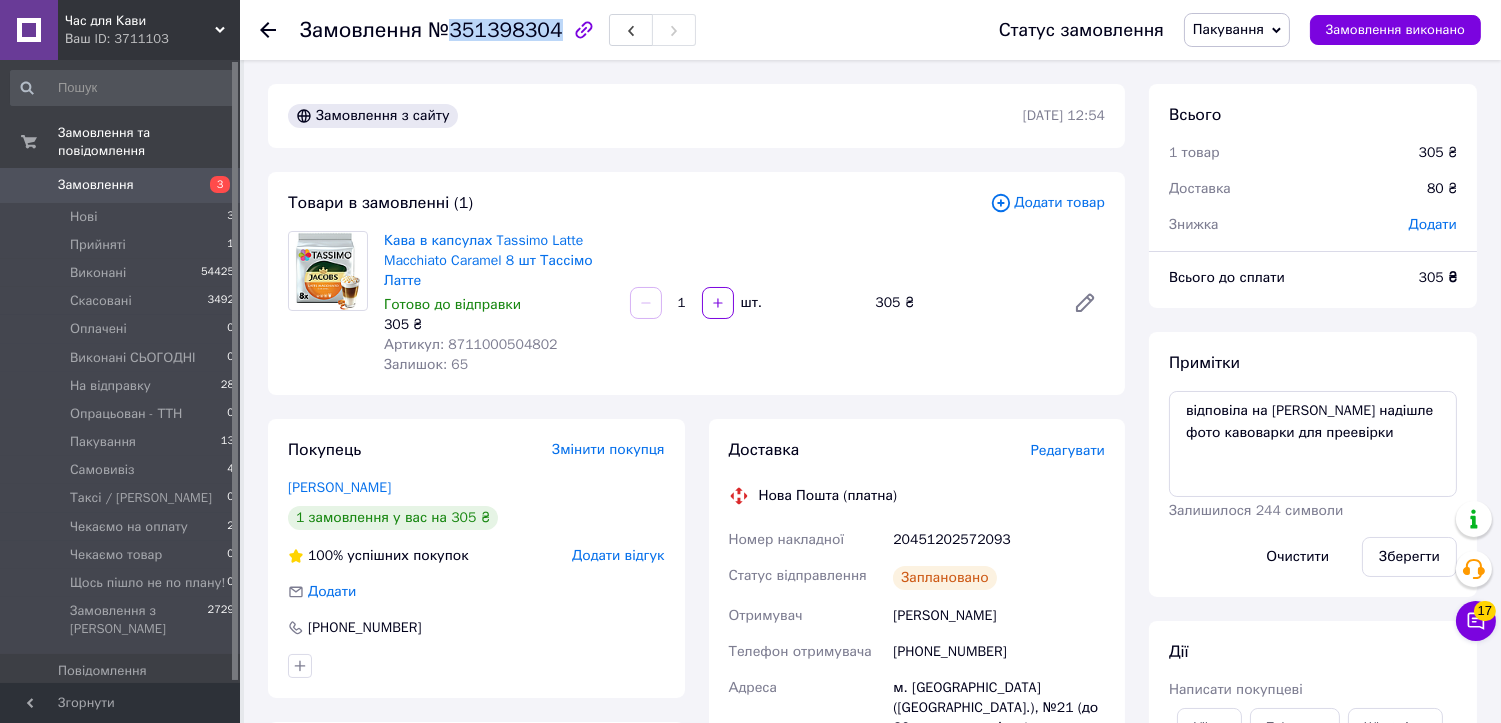 click on "№351398304" at bounding box center (495, 30) 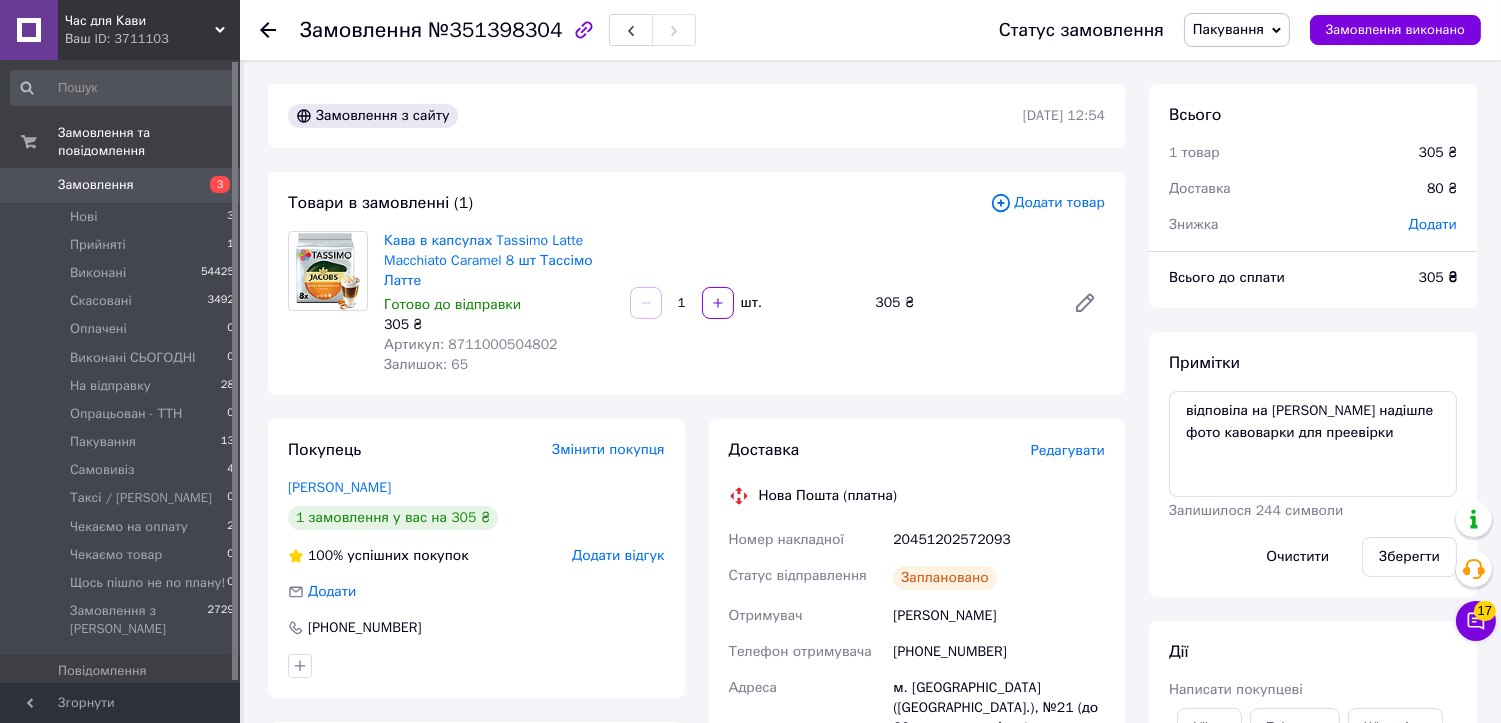 click on "Замовлення з сайту [DATE] 12:54 Товари в замовленні (1) Додати товар Кава в капсулах Tassimo Latte Macchiato Caramel 8 шт Тассімо Латте Готово до відправки 305 ₴ Артикул: 8711000504802 Залишок: 65 1   шт. 305 ₴ Покупець Змінити покупця [PERSON_NAME] 1 замовлення у вас на 305 ₴ 100%   успішних покупок Додати відгук Додати [PHONE_NUMBER] Оплата Післяплата Доставка Редагувати Нова Пошта (платна) Номер накладної 20451202572093 Статус відправлення Заплановано Отримувач [PERSON_NAME] Телефон отримувача [PHONE_NUMBER] Адреса м. [GEOGRAPHIC_DATA] ([GEOGRAPHIC_DATA].), №21 (до 30 кг на одне місце): вул. Космонавтів, 108/1 [DATE] 305" at bounding box center (696, 950) 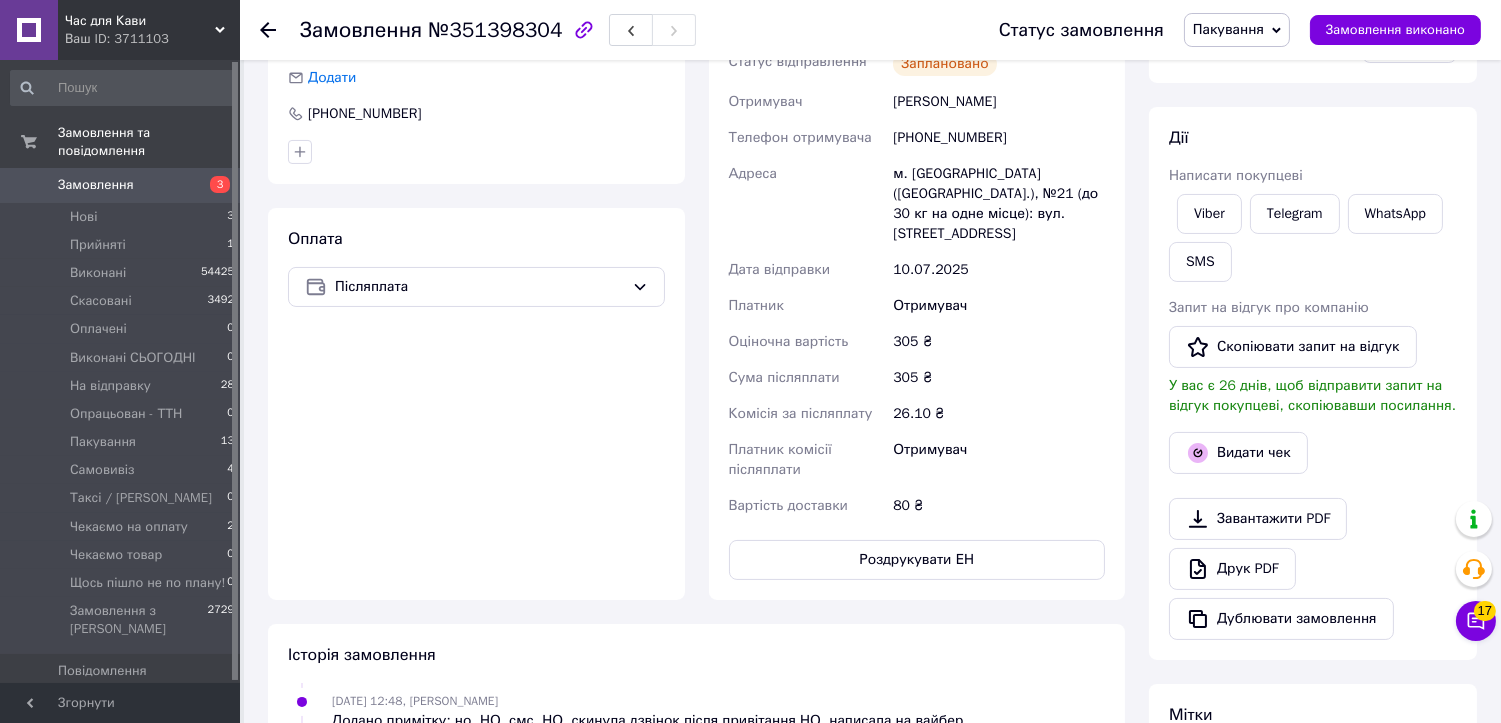 scroll, scrollTop: 444, scrollLeft: 0, axis: vertical 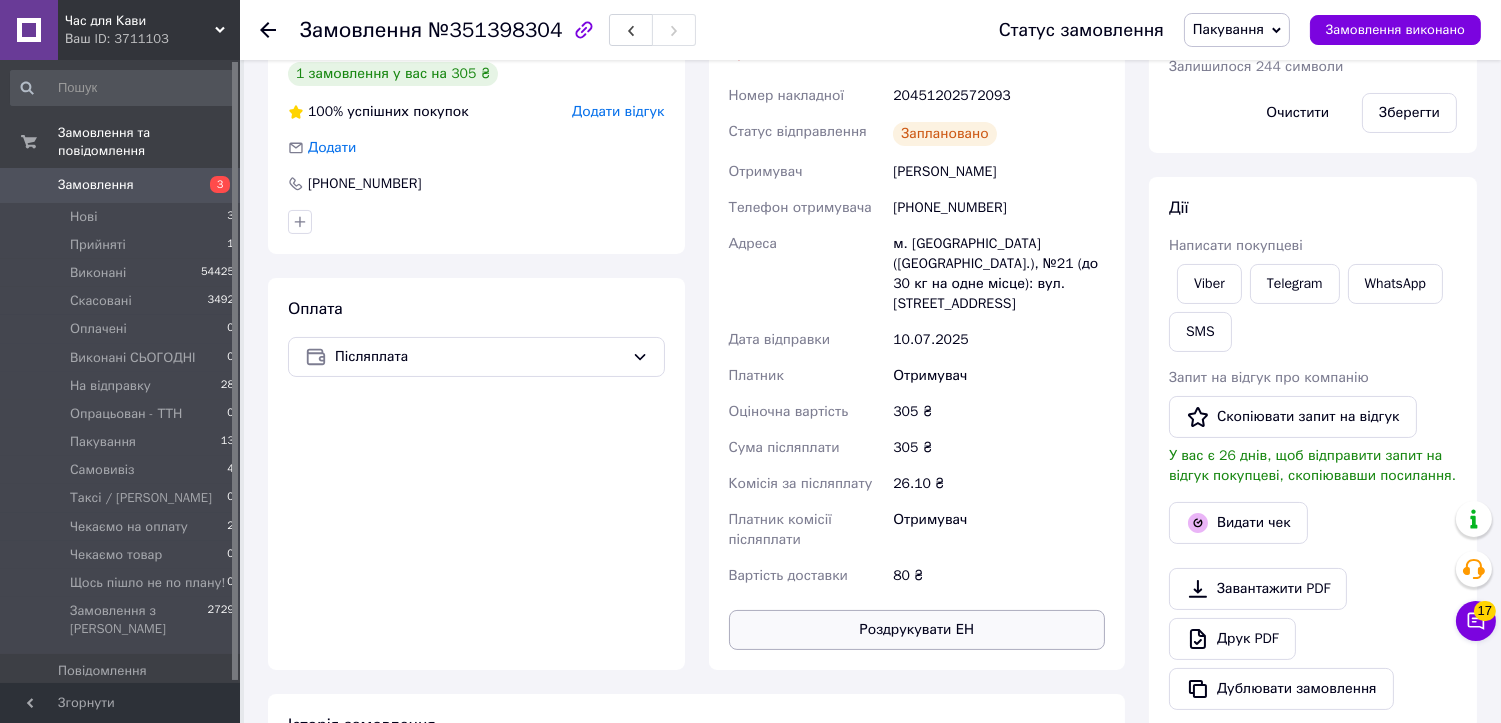 click on "Роздрукувати ЕН" at bounding box center (917, 630) 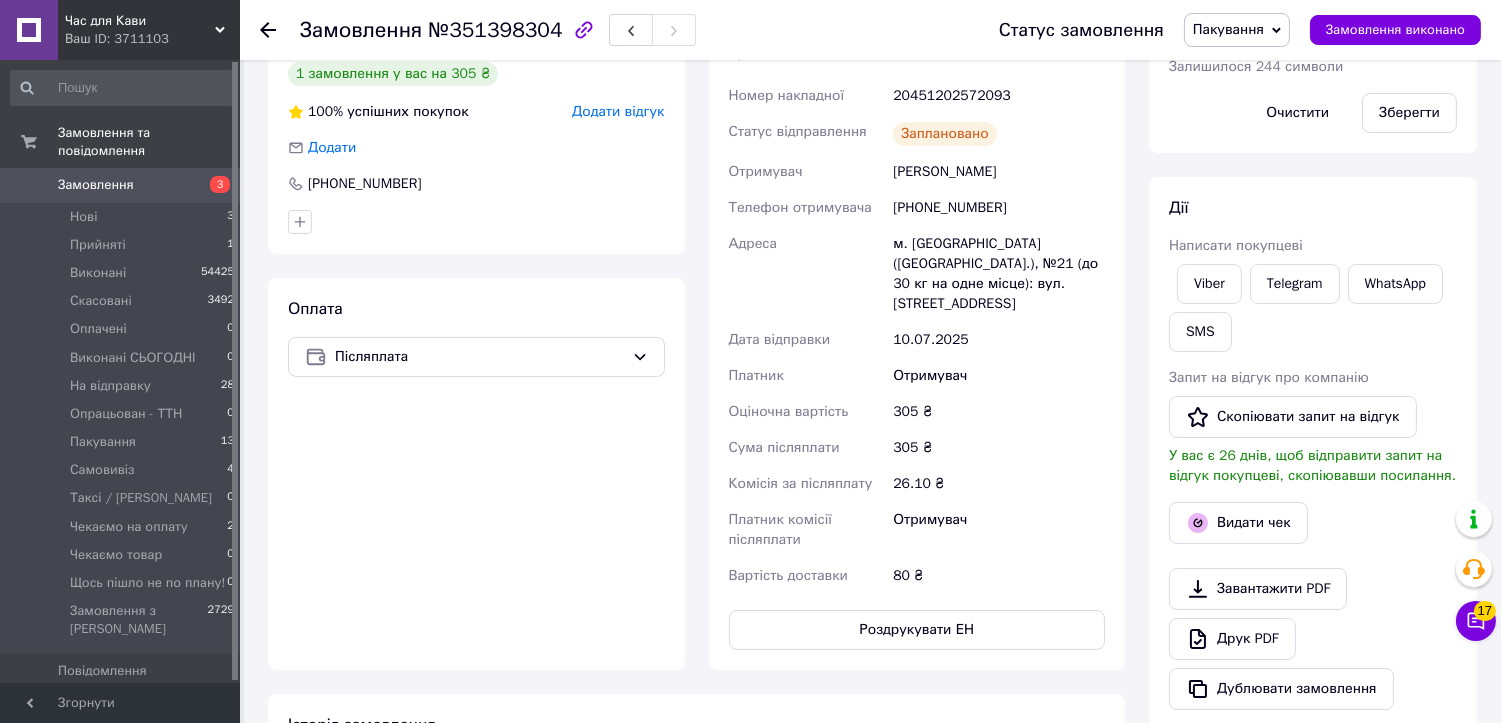click on "Пакування" at bounding box center [1228, 29] 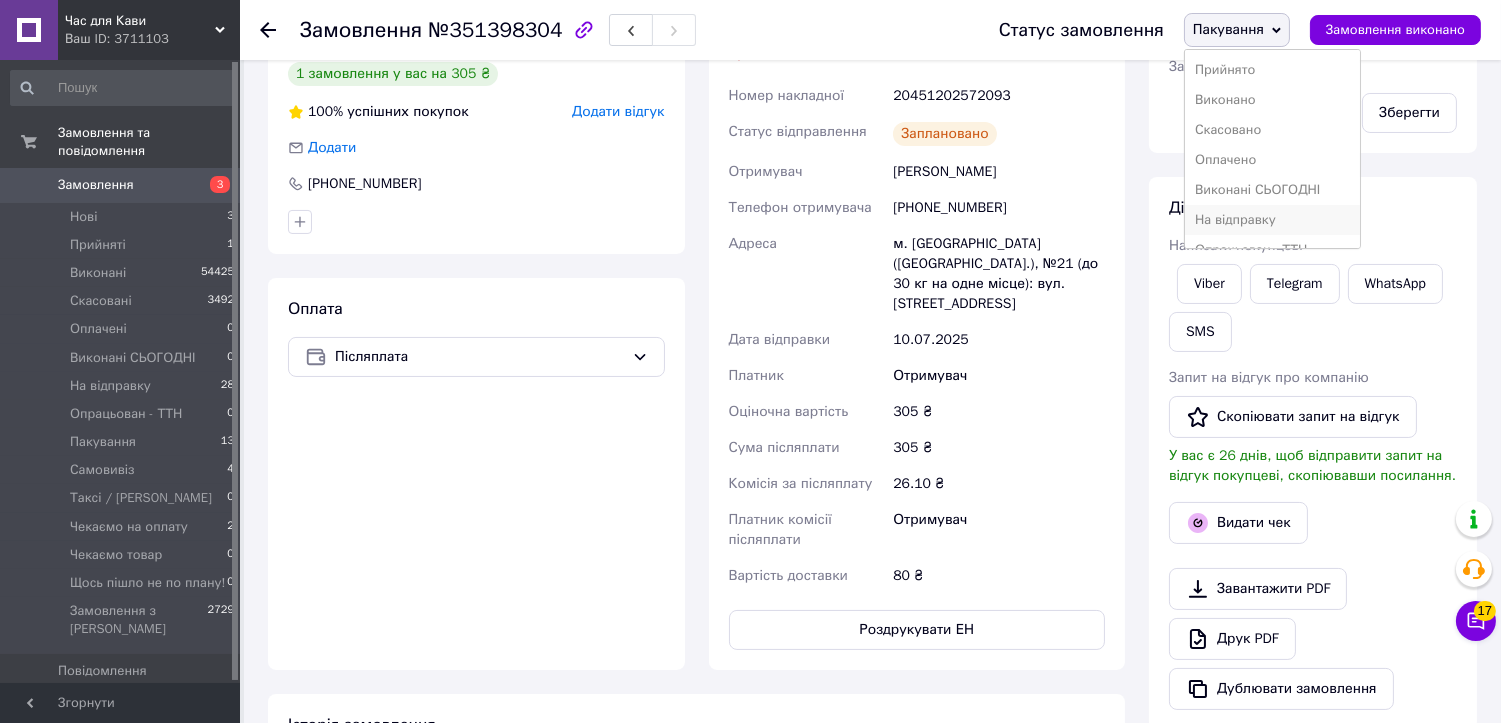 click on "На відправку" at bounding box center [1273, 220] 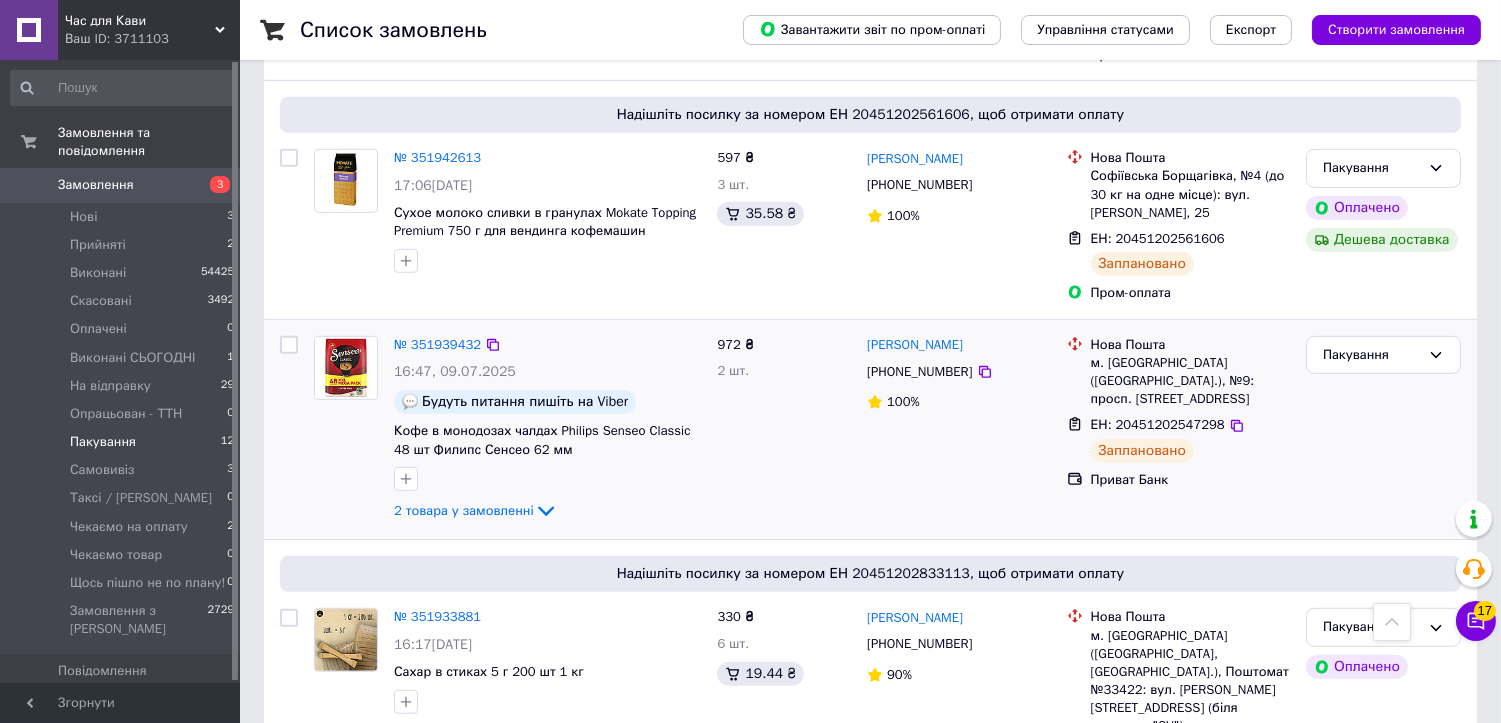 scroll, scrollTop: 2113, scrollLeft: 0, axis: vertical 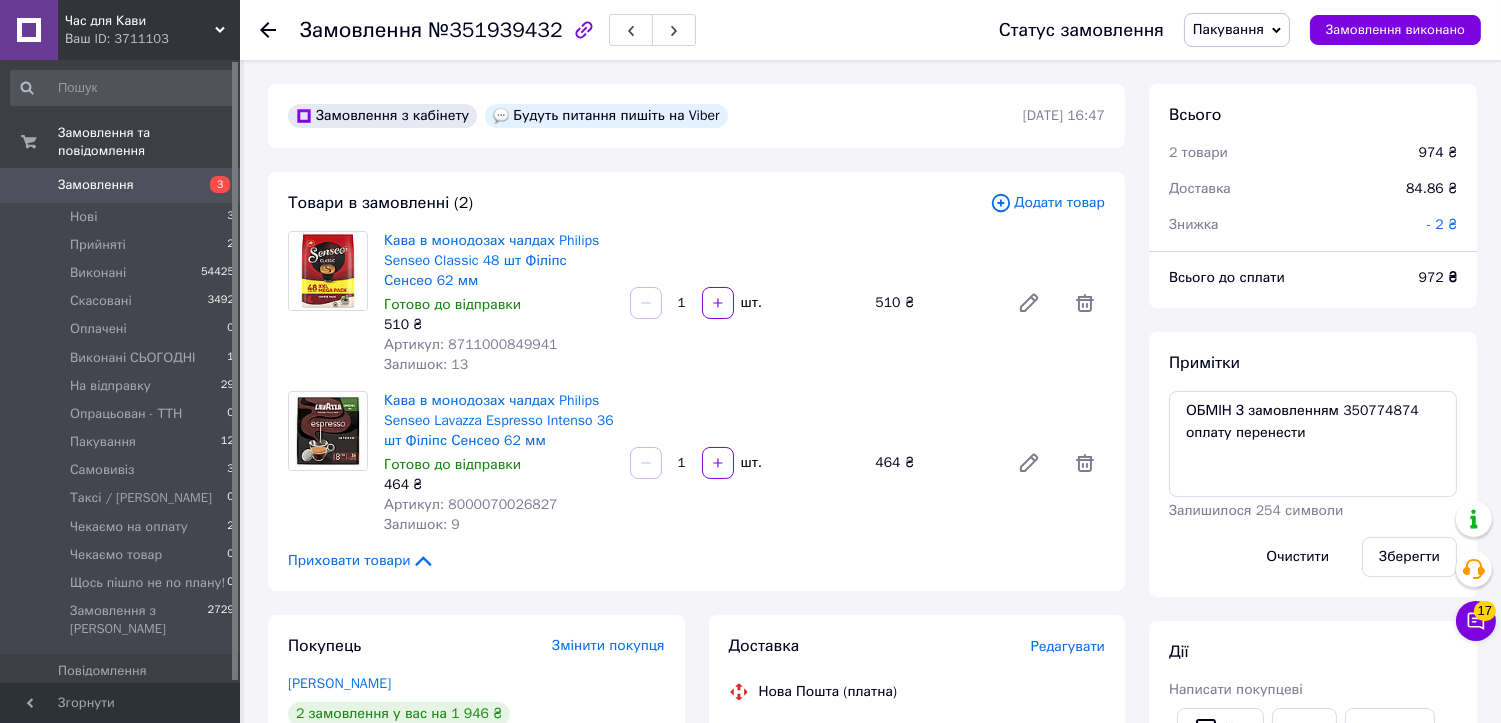 click on "№351939432" at bounding box center (495, 30) 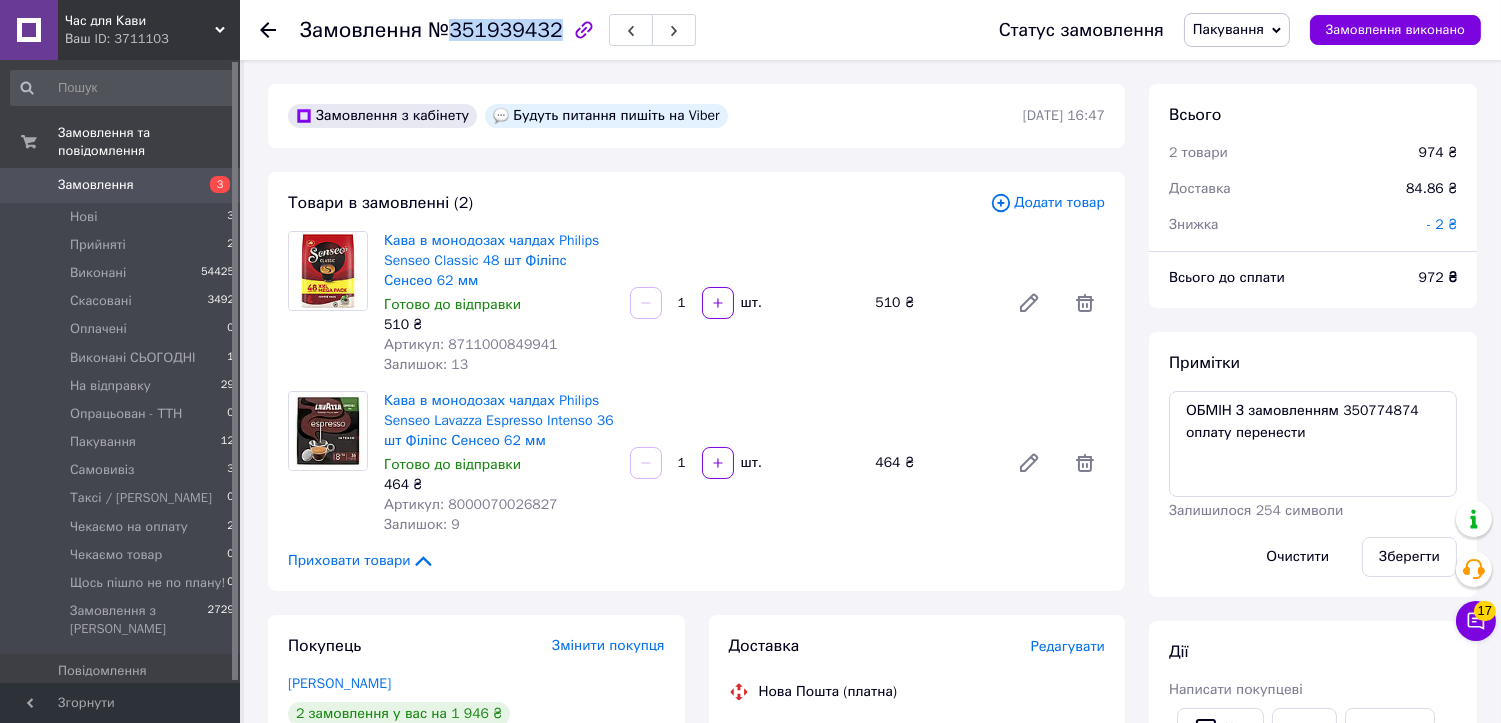 click on "№351939432" at bounding box center (495, 30) 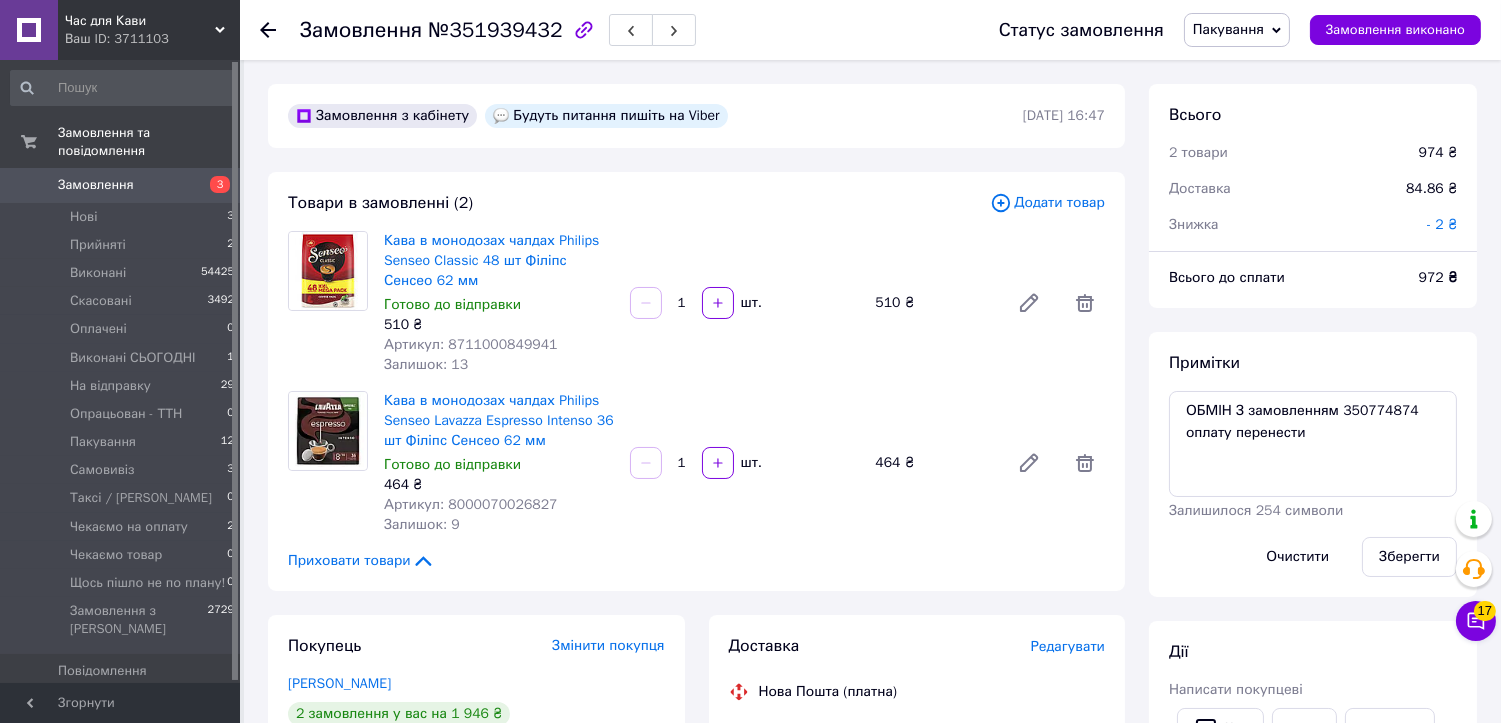 click on "Товари в замовленні (2)" at bounding box center [639, 203] 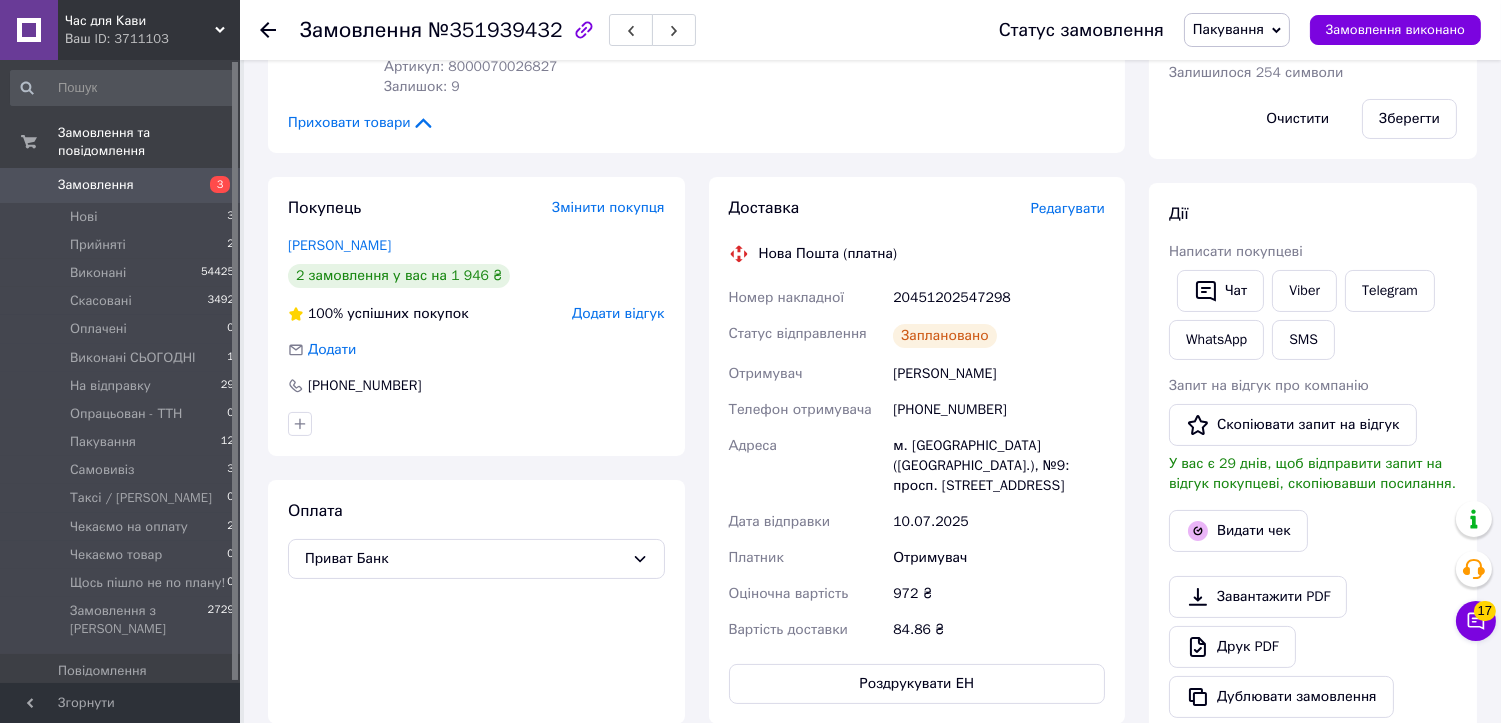 scroll, scrollTop: 444, scrollLeft: 0, axis: vertical 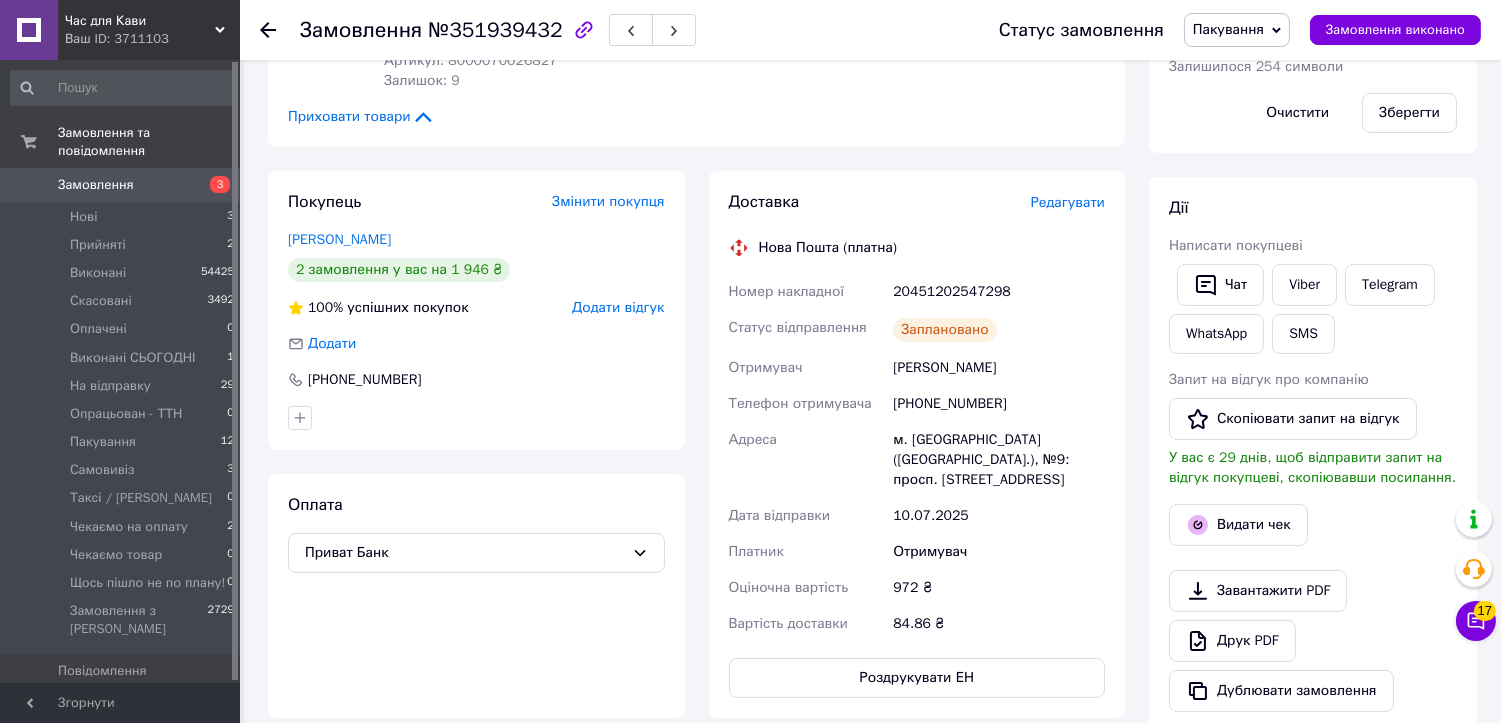click on "20451202547298" at bounding box center [999, 292] 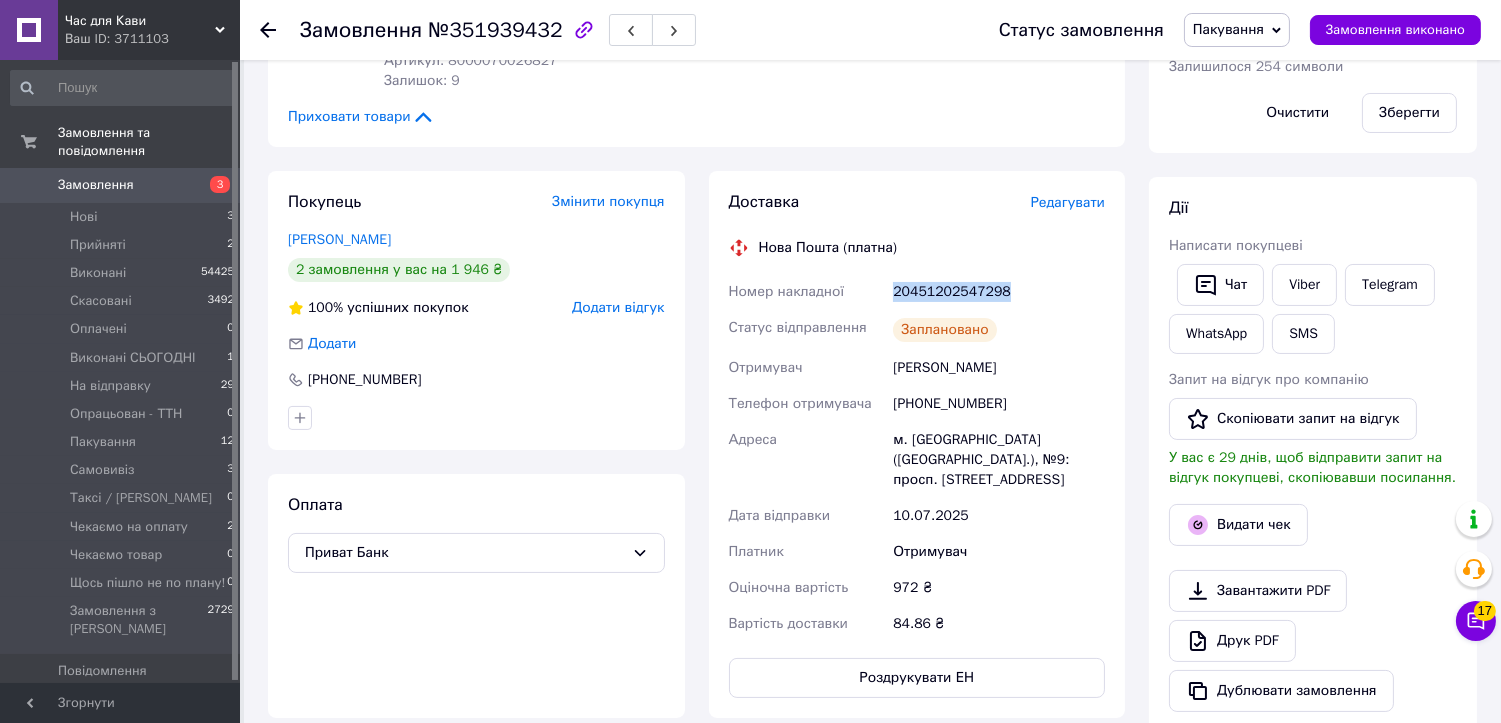 click on "20451202547298" at bounding box center (999, 292) 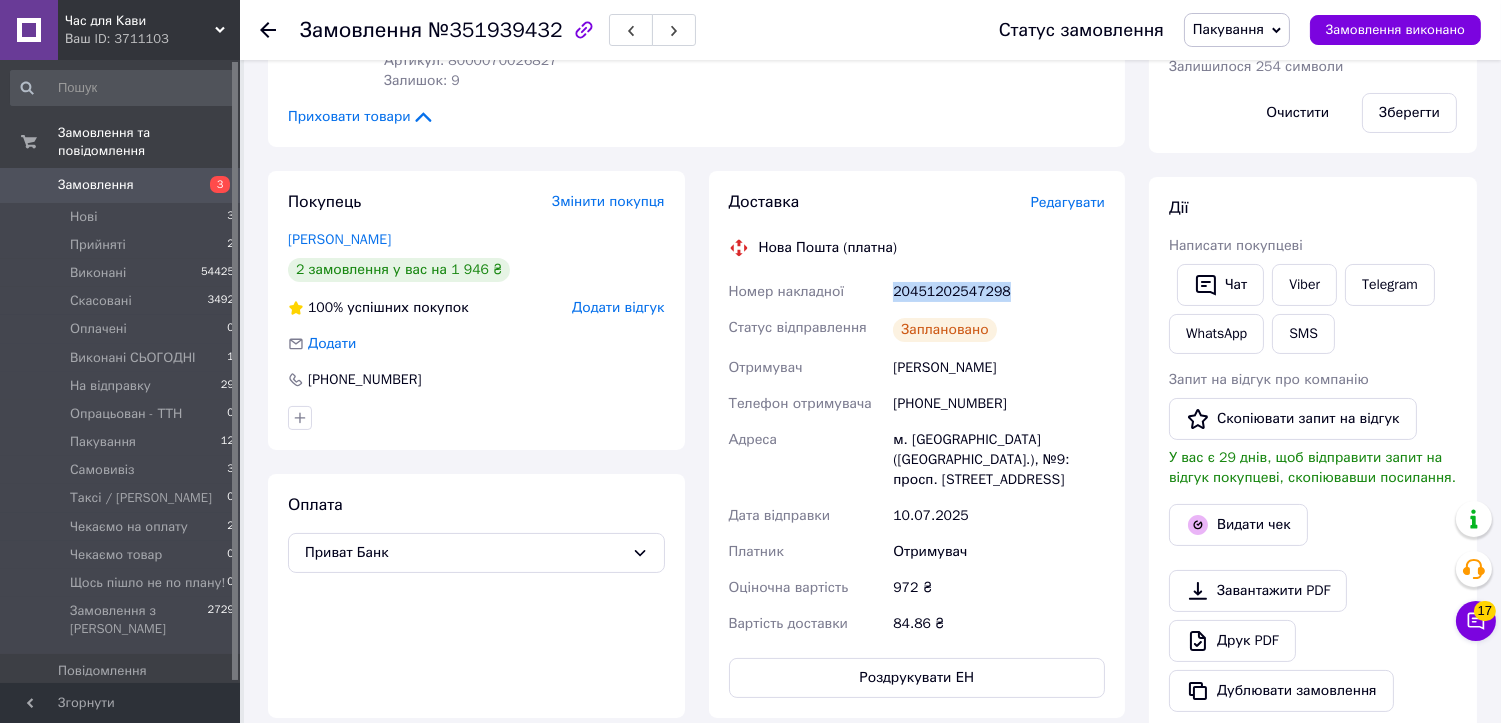 copy on "20451202547298" 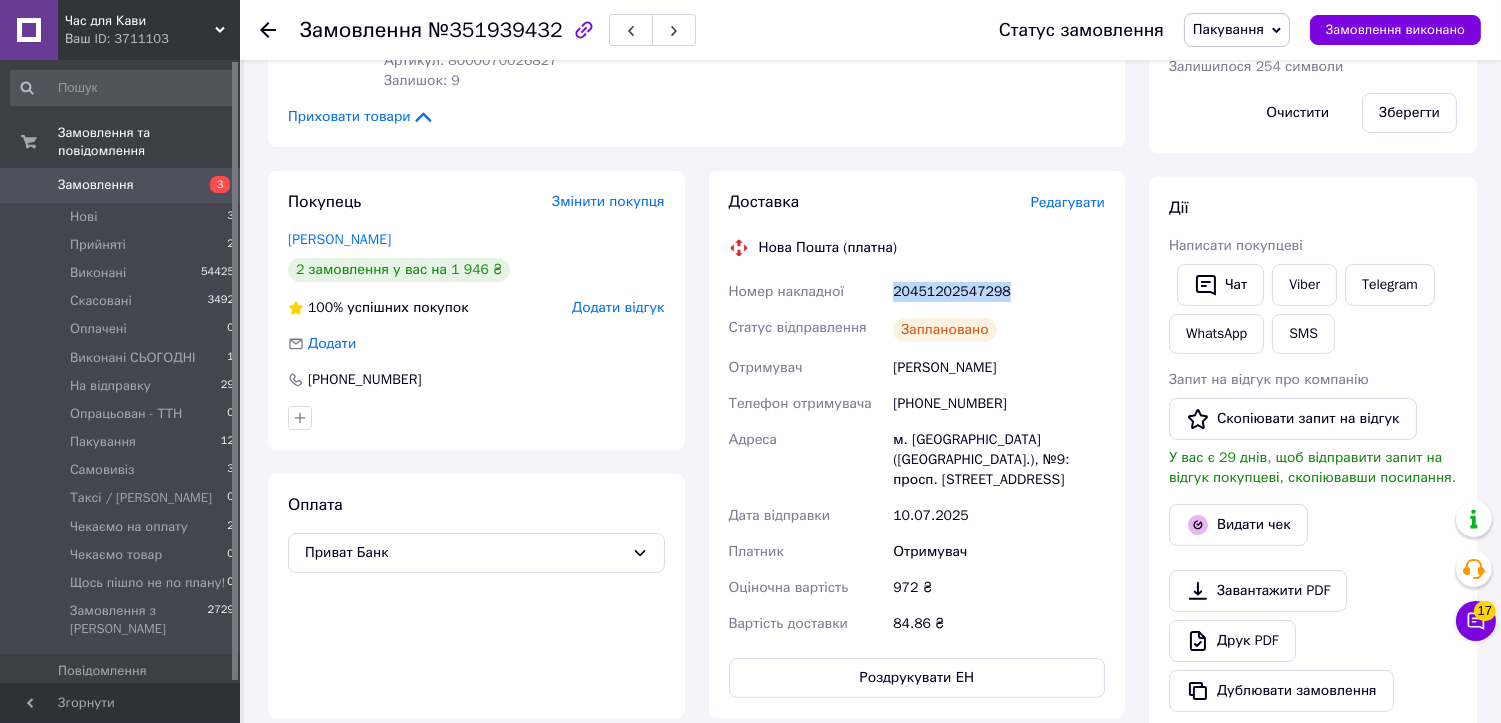 click on "Пакування" at bounding box center (1228, 29) 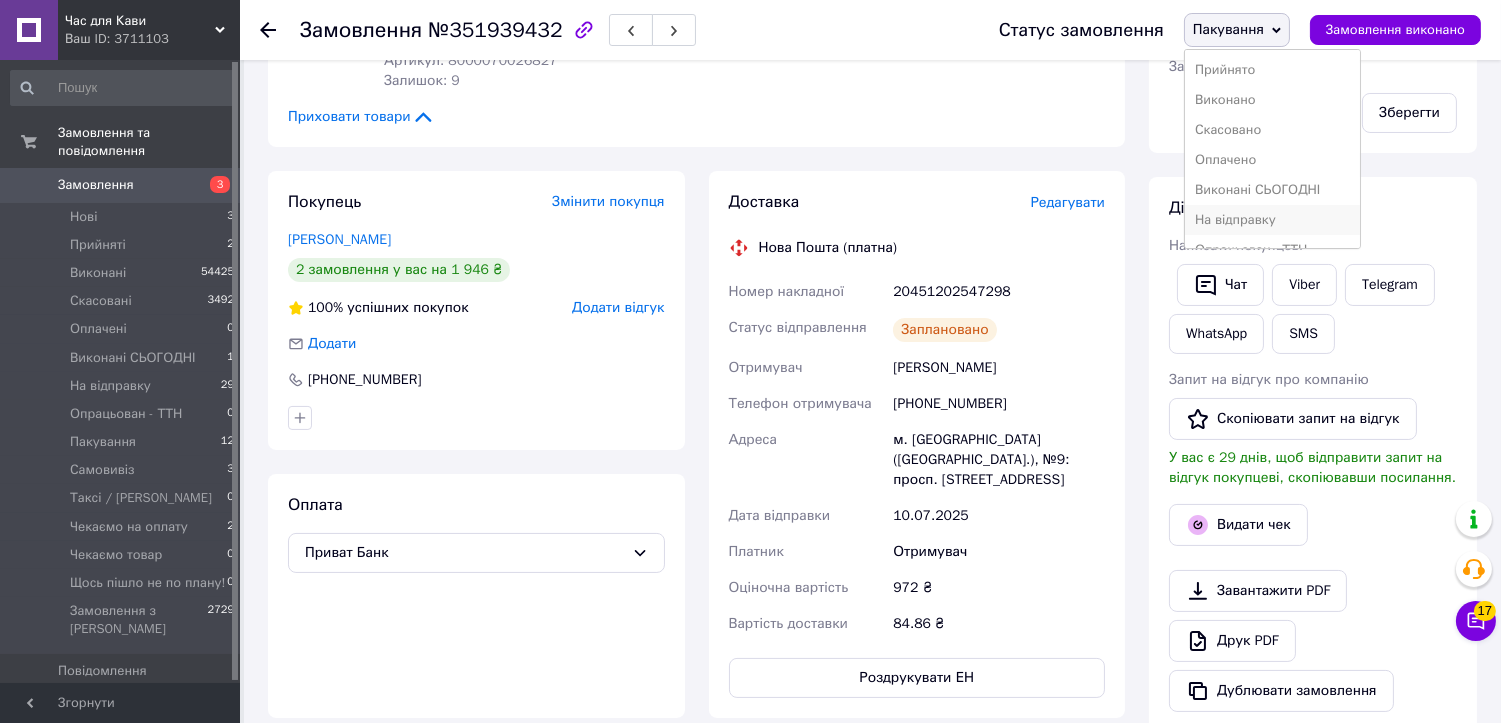 click on "На відправку" at bounding box center [1273, 220] 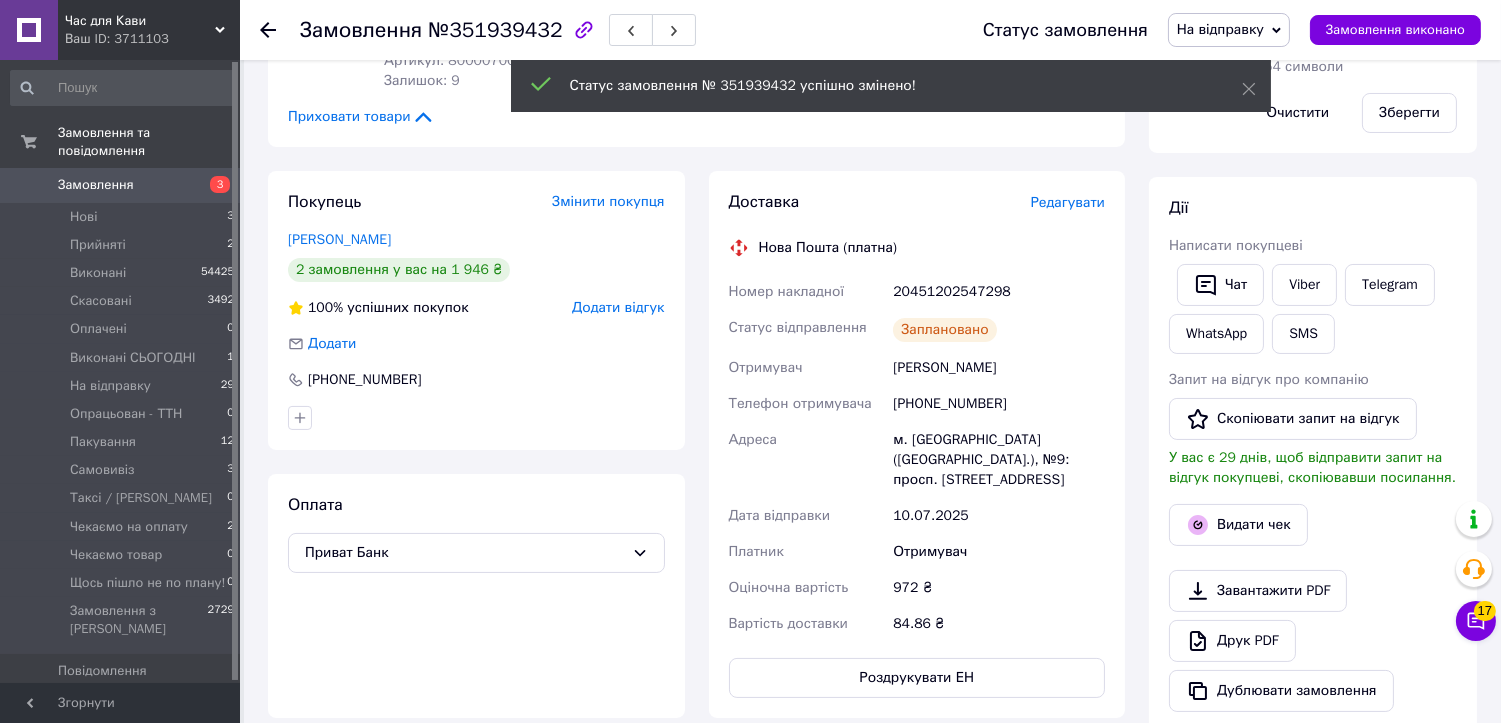 scroll, scrollTop: 227, scrollLeft: 0, axis: vertical 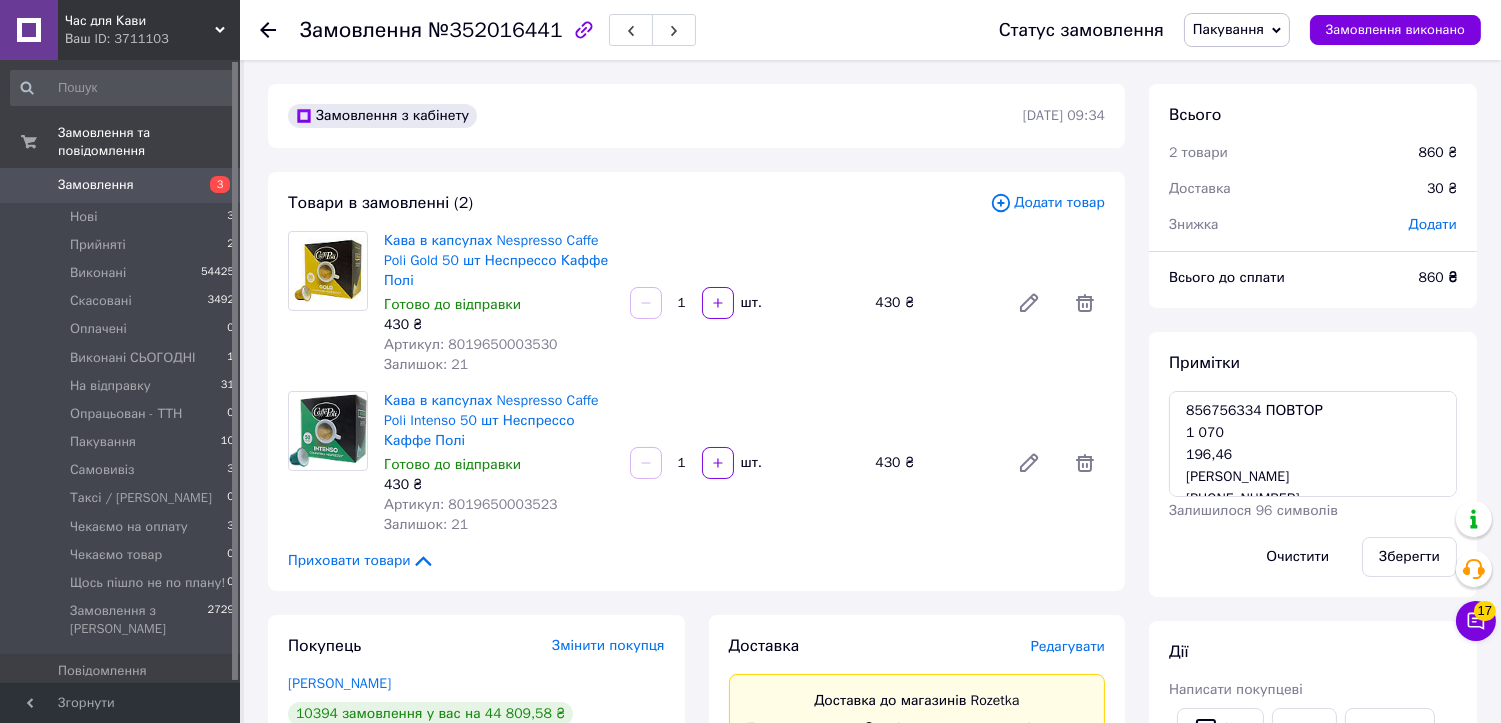 click on "№352016441" at bounding box center [495, 30] 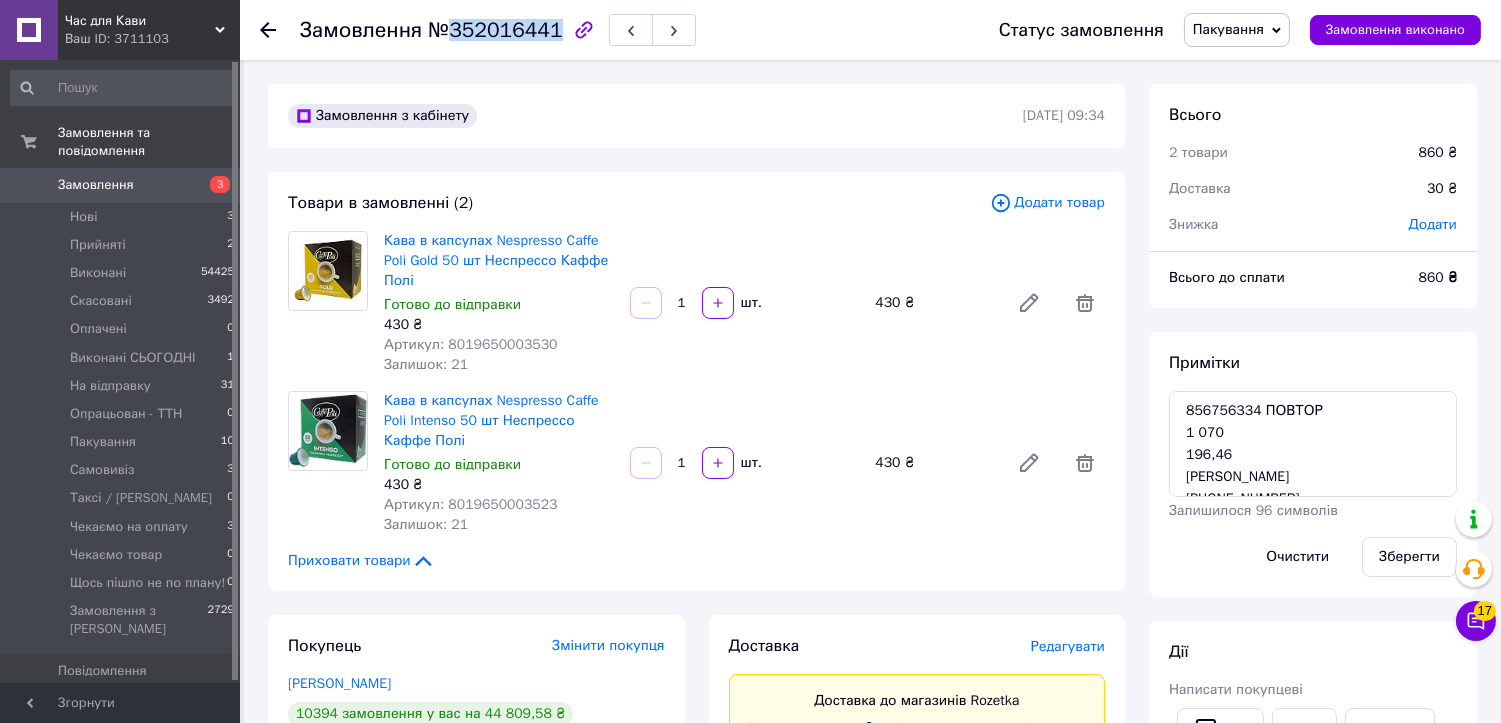 click on "№352016441" at bounding box center (495, 30) 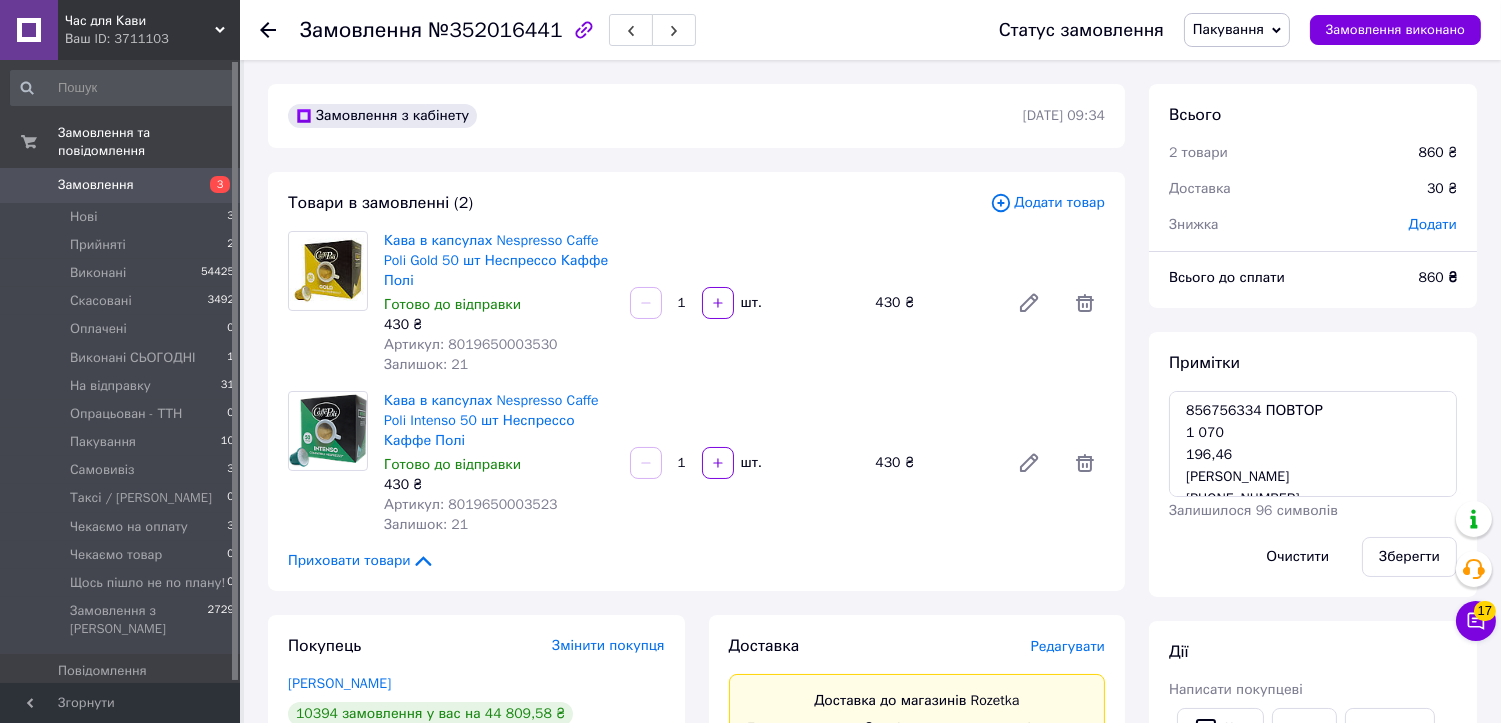 click on "Товари в замовленні (2) Додати товар Кава в капсулах Nespresso Caffe Poli Gold 50 шт Неспрессо Каффе [PERSON_NAME] до відправки 430 ₴ Артикул: 8019650003530 Залишок: 21 1   шт. 430 ₴ Кава в капсулах Nespresso Caffe Poli Intenso 50 шт Неспрессо Каффе Полі Готово до відправки 430 ₴ Артикул: 8019650003523 Залишок: 21 1   шт. 430 ₴ Приховати товари" at bounding box center [696, 381] 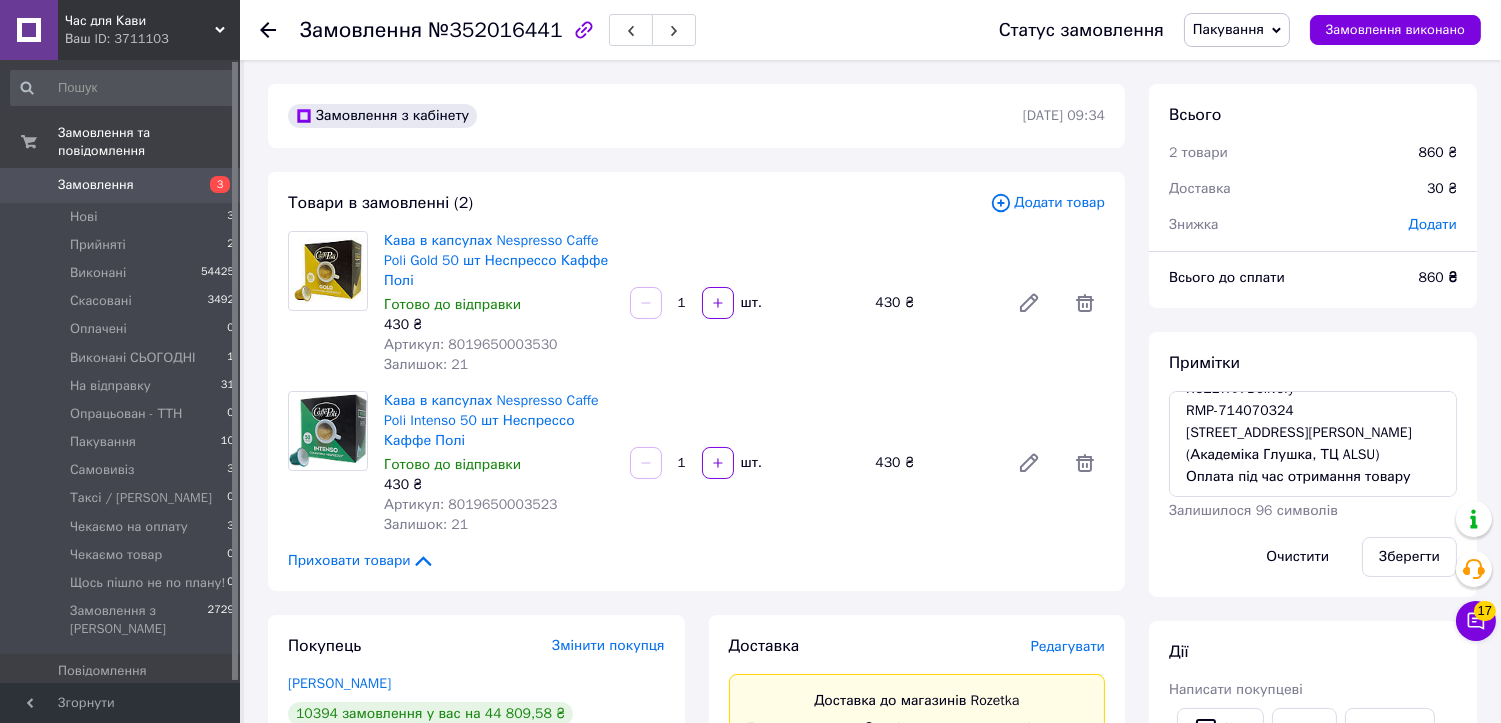 scroll, scrollTop: 198, scrollLeft: 0, axis: vertical 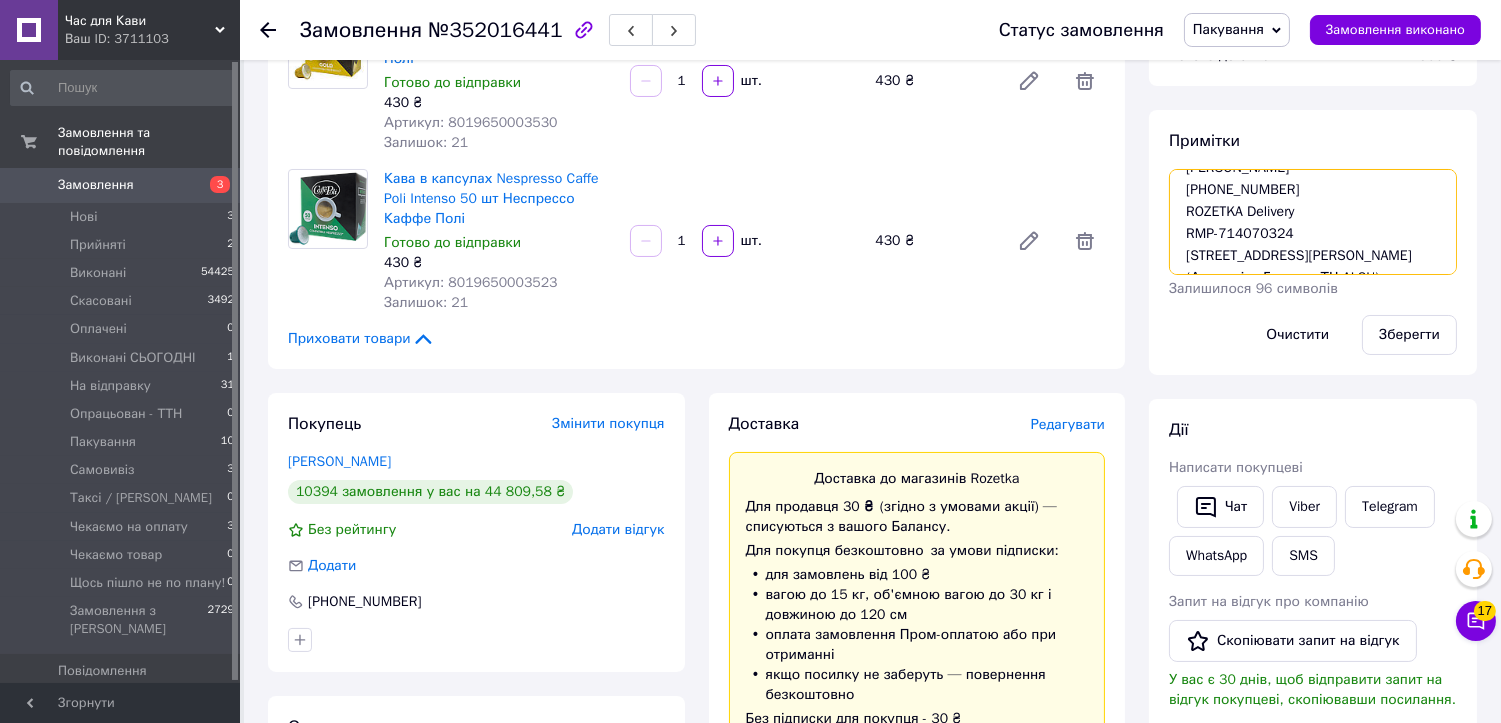 drag, startPoint x: 1314, startPoint y: 231, endPoint x: 1190, endPoint y: 228, distance: 124.036285 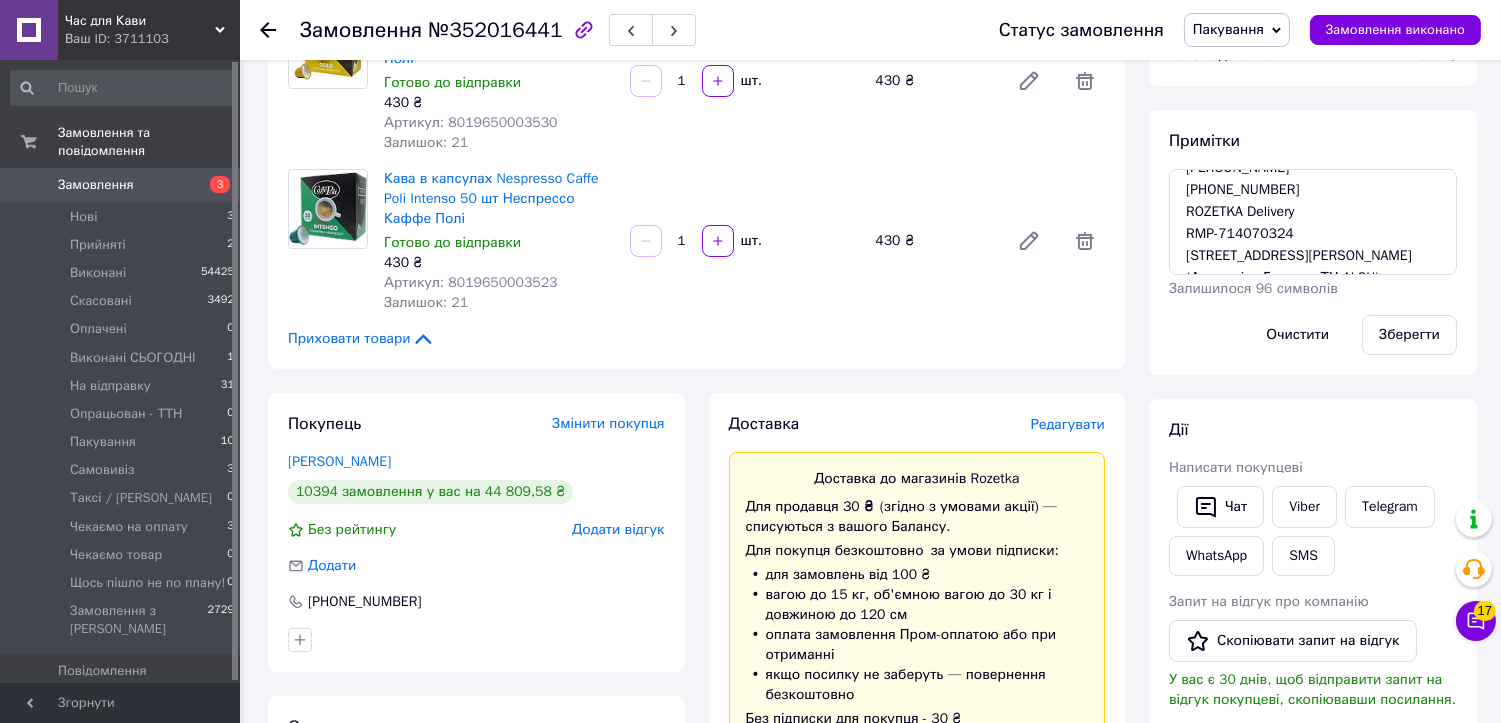 click on "Пакування" at bounding box center (1228, 29) 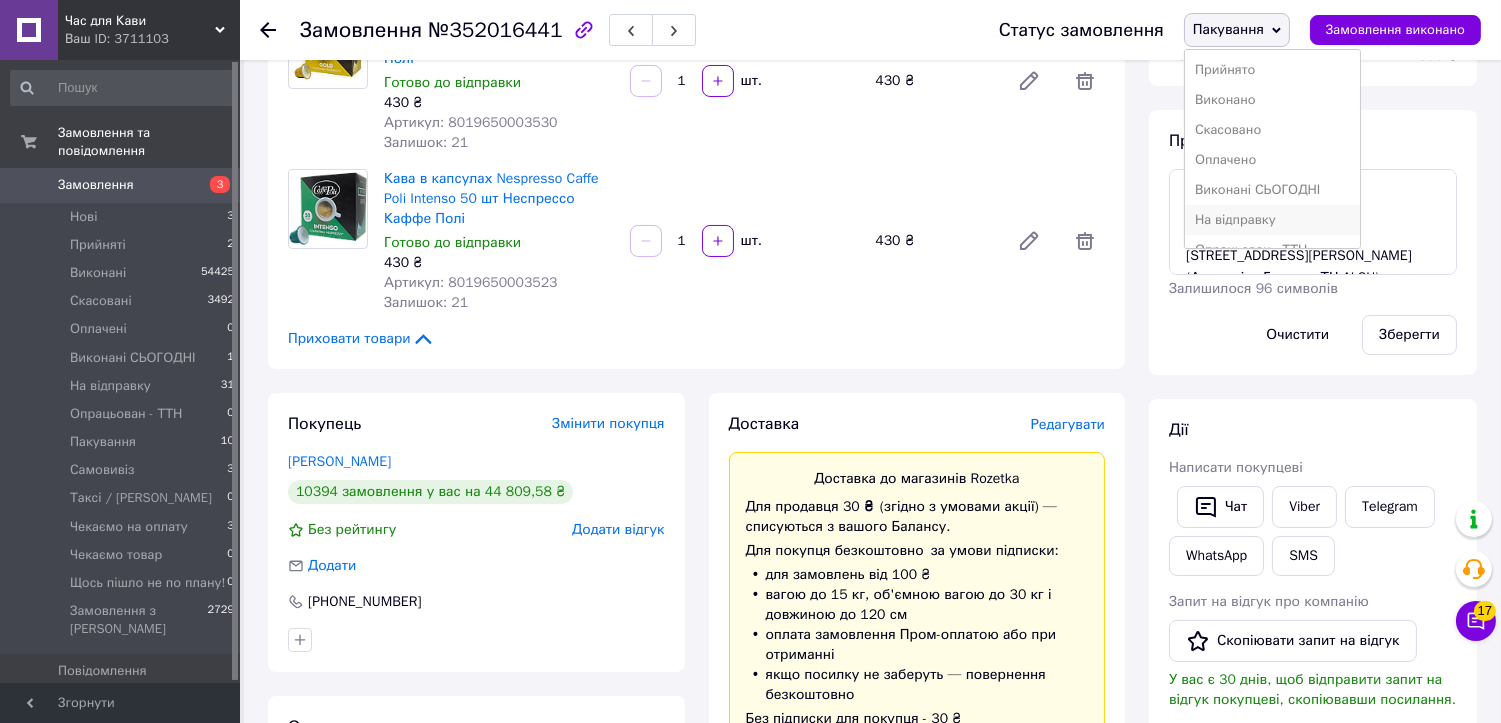 click on "На відправку" at bounding box center (1273, 220) 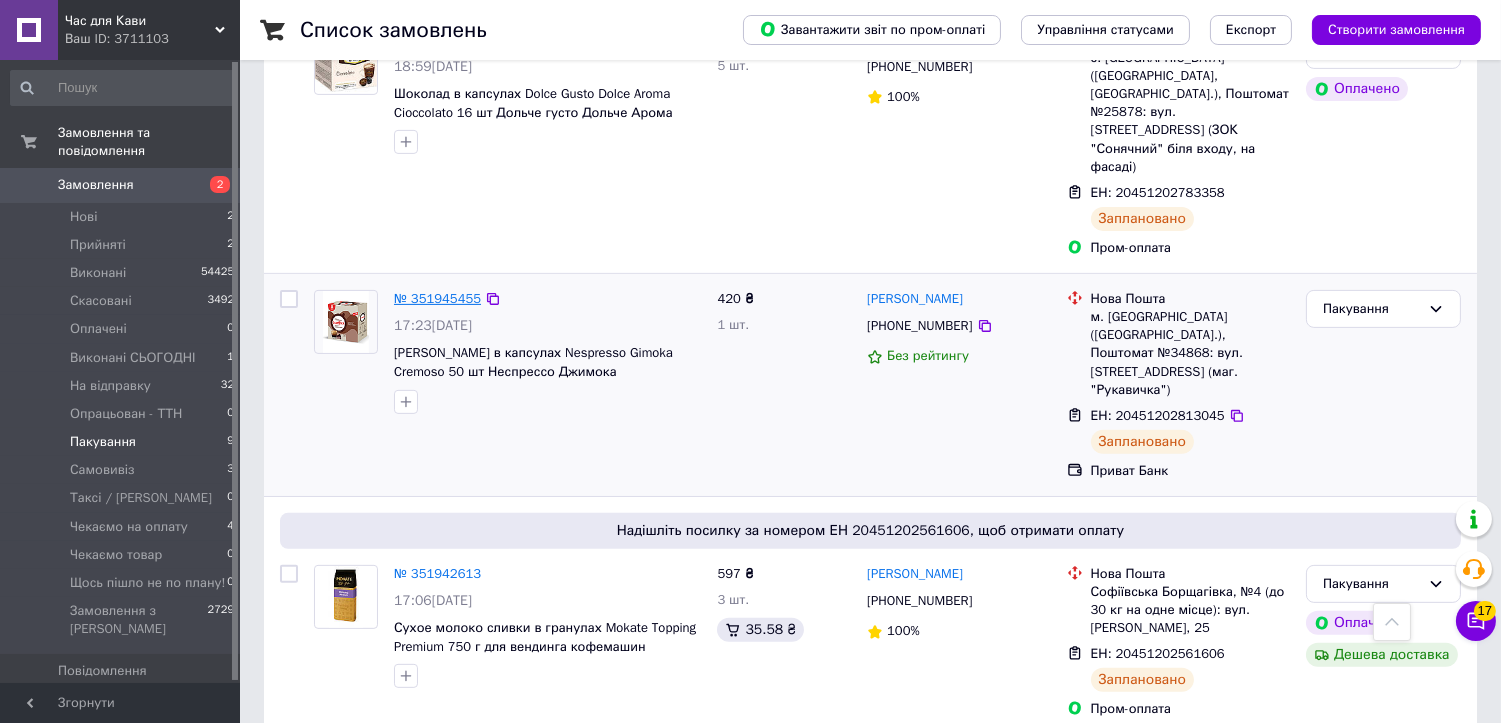 scroll, scrollTop: 1293, scrollLeft: 0, axis: vertical 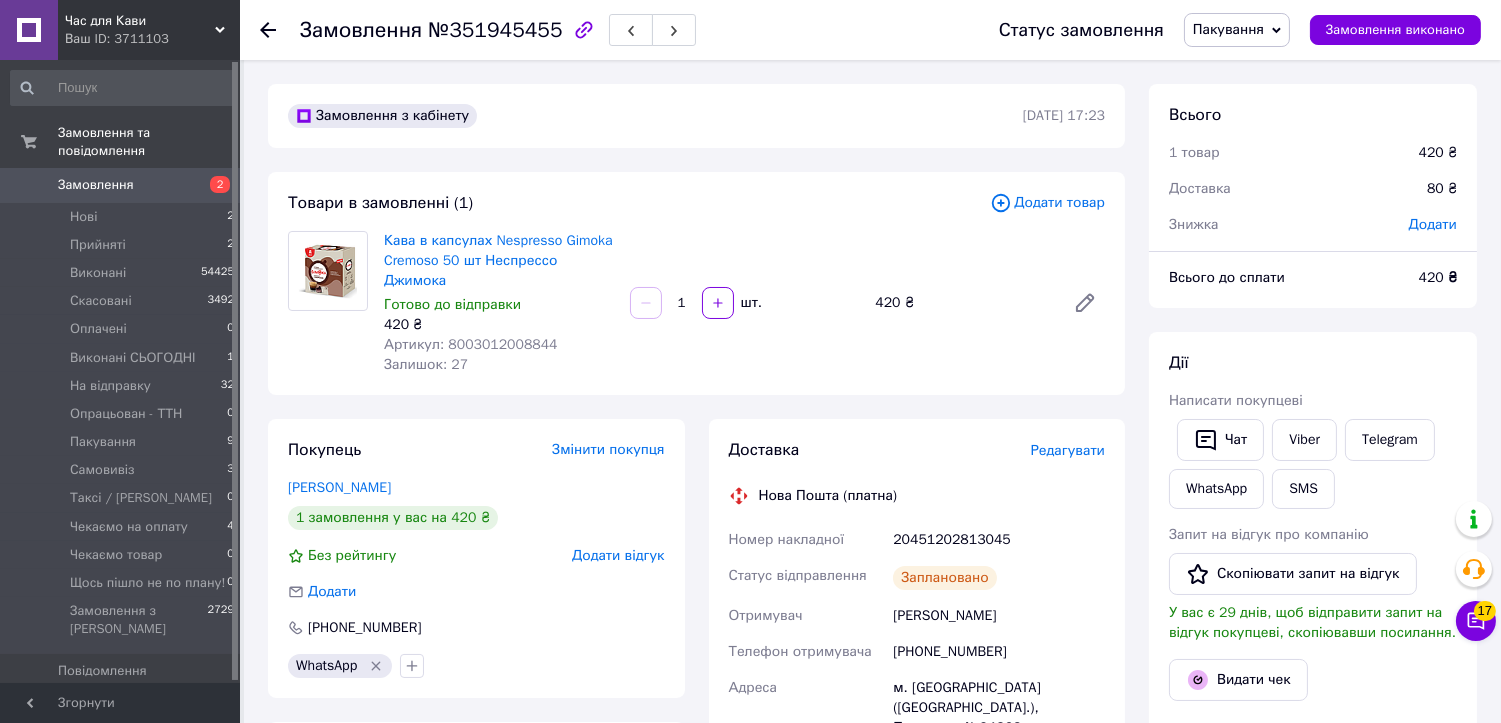 click on "№351945455" at bounding box center (495, 30) 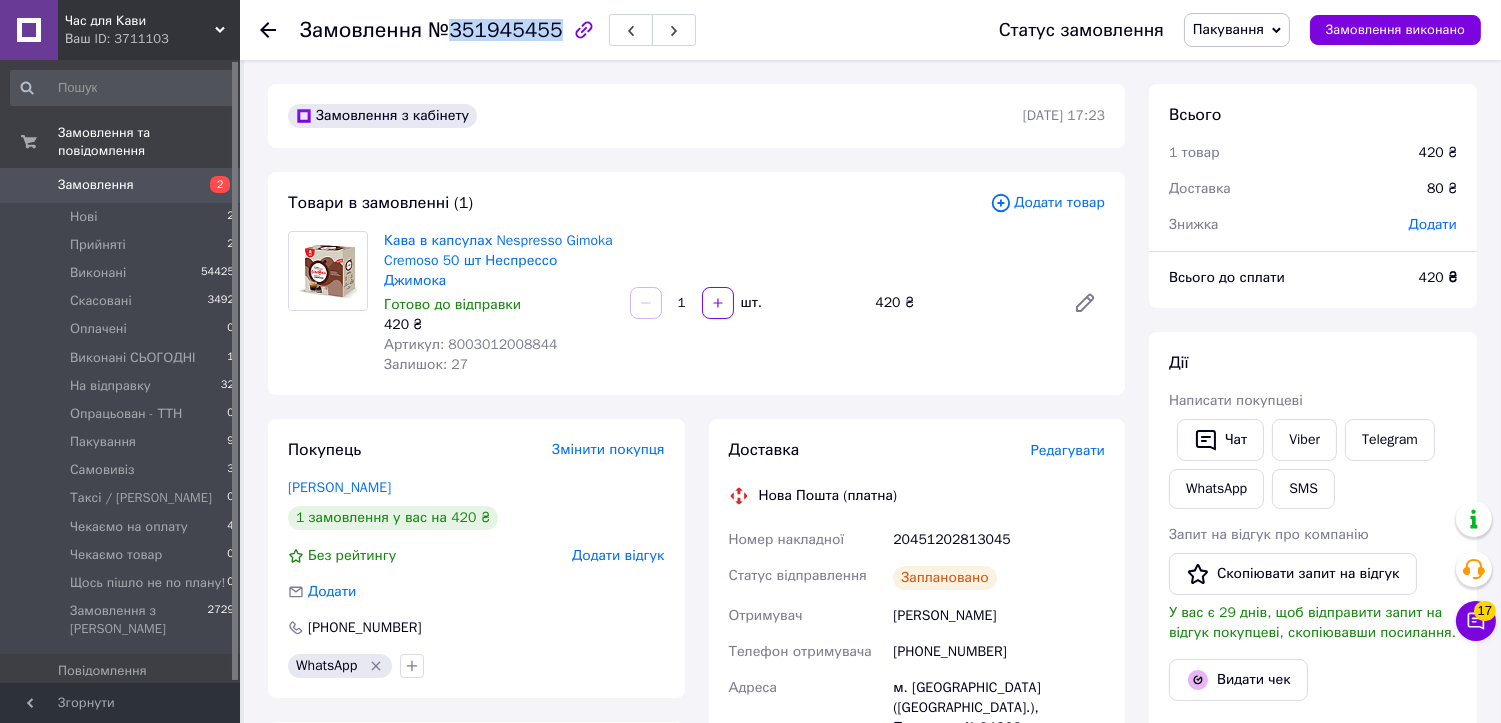 click on "№351945455" at bounding box center [495, 30] 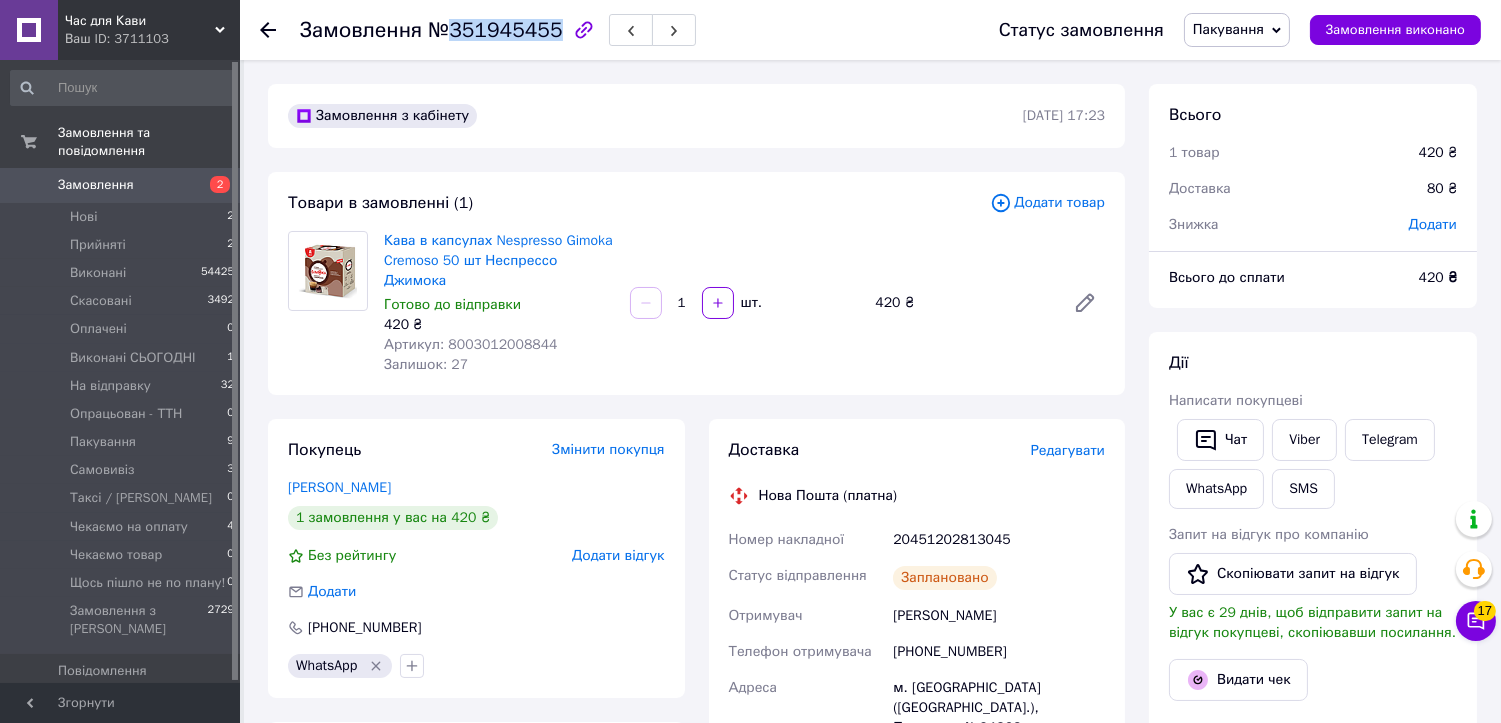 copy on "351945455" 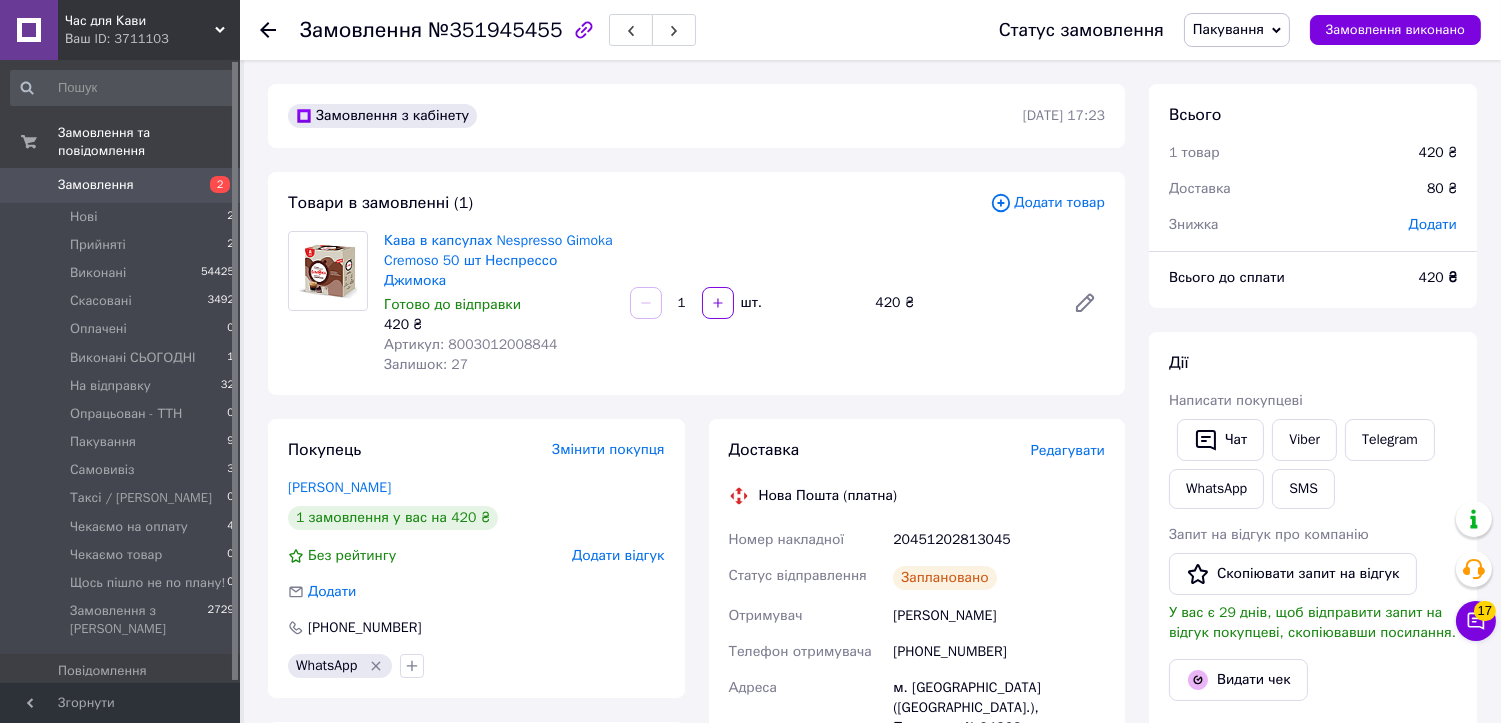 click on "Товари в замовленні (1)" at bounding box center [639, 203] 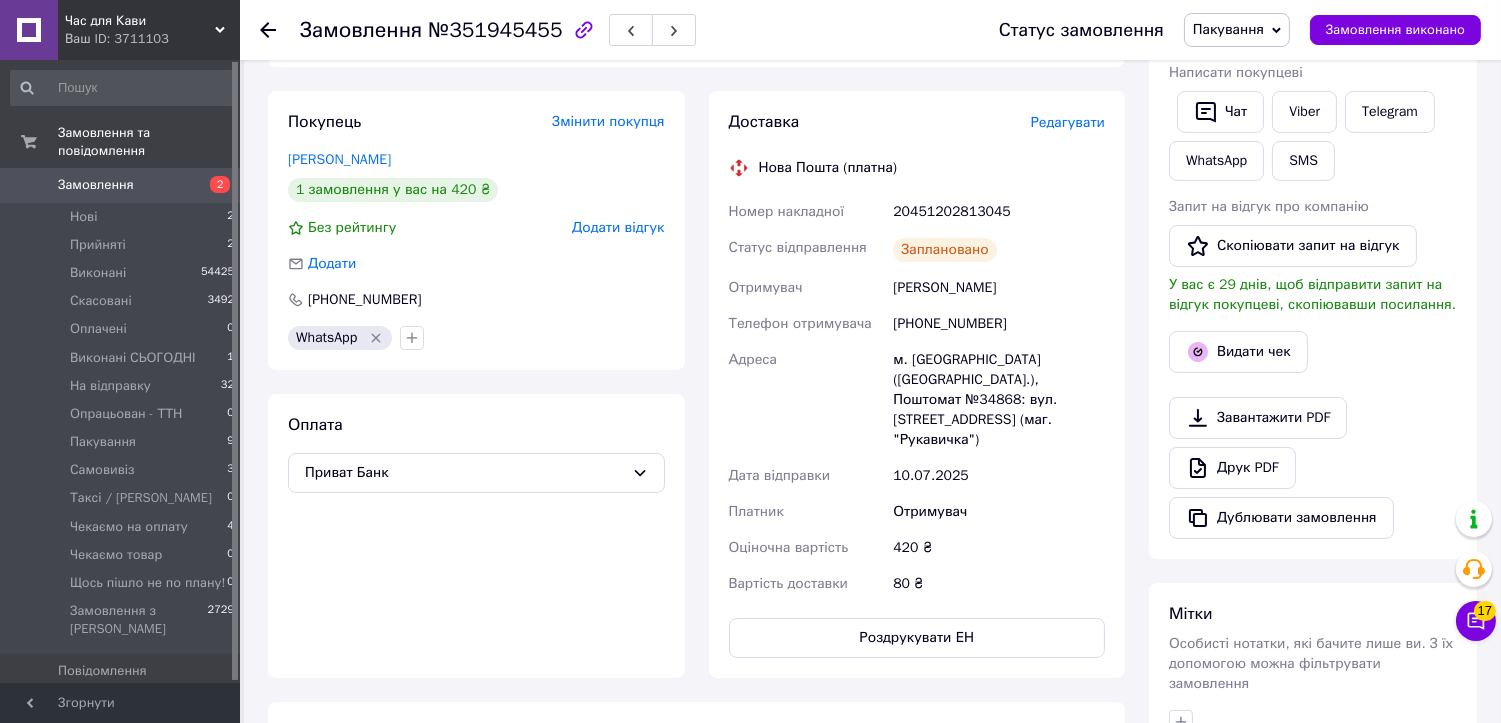 scroll, scrollTop: 333, scrollLeft: 0, axis: vertical 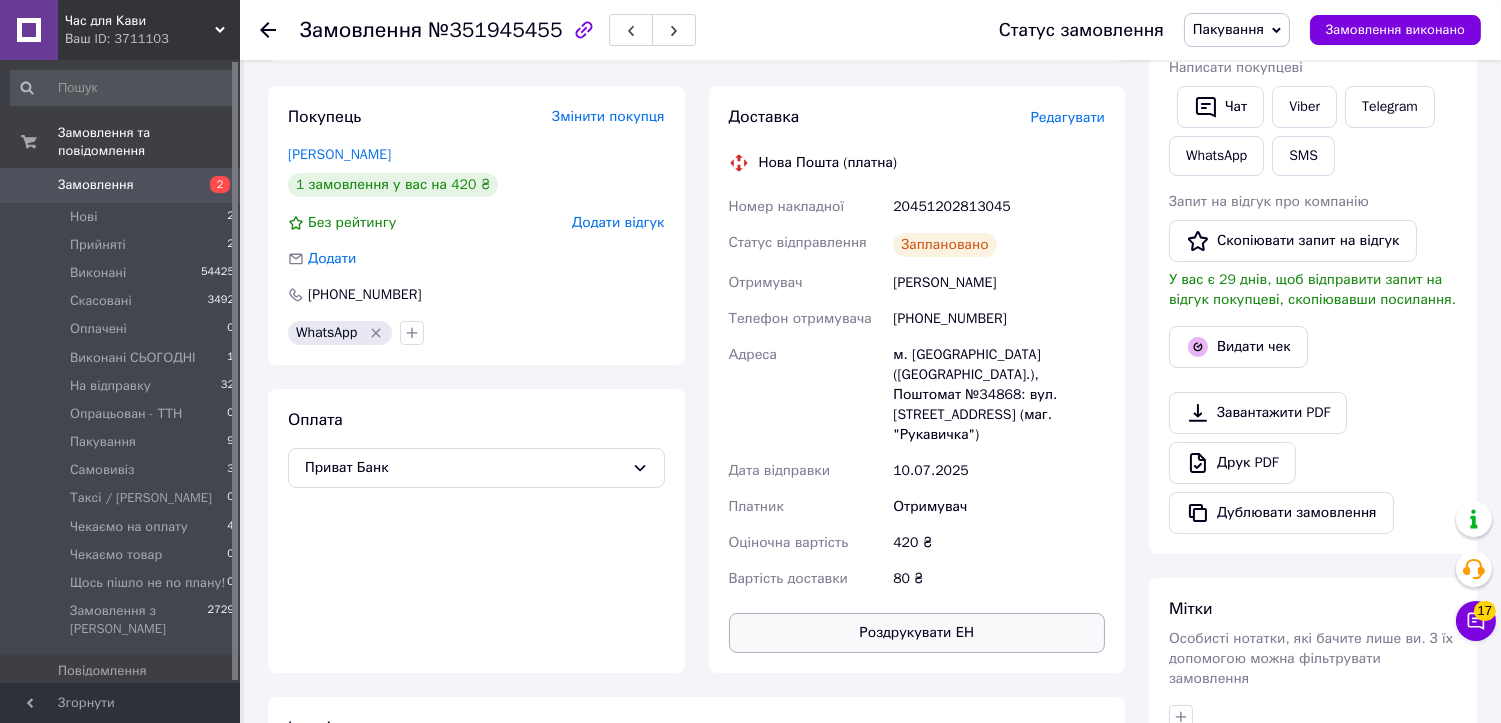 click on "Роздрукувати ЕН" at bounding box center [917, 633] 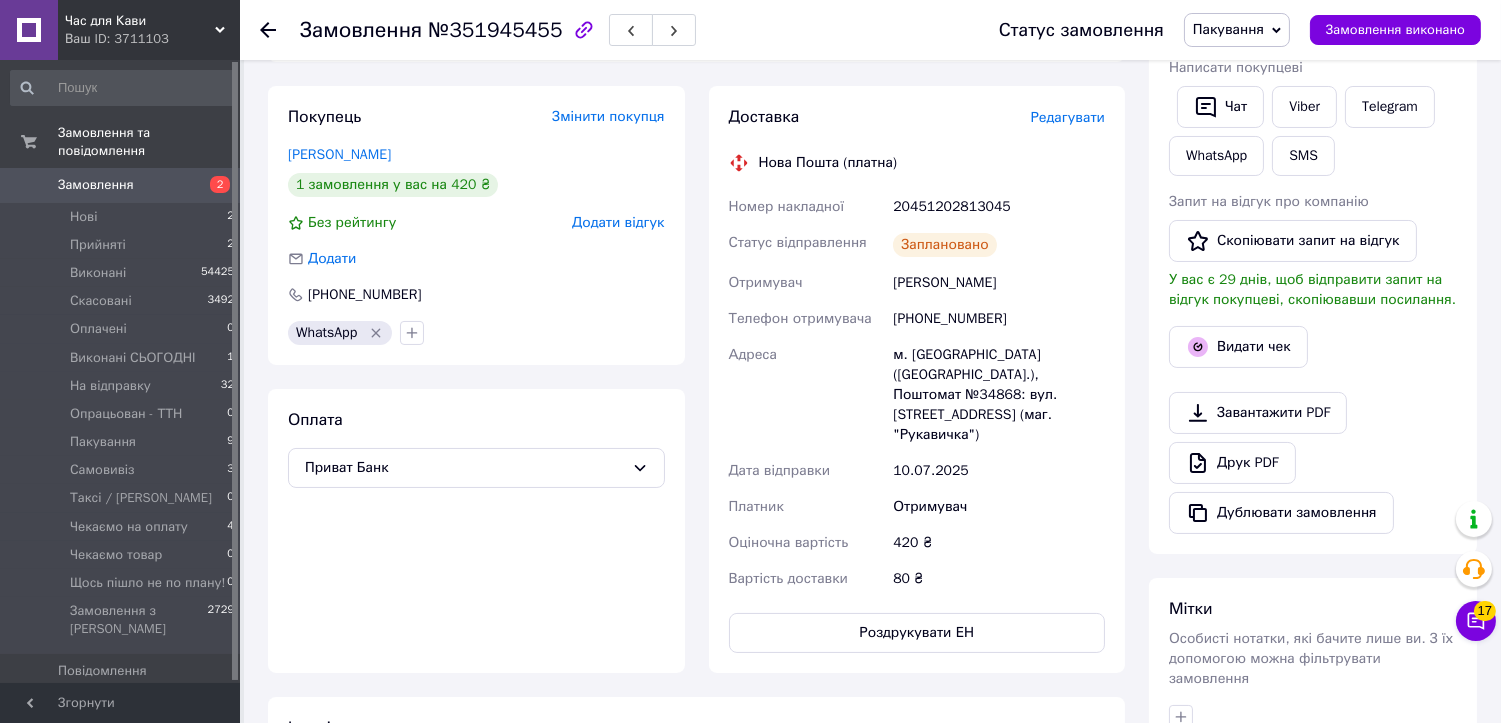 click on "Пакування" at bounding box center [1228, 29] 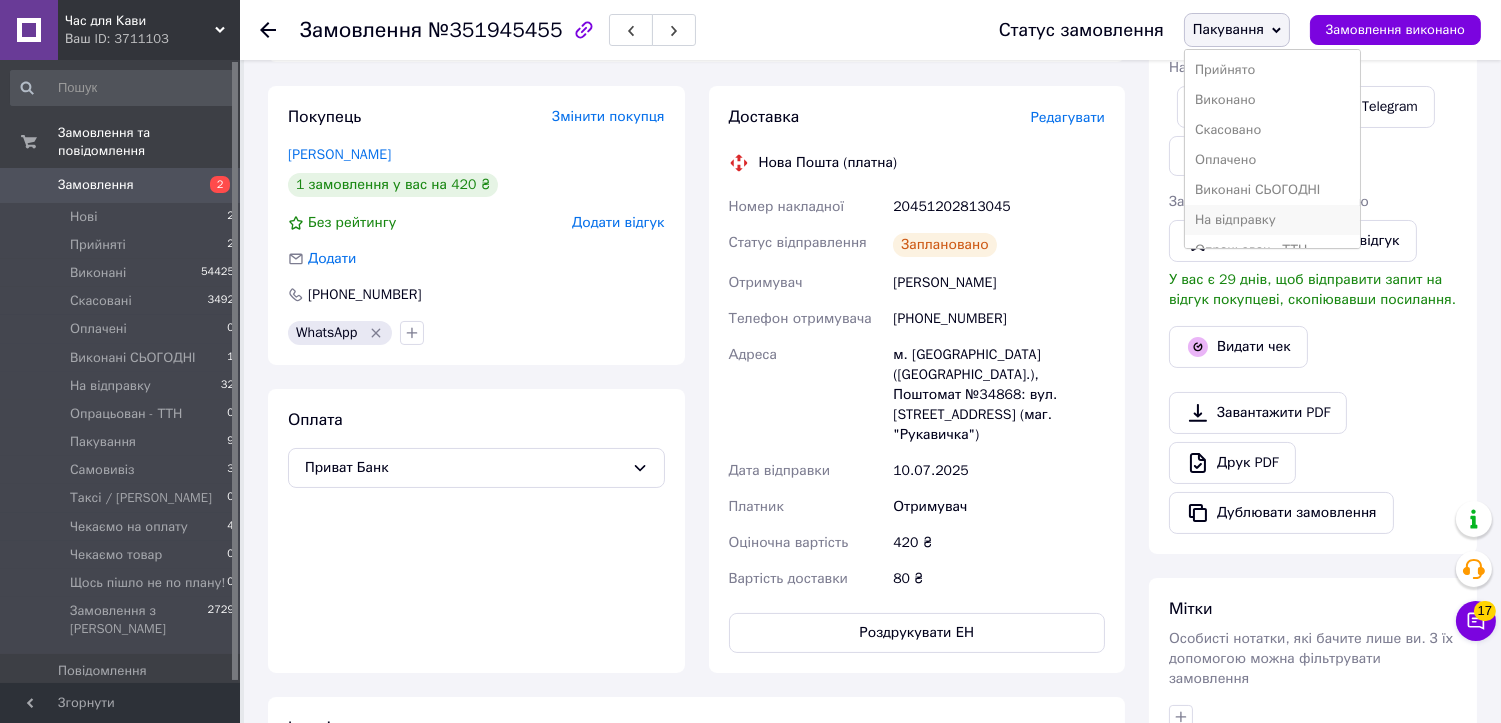 click on "На відправку" at bounding box center (1273, 220) 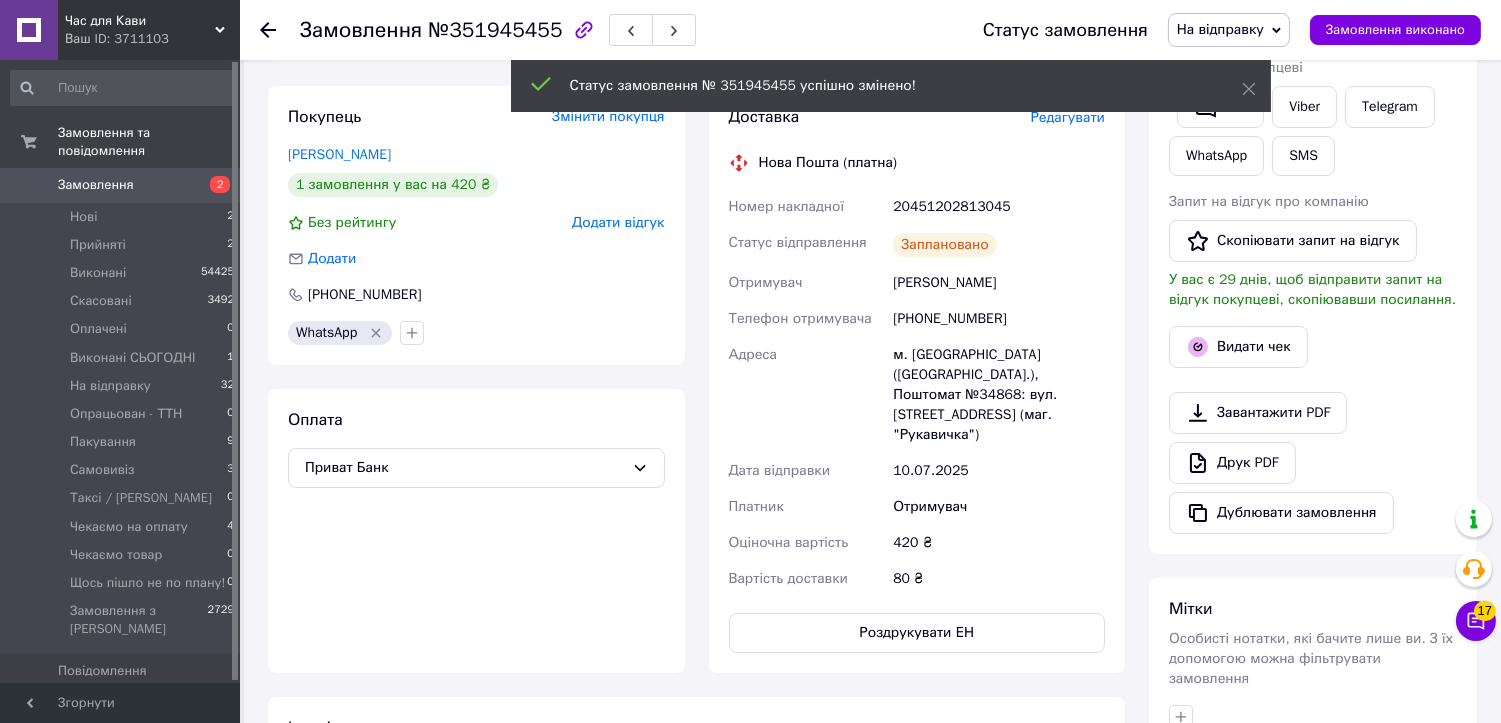 scroll, scrollTop: 87, scrollLeft: 0, axis: vertical 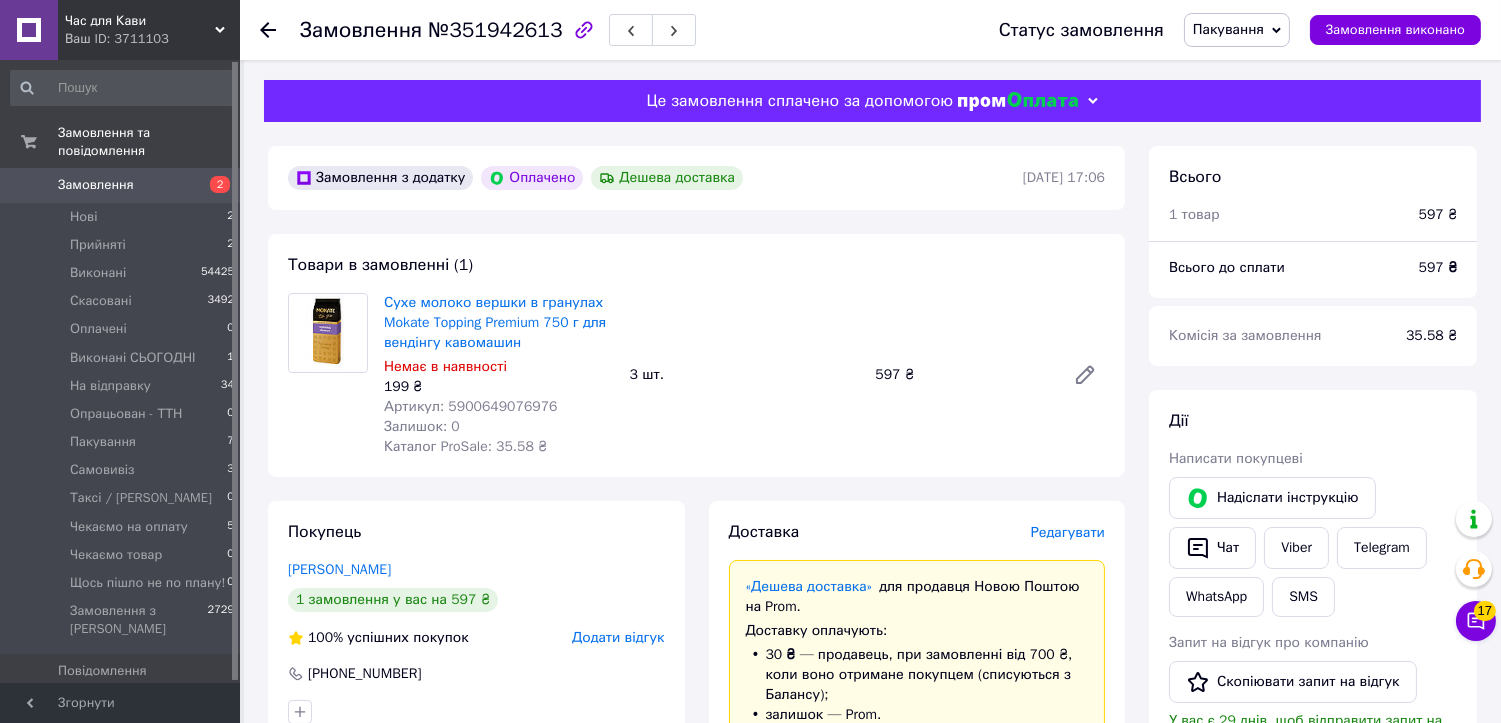 click on "№351942613" at bounding box center [495, 30] 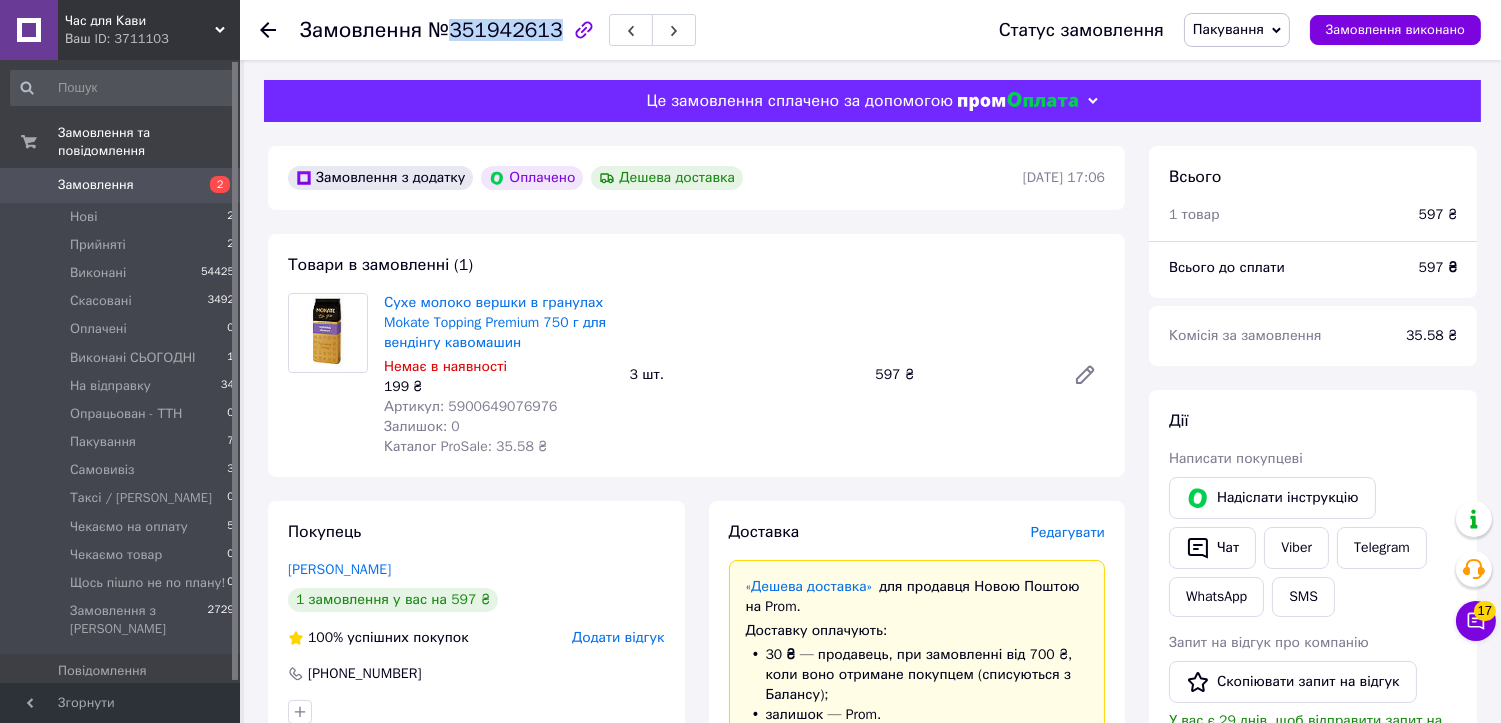click on "№351942613" at bounding box center [495, 30] 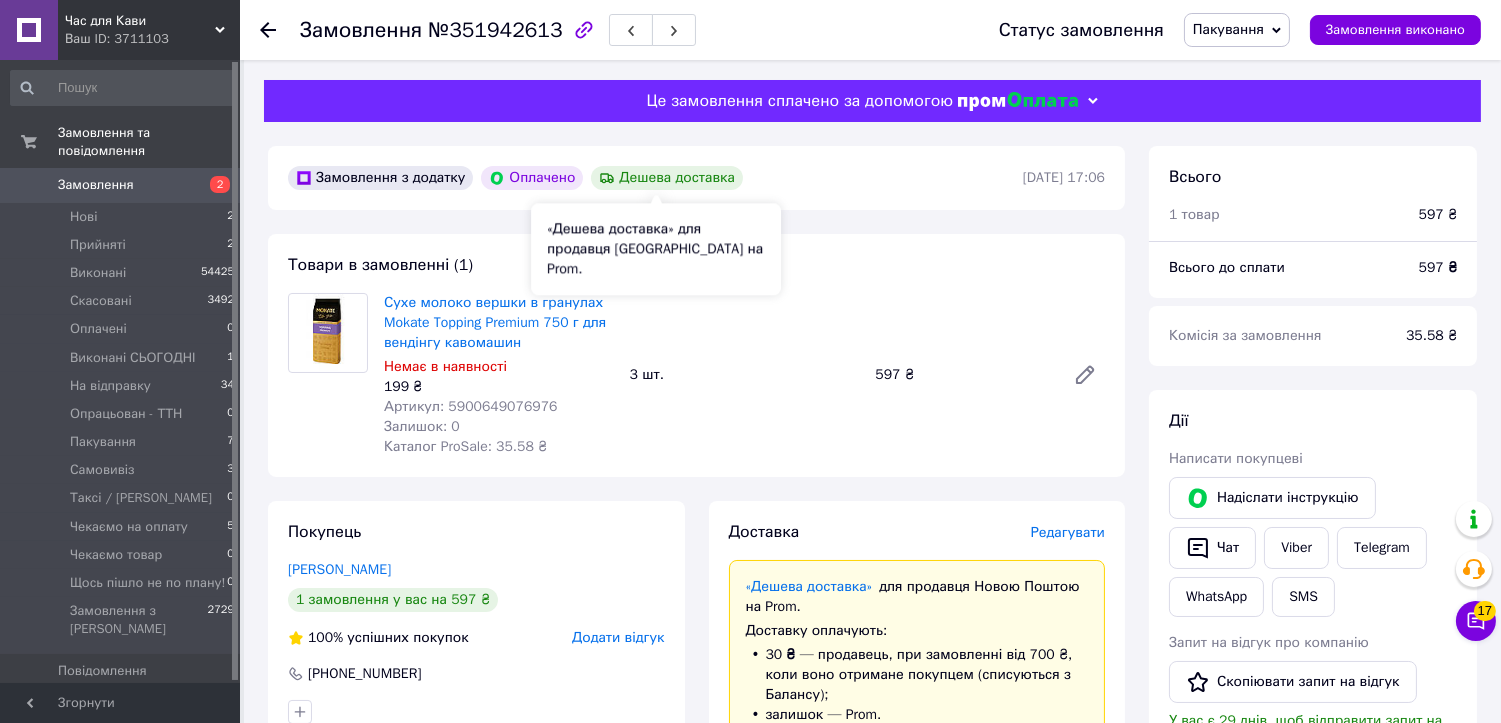 drag, startPoint x: 687, startPoint y: 186, endPoint x: 707, endPoint y: 265, distance: 81.49233 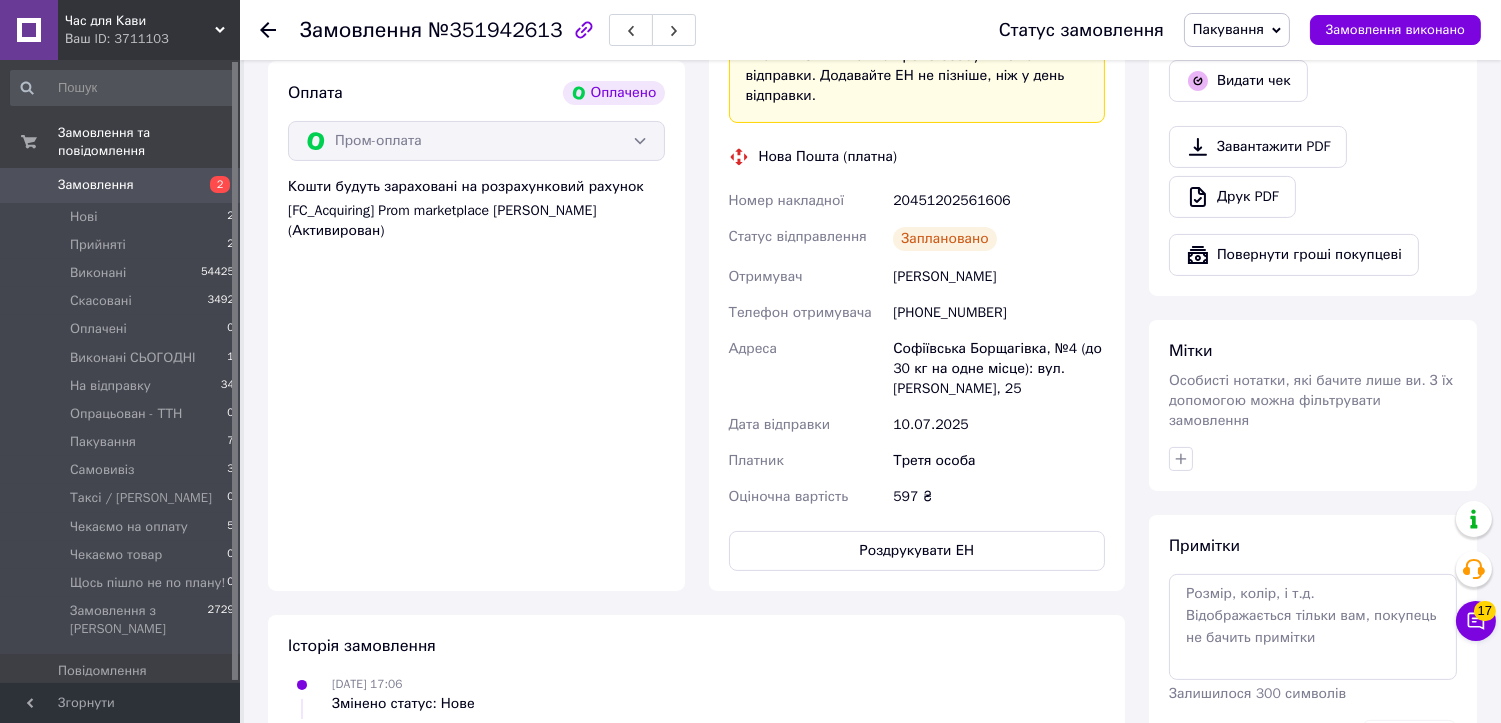 scroll, scrollTop: 777, scrollLeft: 0, axis: vertical 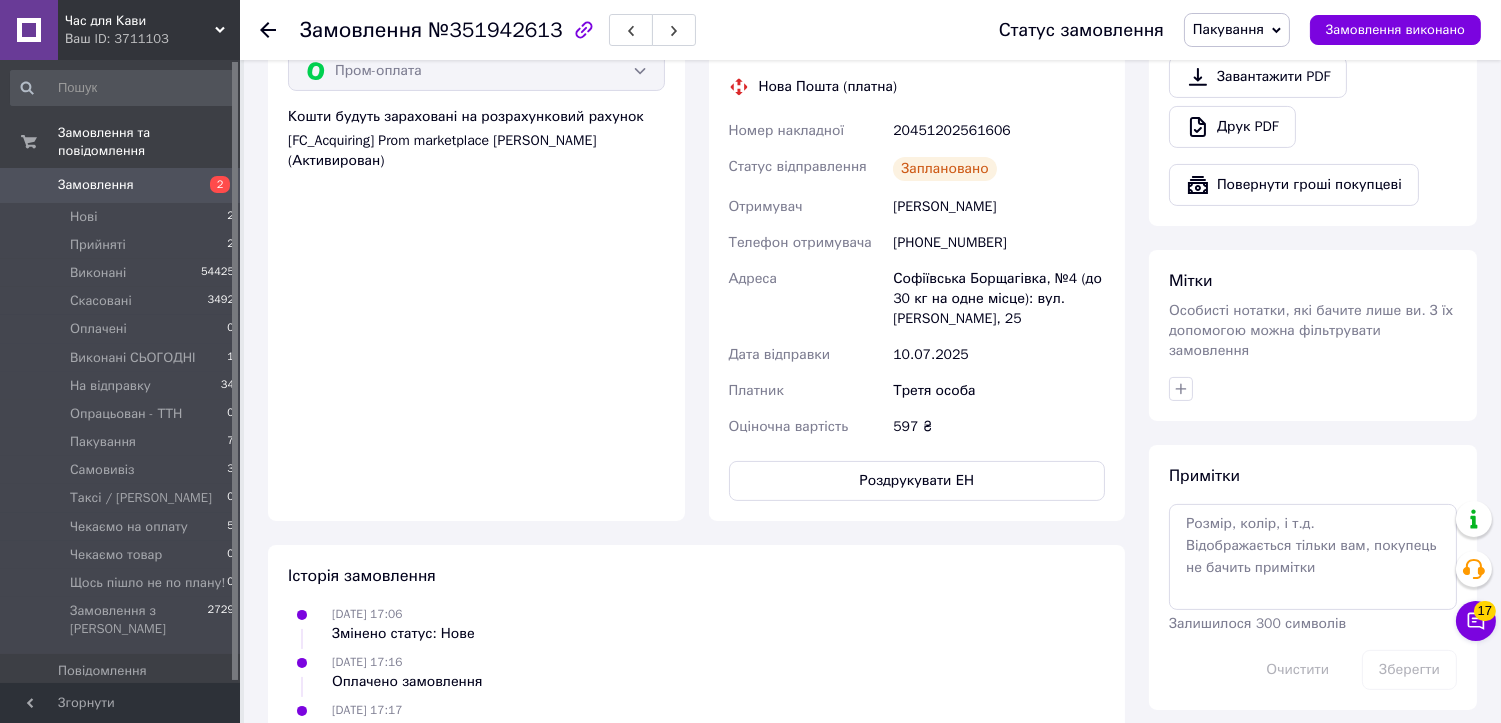 click on "20451202561606" at bounding box center [999, 131] 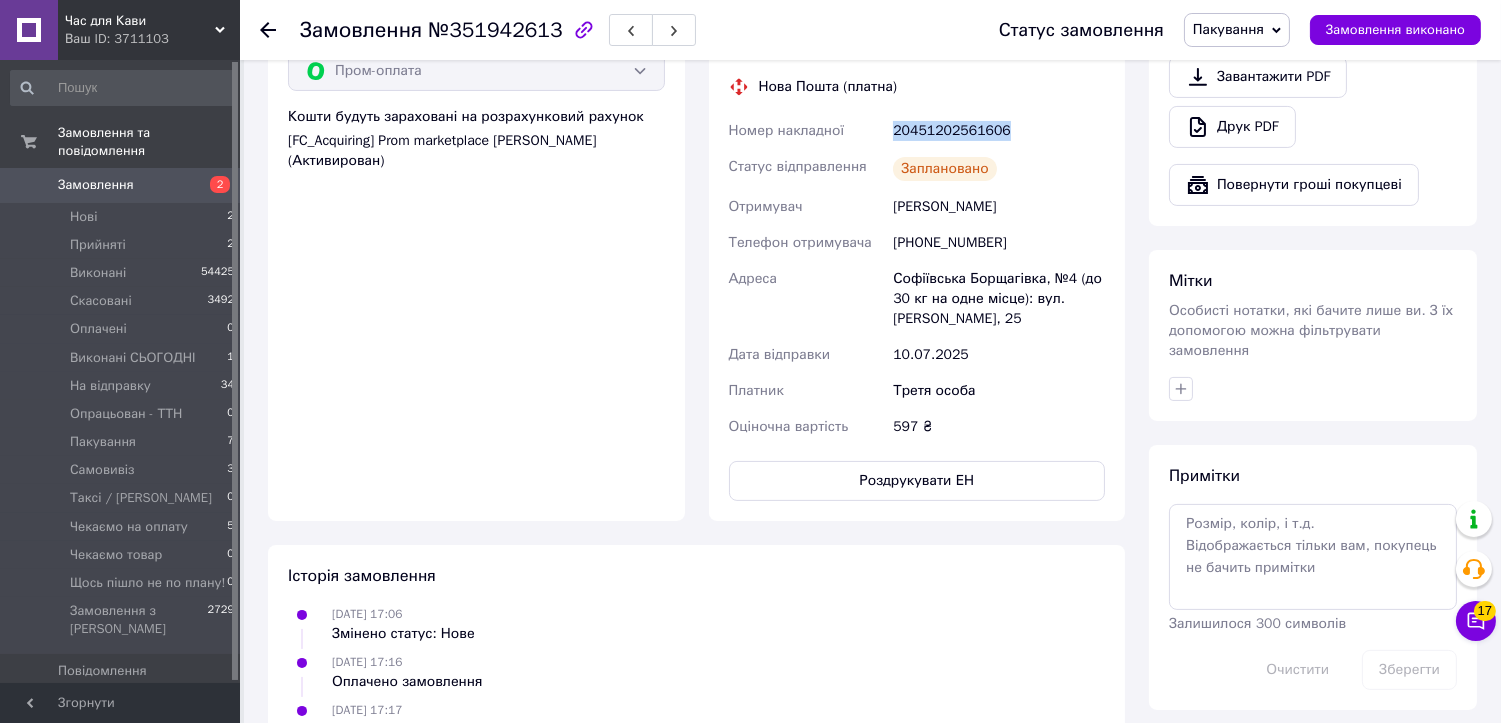 click on "20451202561606" at bounding box center [999, 131] 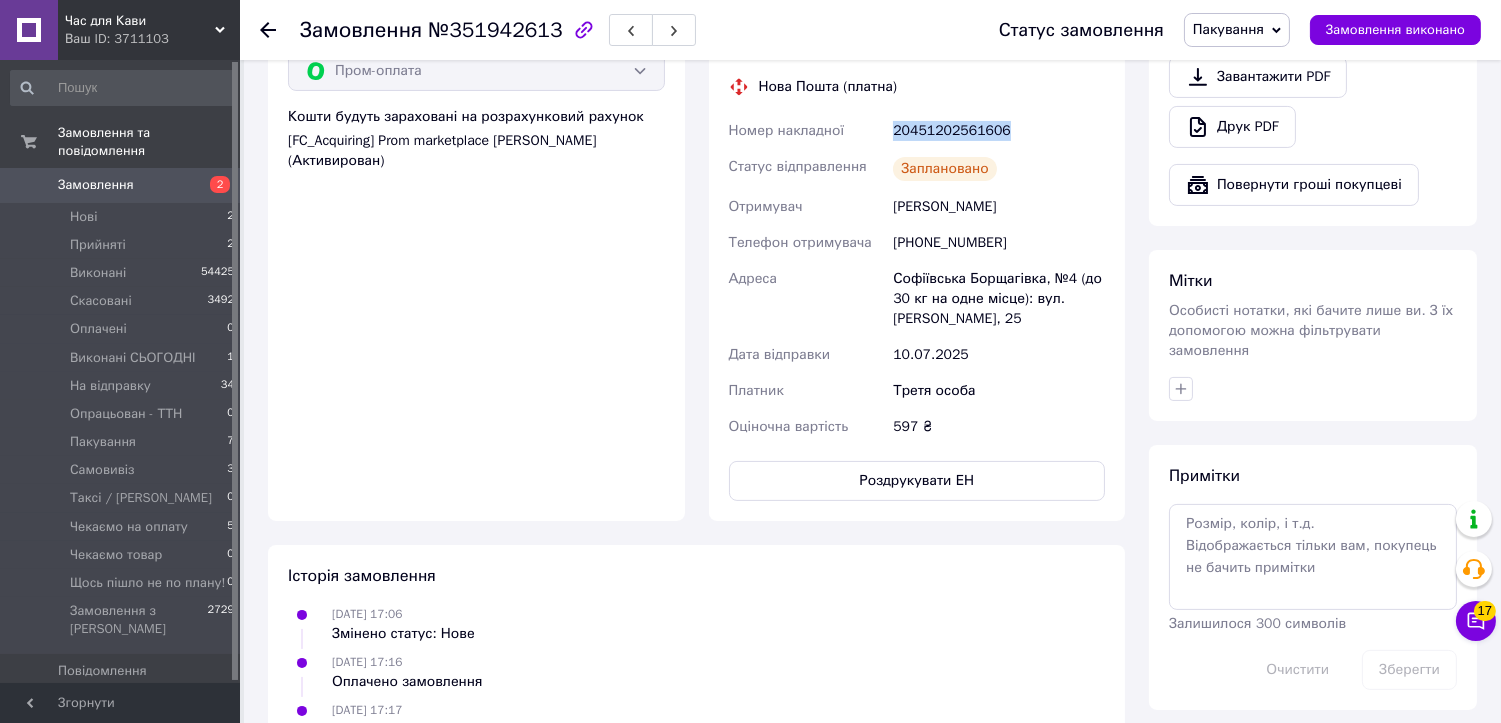 copy on "20451202561606" 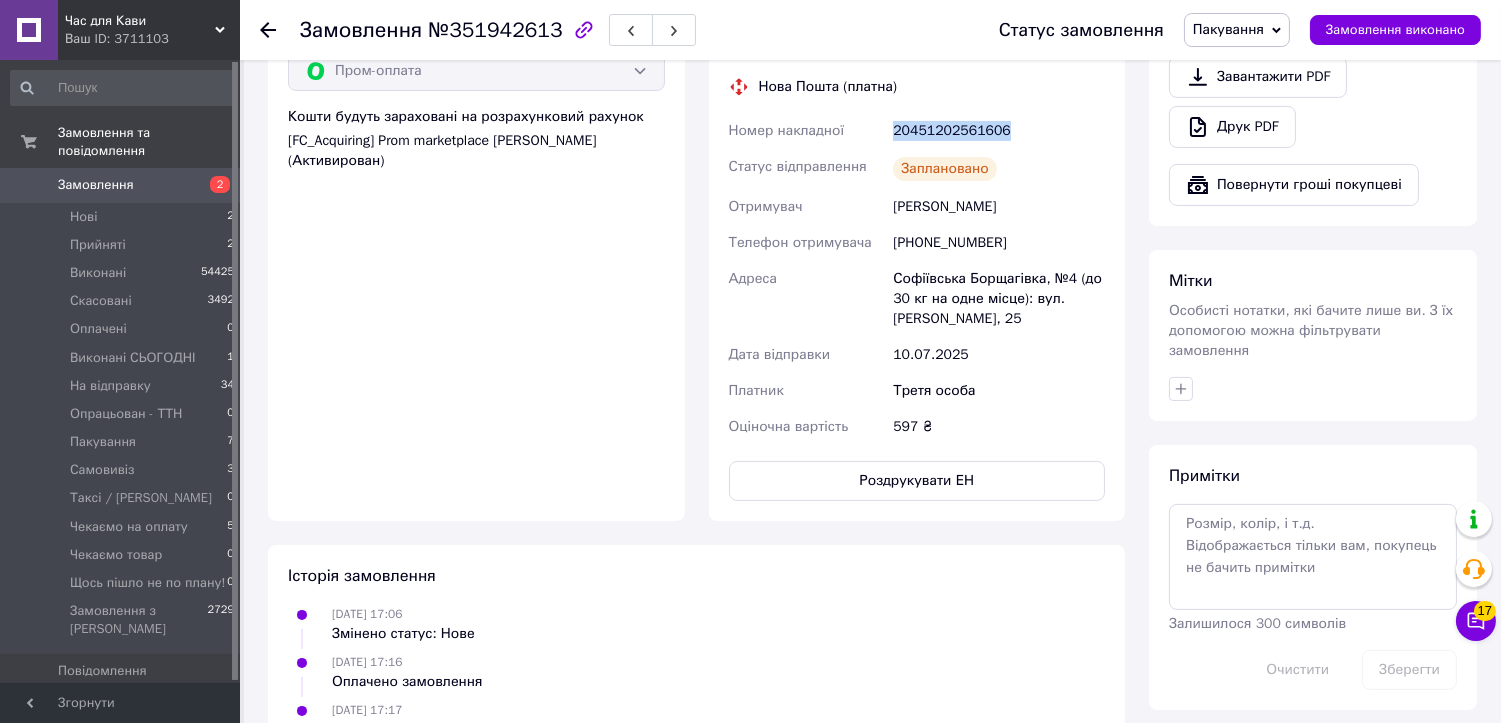 click on "Пакування" at bounding box center [1237, 30] 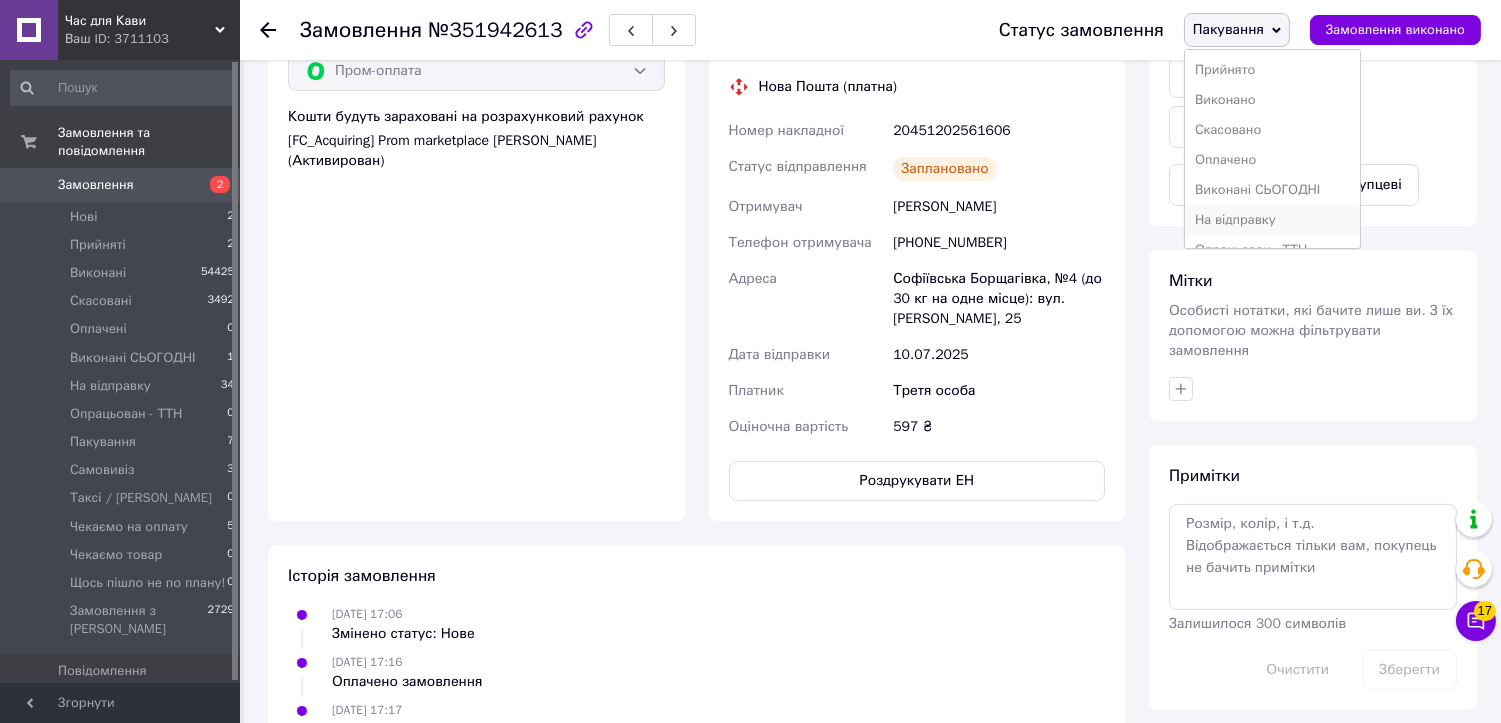 click on "На відправку" at bounding box center (1273, 220) 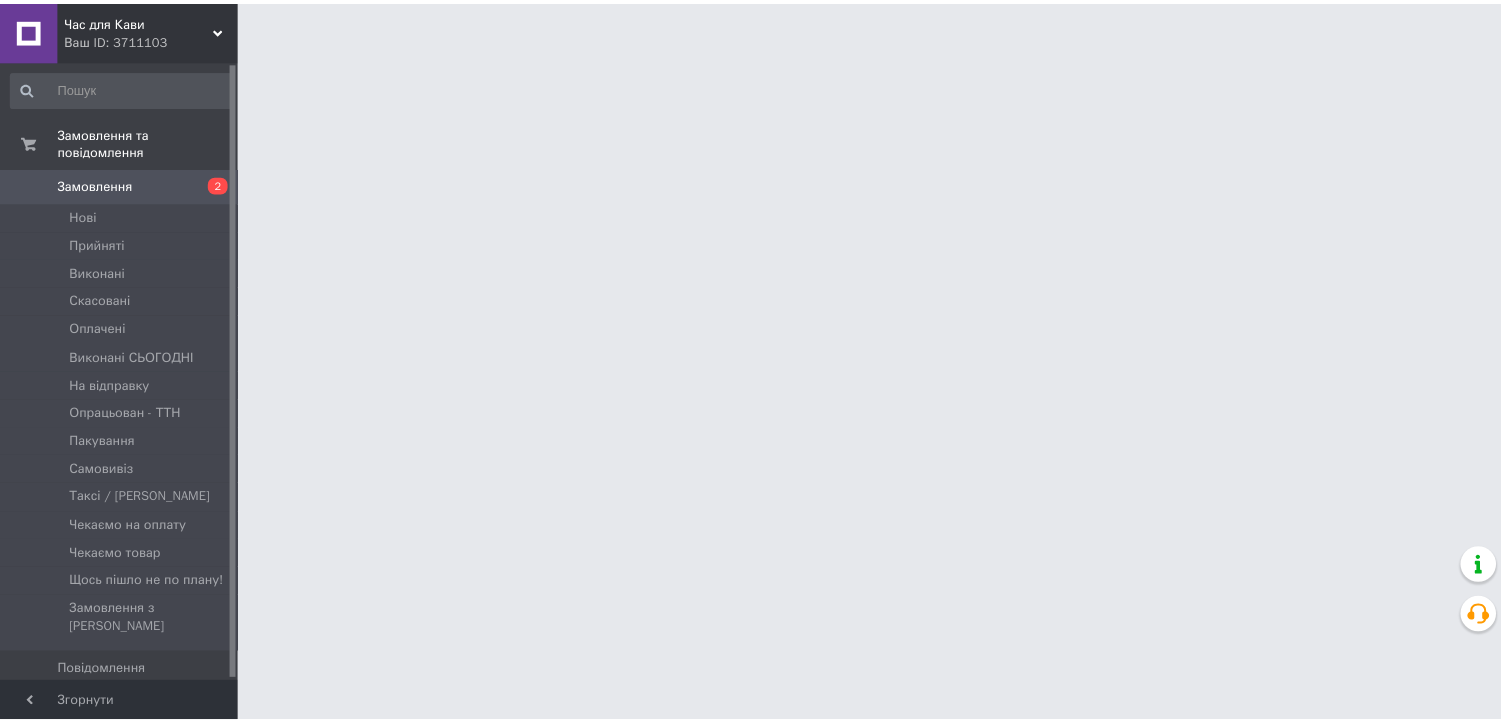scroll, scrollTop: 0, scrollLeft: 0, axis: both 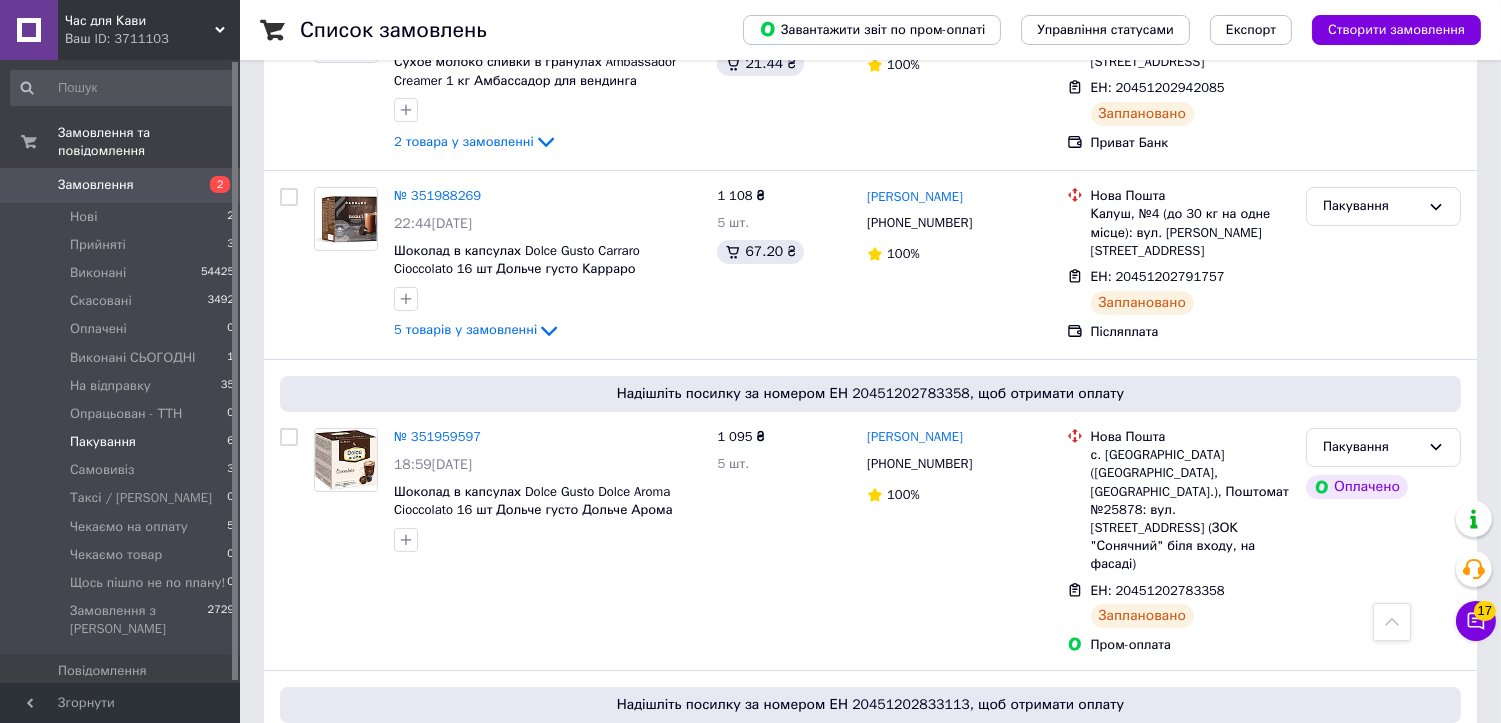 click on "1 108 ₴ 5 шт. 67.20 ₴" at bounding box center [784, 265] 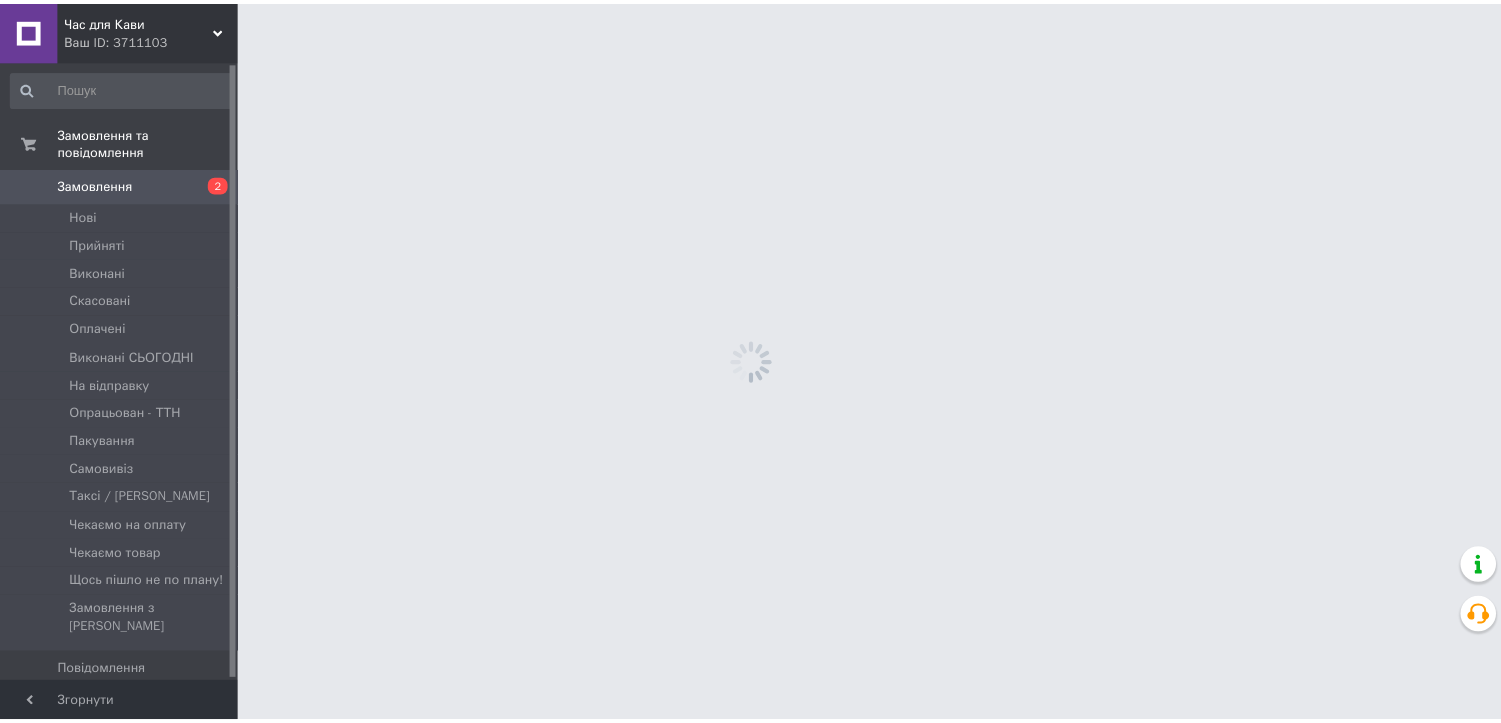 scroll, scrollTop: 0, scrollLeft: 0, axis: both 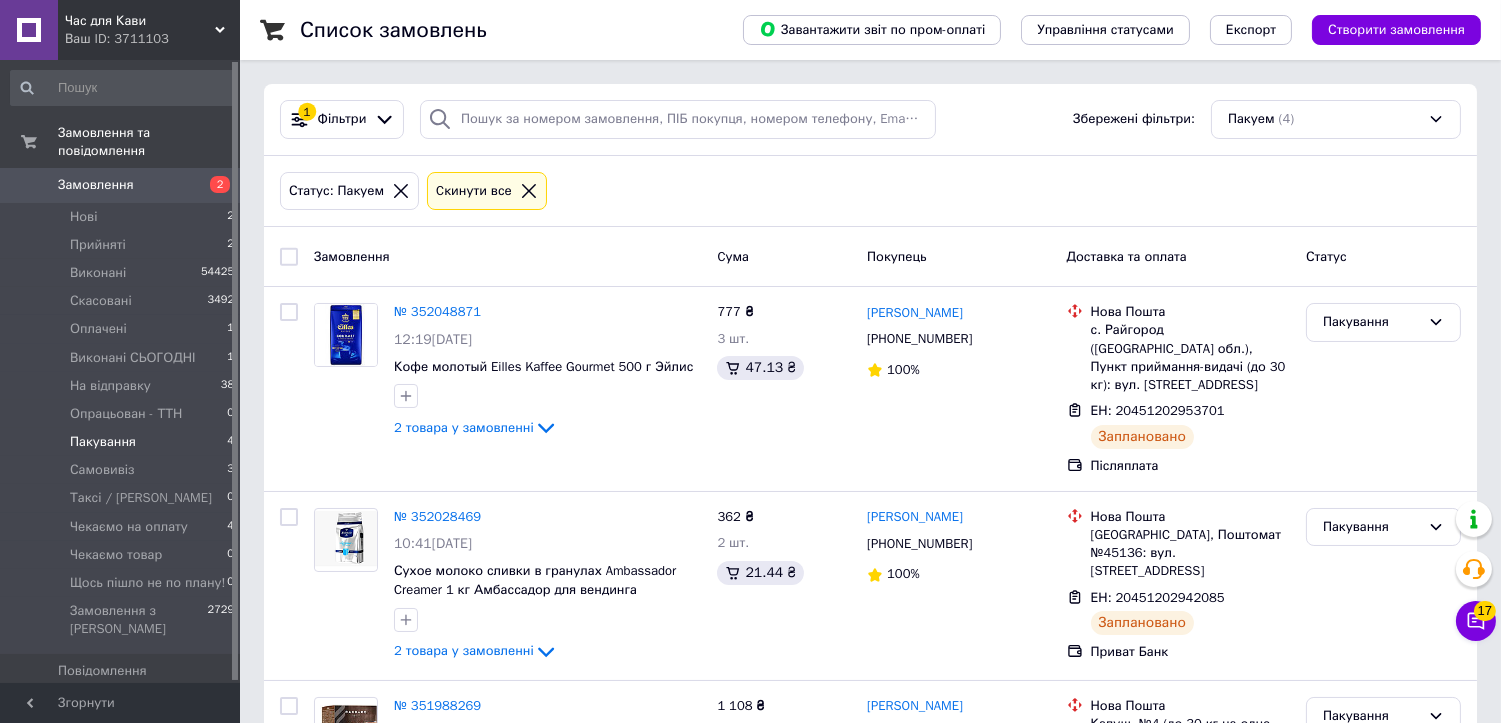 click on "Замовлення Cума Покупець Доставка та оплата Статус" at bounding box center [870, 257] 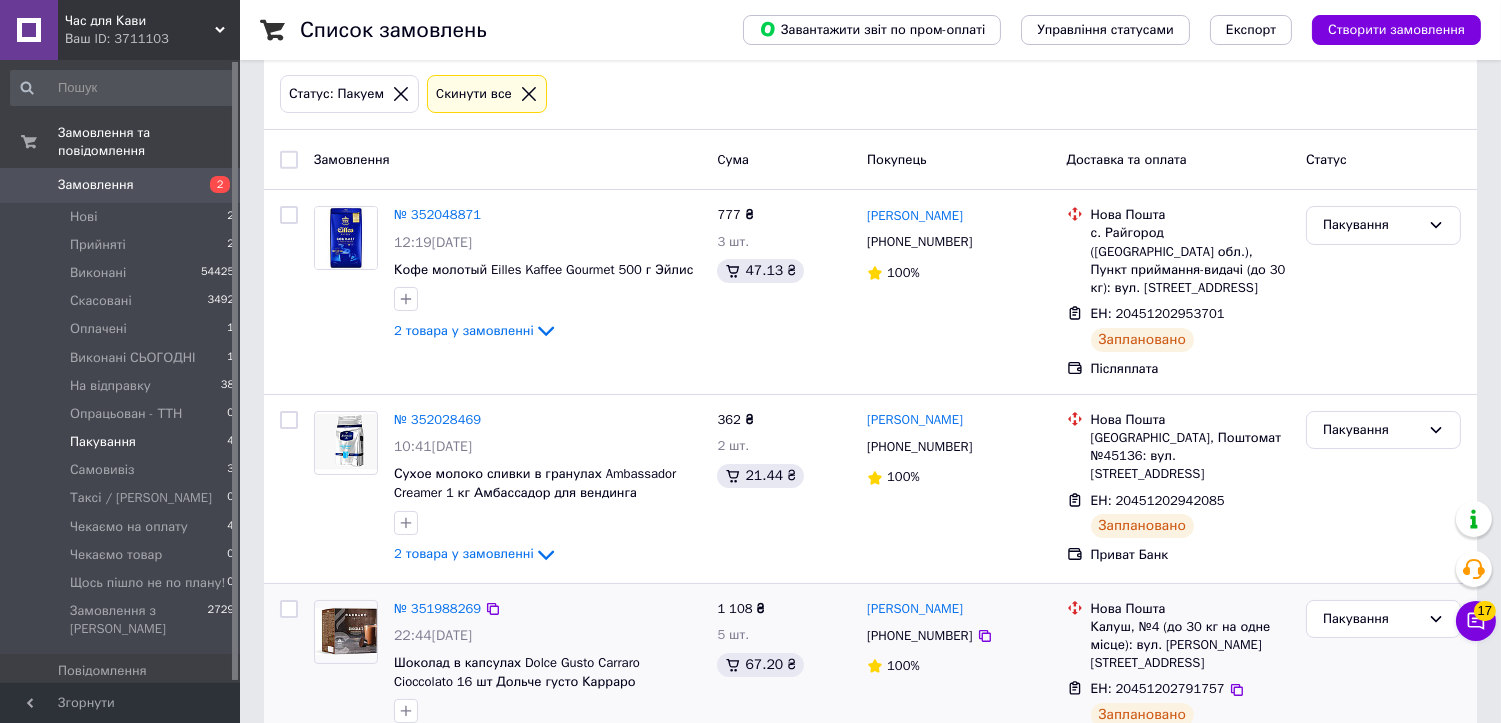 scroll, scrollTop: 0, scrollLeft: 0, axis: both 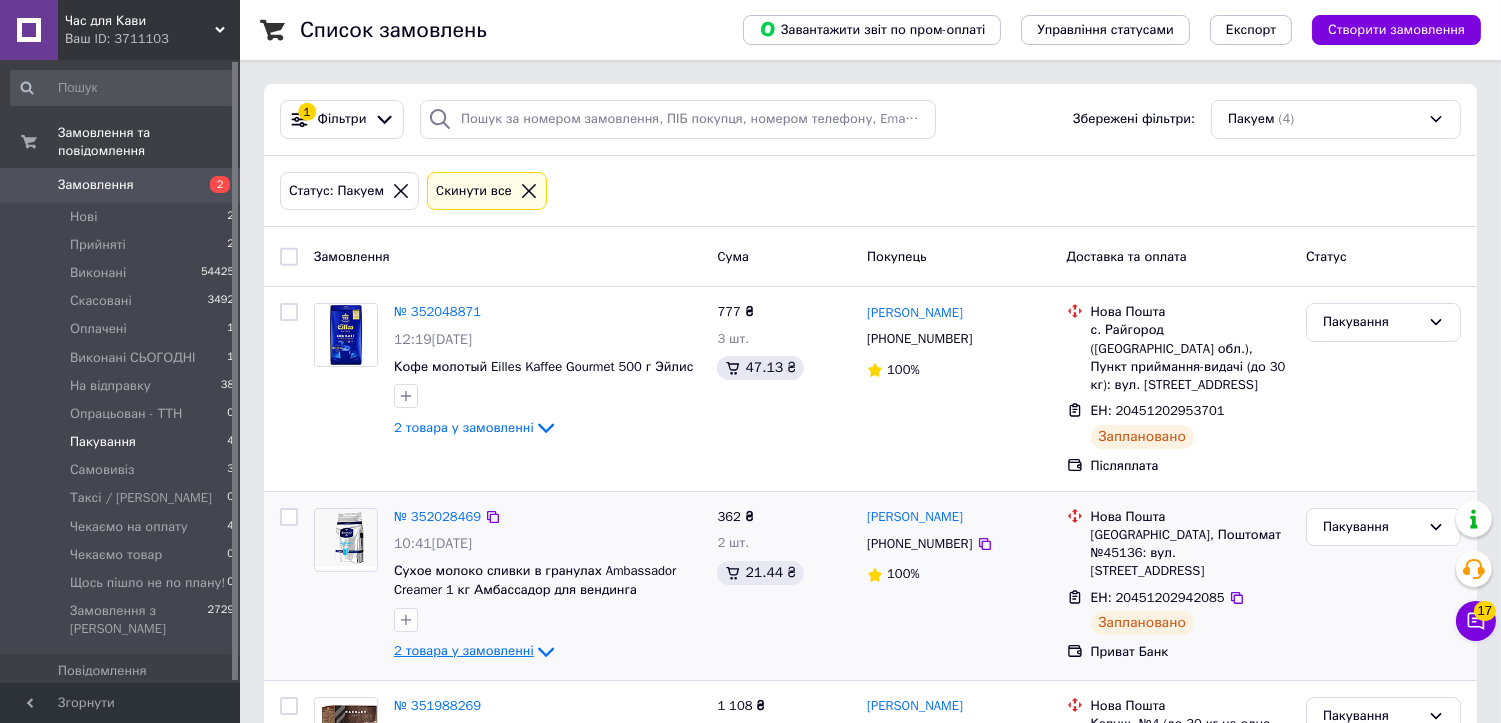 click 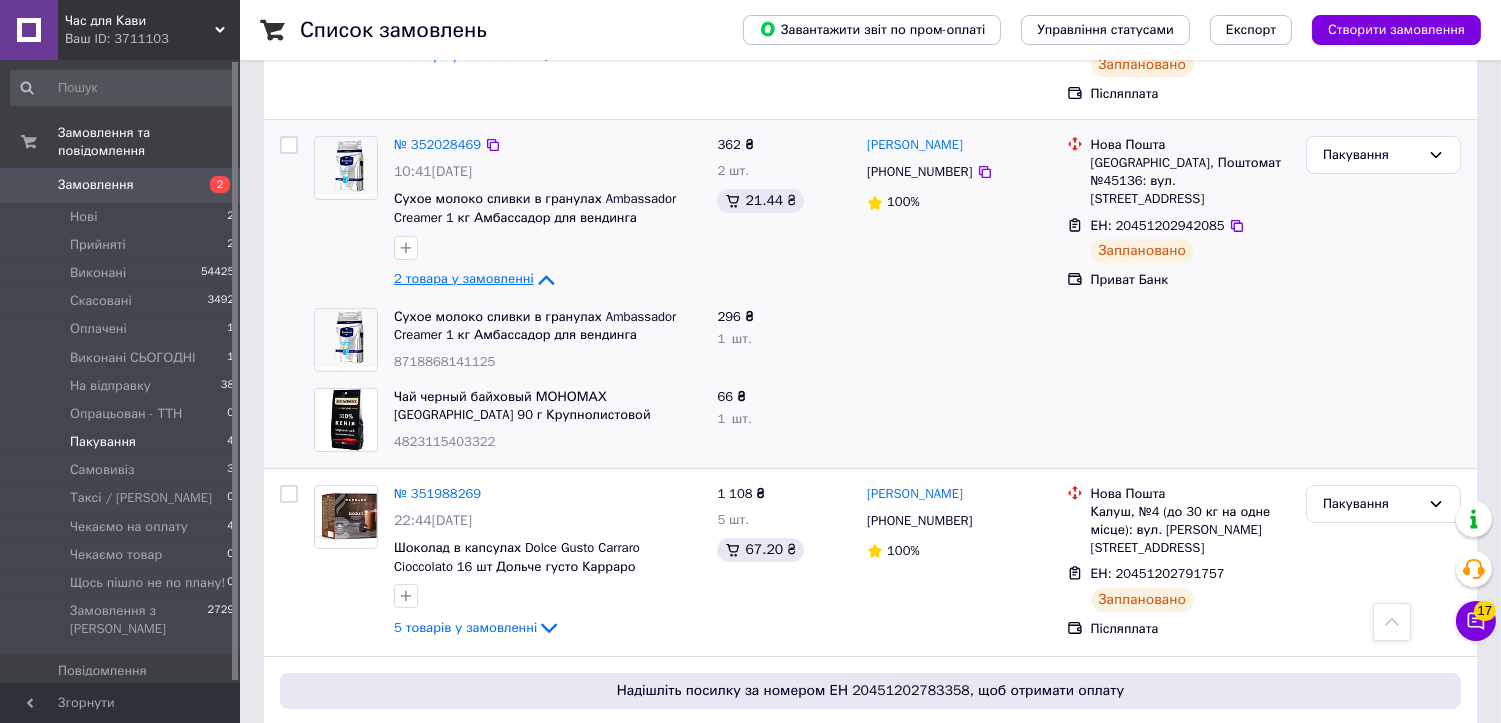 scroll, scrollTop: 333, scrollLeft: 0, axis: vertical 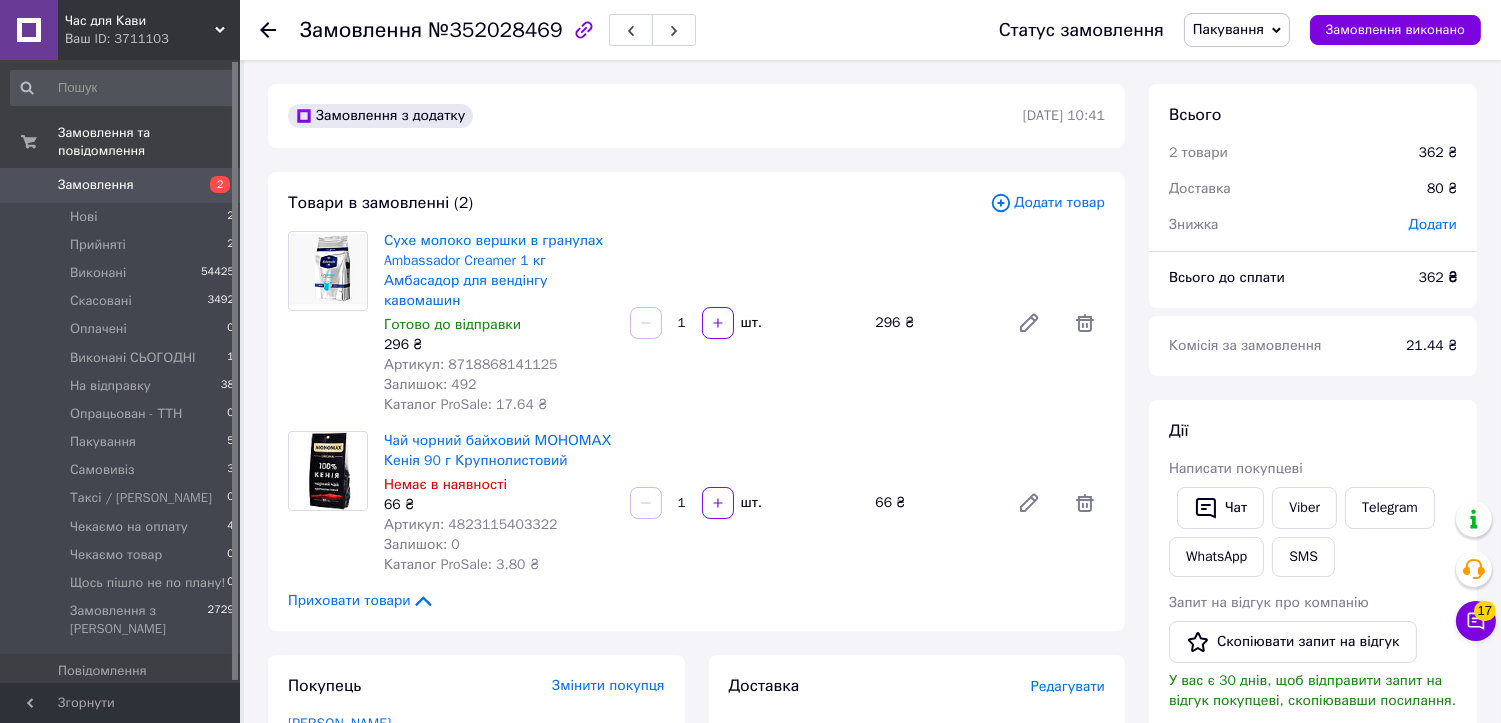 click on "№352028469" at bounding box center (495, 30) 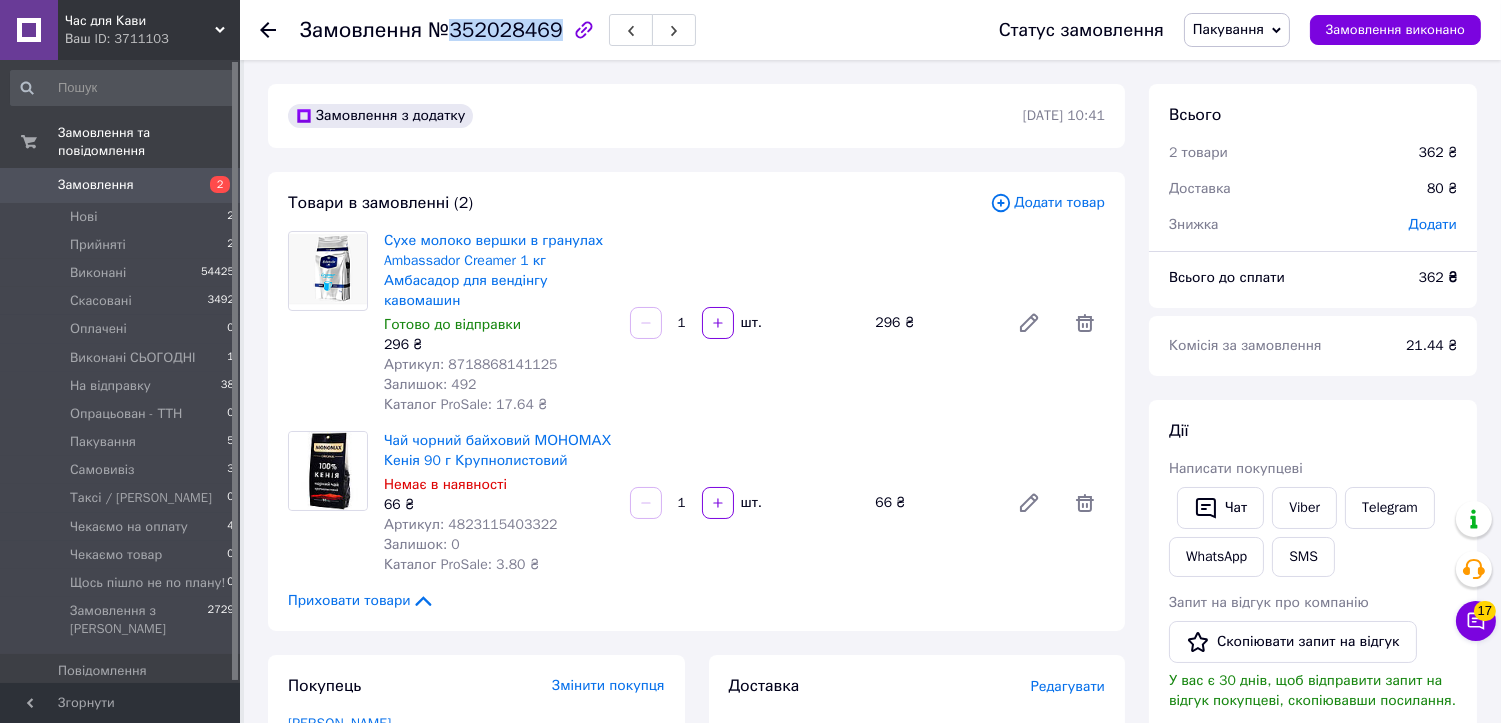 click on "№352028469" at bounding box center [495, 30] 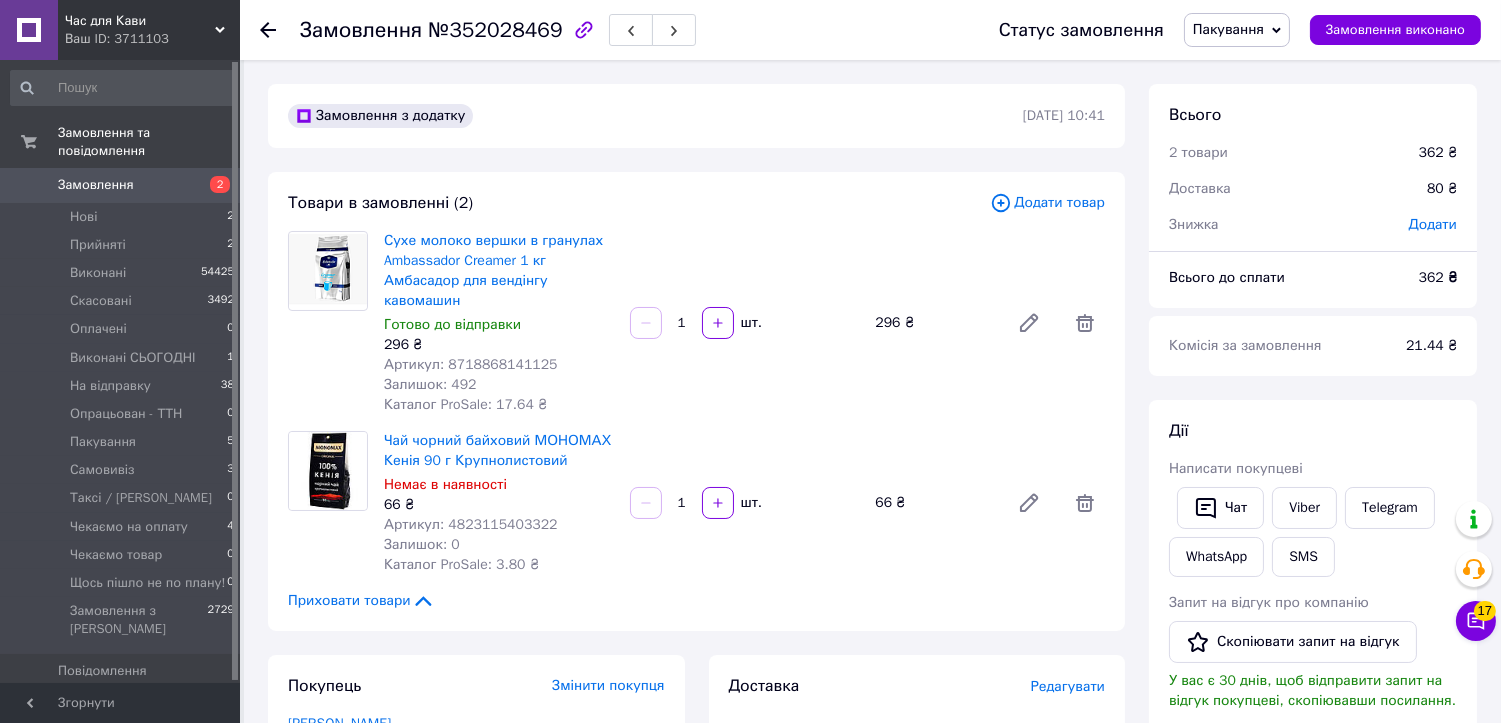 click on "Замовлення з додатку" at bounding box center (653, 116) 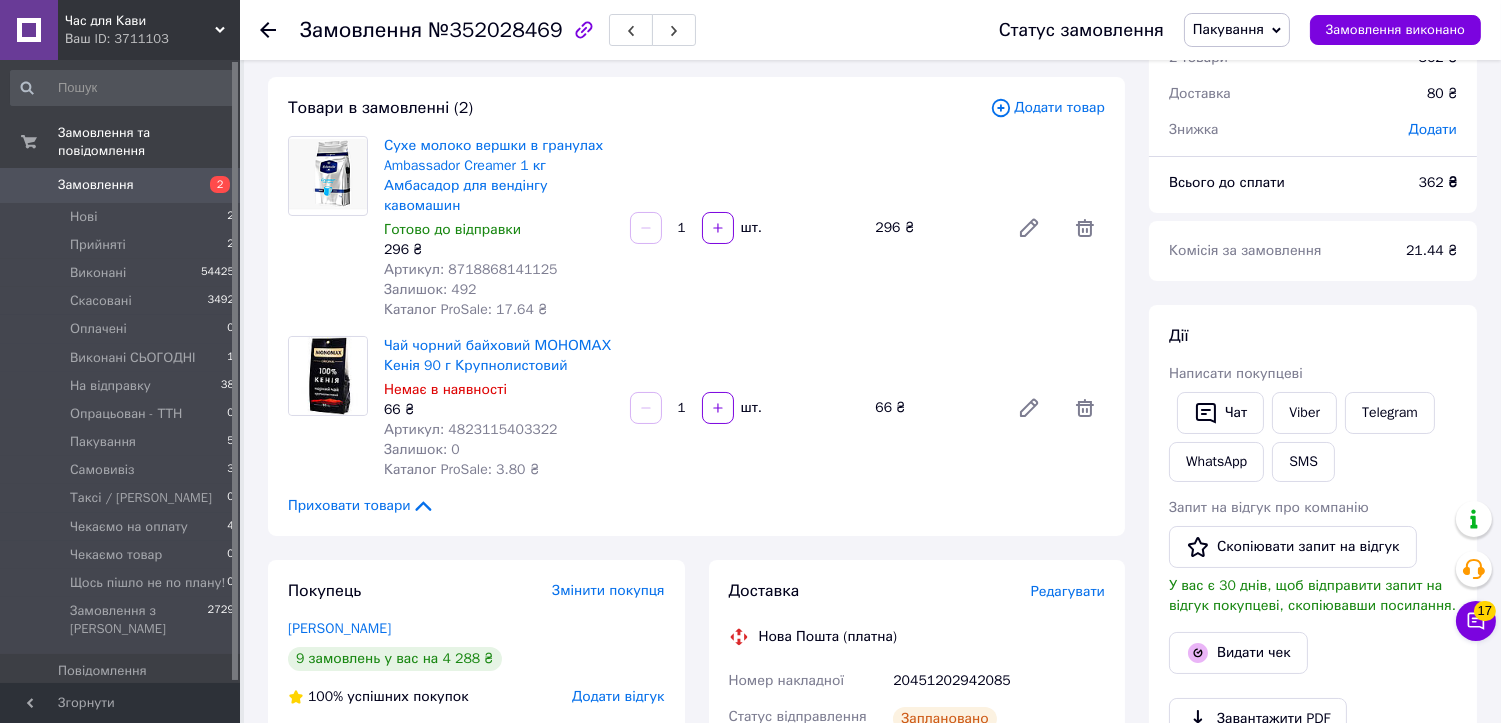 scroll, scrollTop: 0, scrollLeft: 0, axis: both 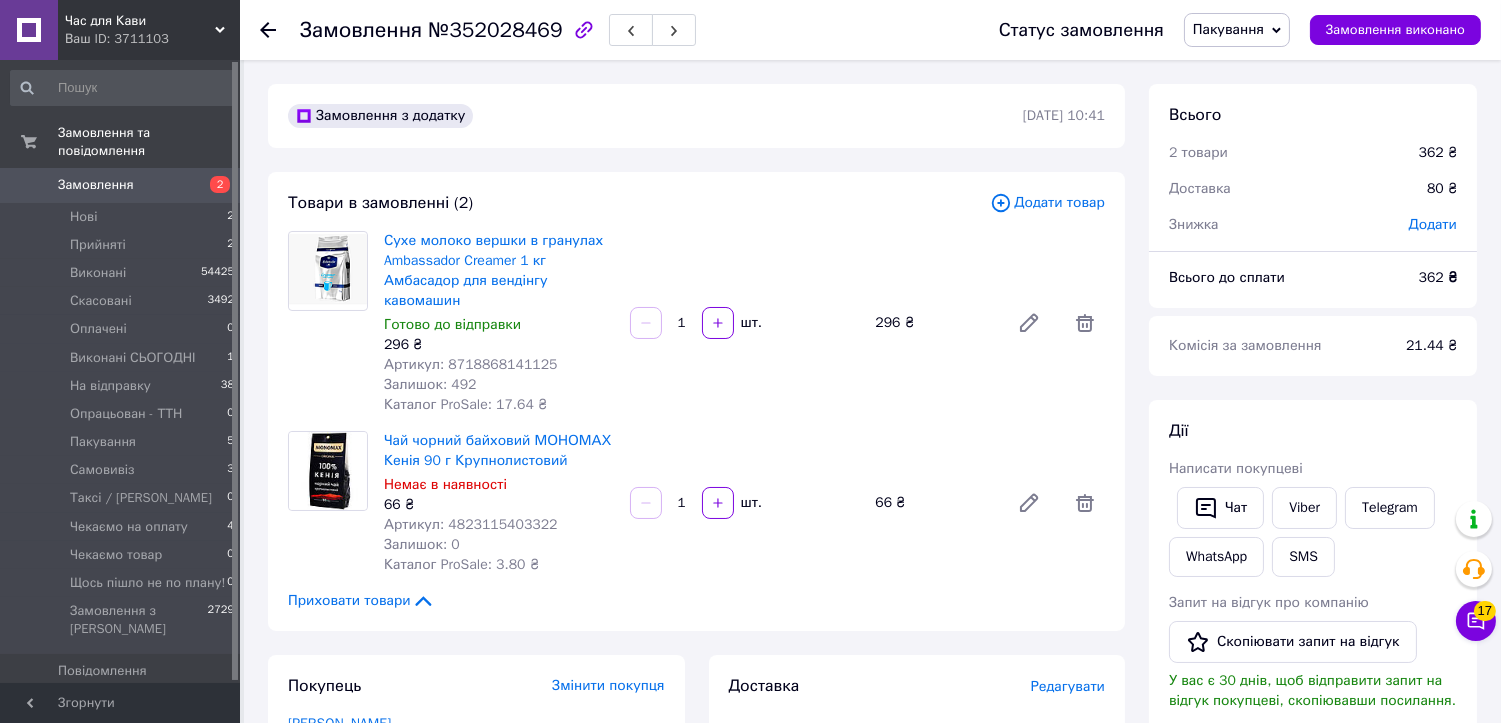 click on "№352028469" at bounding box center (495, 30) 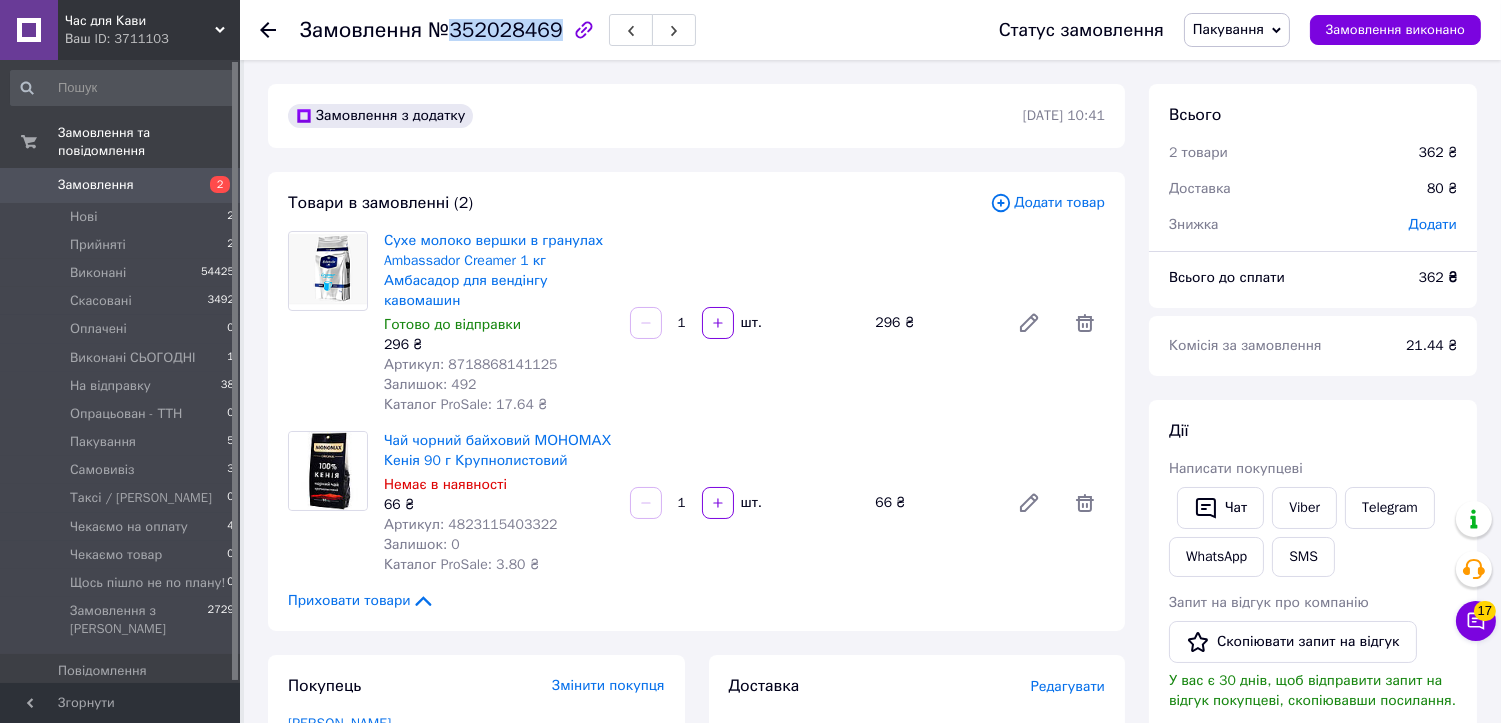 click on "№352028469" at bounding box center (495, 30) 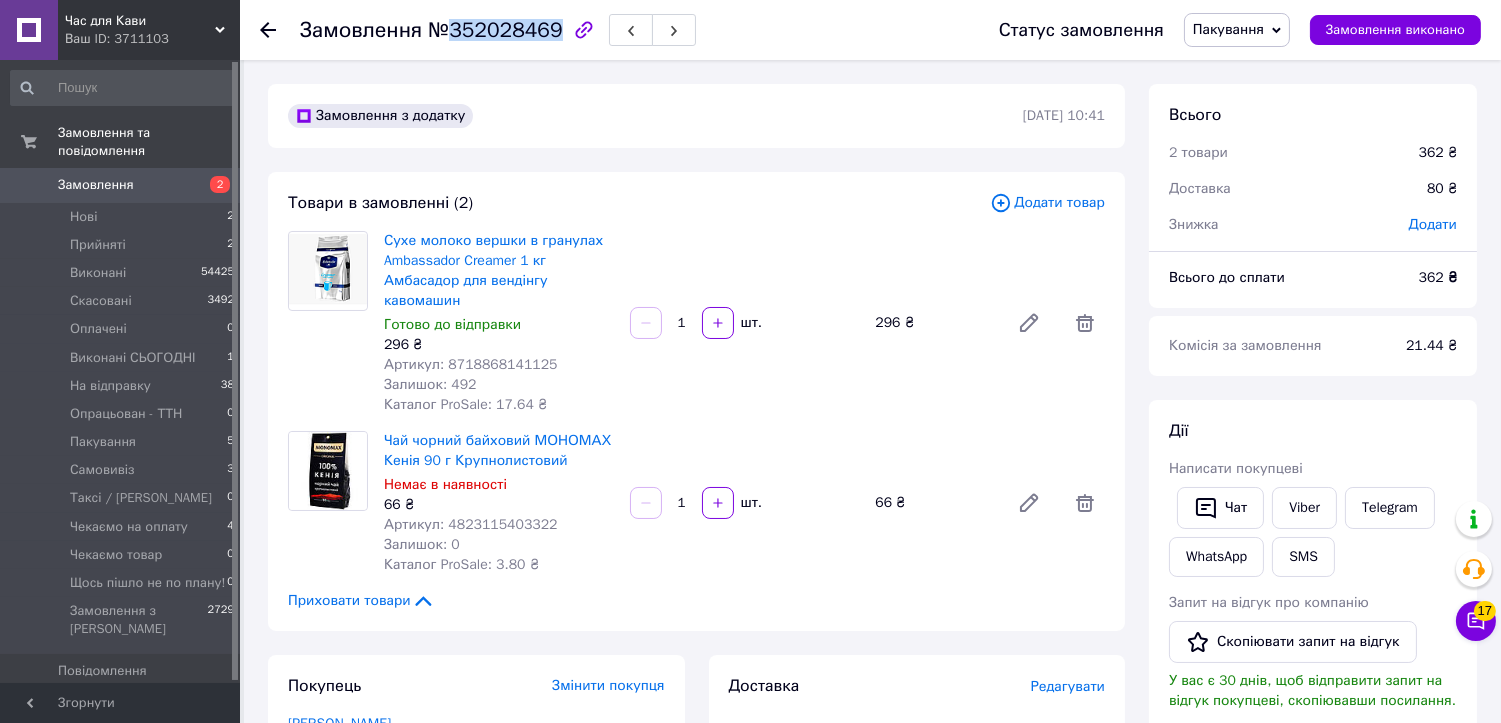 copy on "352028469" 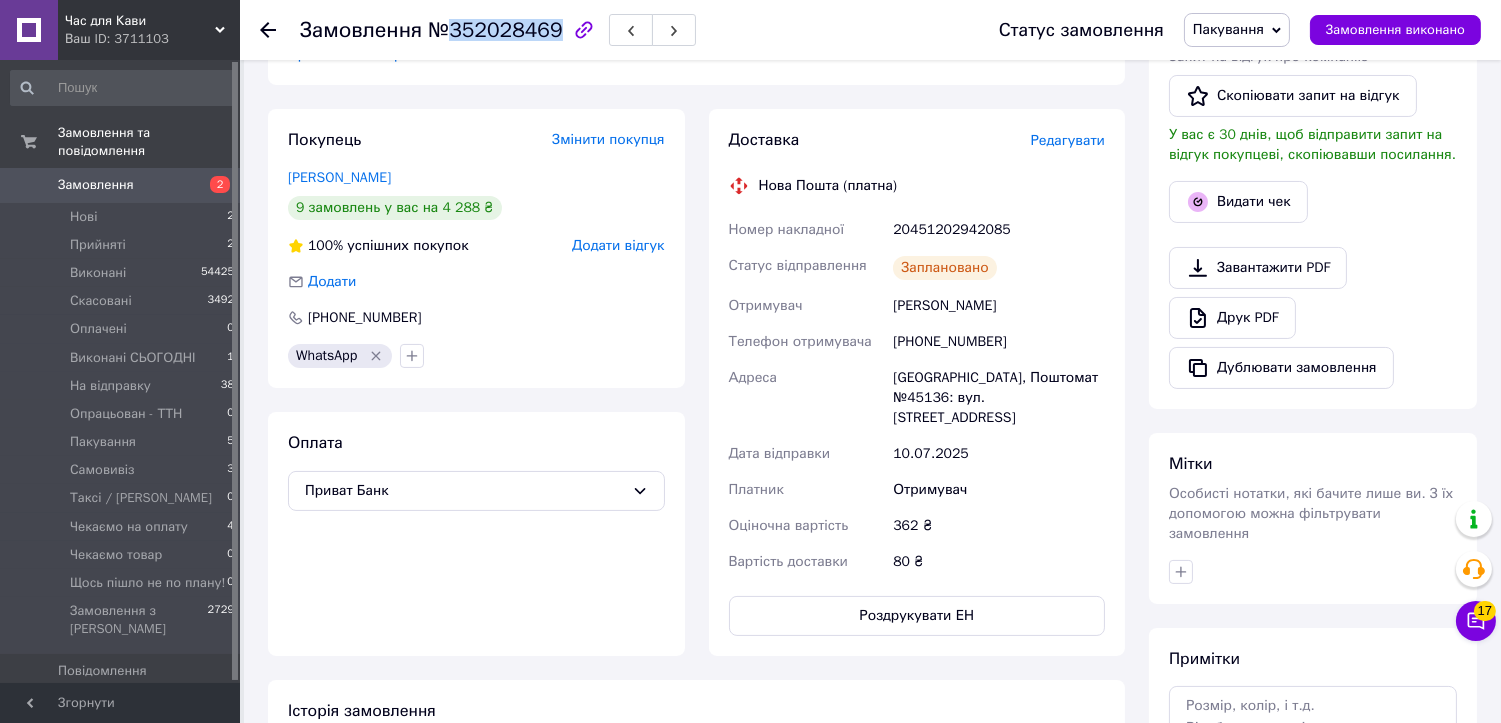 scroll, scrollTop: 555, scrollLeft: 0, axis: vertical 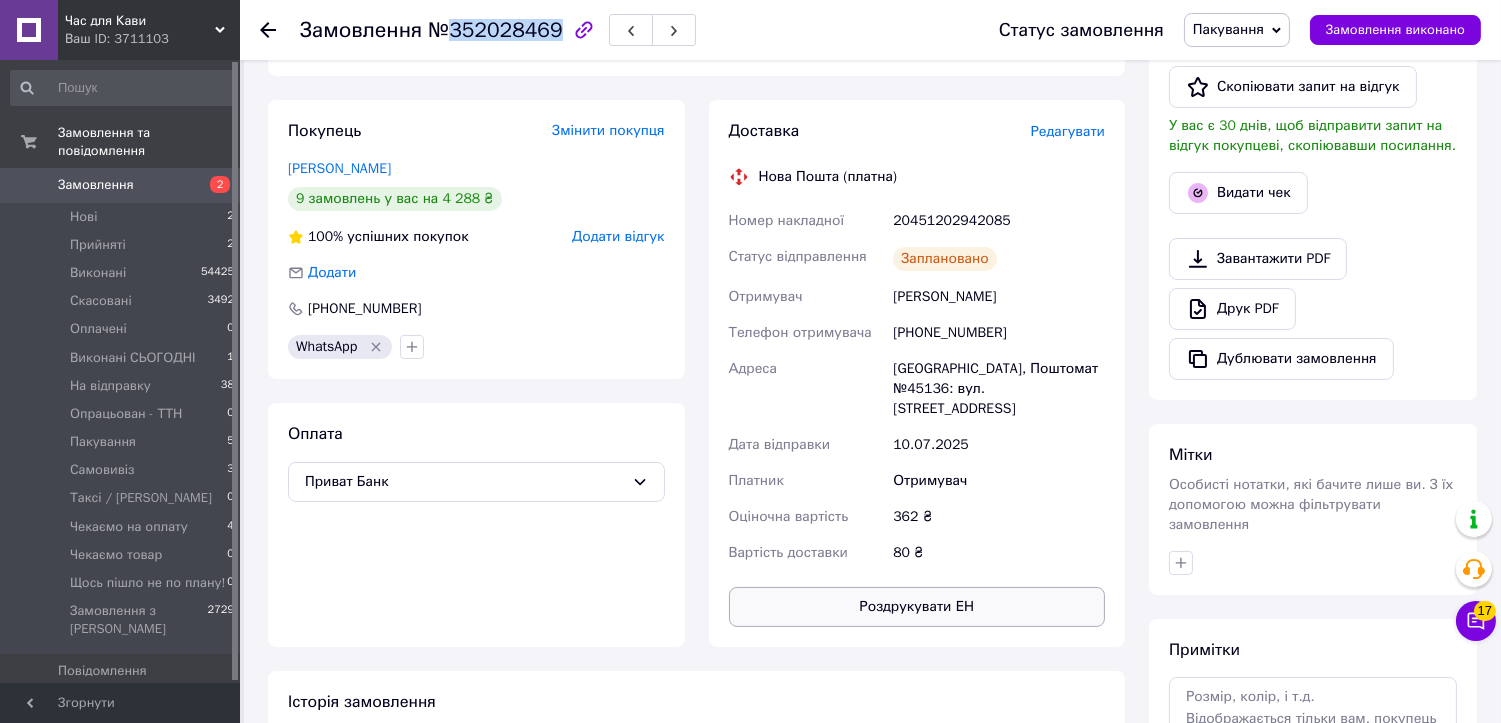 click on "Роздрукувати ЕН" at bounding box center [917, 607] 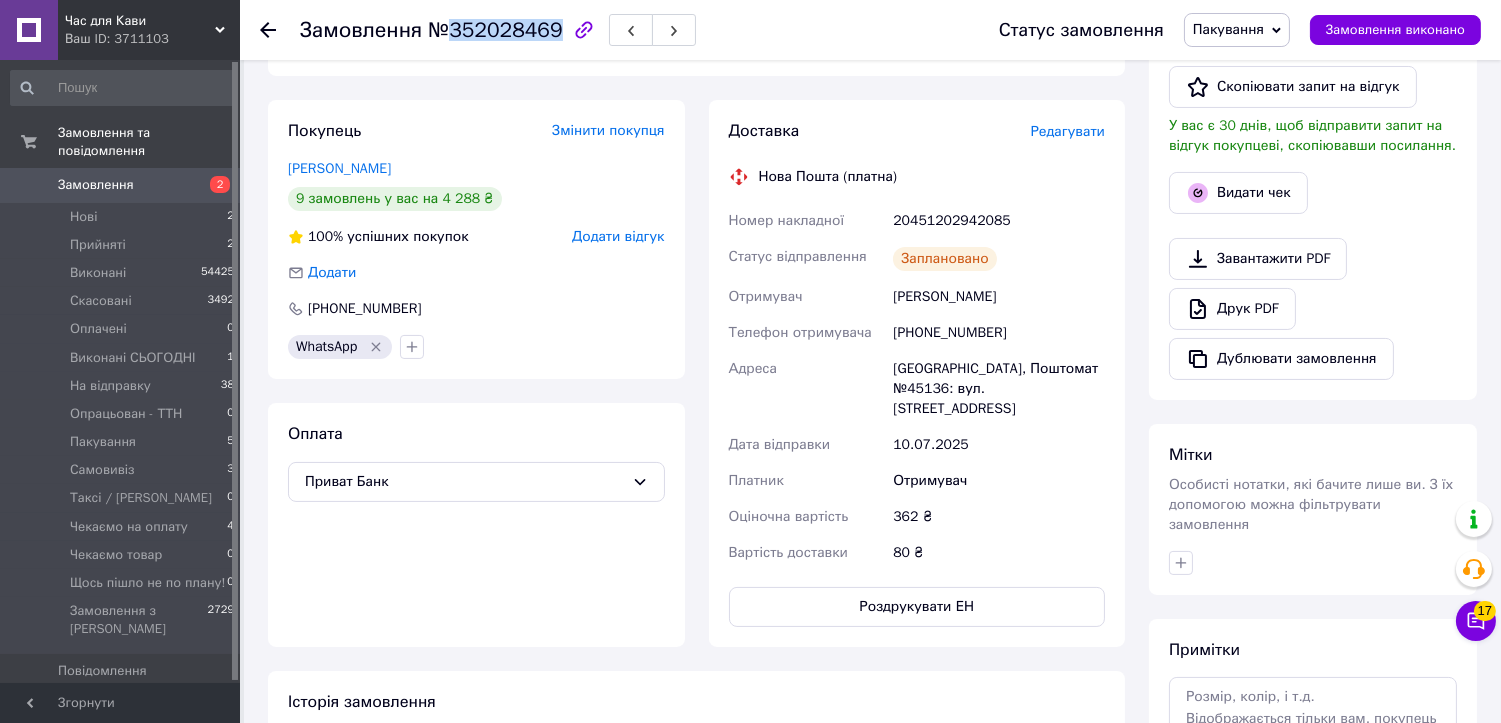 click on "Пакування" at bounding box center (1228, 29) 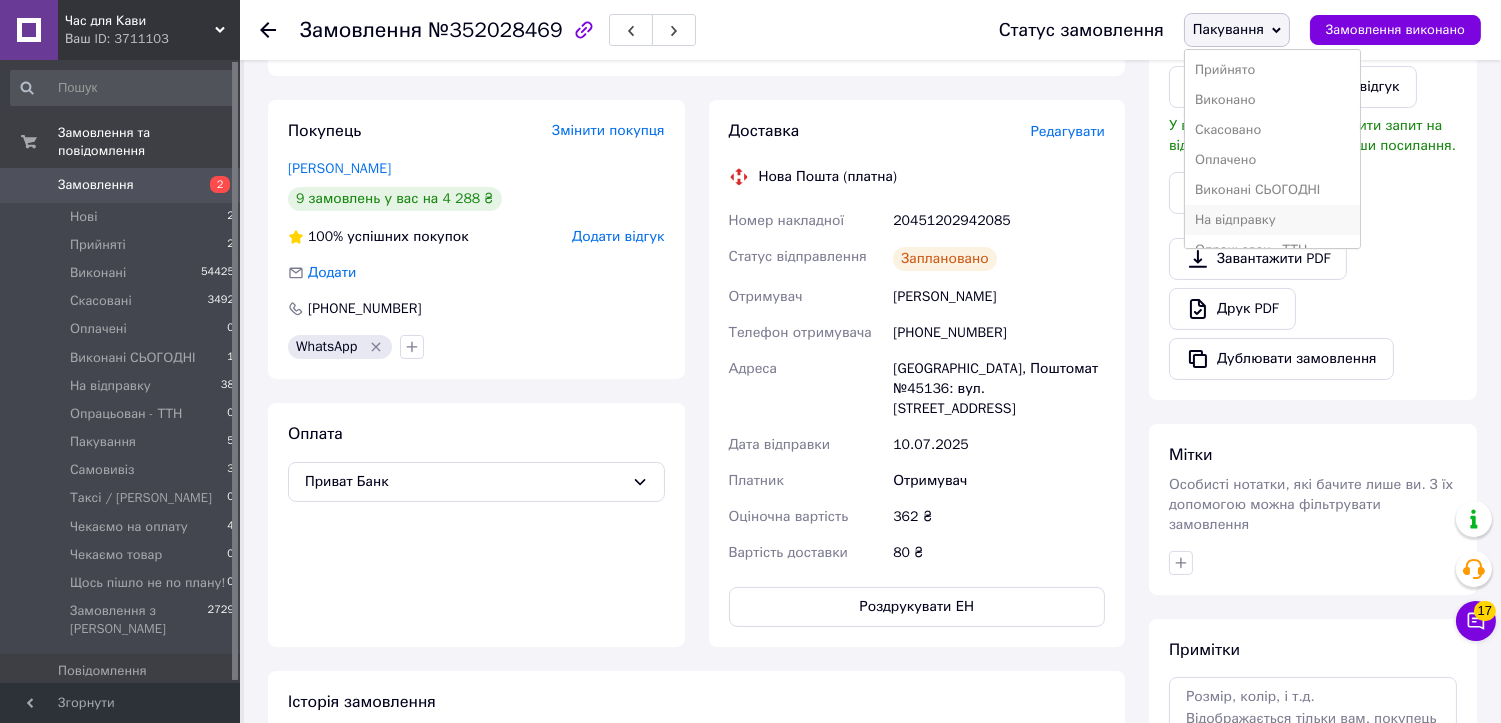 click on "На відправку" at bounding box center (1273, 220) 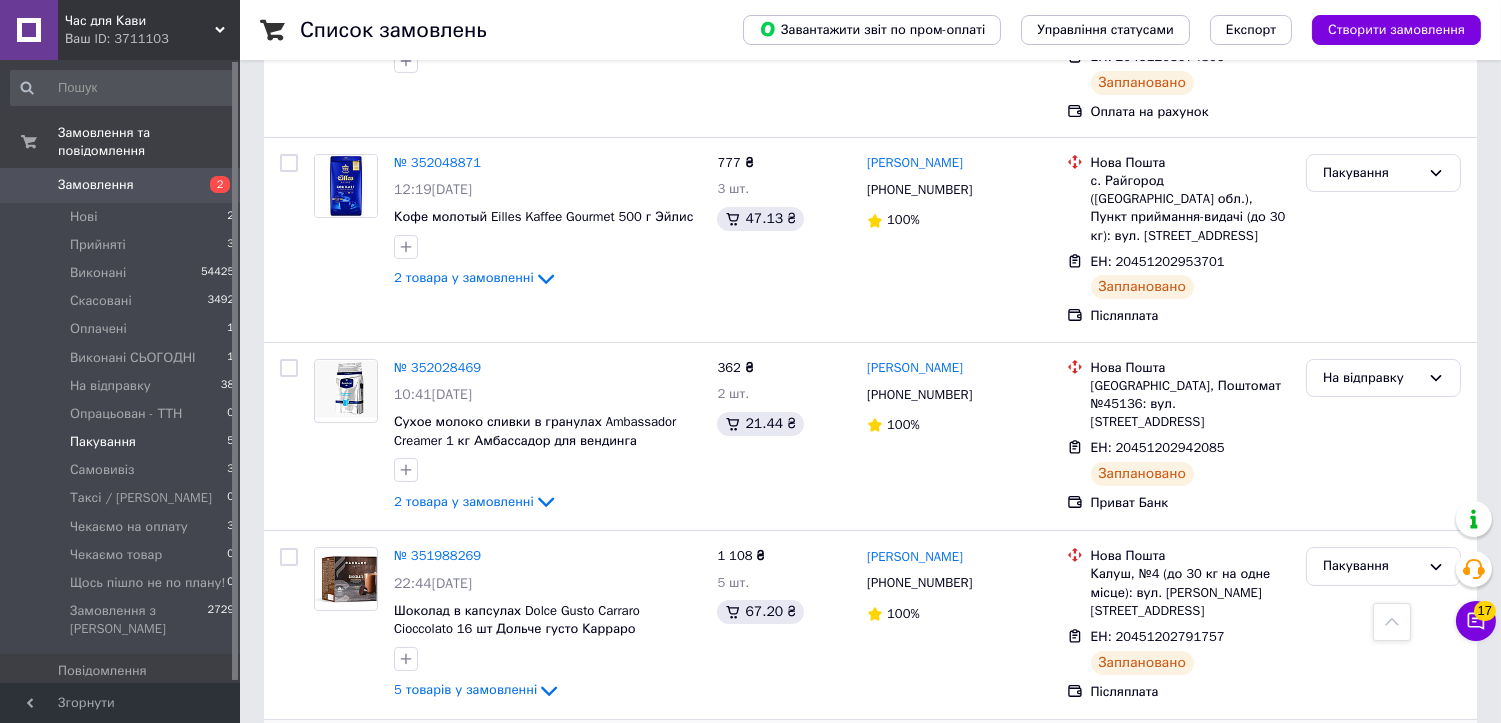 scroll, scrollTop: 57, scrollLeft: 0, axis: vertical 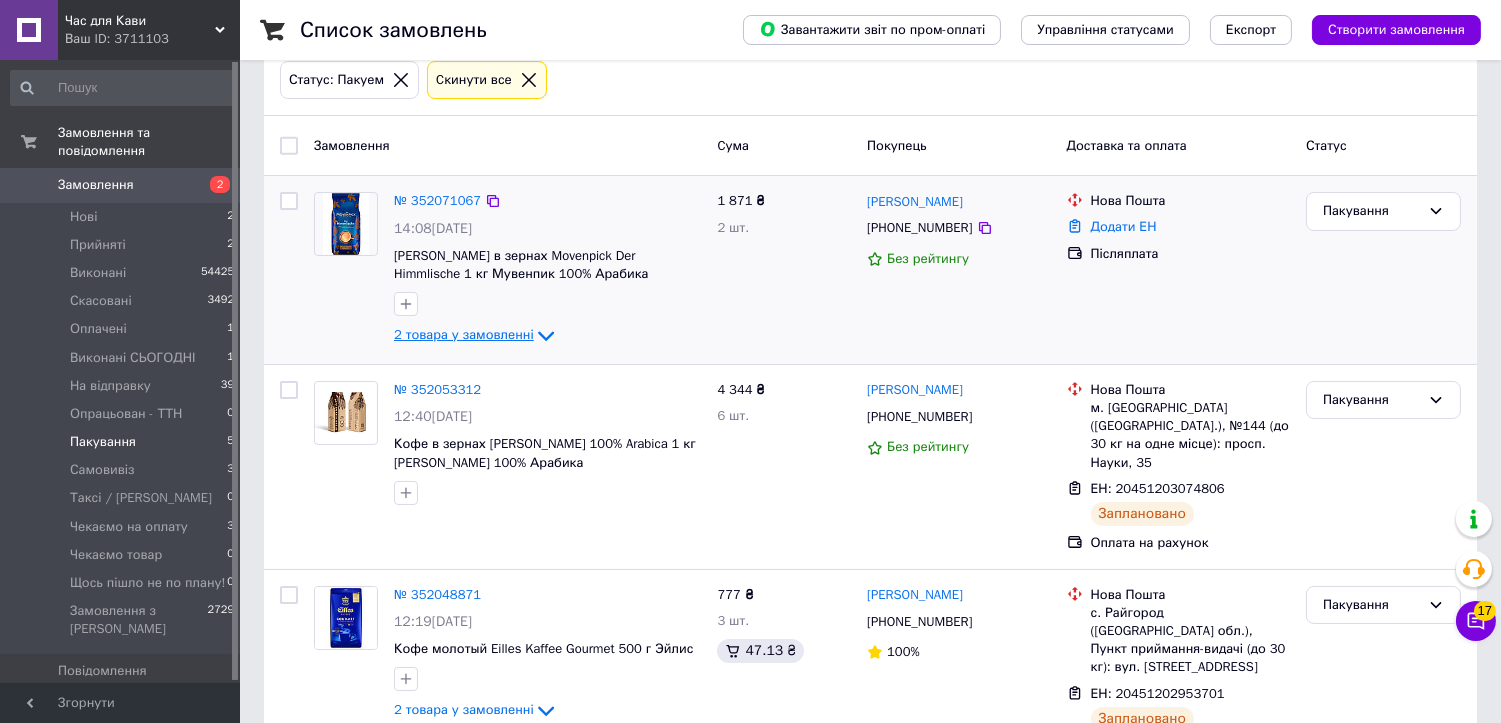 click 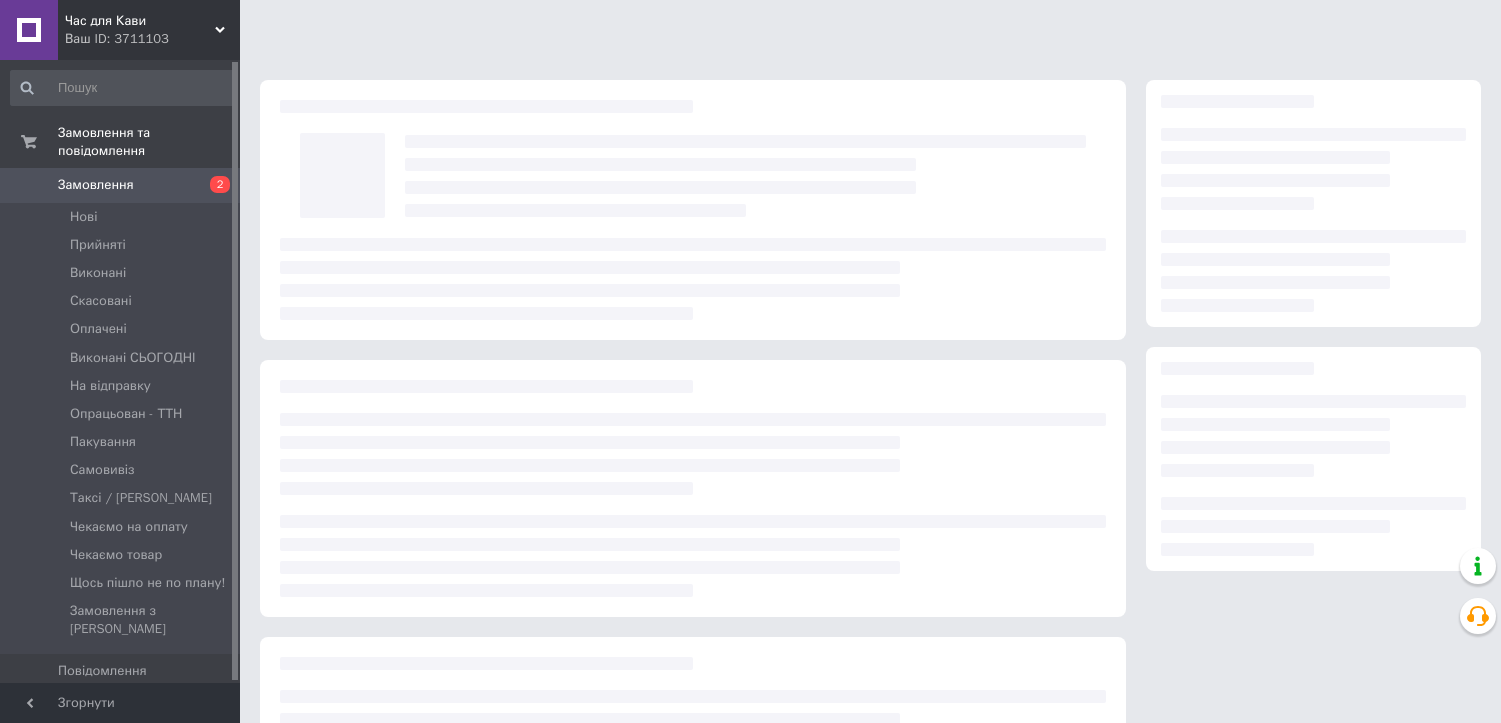 scroll, scrollTop: 0, scrollLeft: 0, axis: both 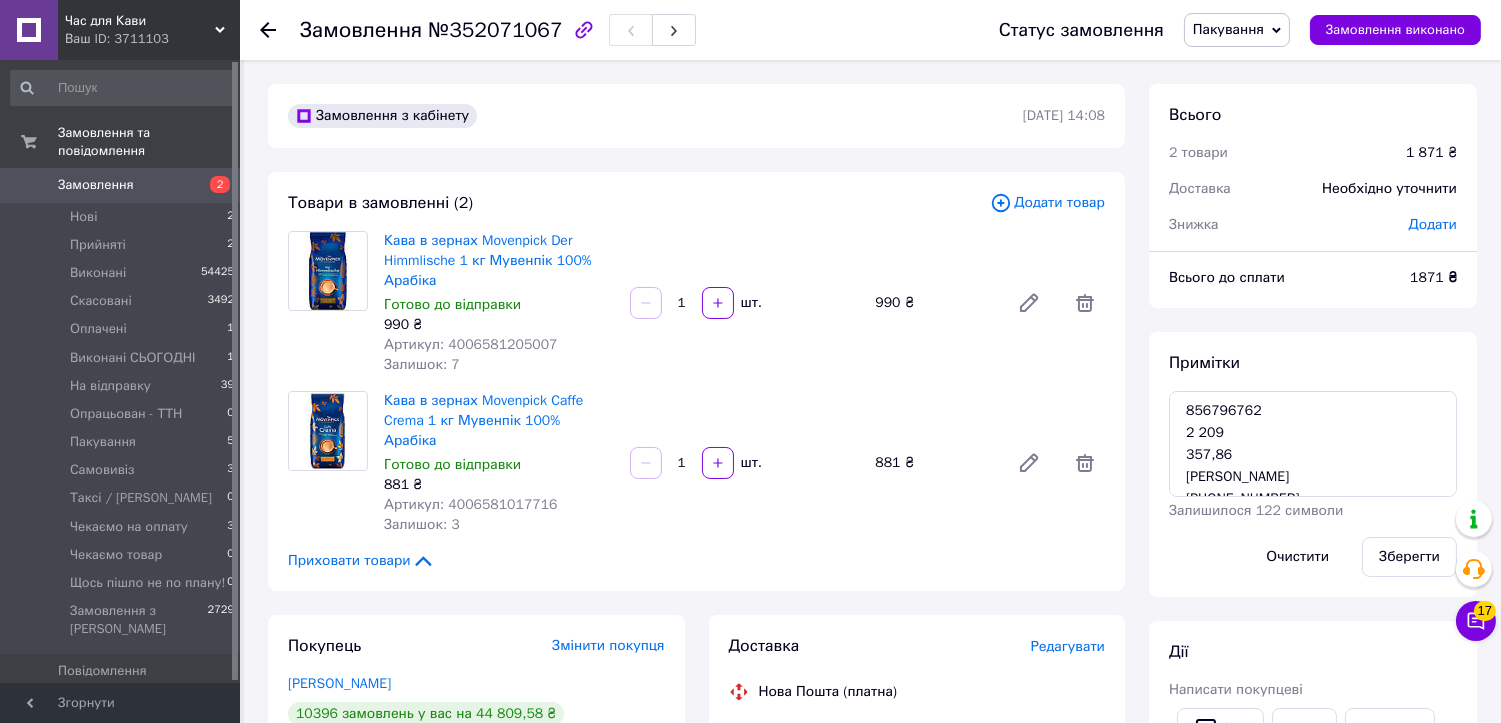 click on "№352071067" at bounding box center (495, 30) 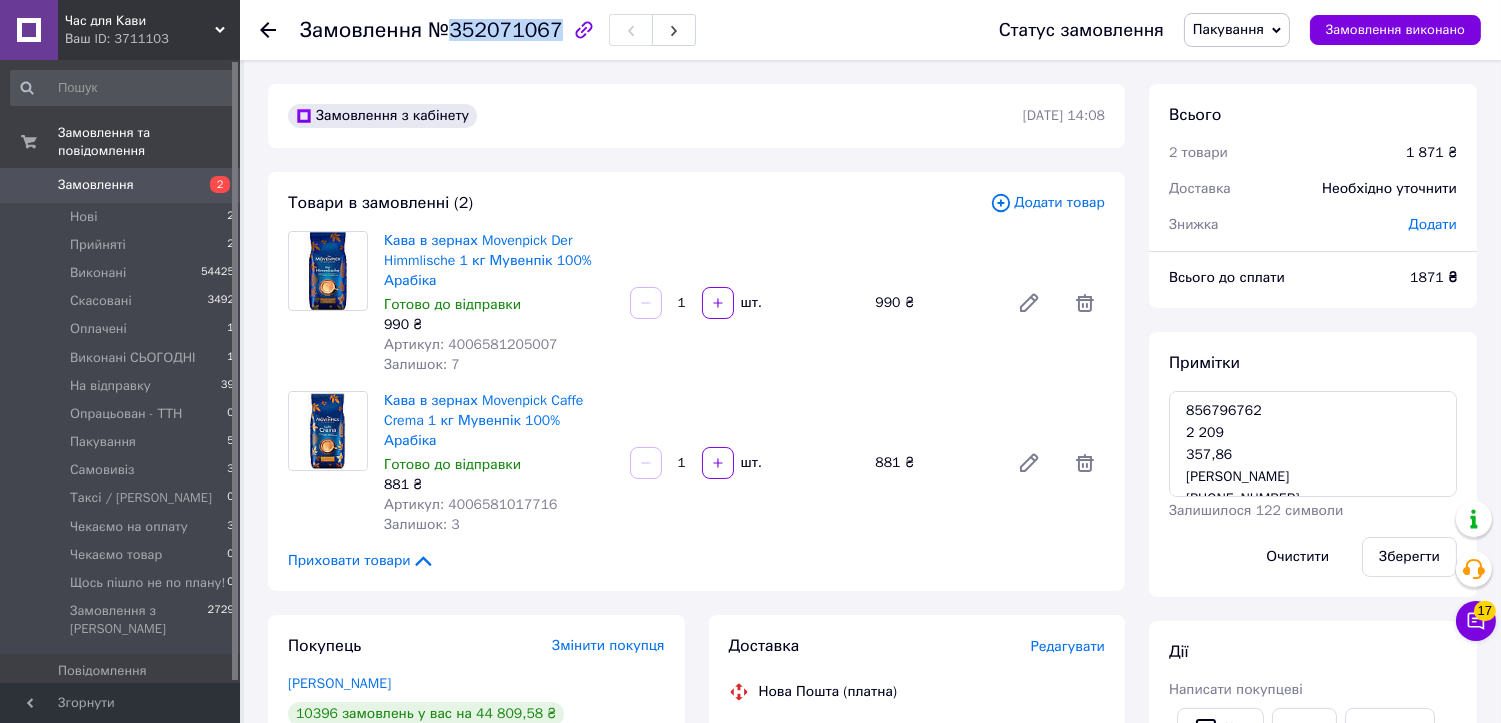 click on "№352071067" at bounding box center [495, 30] 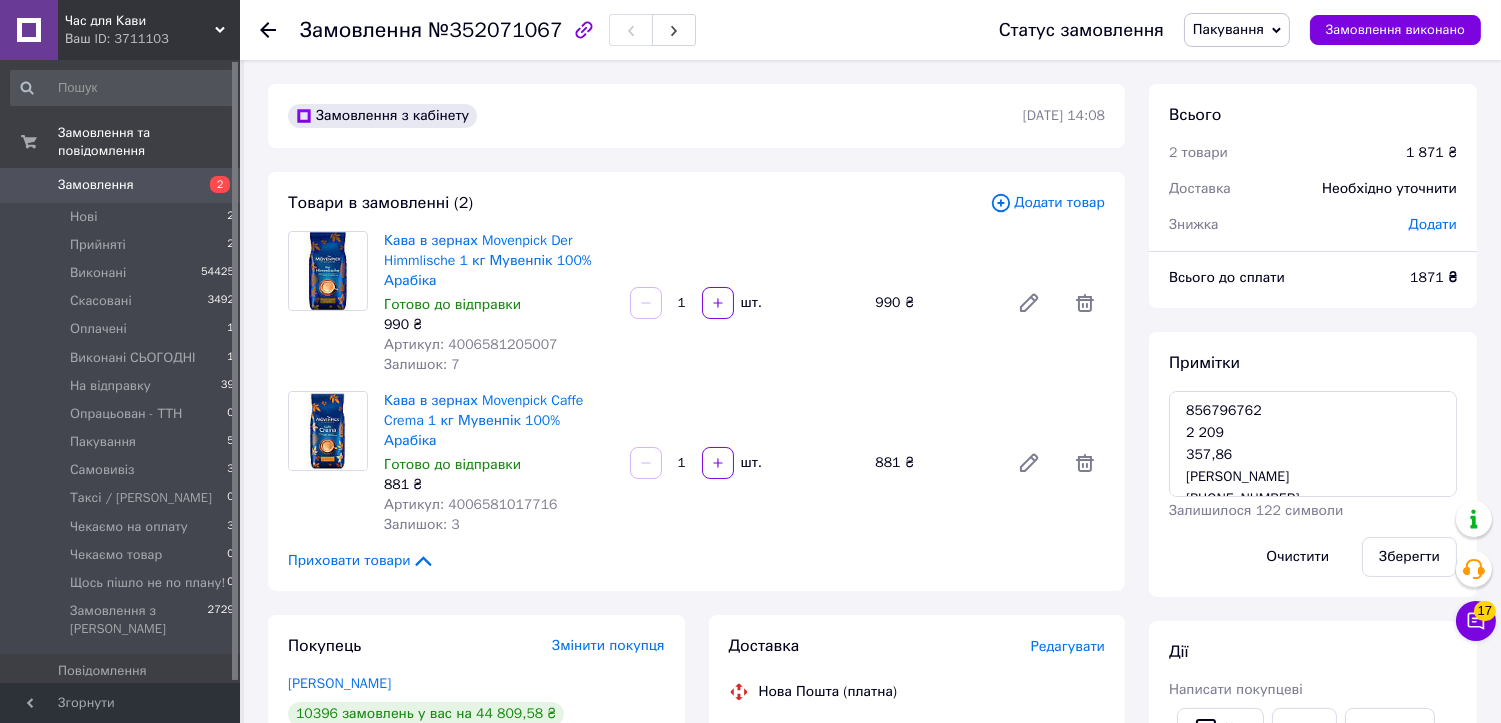 drag, startPoint x: 654, startPoint y: 197, endPoint x: 666, endPoint y: 211, distance: 18.439089 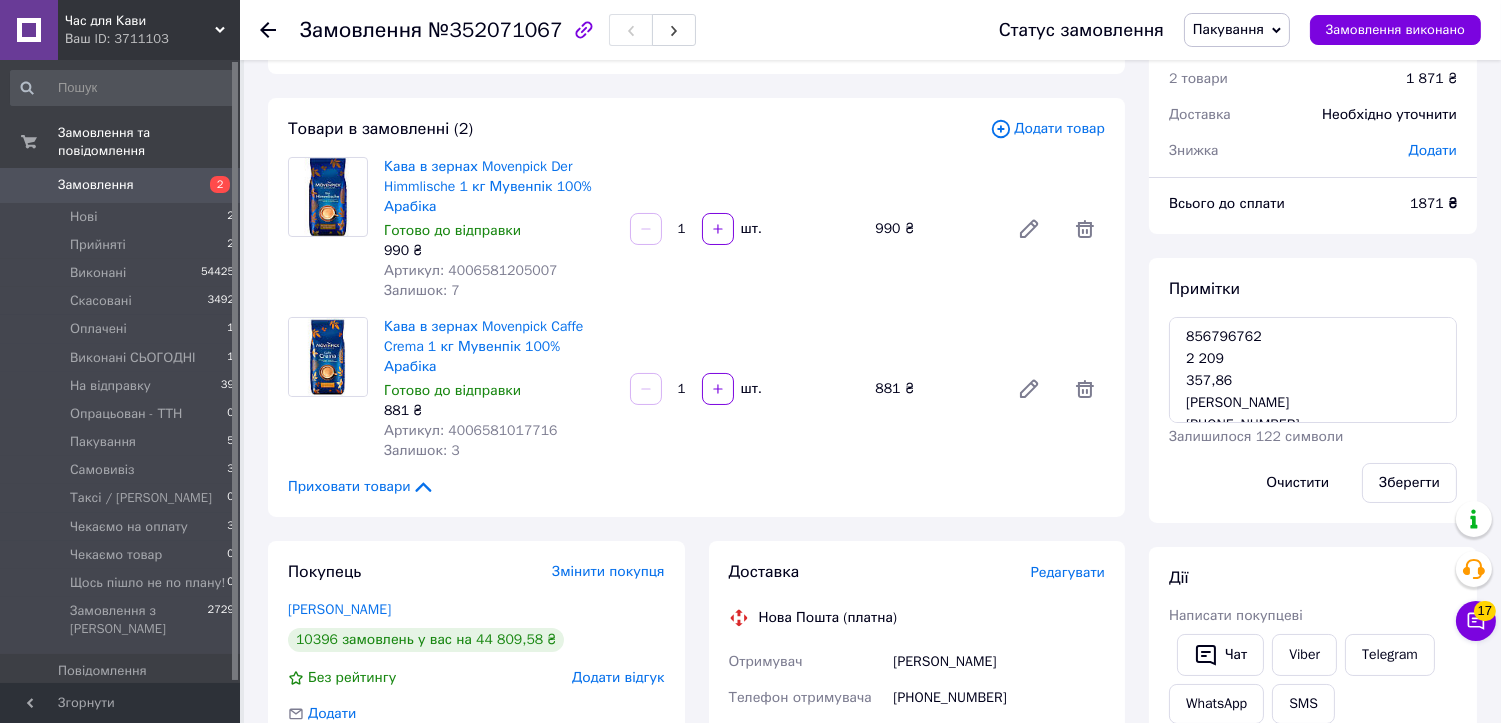 scroll, scrollTop: 0, scrollLeft: 0, axis: both 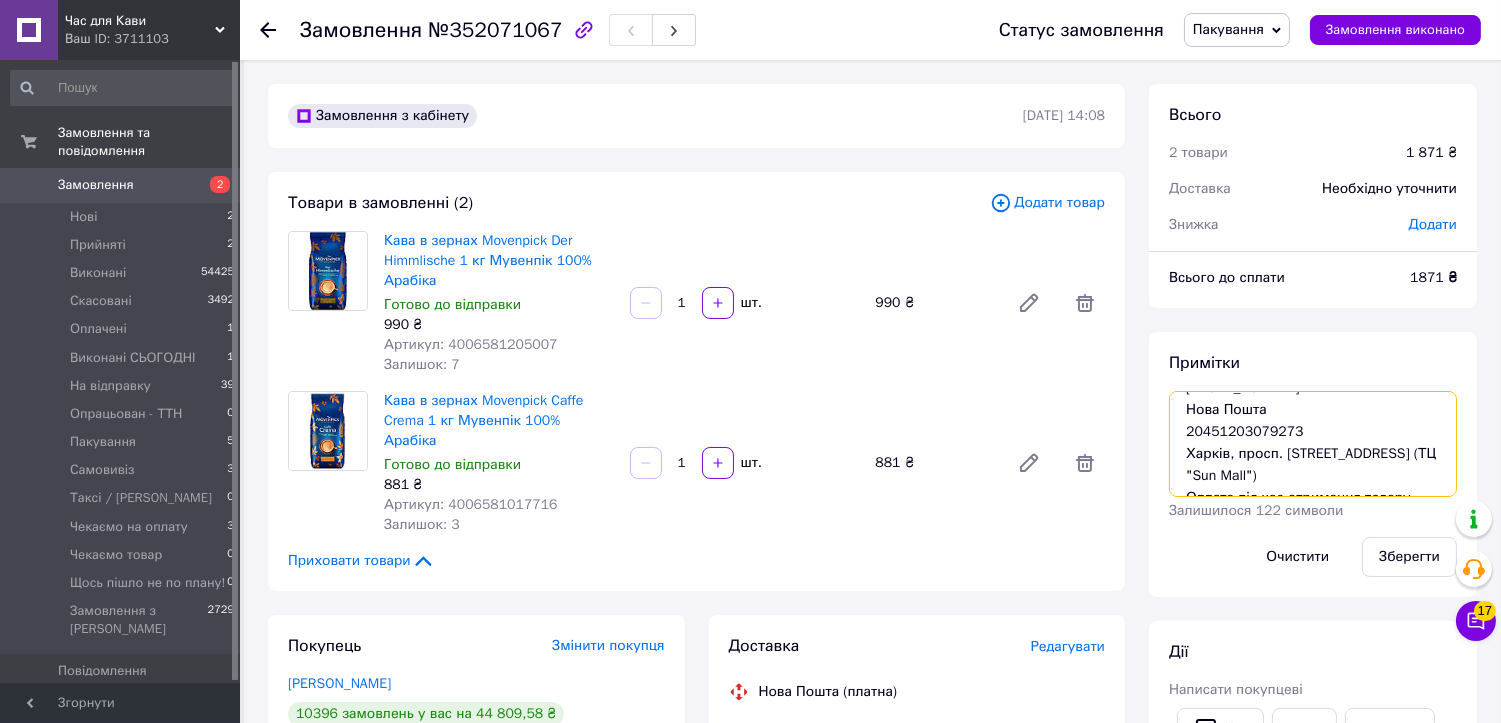 drag, startPoint x: 1294, startPoint y: 431, endPoint x: 1187, endPoint y: 432, distance: 107.00467 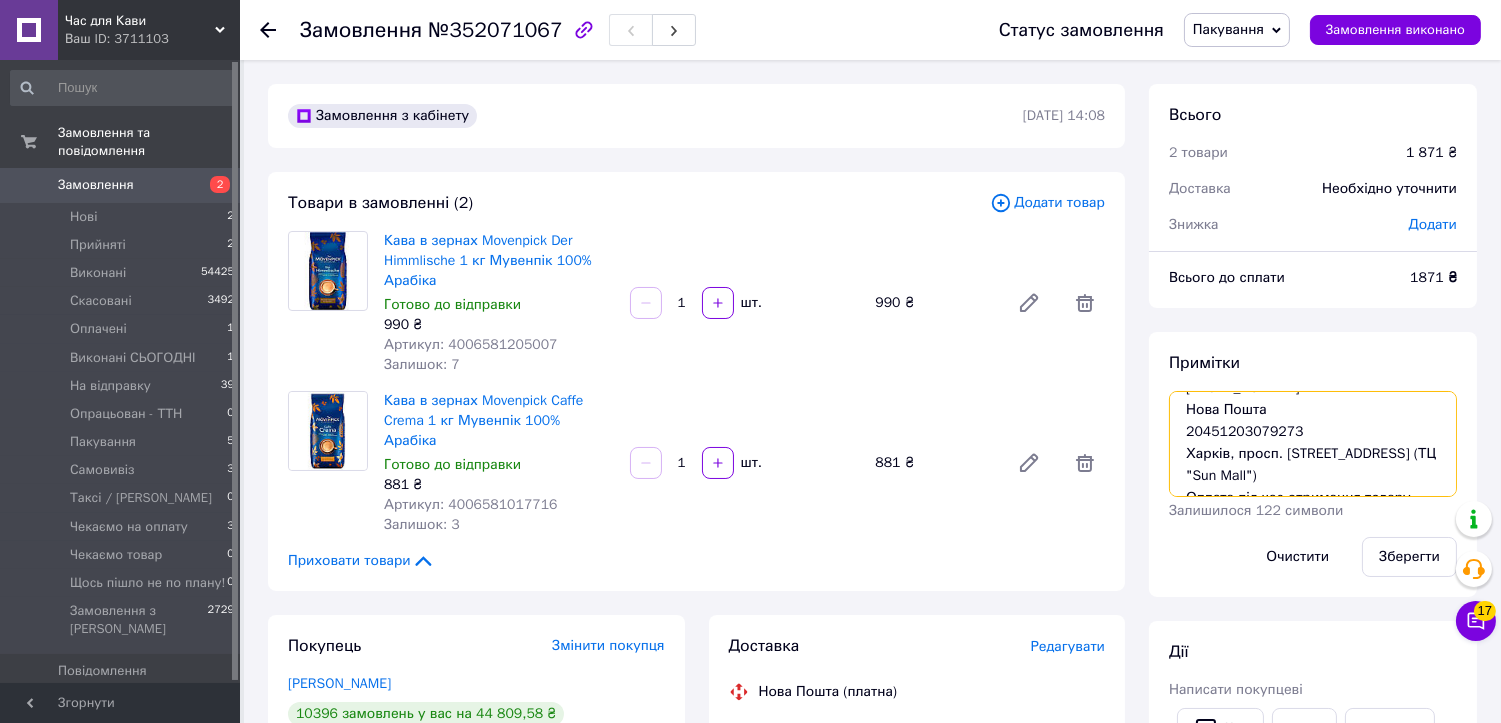 click on "856796762
2 209
357,86
Саенко Юлия Михайловна
+380953477738
Нова Пошта
20451203079273
Харків, просп. Байрона, 1А, Відділення №18 (ТЦ "Sun Mall")
Оплата під час отримання товару" at bounding box center [1313, 444] 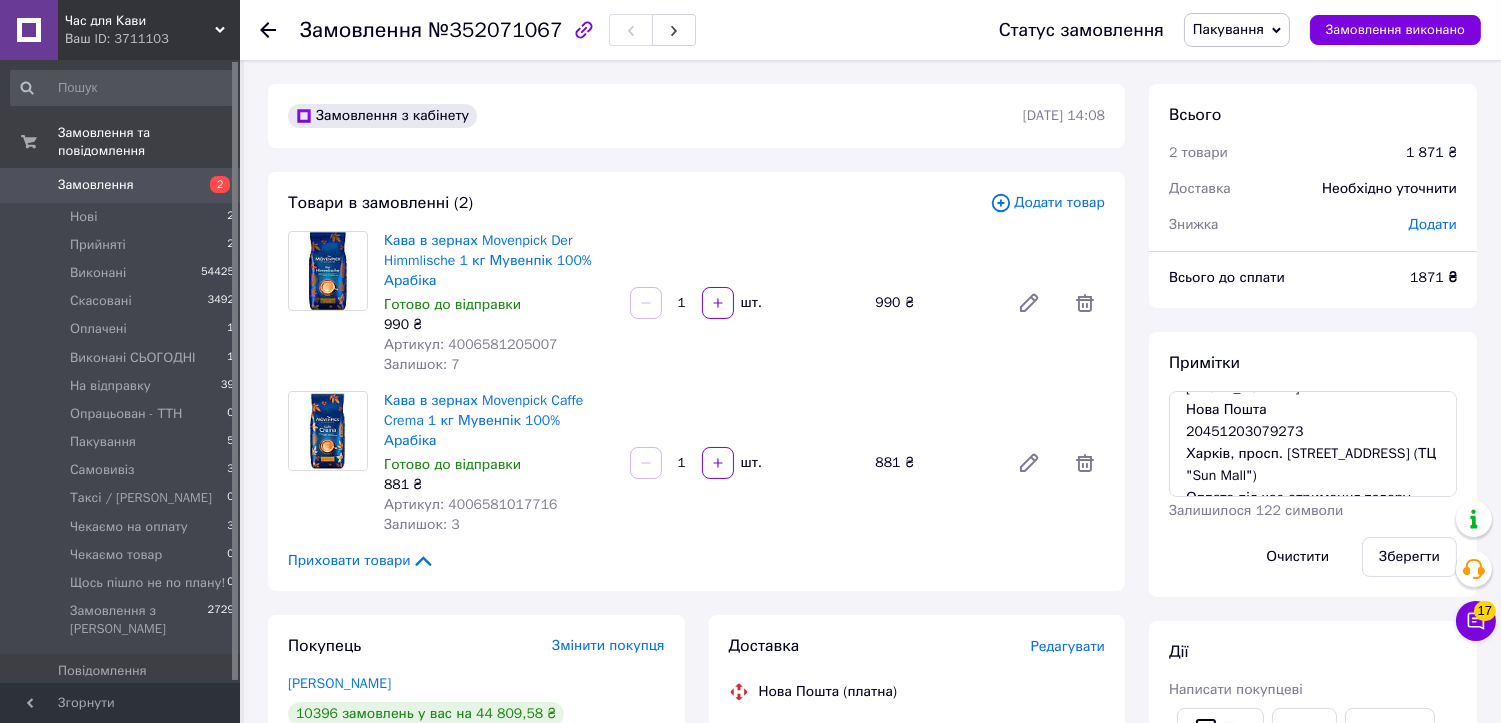 click on "Пакування" at bounding box center (1228, 29) 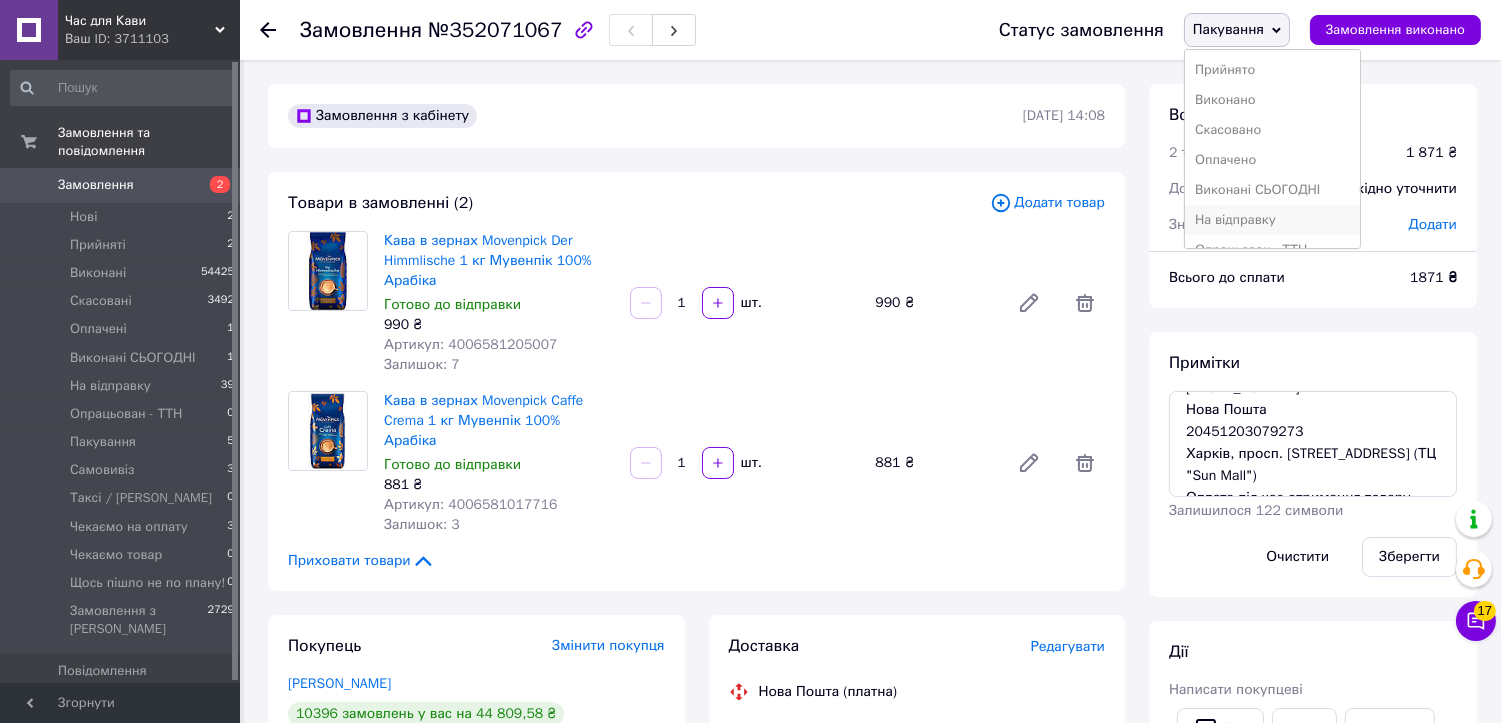 click on "На відправку" at bounding box center [1273, 220] 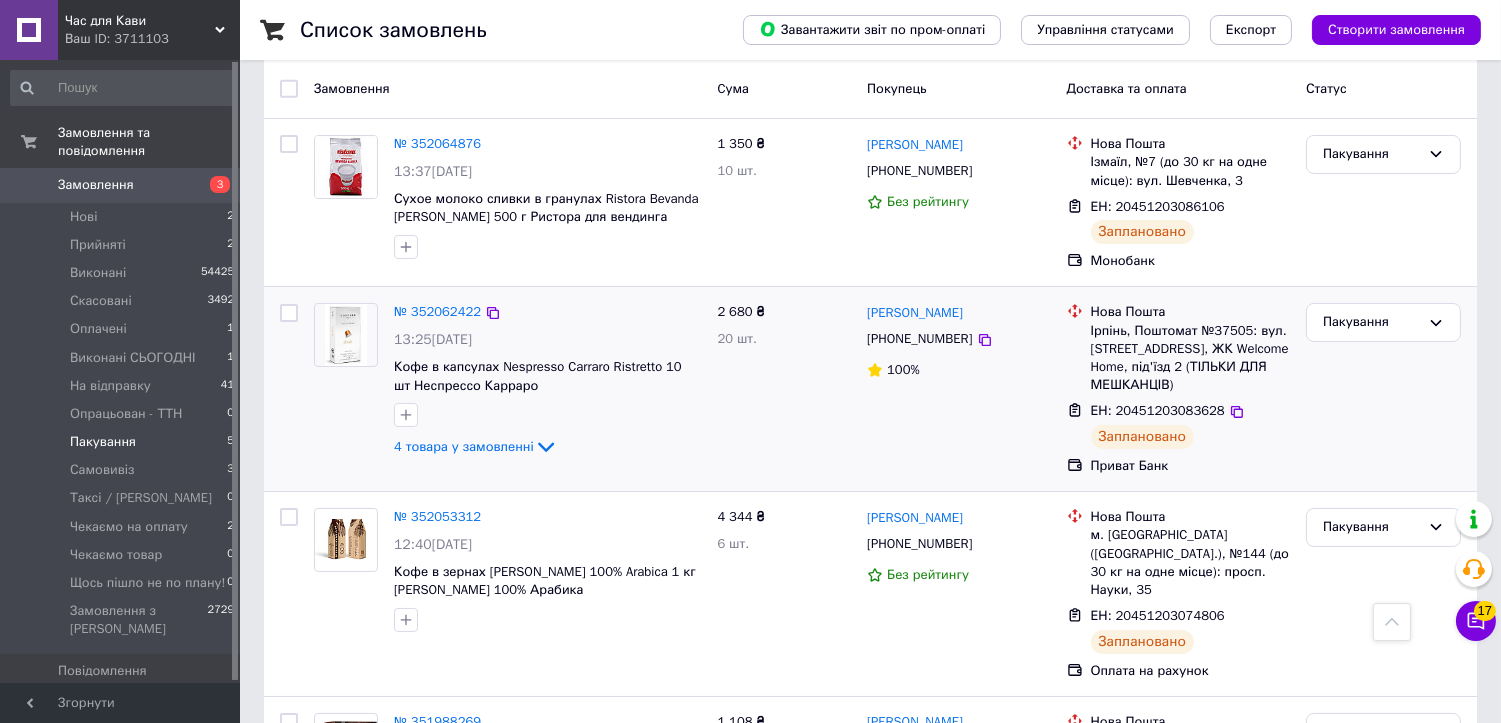 scroll, scrollTop: 166, scrollLeft: 0, axis: vertical 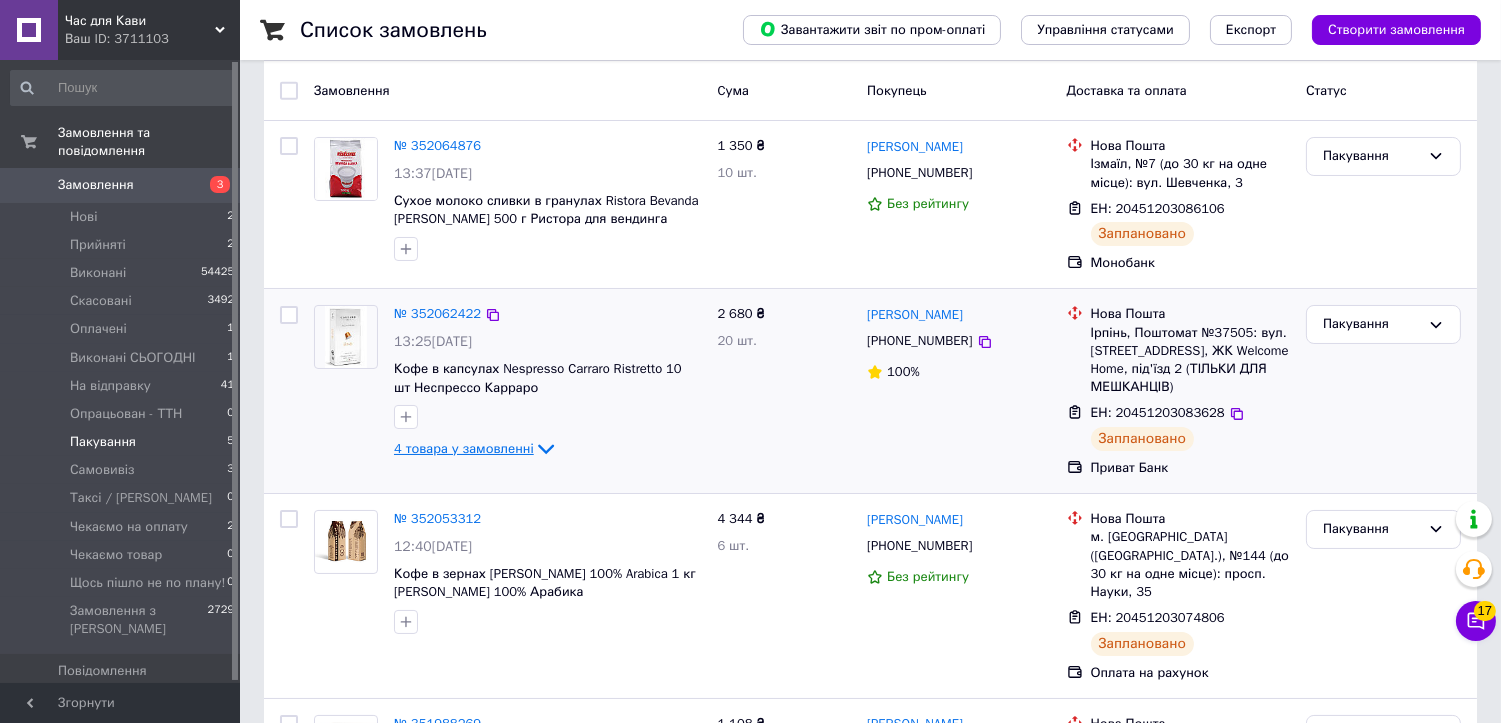 click 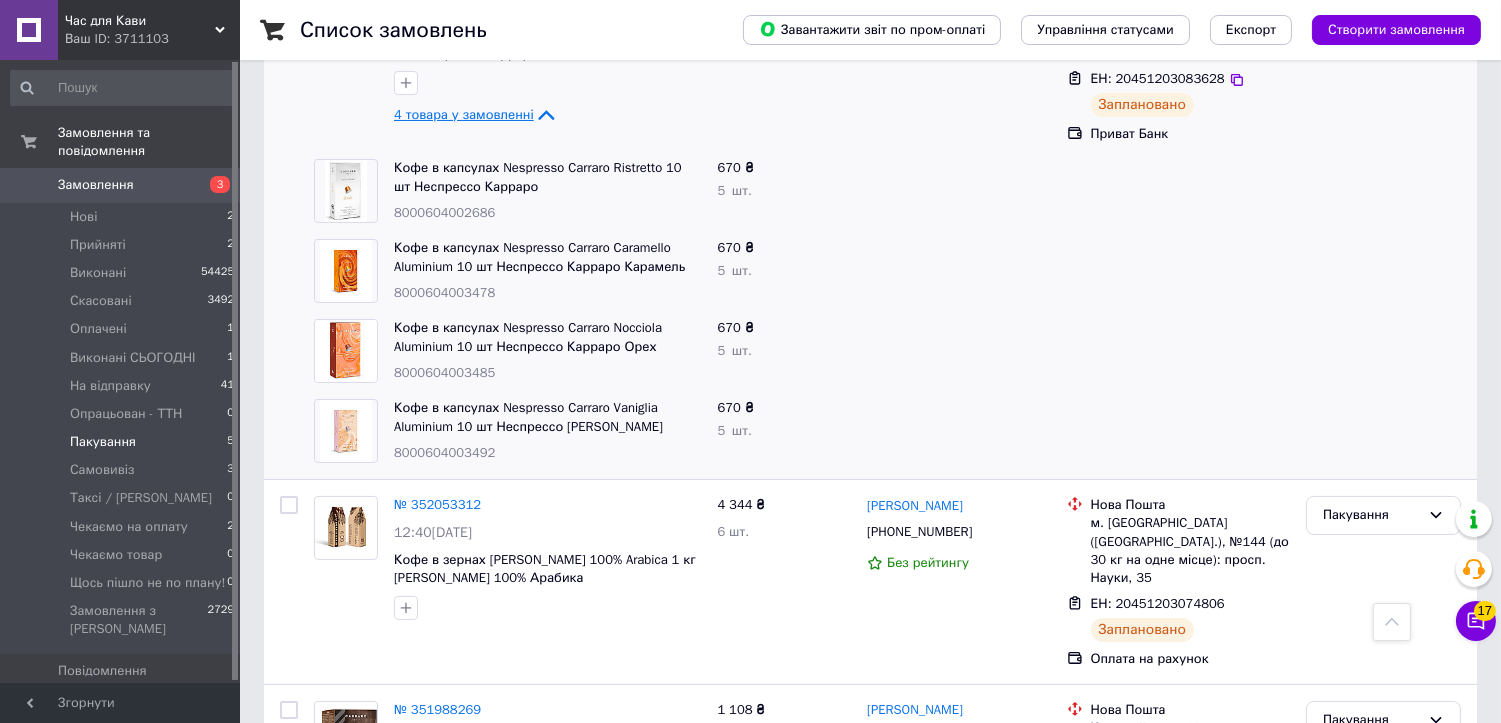 scroll, scrollTop: 388, scrollLeft: 0, axis: vertical 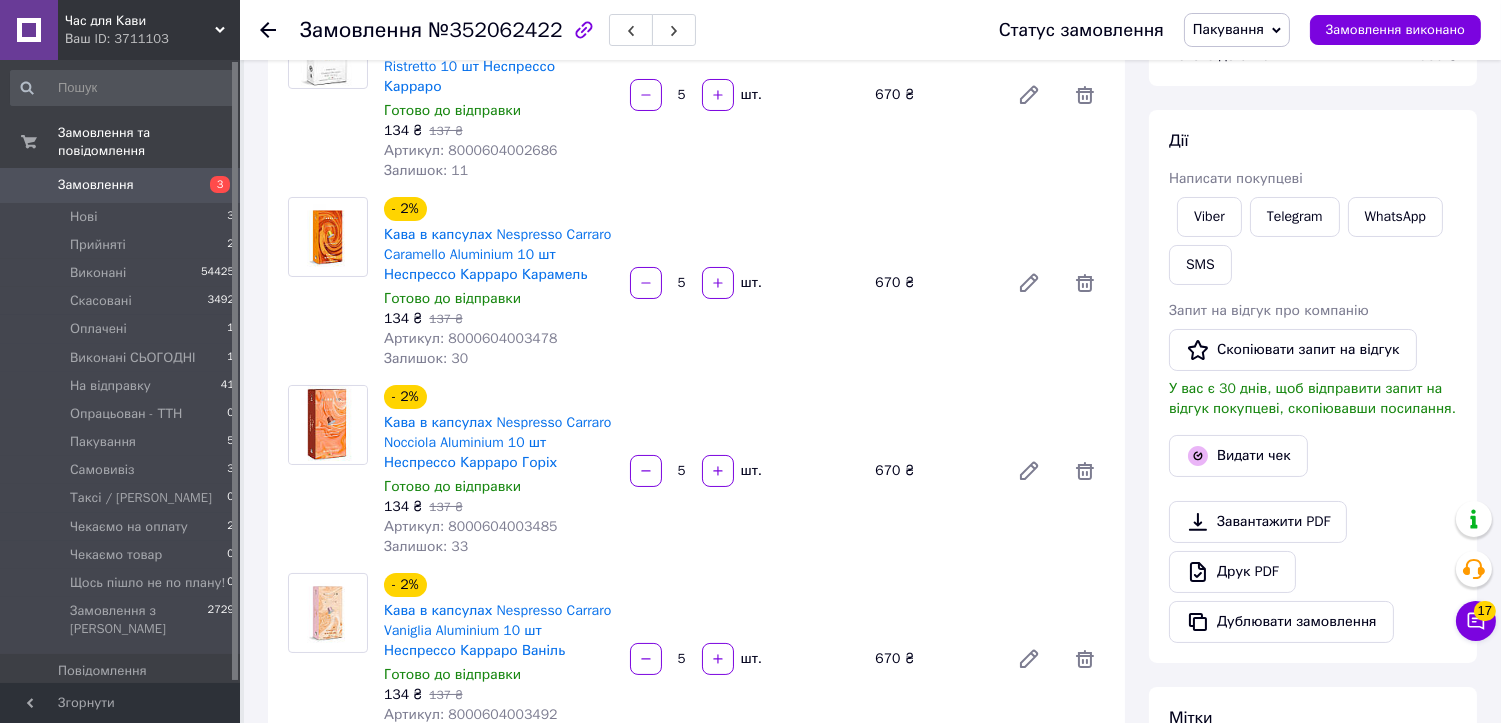 click on "№352062422" at bounding box center [495, 30] 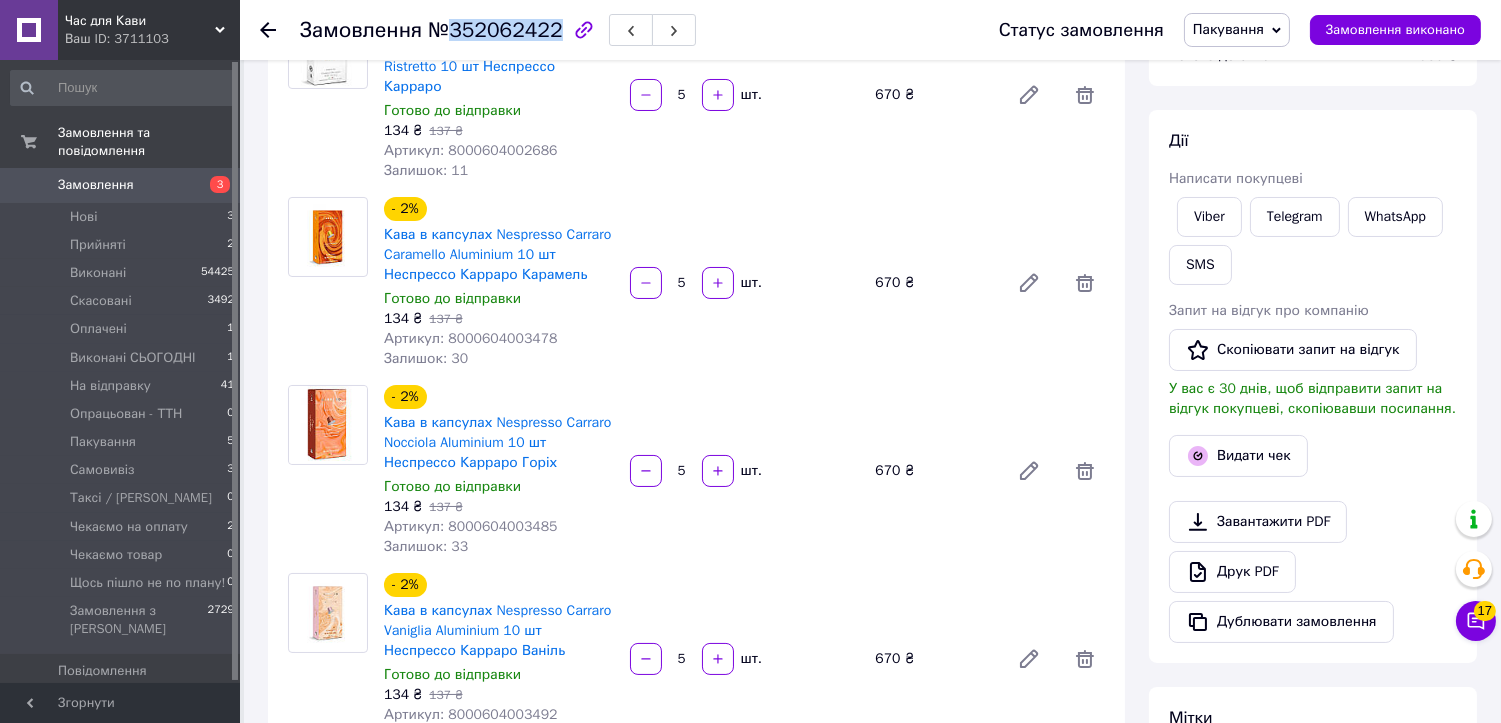 click on "№352062422" at bounding box center (495, 30) 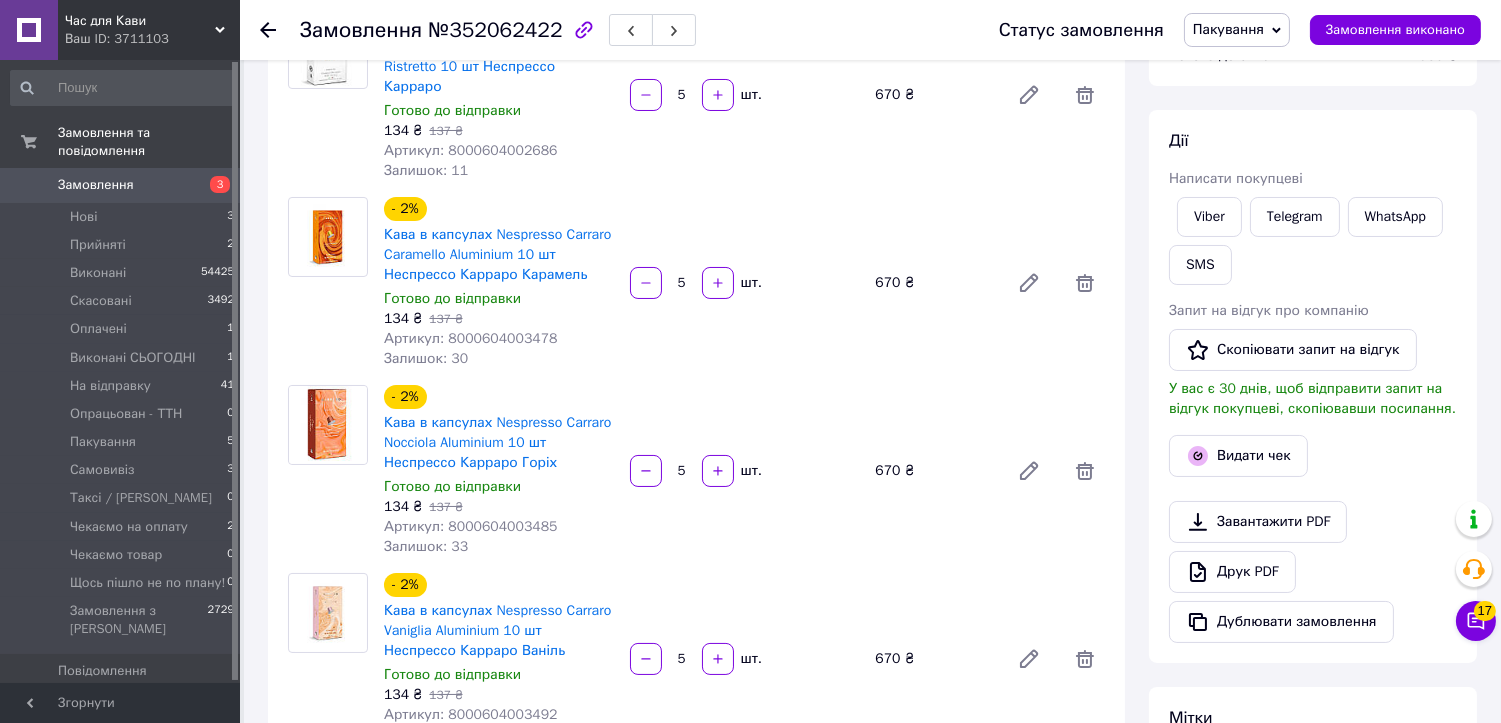 click on "- 2% Кава в капсулах Nespresso Carraro Ristretto 10 шт Неспрессо Карраро Готово до відправки 134 ₴   137 ₴ Артикул: 8000604002686 Залишок: 11 5   шт. 670 ₴" at bounding box center [744, 95] 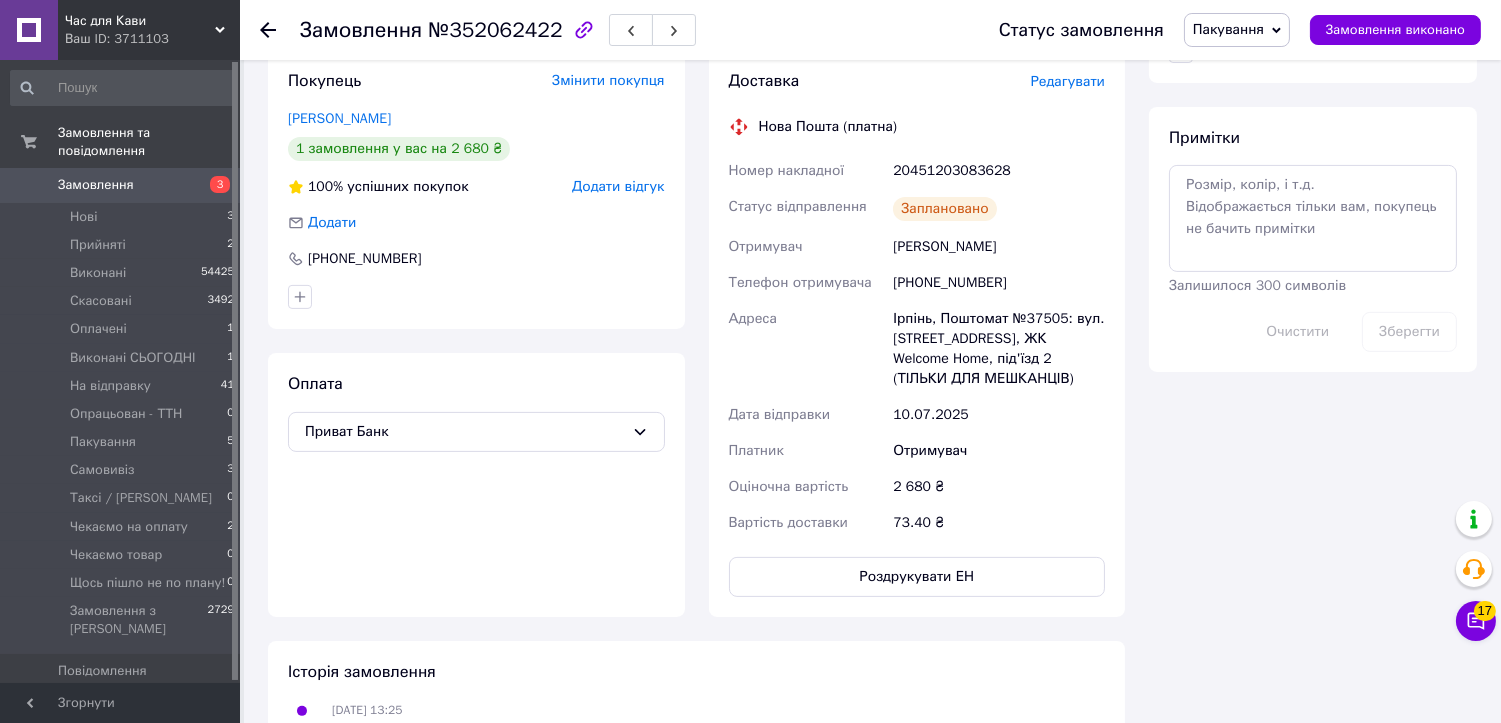 scroll, scrollTop: 1000, scrollLeft: 0, axis: vertical 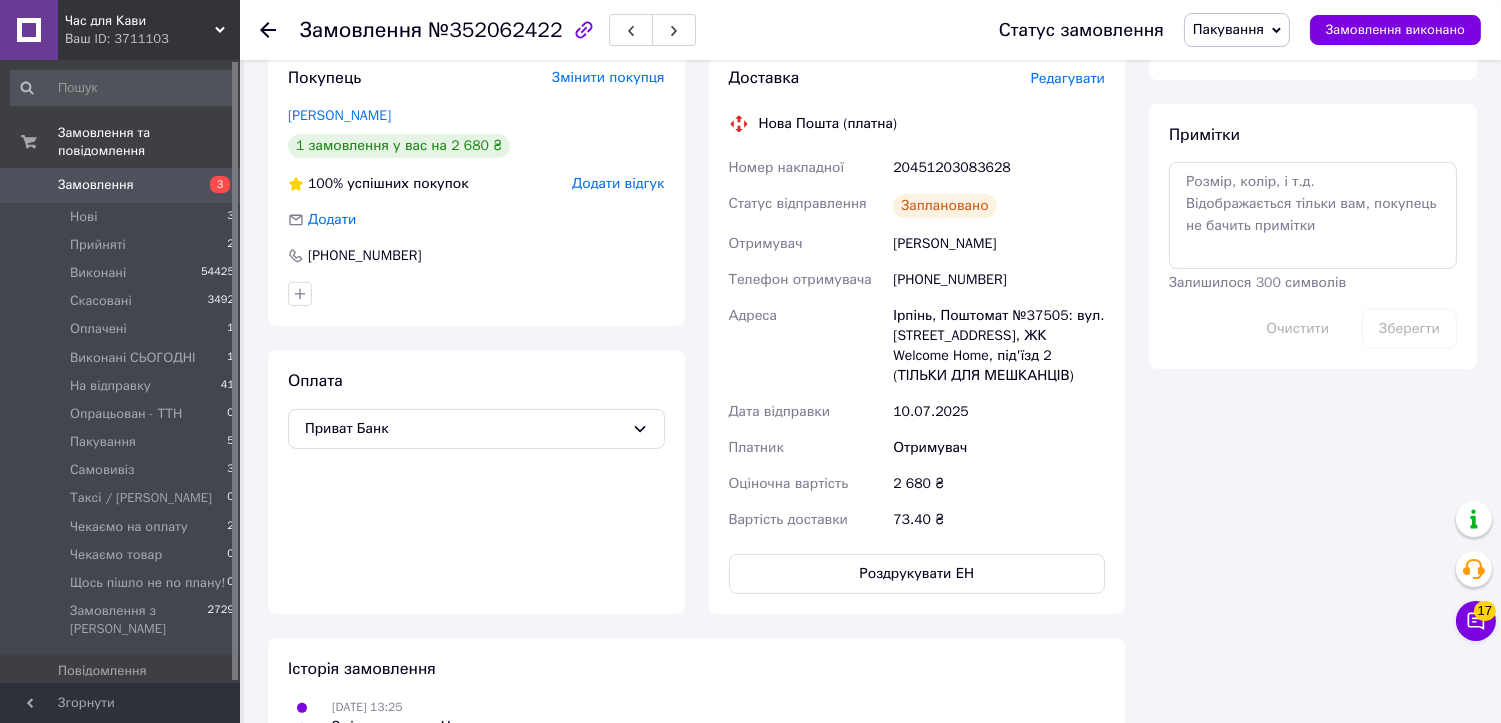 click on "20451203083628" at bounding box center [999, 168] 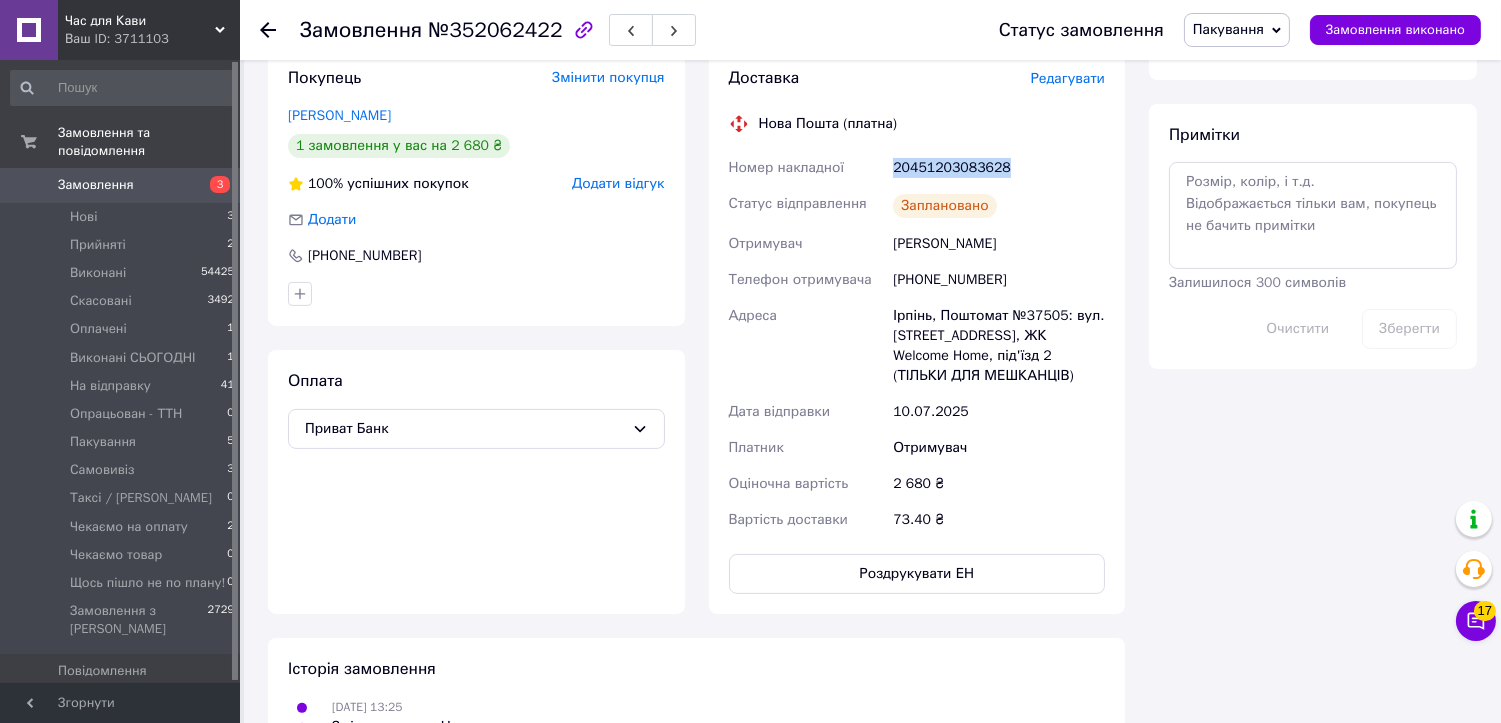 click on "20451203083628" at bounding box center [999, 168] 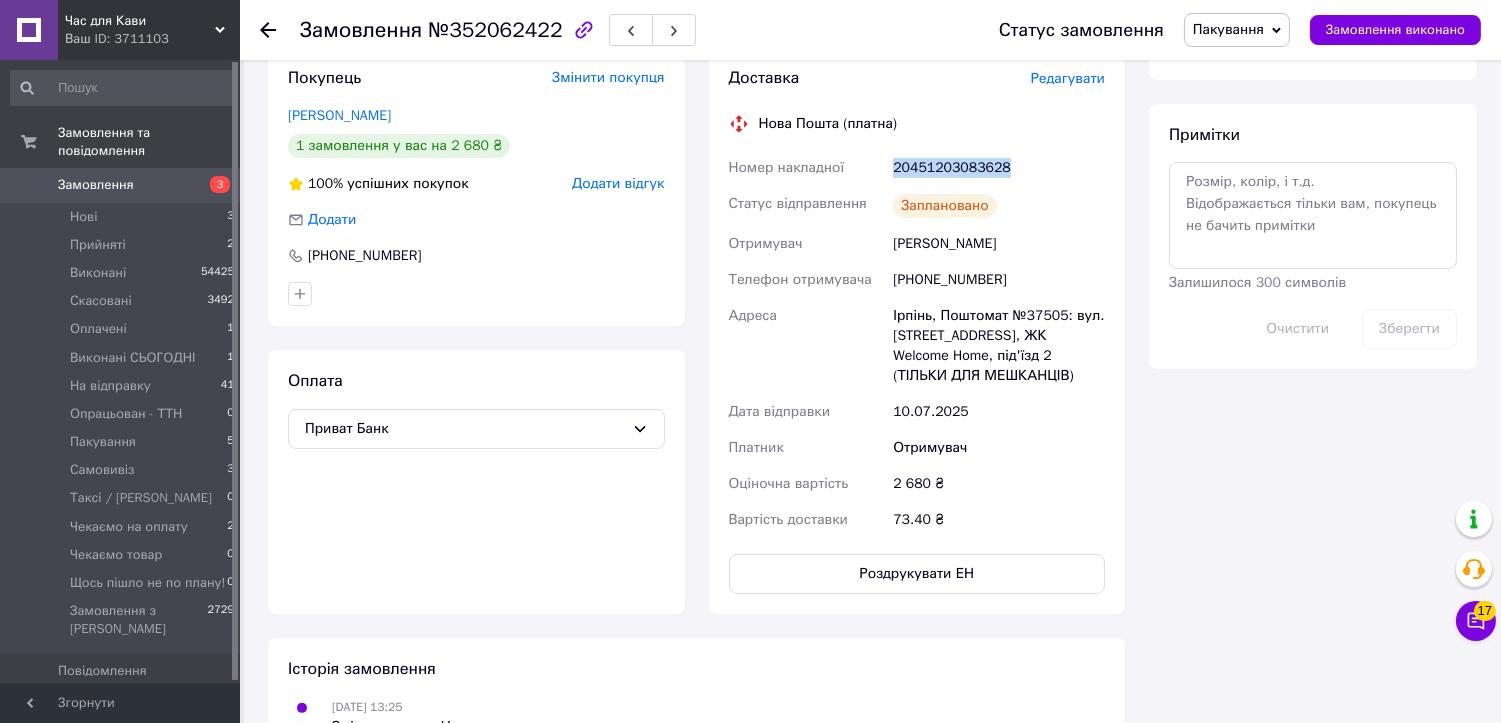 click on "Пакування" at bounding box center [1228, 29] 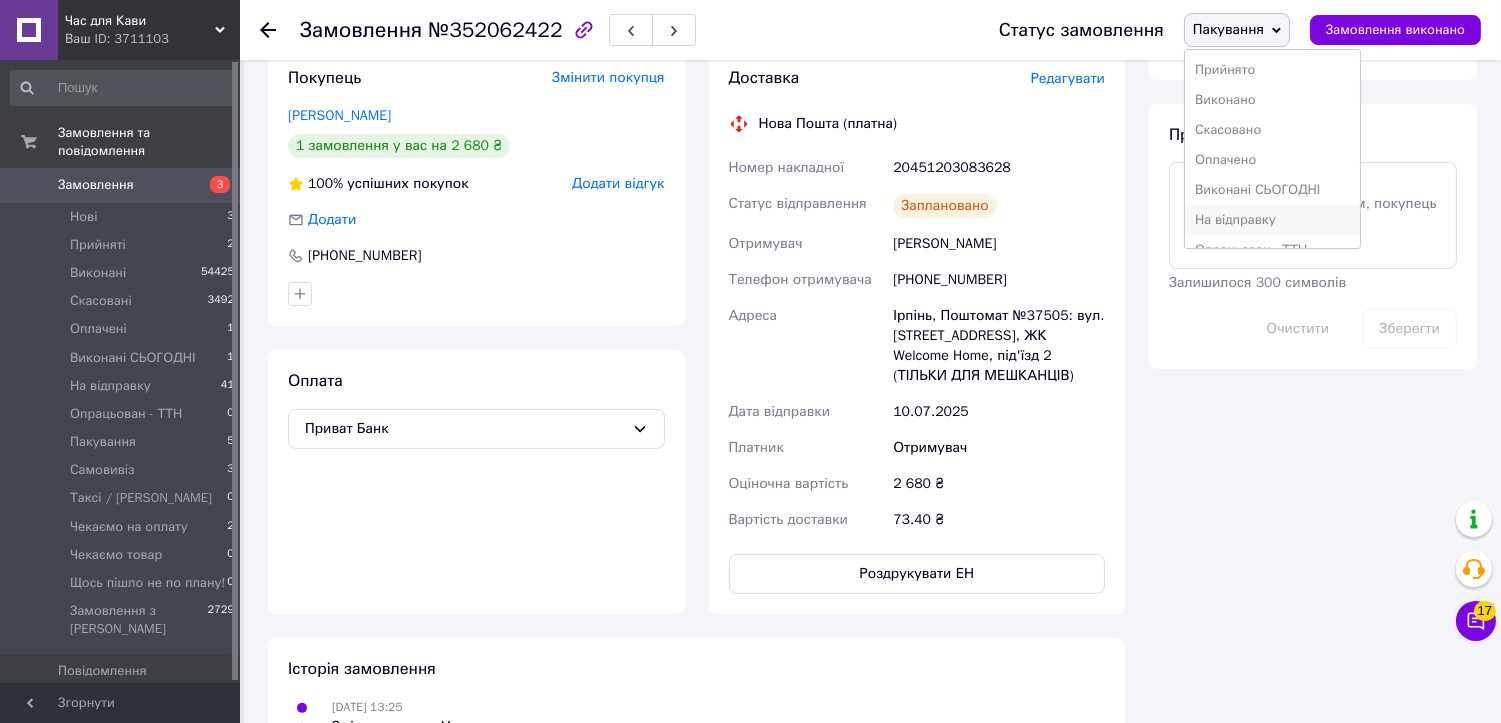 click on "На відправку" at bounding box center [1273, 220] 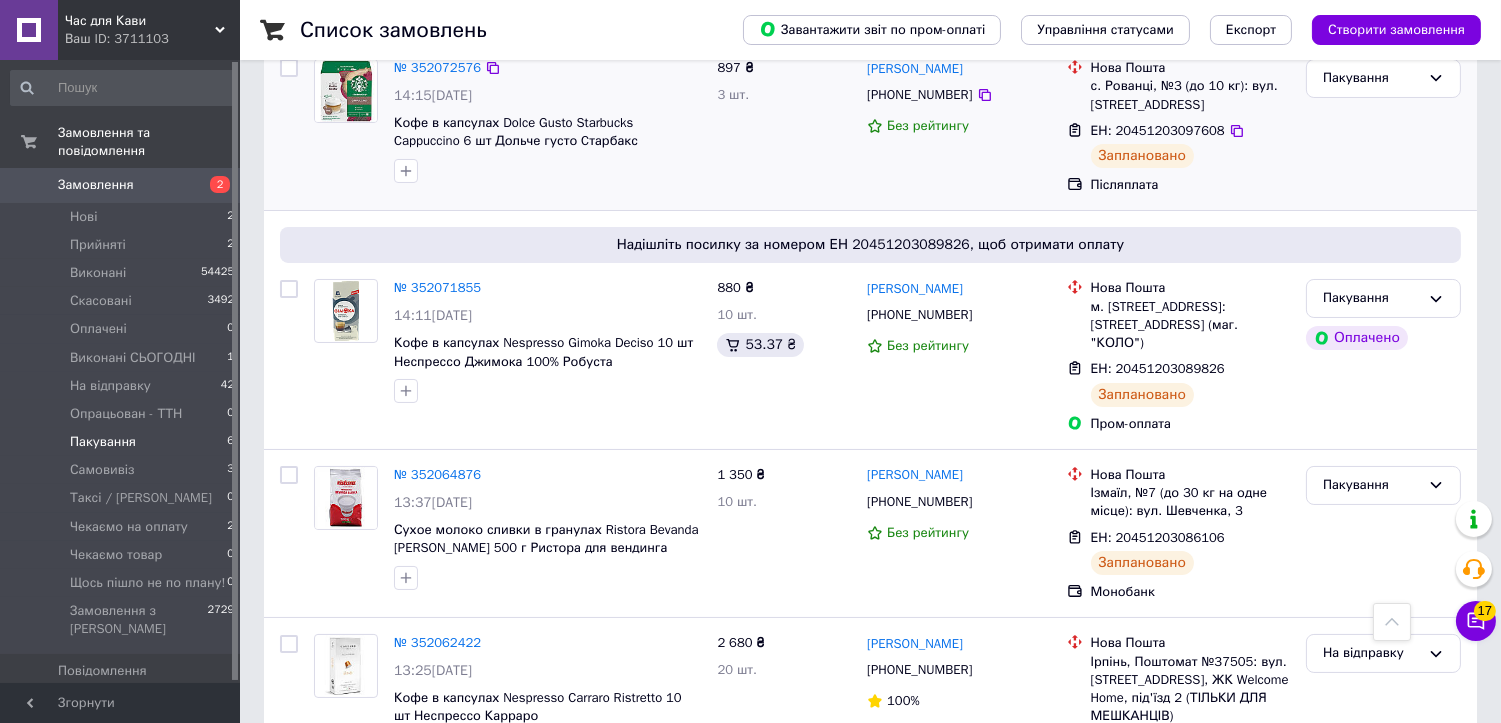 scroll, scrollTop: 0, scrollLeft: 0, axis: both 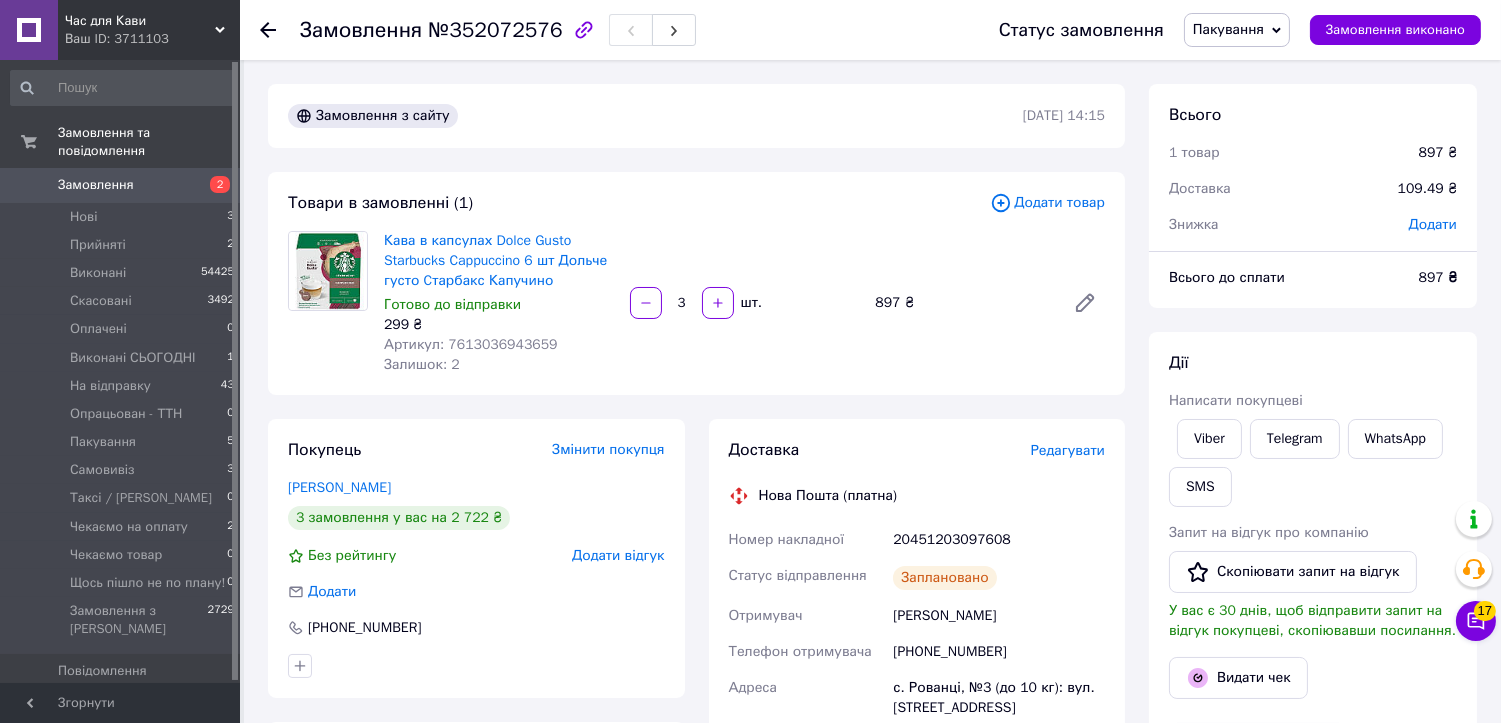 click on "№352072576" at bounding box center [495, 30] 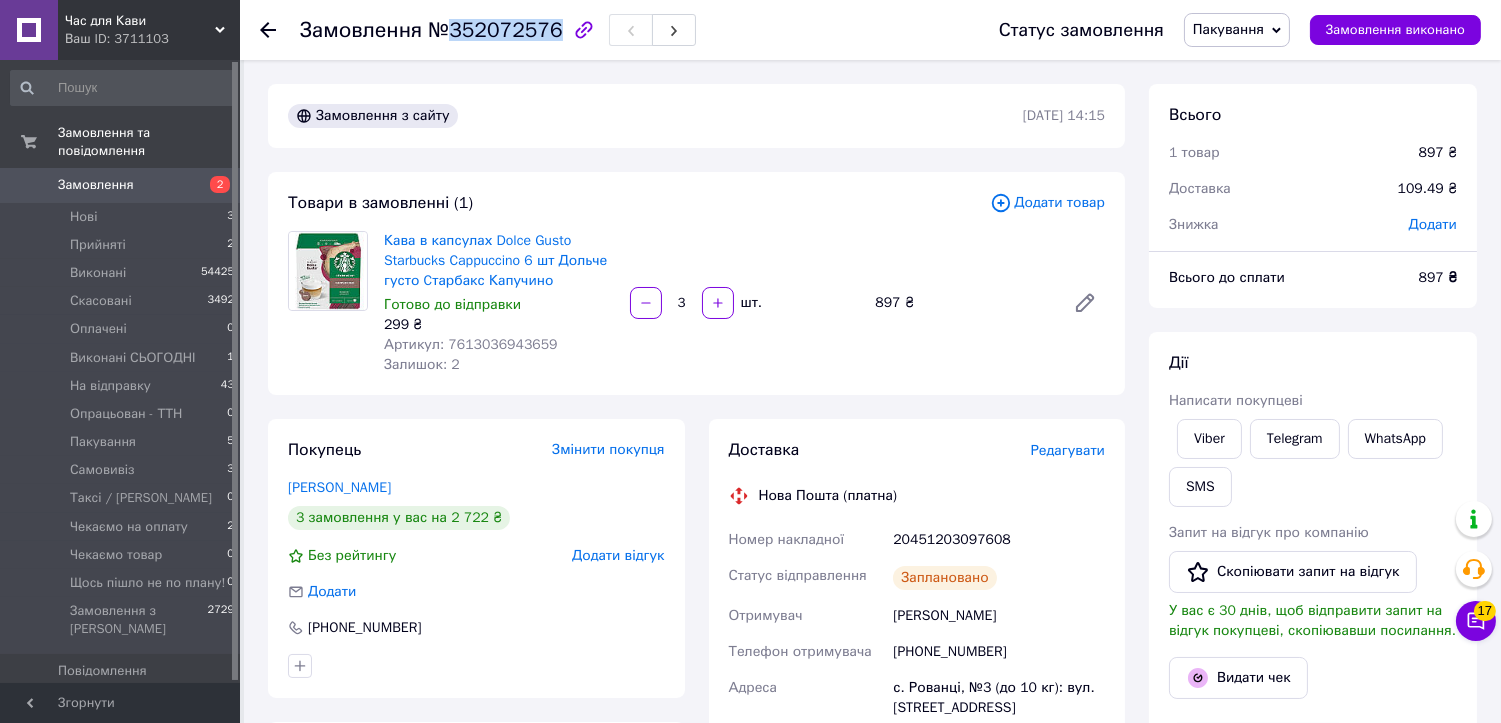 click on "№352072576" at bounding box center [495, 30] 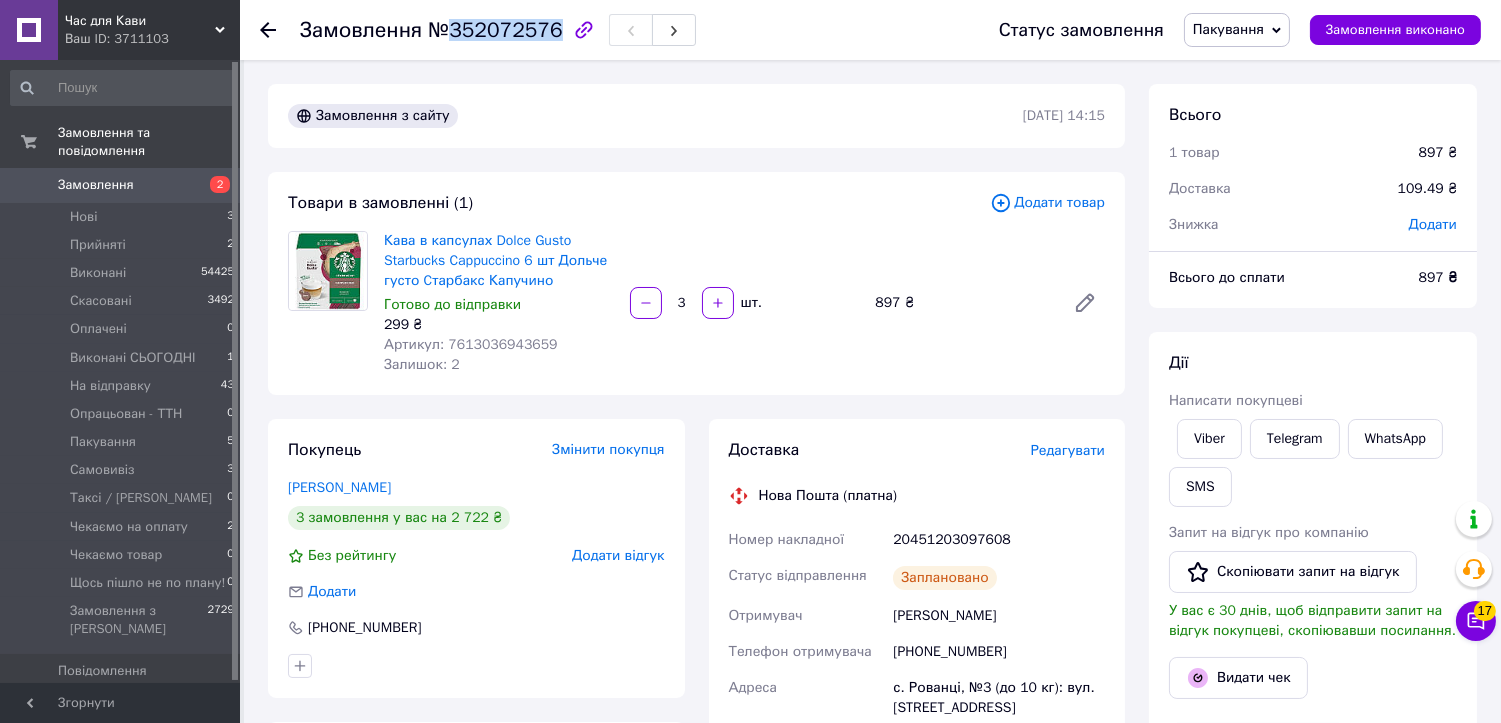 copy on "352072576" 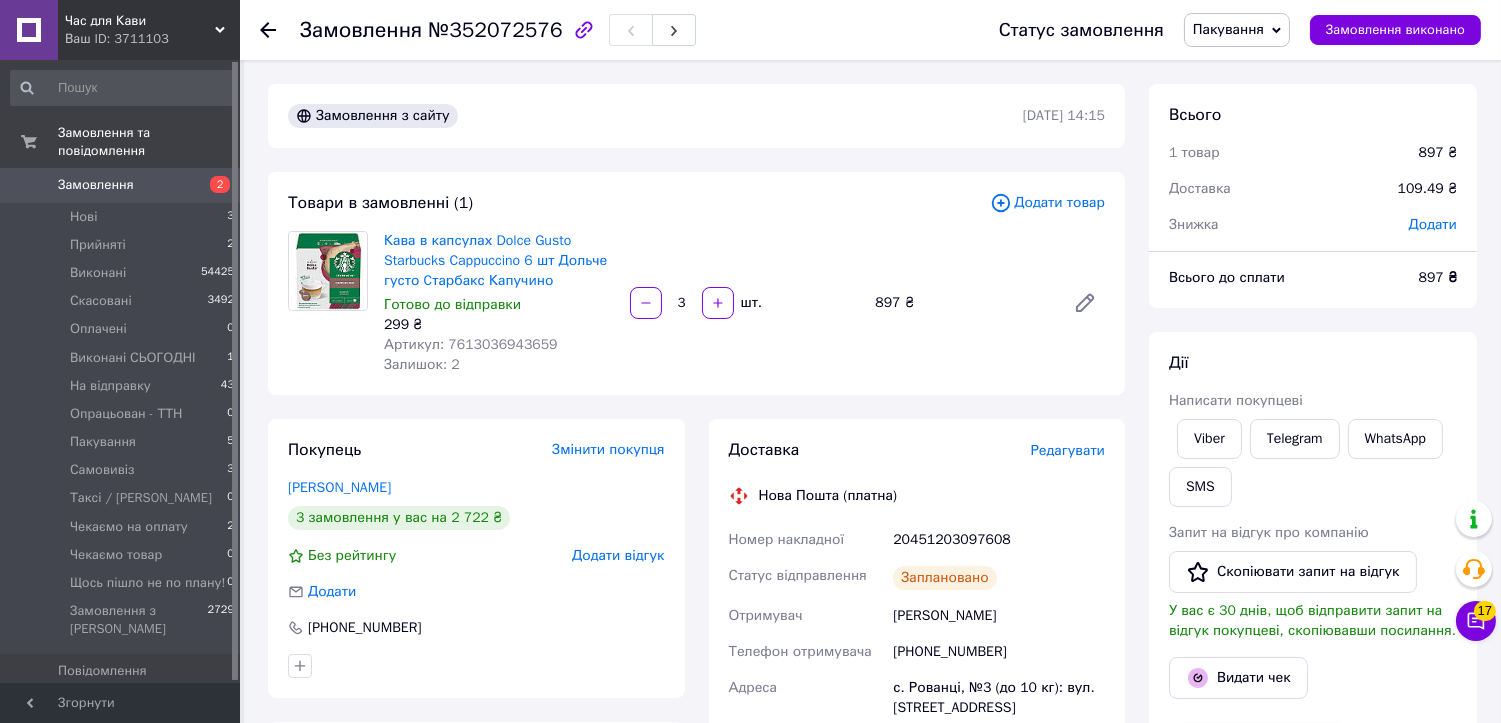 click on "Замовлення з сайту [DATE] 14:15 Товари в замовленні (1) Додати товар Кава в капсулах Dolce Gusto Starbucks Cappuccino 6 шт Дольче густо Cтарбакс Капучино Готово до відправки 299 ₴ Артикул: 7613036943659 Залишок: 2 3   шт. 897 ₴ Покупець Змінити покупця [PERSON_NAME] 3 замовлення у вас на 2 722 ₴ Без рейтингу   Додати відгук Додати [PHONE_NUMBER] Оплата Післяплата Доставка Редагувати Нова Пошта (платна) Номер накладної 20451203097608 Статус відправлення Заплановано Отримувач [PERSON_NAME] Телефон отримувача [PHONE_NUMBER] Адреса с. Рованці, №3 (до 10 кг): вул. Ранкова, 2 Дата відправки [DATE] Платник Отримувач 897" at bounding box center (696, 756) 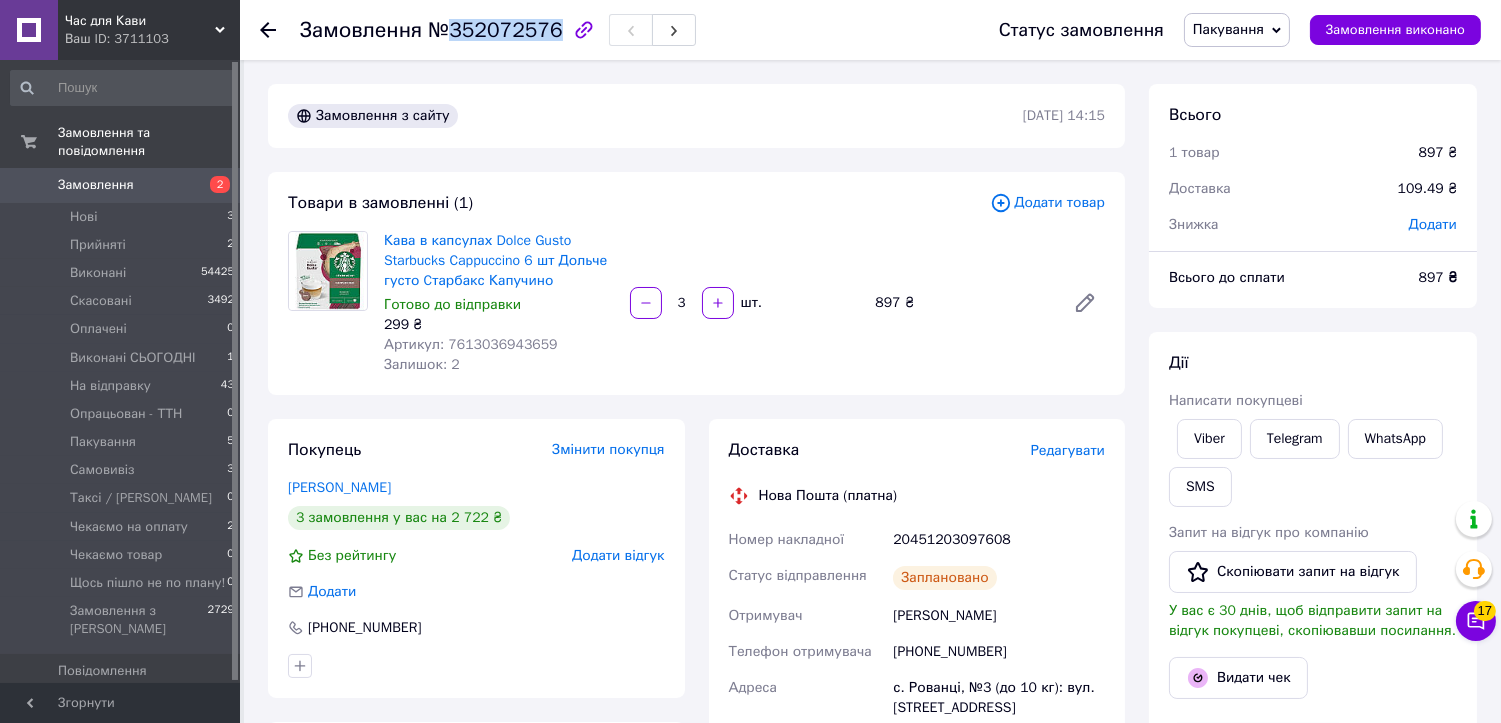 click on "№352072576" at bounding box center (495, 30) 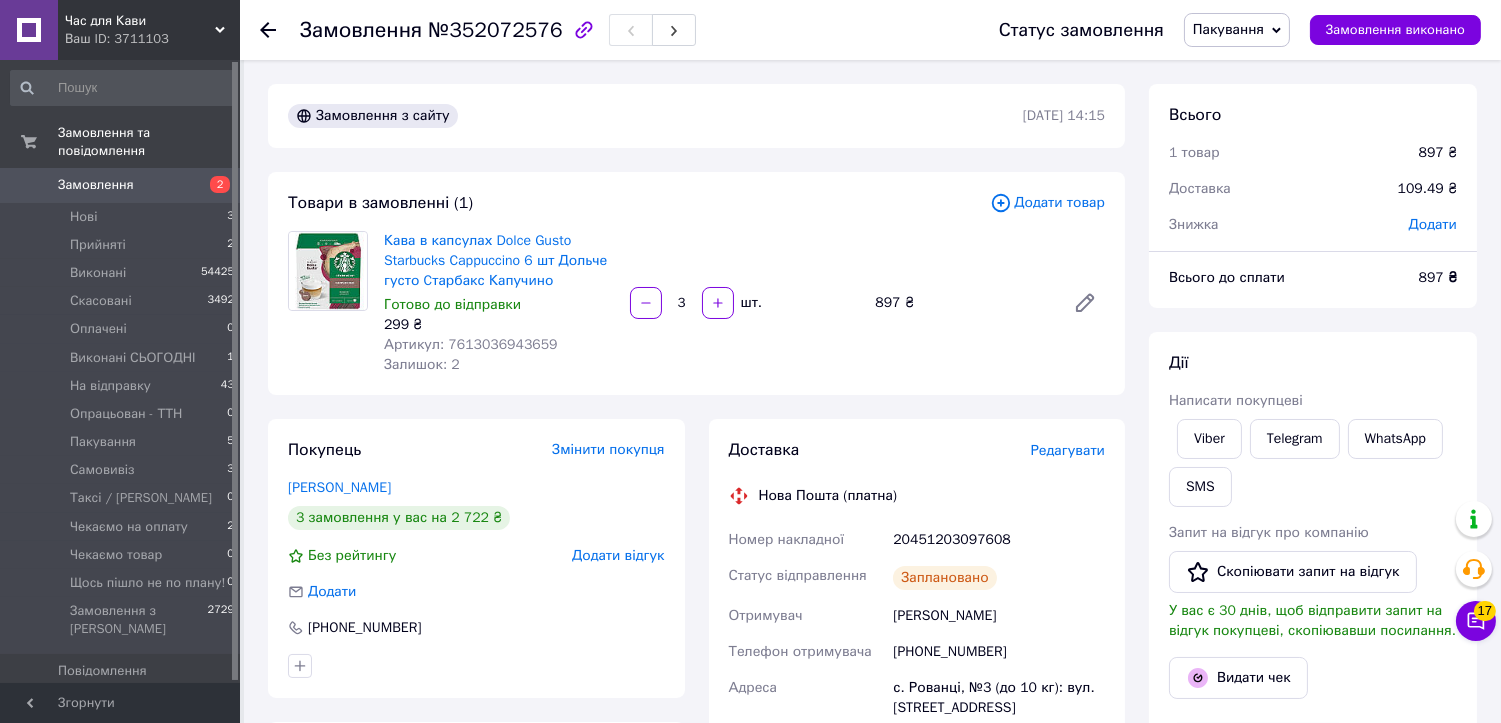drag, startPoint x: 644, startPoint y: 208, endPoint x: 642, endPoint y: 232, distance: 24.083189 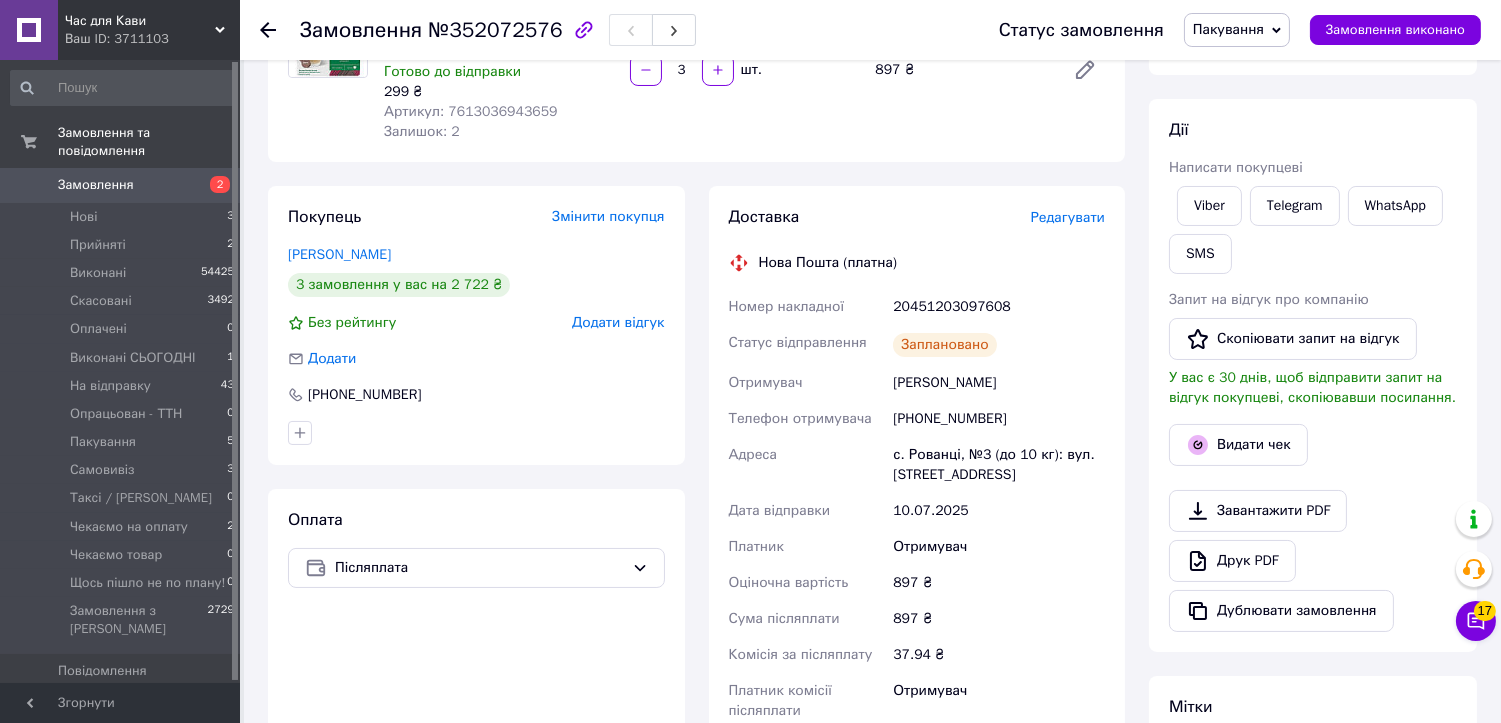 scroll, scrollTop: 222, scrollLeft: 0, axis: vertical 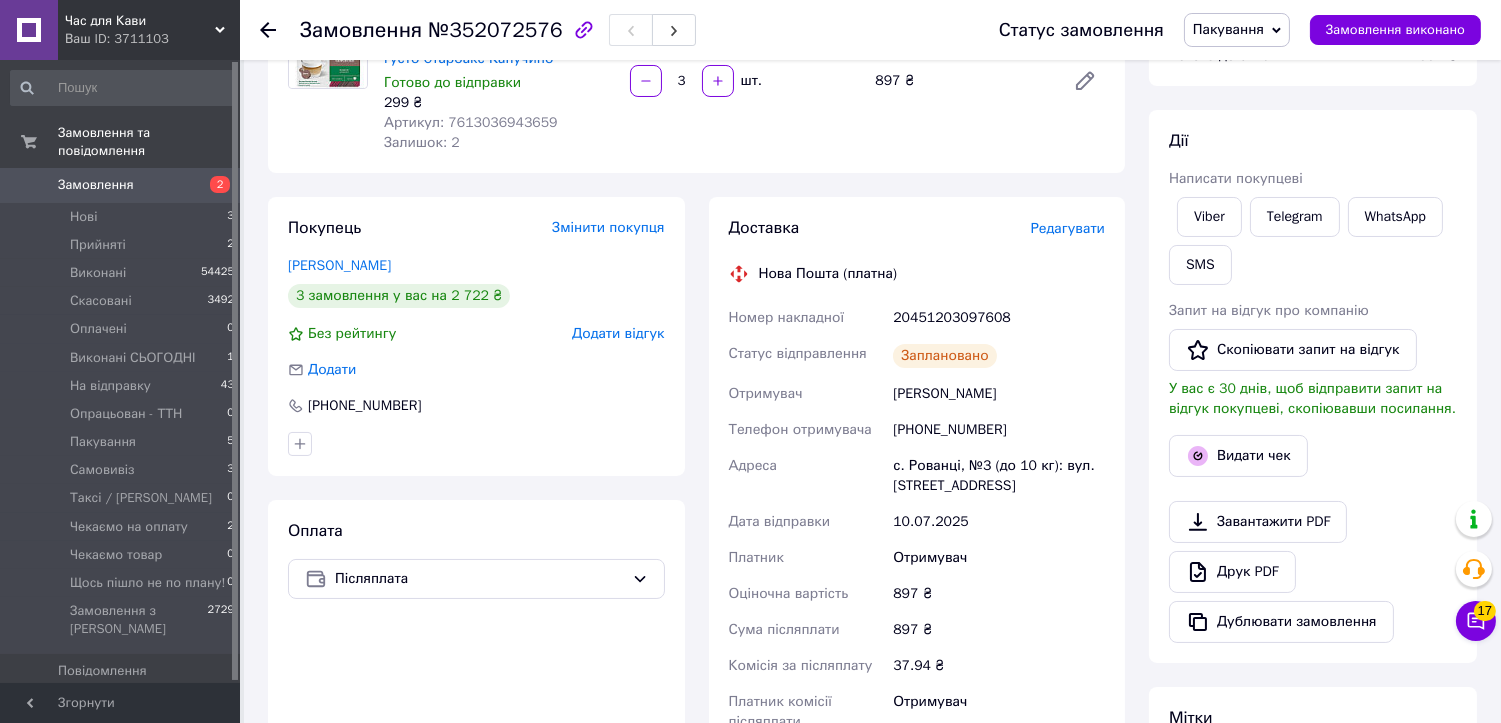 click on "20451203097608" at bounding box center (999, 318) 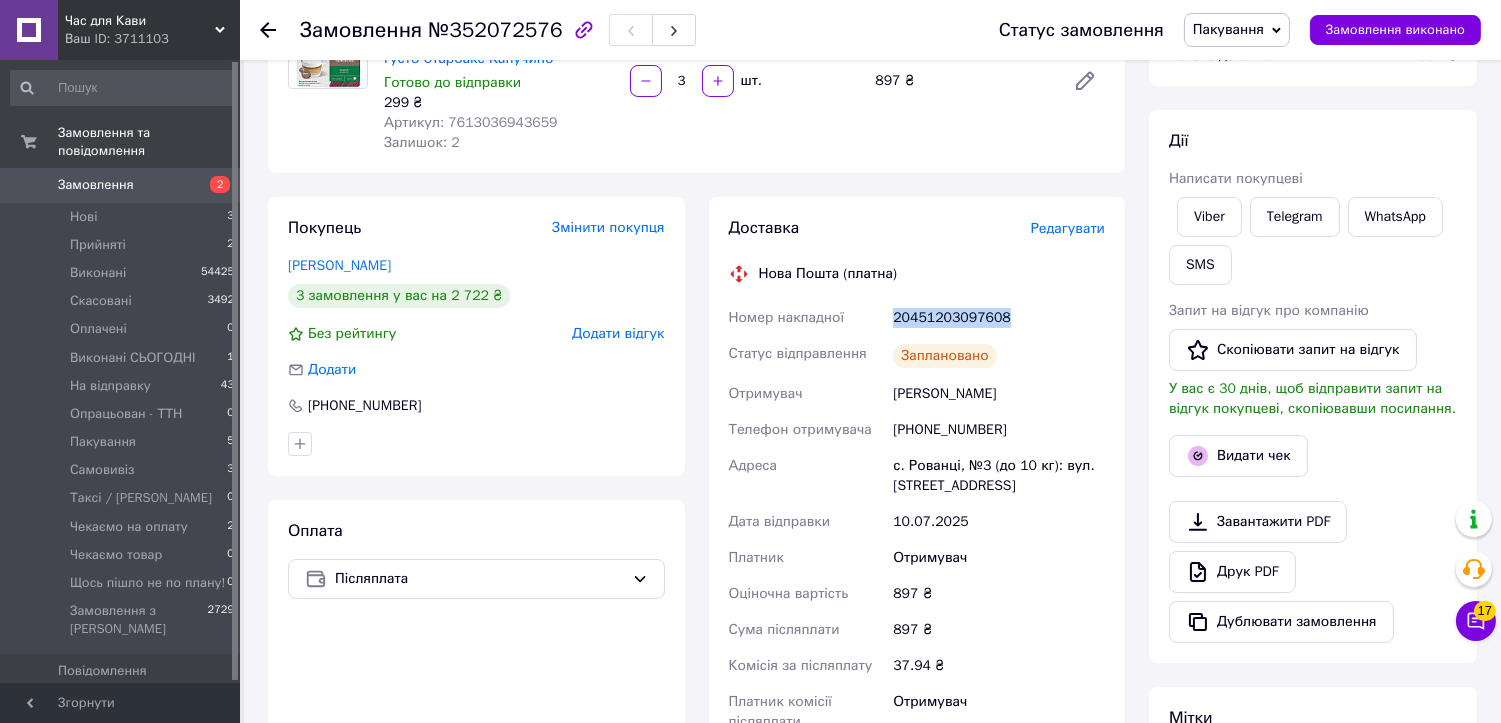 click on "20451203097608" at bounding box center [999, 318] 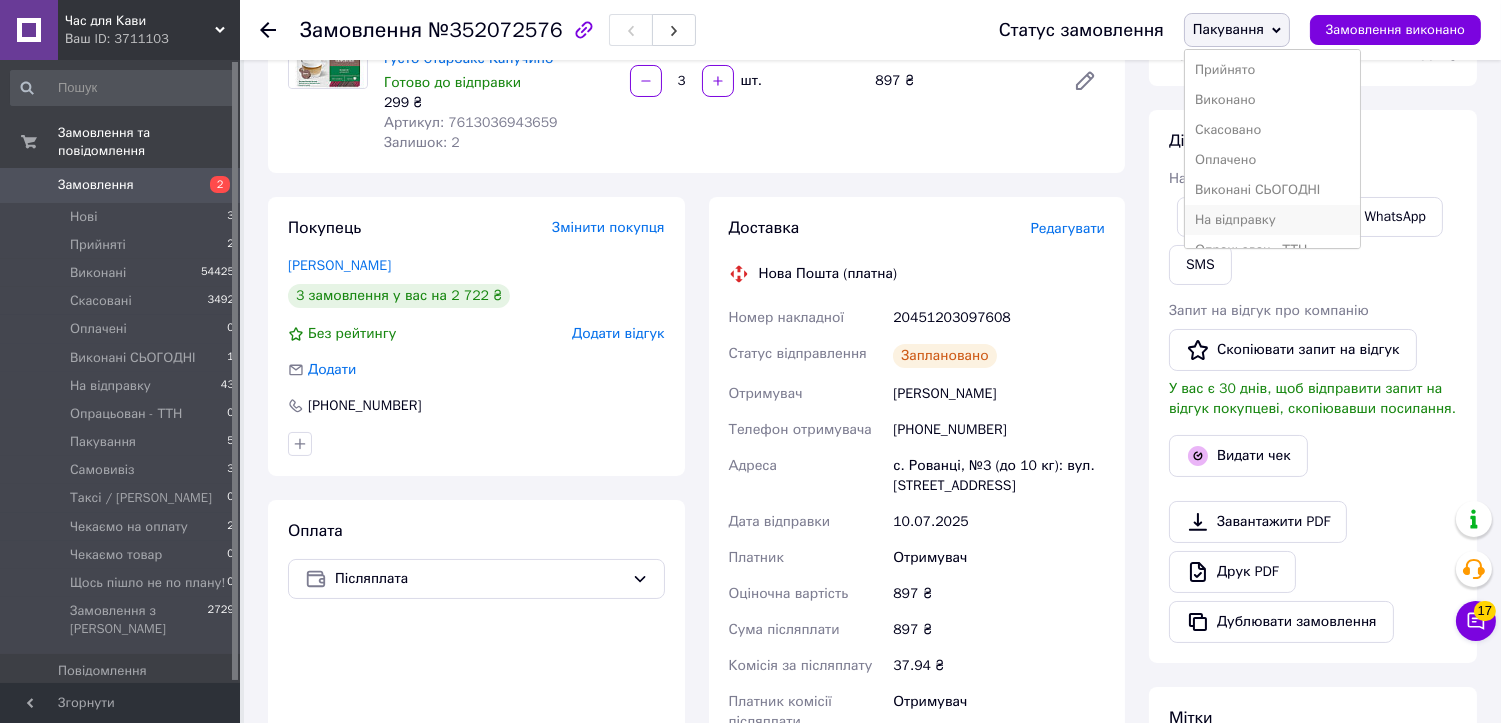 click on "На відправку" at bounding box center (1273, 220) 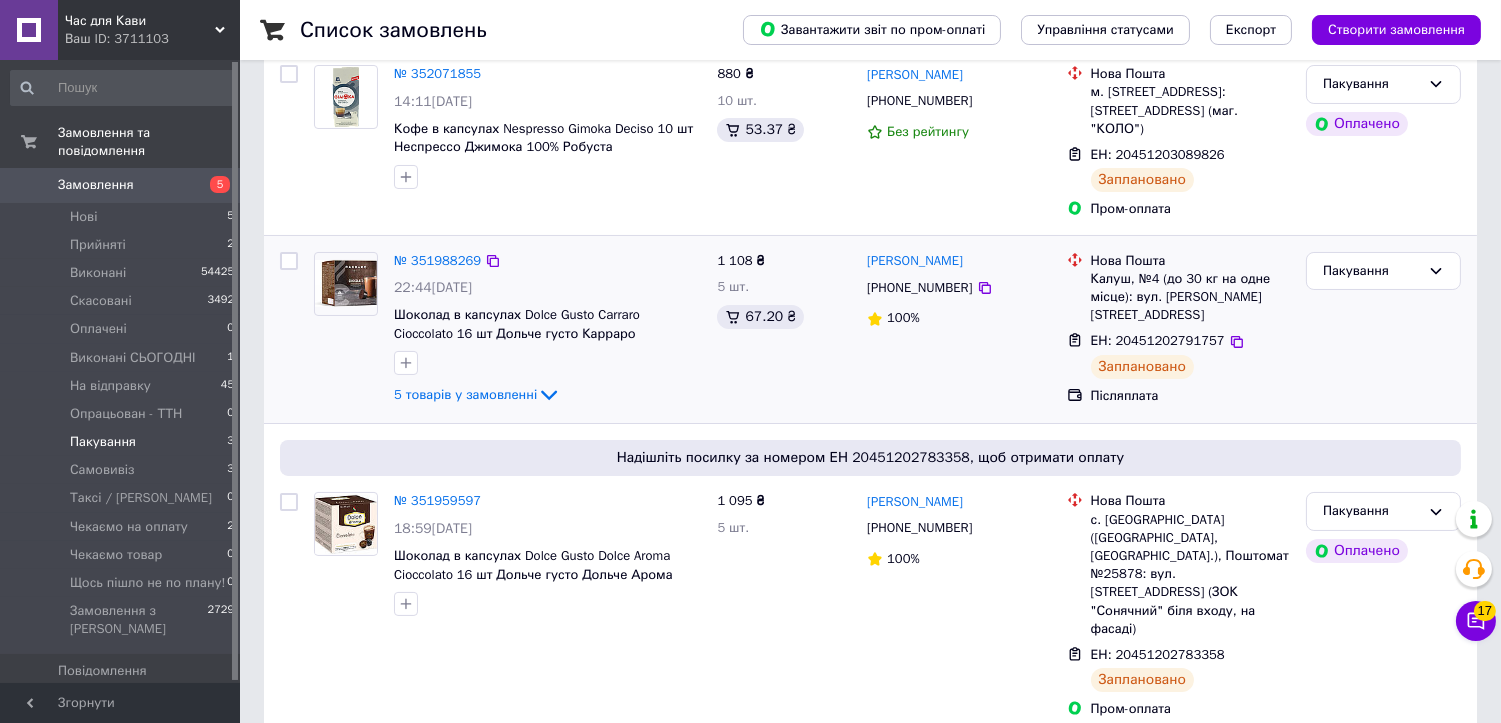 scroll, scrollTop: 178, scrollLeft: 0, axis: vertical 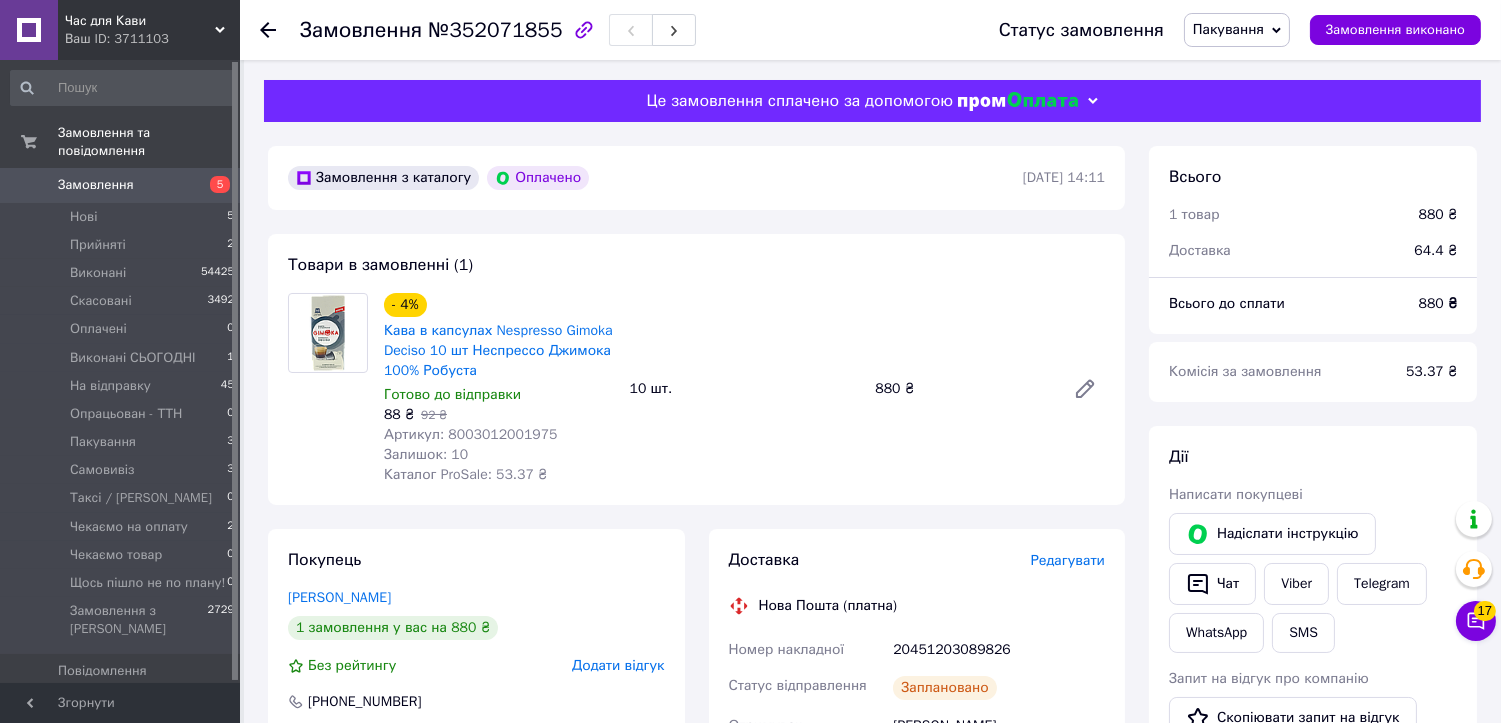 click on "№352071855" at bounding box center [495, 30] 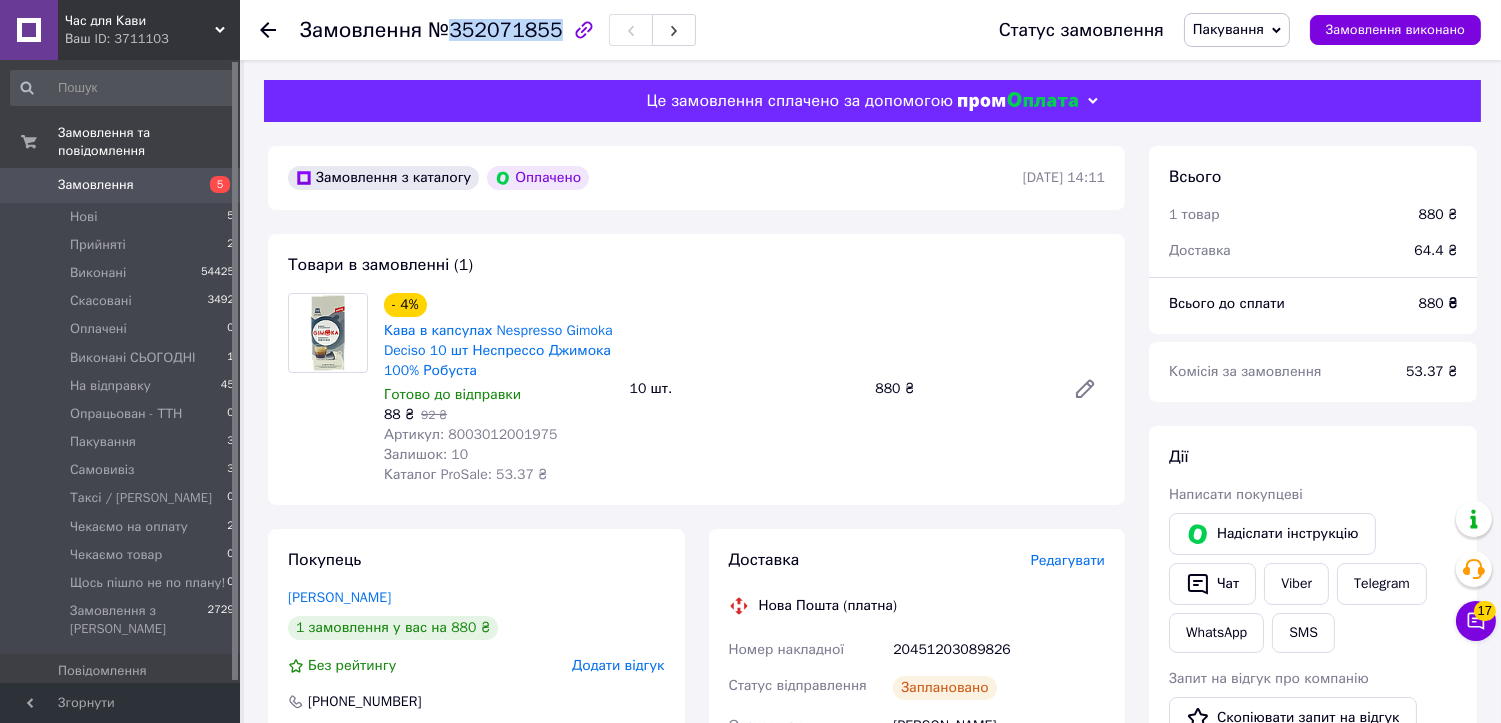 click on "№352071855" at bounding box center (495, 30) 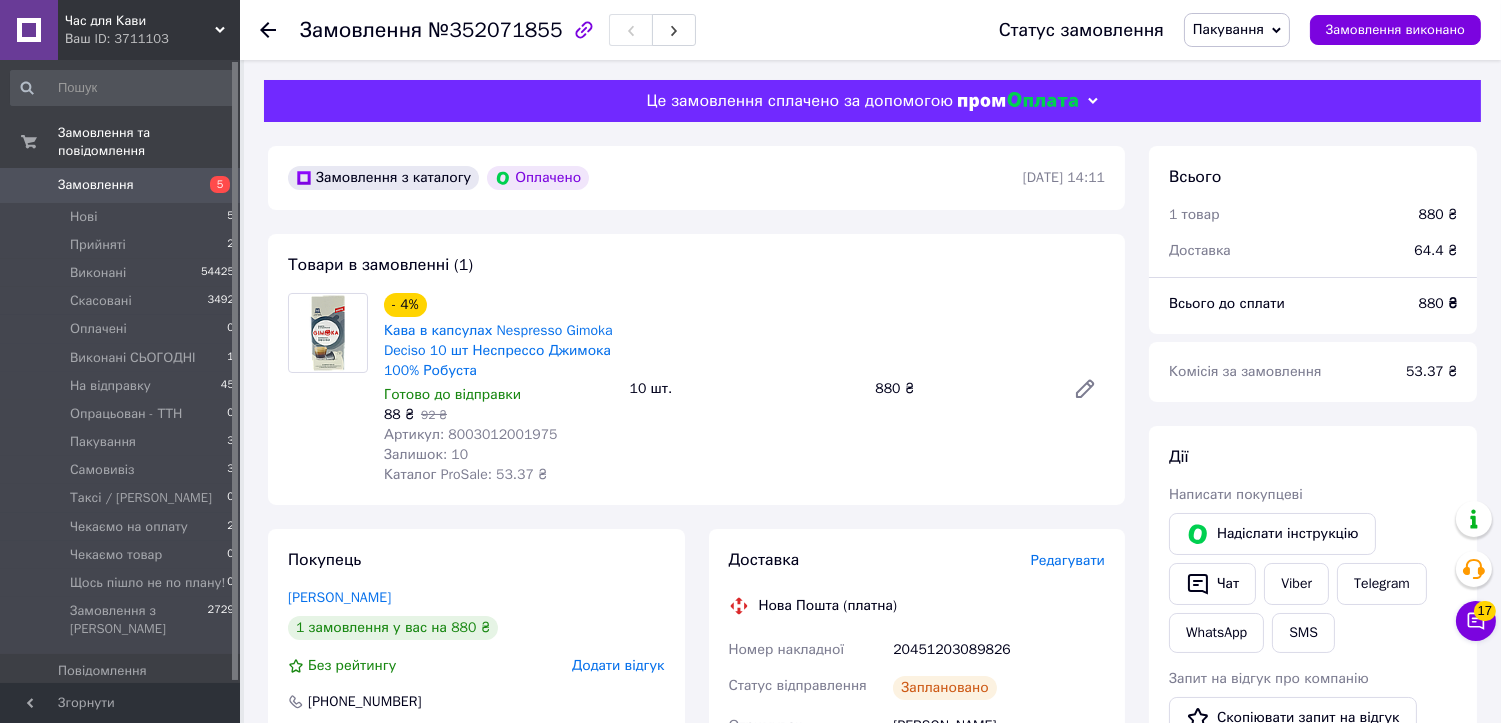 click on "- 4% Кава в капсулах Nespresso Gimoka Deciso 10 шт Неспрессо Джимока 100% Робуста Готово до відправки 88 ₴   92 ₴ Артикул: 8003012001975 Залишок: 10 Каталог ProSale: 53.37 ₴  10 шт. 880 ₴" at bounding box center [744, 389] 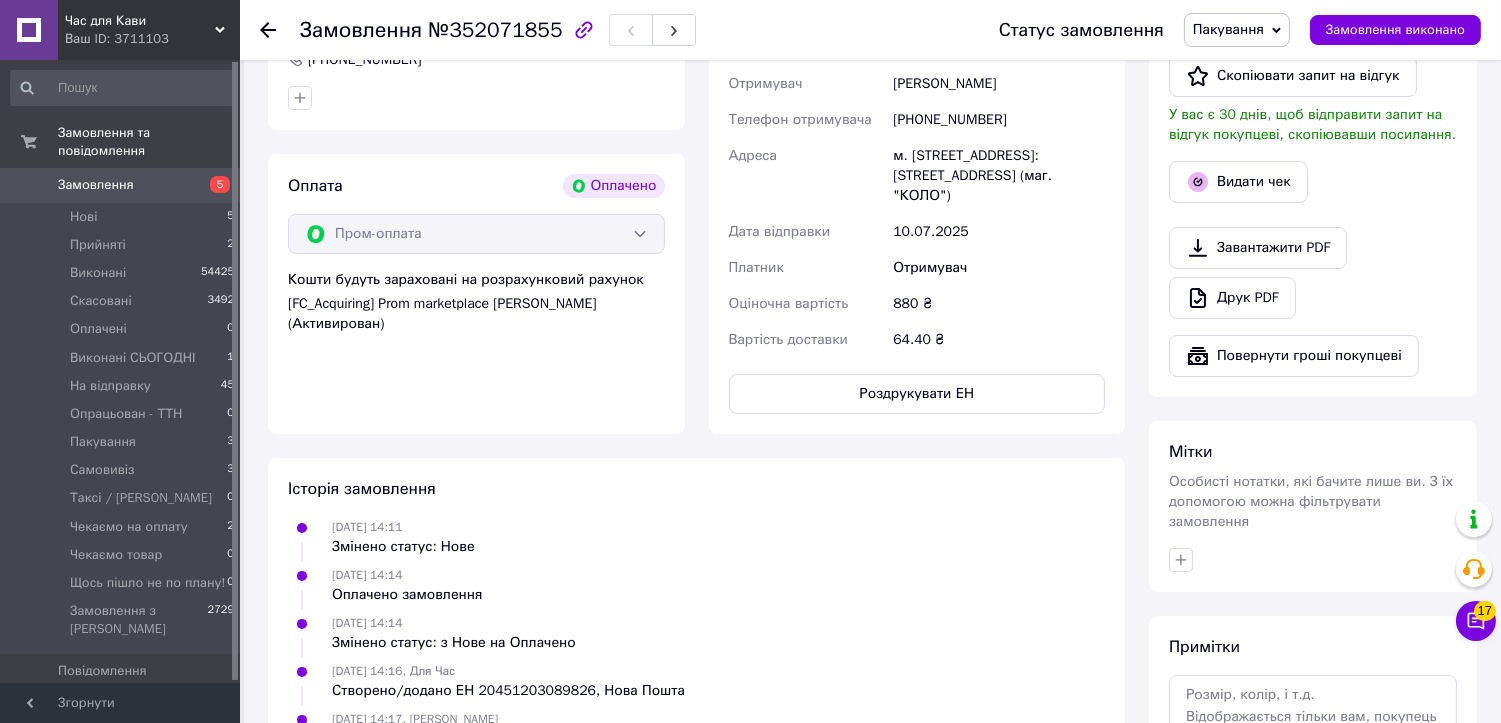 scroll, scrollTop: 666, scrollLeft: 0, axis: vertical 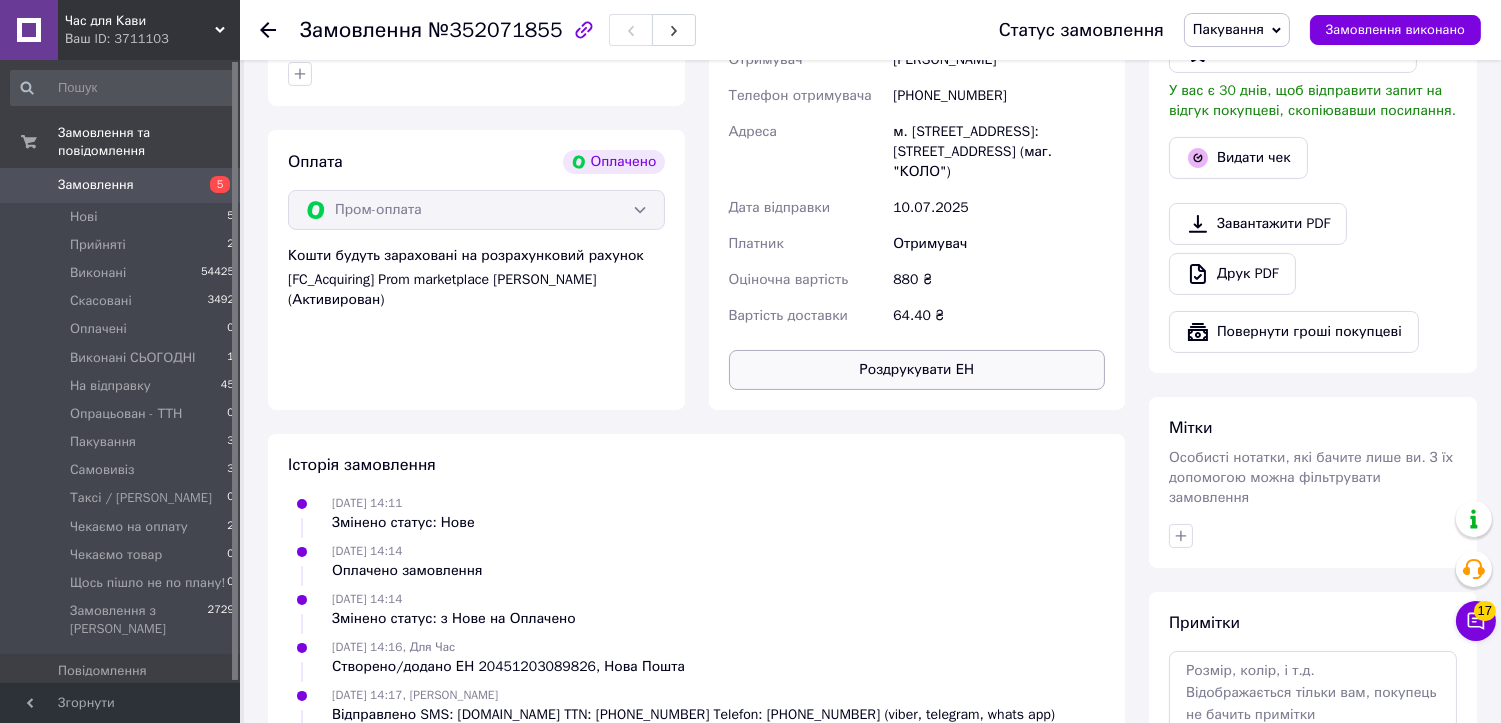 click on "Роздрукувати ЕН" at bounding box center (917, 370) 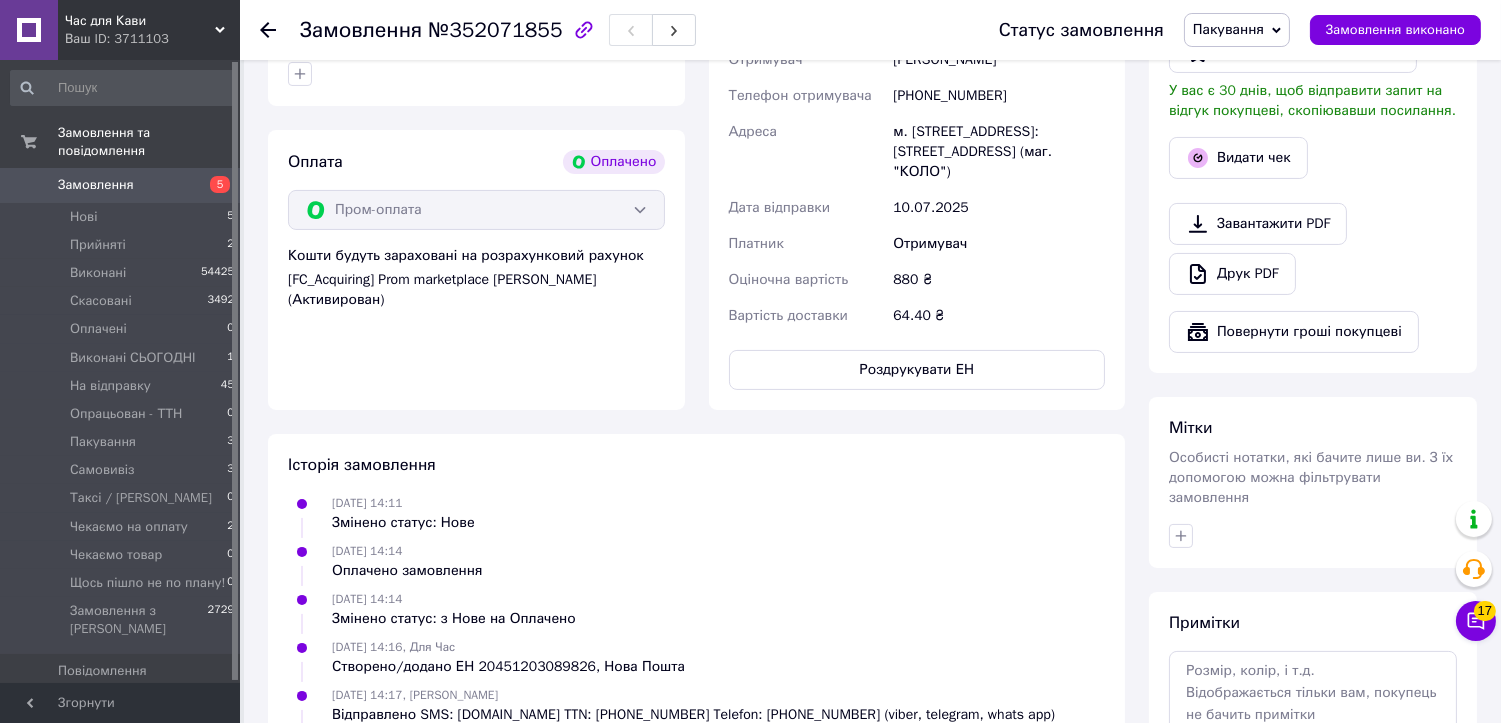 click on "Пакування" at bounding box center [1228, 29] 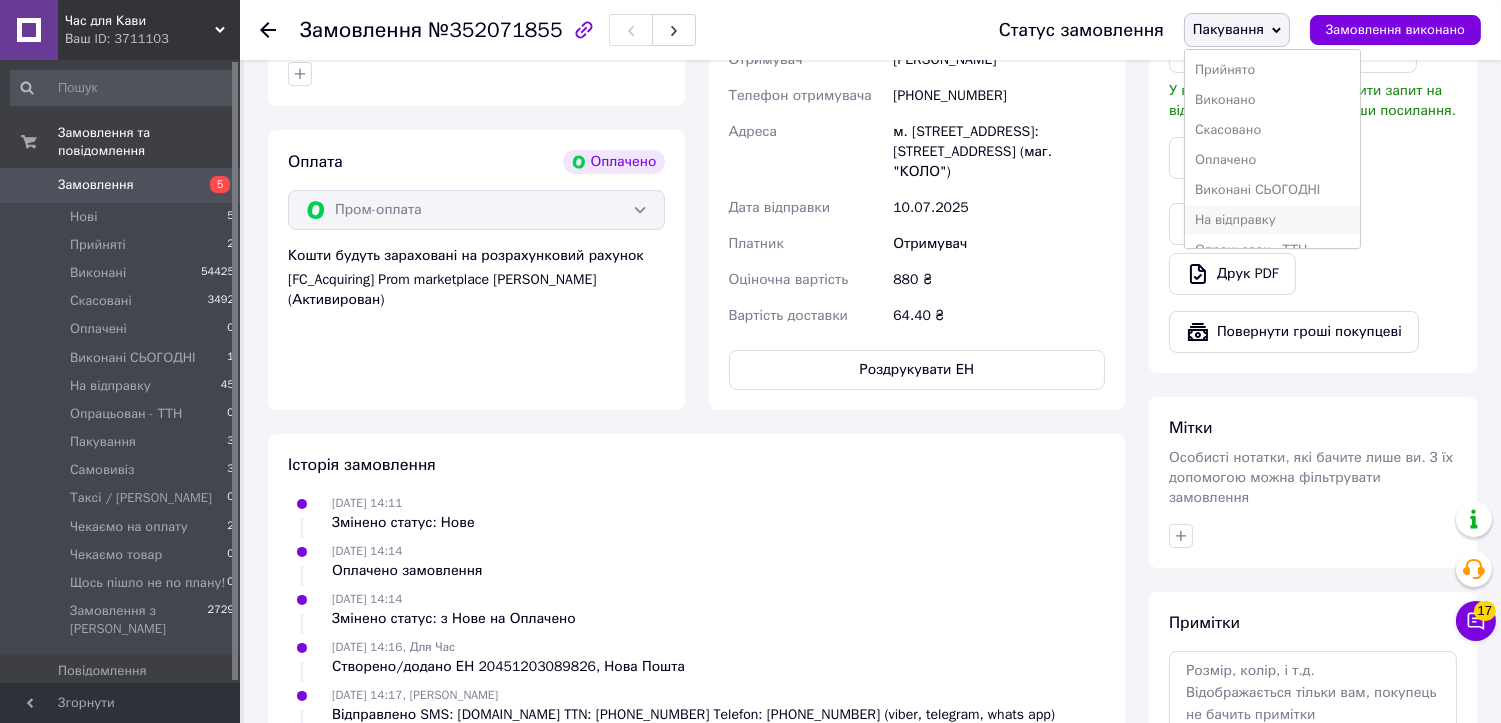 click on "На відправку" at bounding box center [1273, 220] 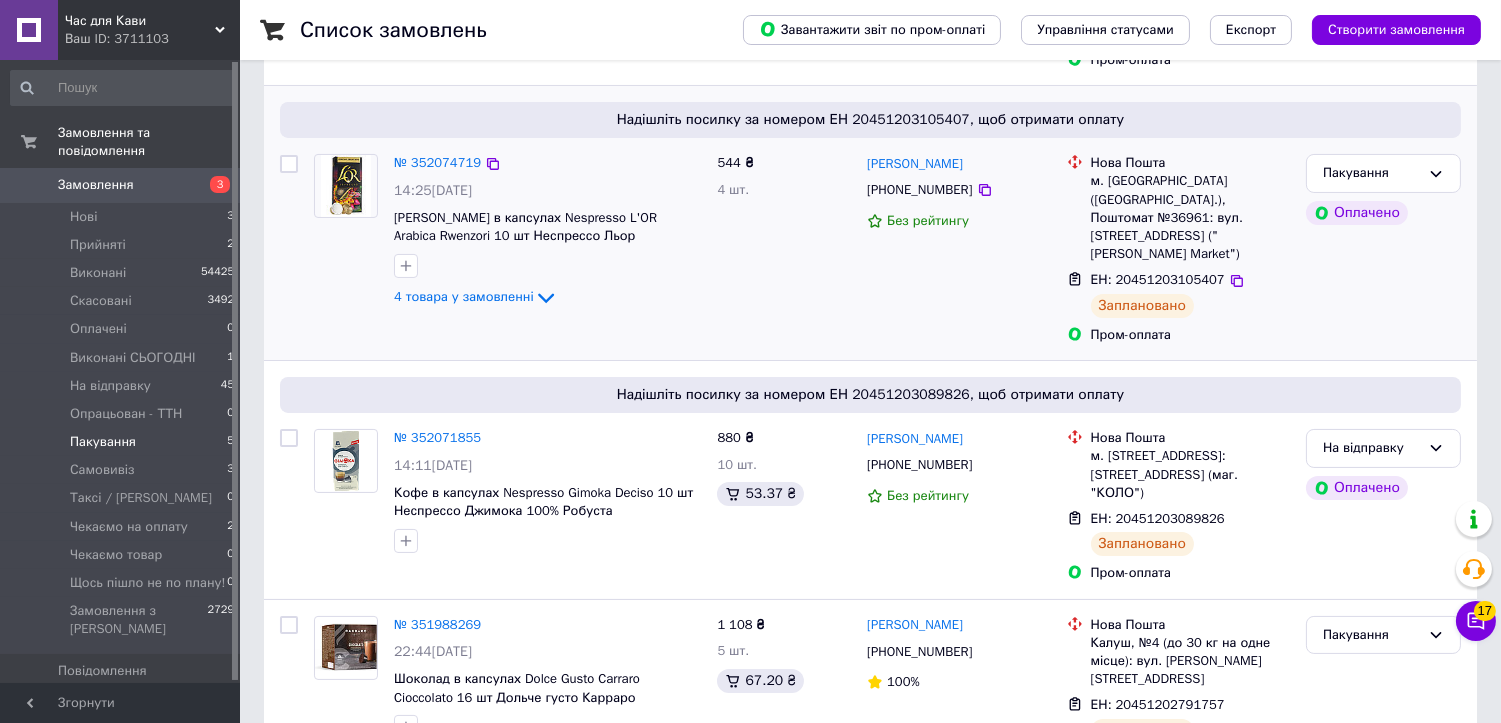 scroll, scrollTop: 555, scrollLeft: 0, axis: vertical 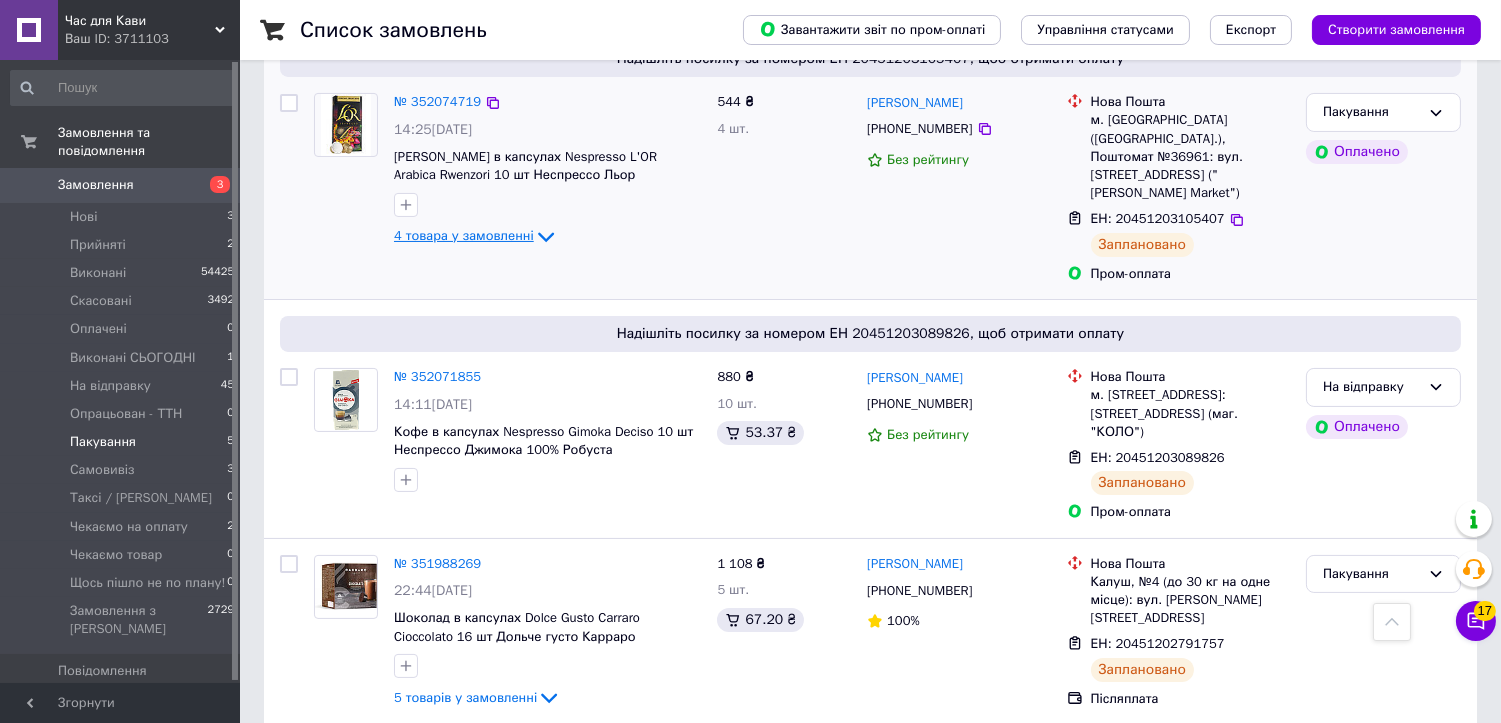 click 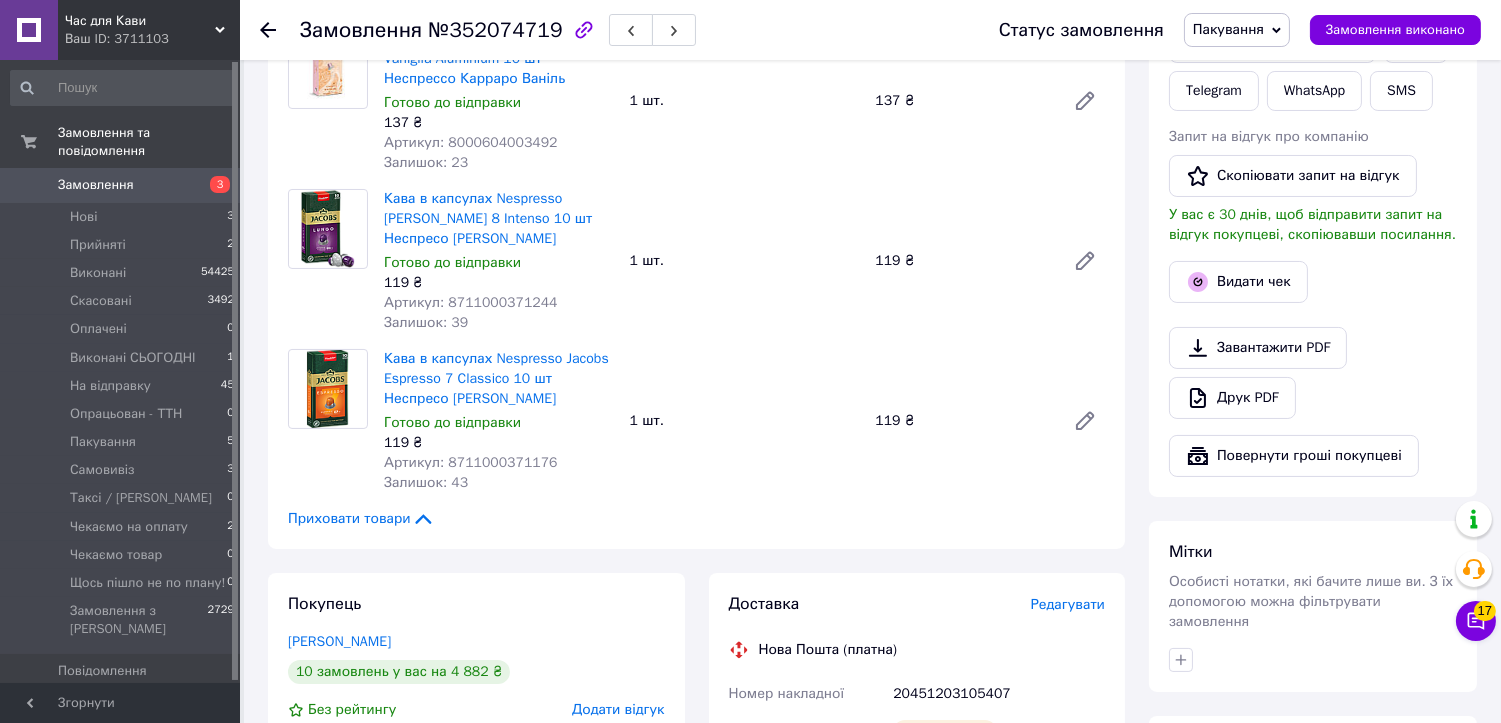scroll, scrollTop: 444, scrollLeft: 0, axis: vertical 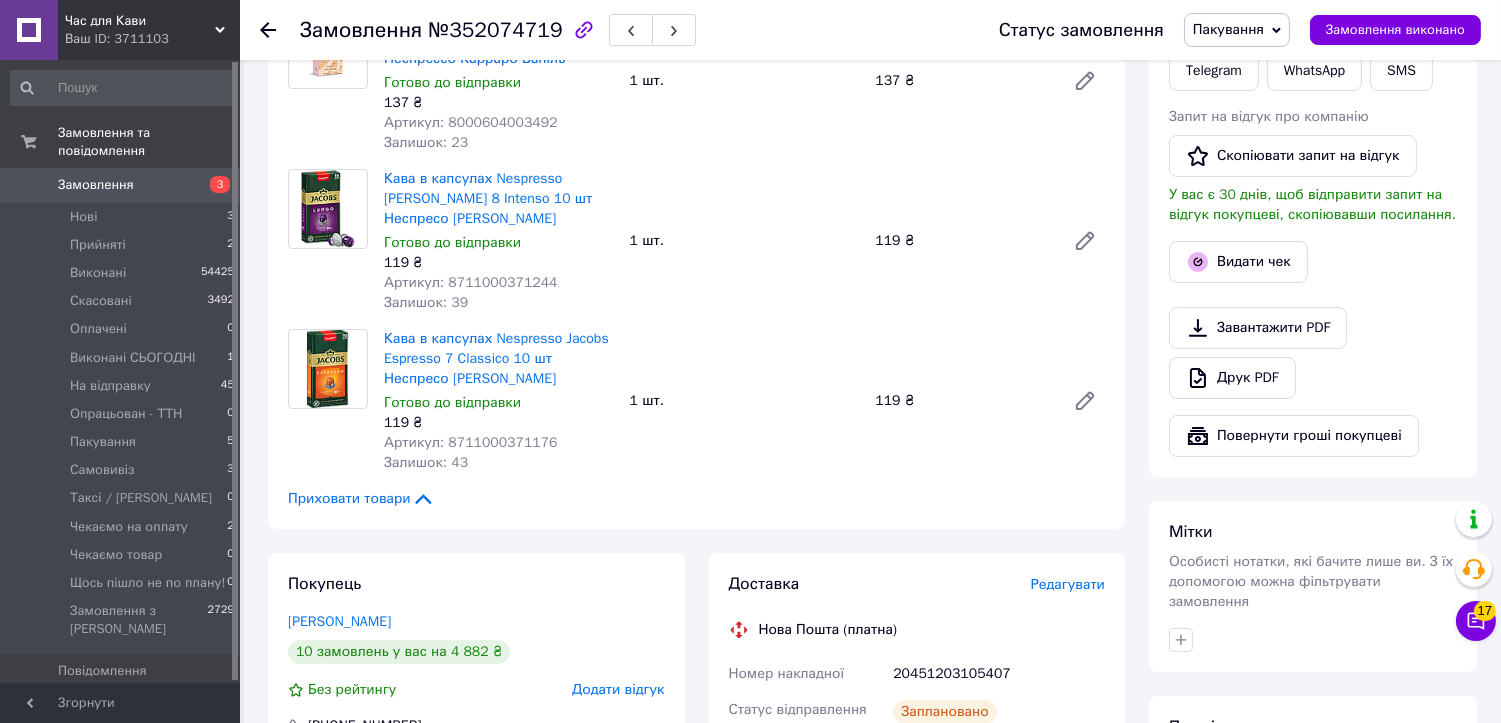 click on "№352074719" at bounding box center [495, 30] 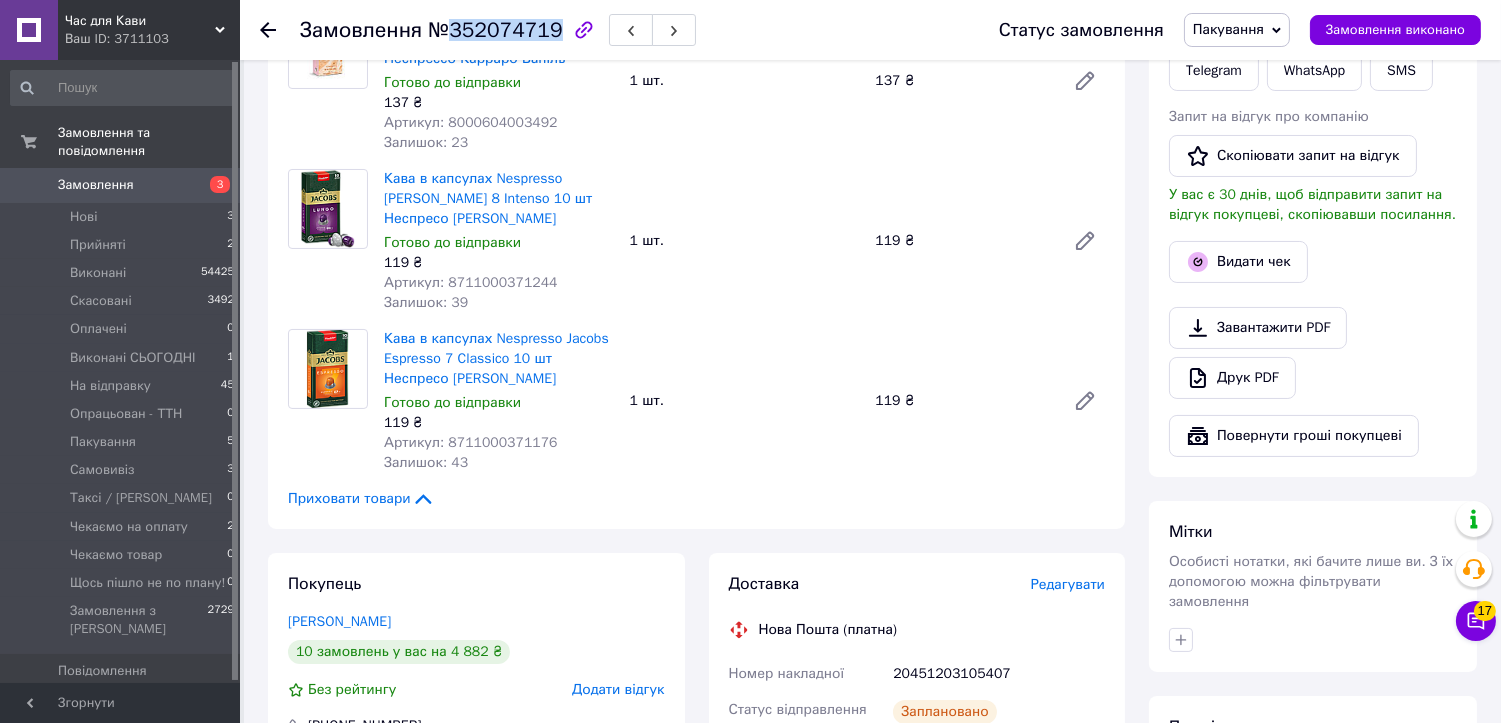 click on "№352074719" at bounding box center (495, 30) 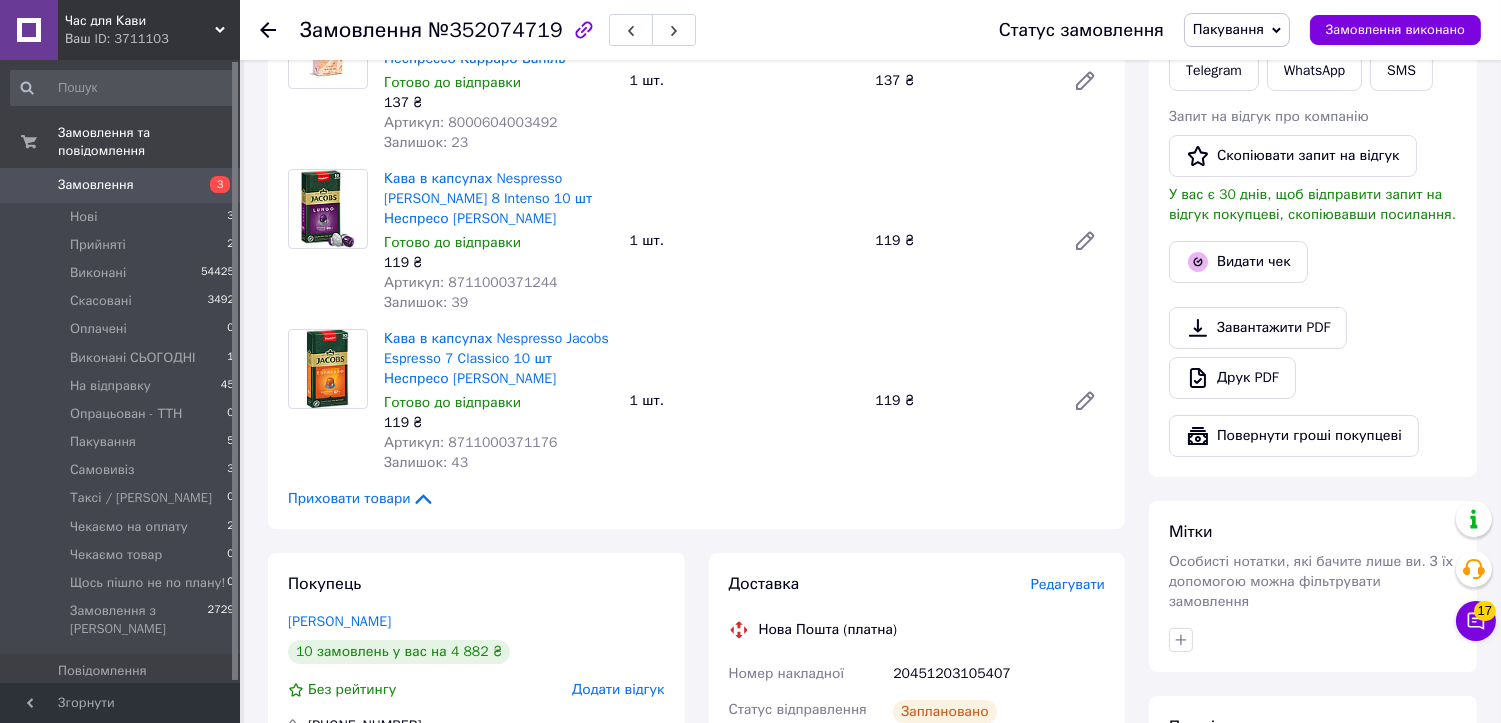 click on "Кава в капсулах Nespresso Jacobs Espresso 7 Classico 10 шт Неспресо Якобс Готово до відправки 119 ₴ Артикул: 8711000371176 Залишок: 43" at bounding box center [499, 401] 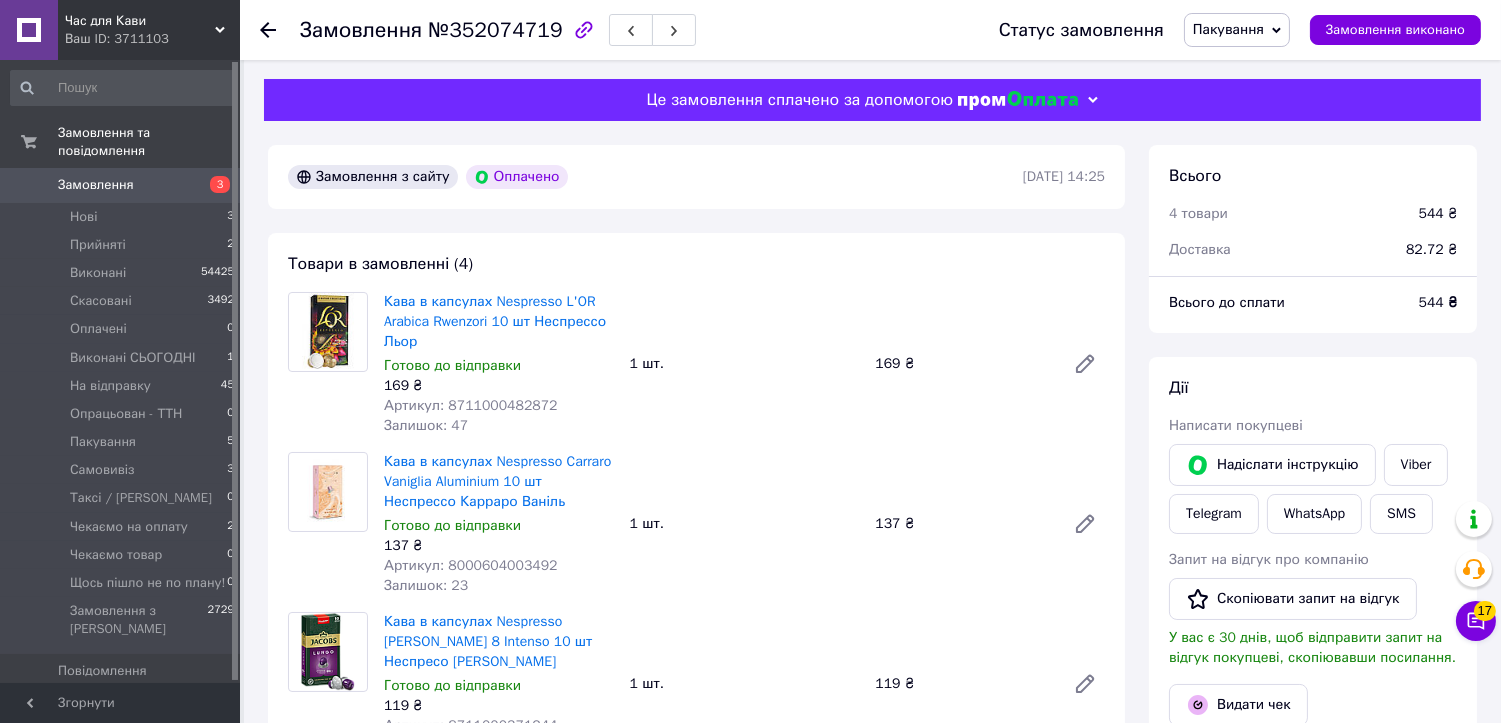 scroll, scrollTop: 0, scrollLeft: 0, axis: both 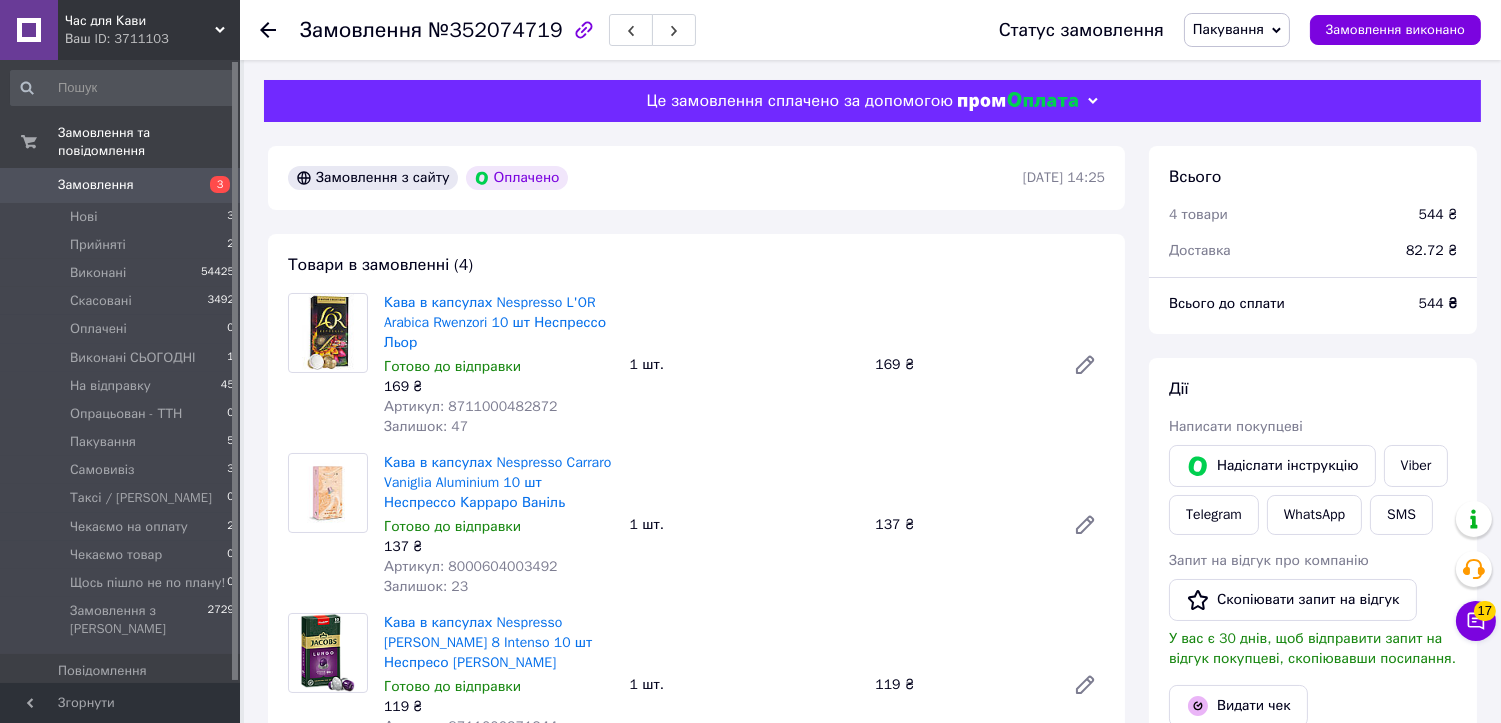 click on "Товари в замовленні (4) Кава в капсулах Nespresso L'OR Arabica Rwenzori 10 шт Неспрессо Льор Готово до відправки 169 ₴ Артикул: 8711000482872 Залишок: 47 1 шт. 169 ₴ Кава в капсулах Nespresso Carraro Vaniglia Aluminium 10 шт Неспрессо Карраро Ваніль Готово до відправки 137 ₴ Артикул: 8000604003492 Залишок: 23 1 шт. 137 ₴ Кава в капсулах Nespresso Jacobs Lungo 8 Intenso 10 шт Неспресо Якобс Готово до відправки 119 ₴ Артикул: 8711000371244 Залишок: 39 1 шт. 119 ₴ Кава в капсулах Nespresso Jacobs Espresso 7 Classico 10 шт Неспресо Якобс Готово до відправки 119 ₴ Артикул: 8711000371176 Залишок: 43 1 шт. 119 ₴ Приховати товари" at bounding box center [696, 603] 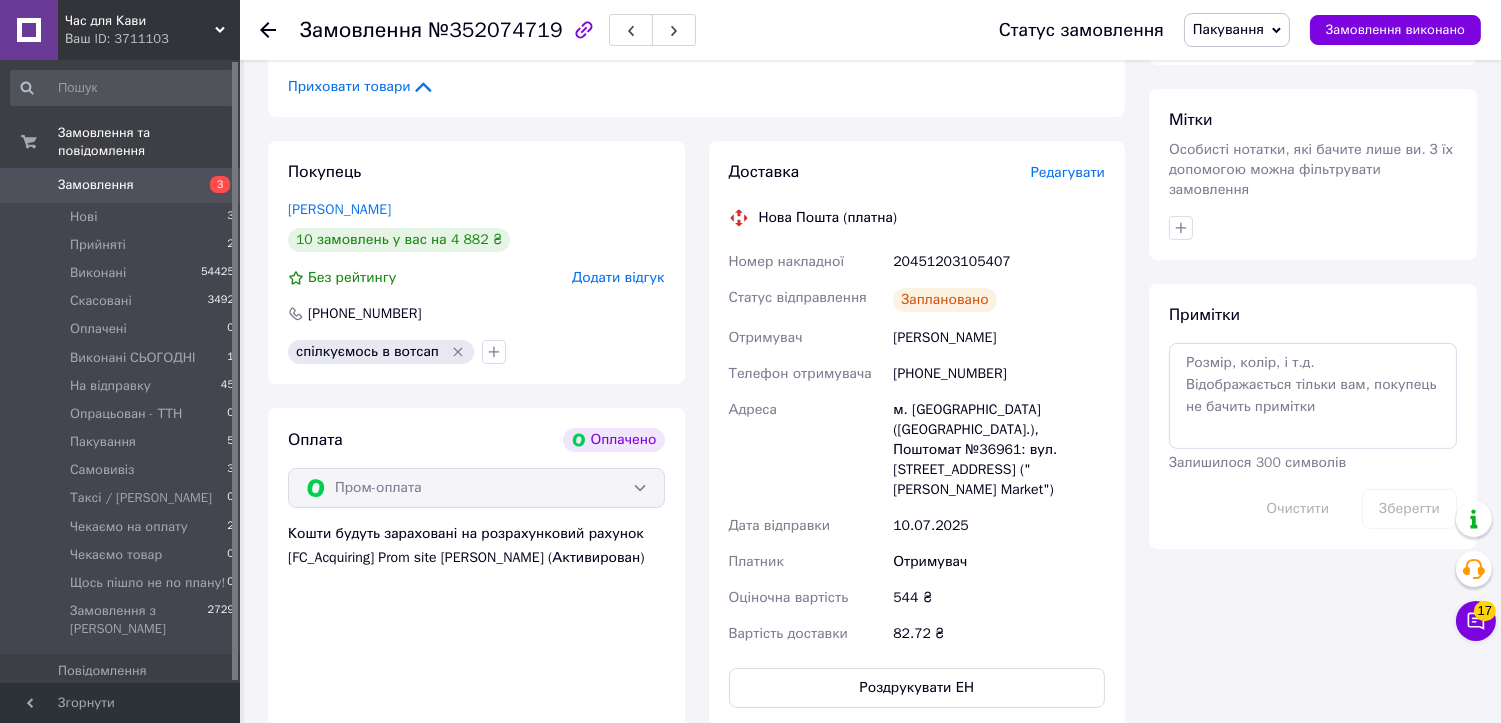 scroll, scrollTop: 888, scrollLeft: 0, axis: vertical 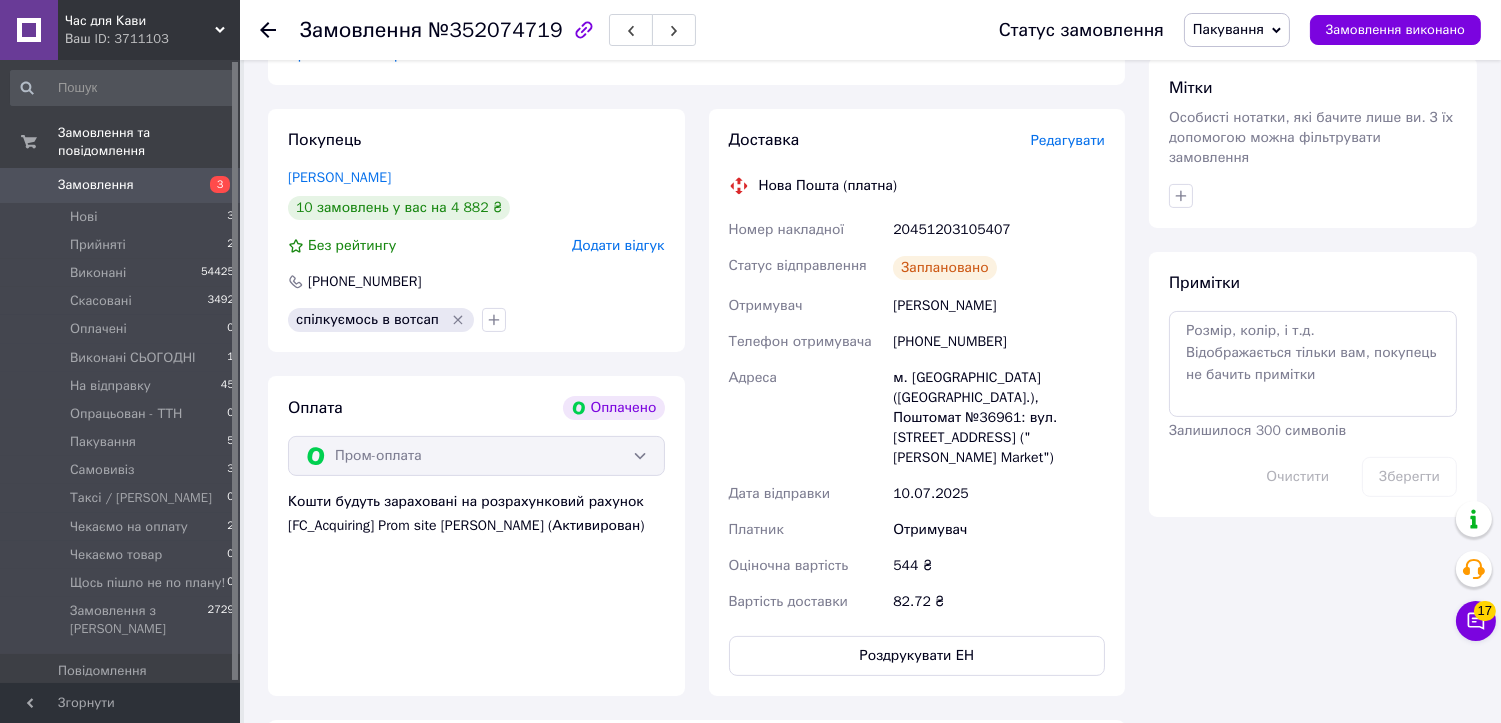 click on "20451203105407" at bounding box center [999, 230] 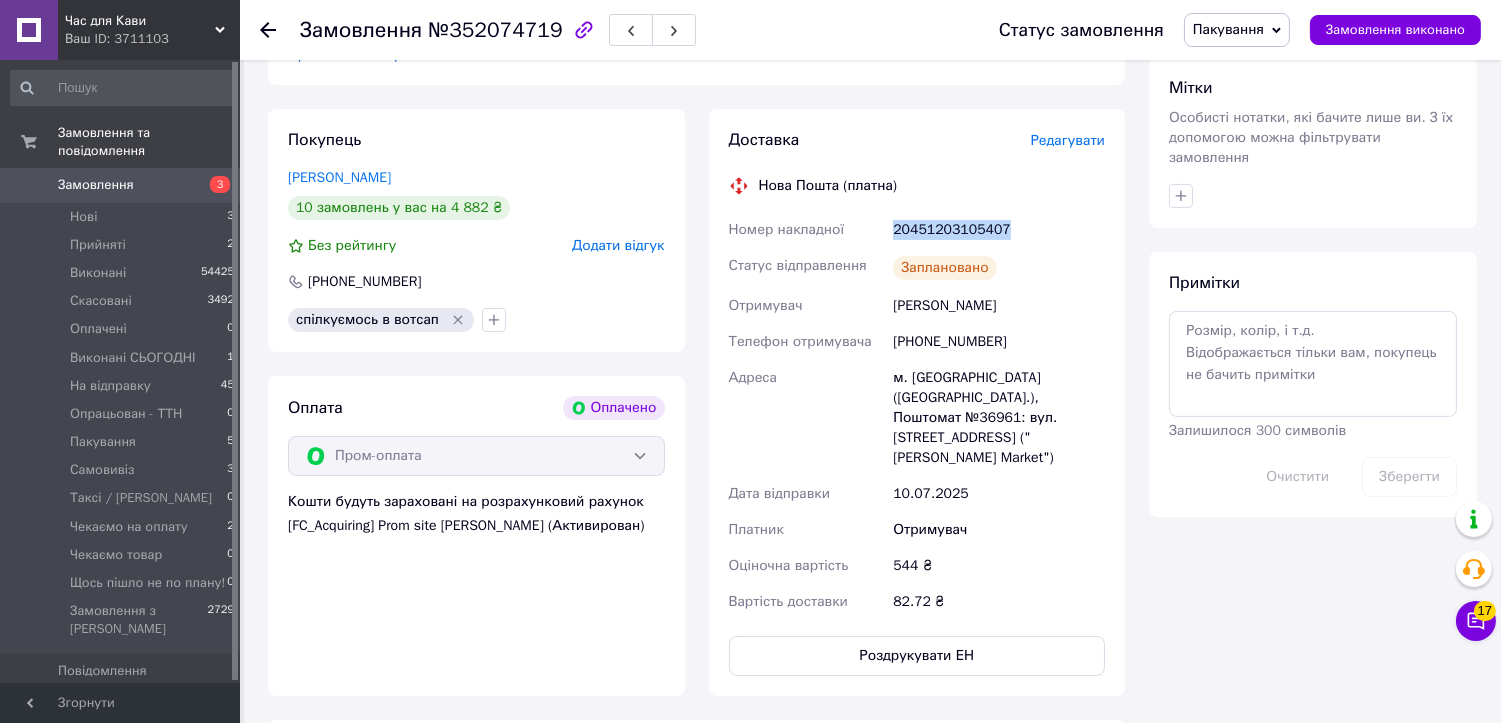 click on "20451203105407" at bounding box center (999, 230) 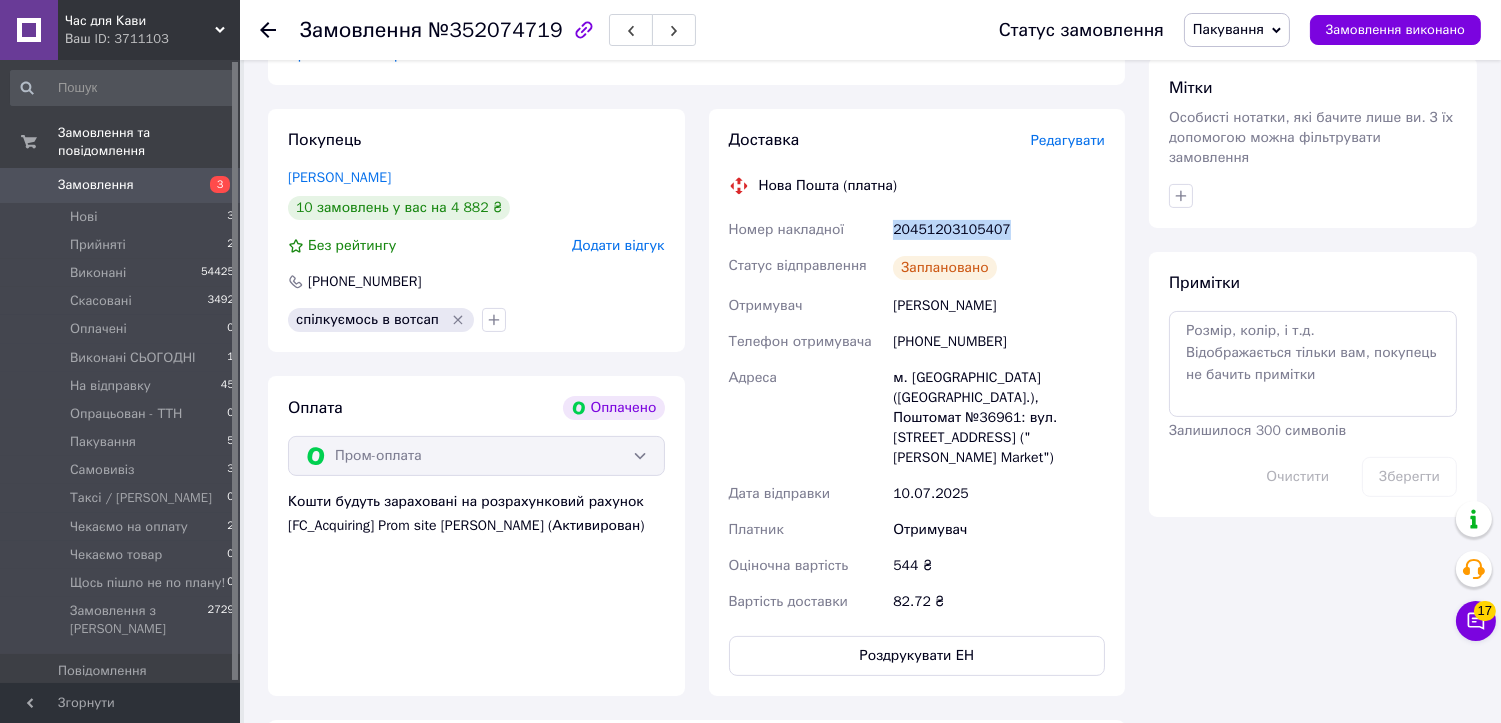 click on "Пакування" at bounding box center (1228, 29) 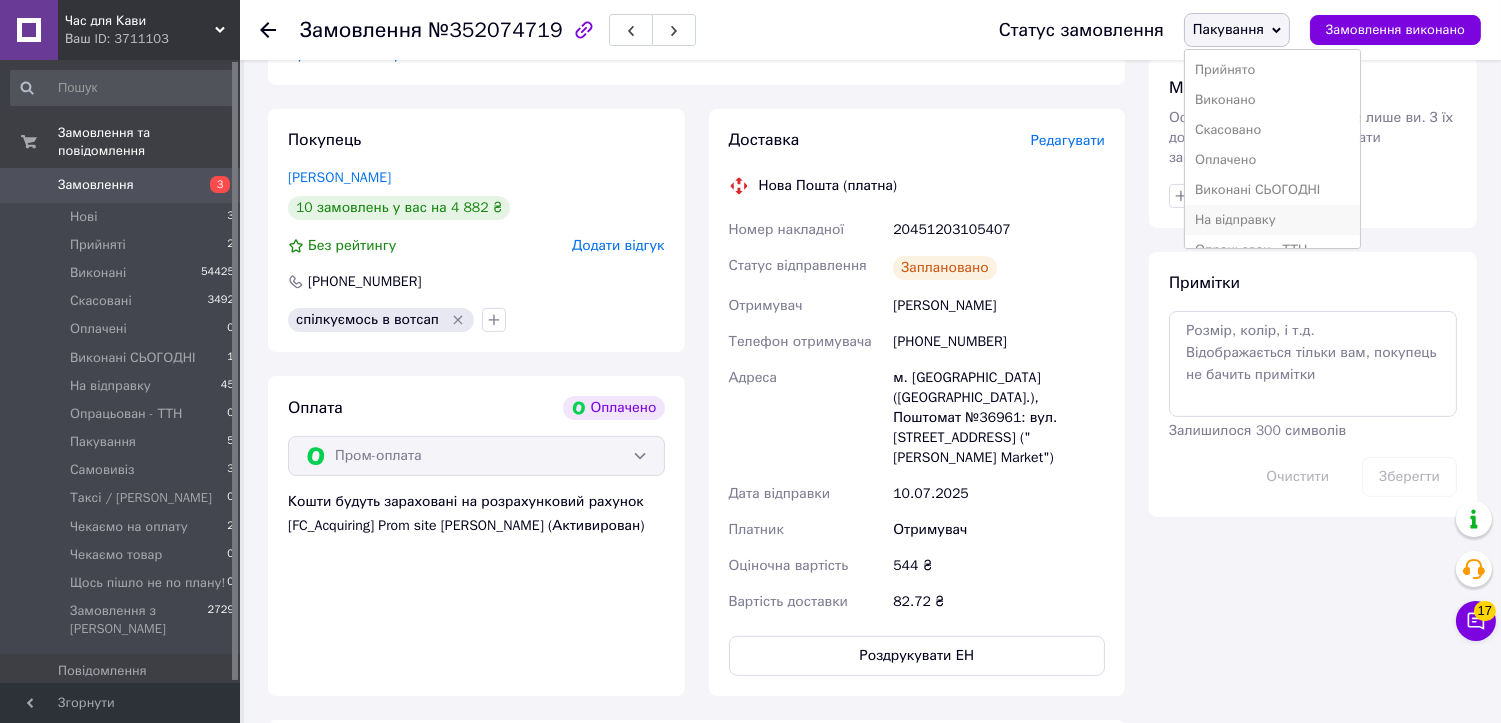 click on "На відправку" at bounding box center (1273, 220) 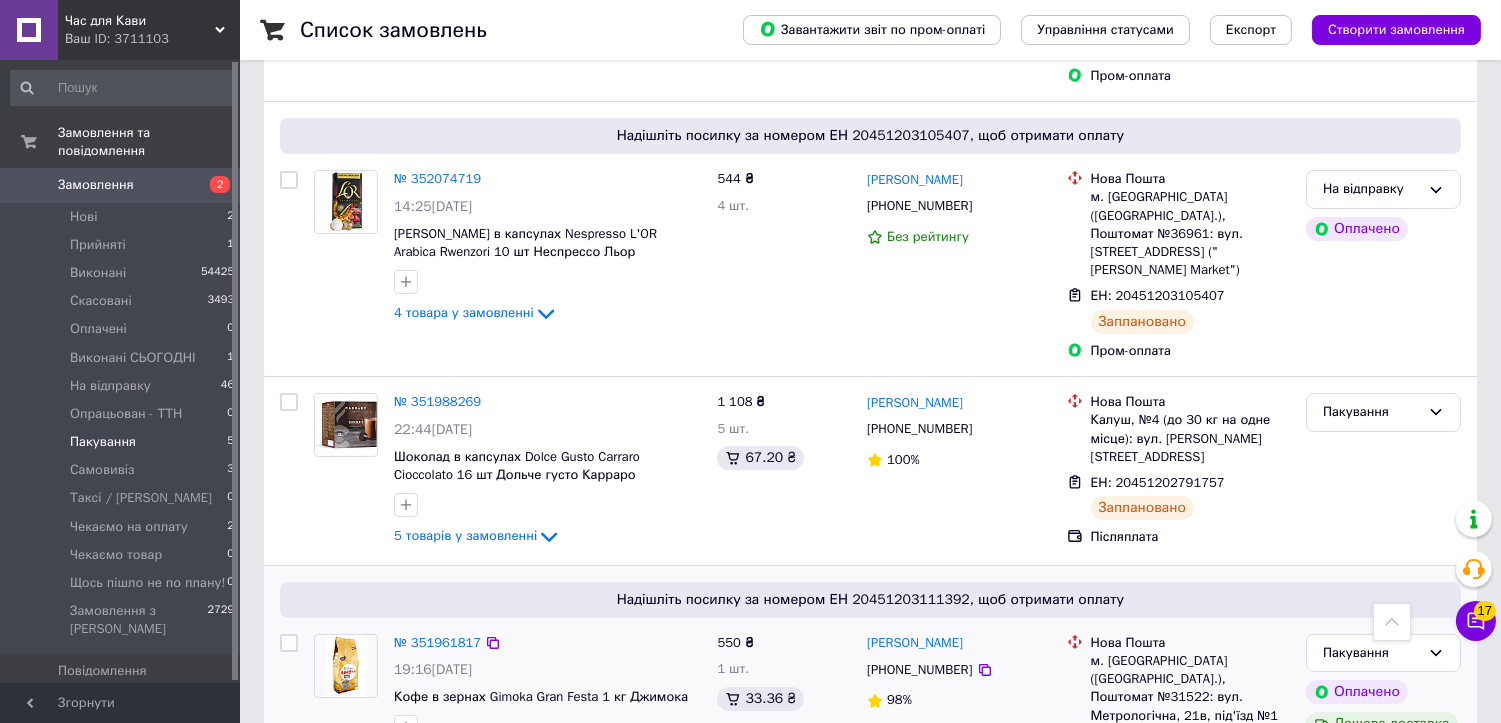 scroll, scrollTop: 505, scrollLeft: 0, axis: vertical 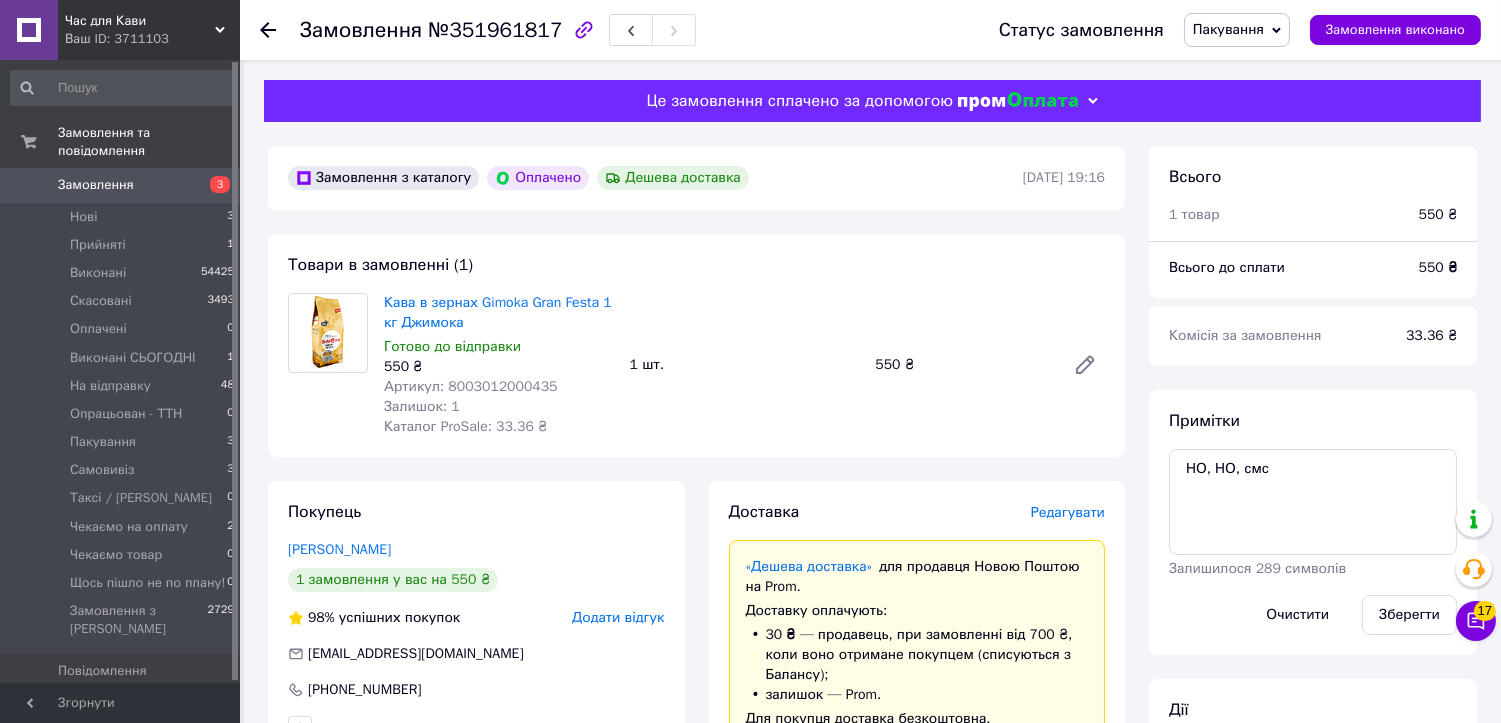 click on "№351961817" at bounding box center [495, 30] 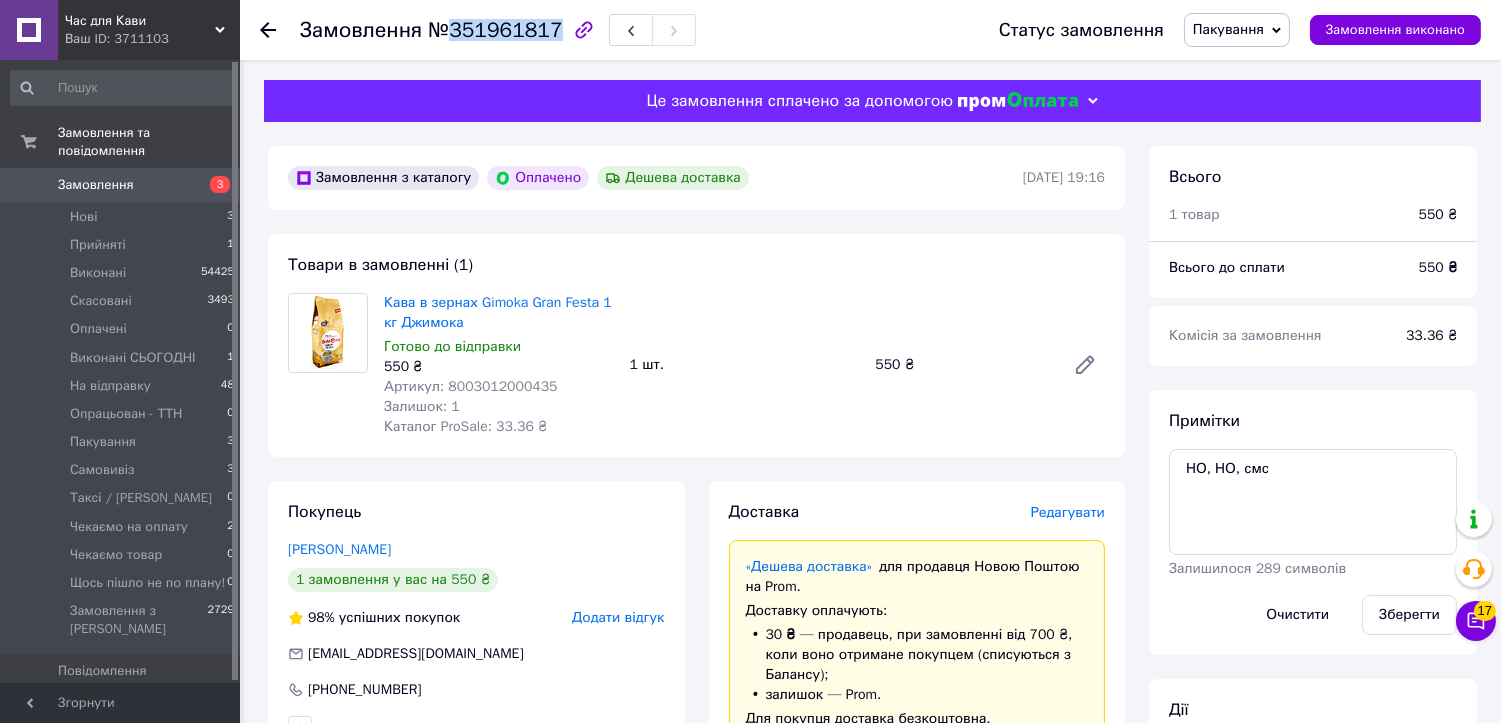click on "№351961817" at bounding box center (495, 30) 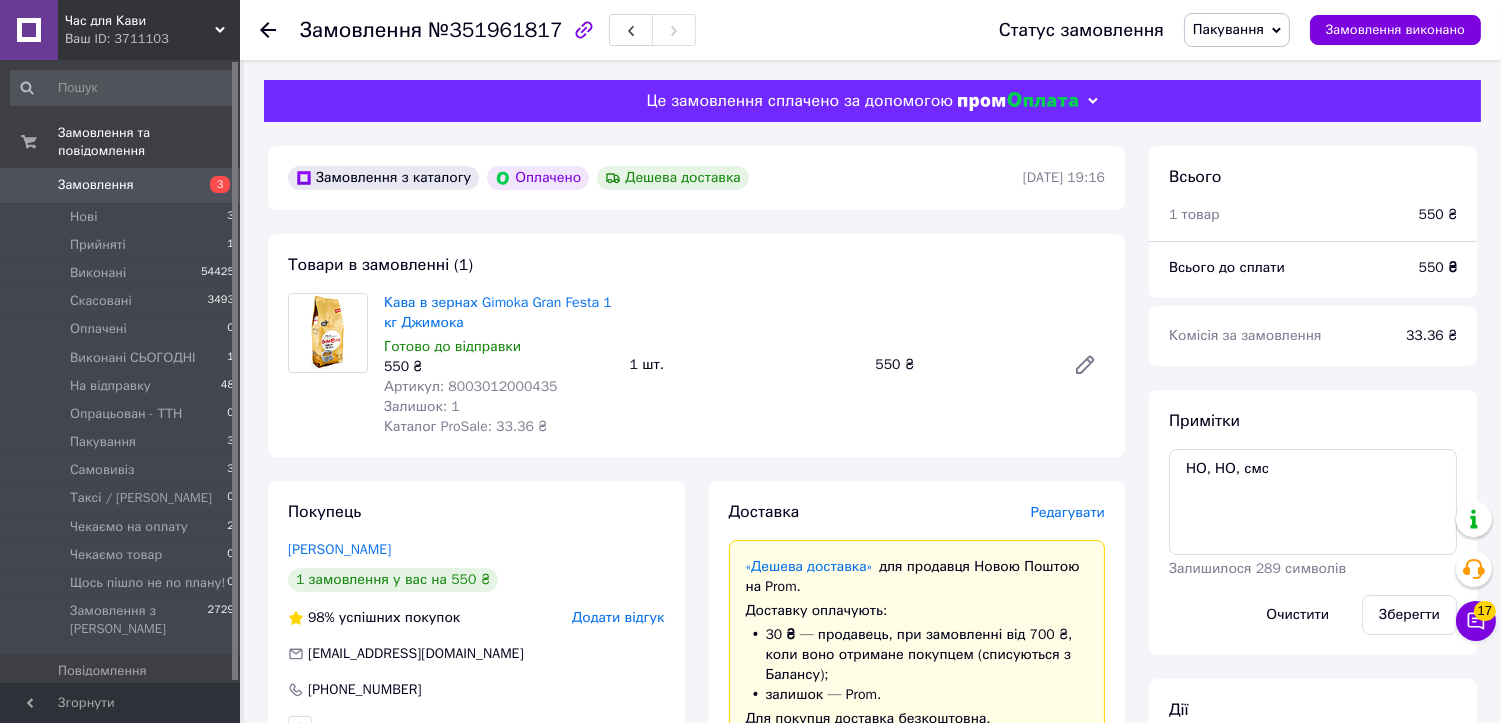 click on "Кава в зернах Gimoka Gran Festa 1 кг Джимока Готово до відправки 550 ₴ Артикул: 8003012000435 Залишок: 1 Каталог ProSale: 33.36 ₴  1 шт. 550 ₴" at bounding box center (744, 365) 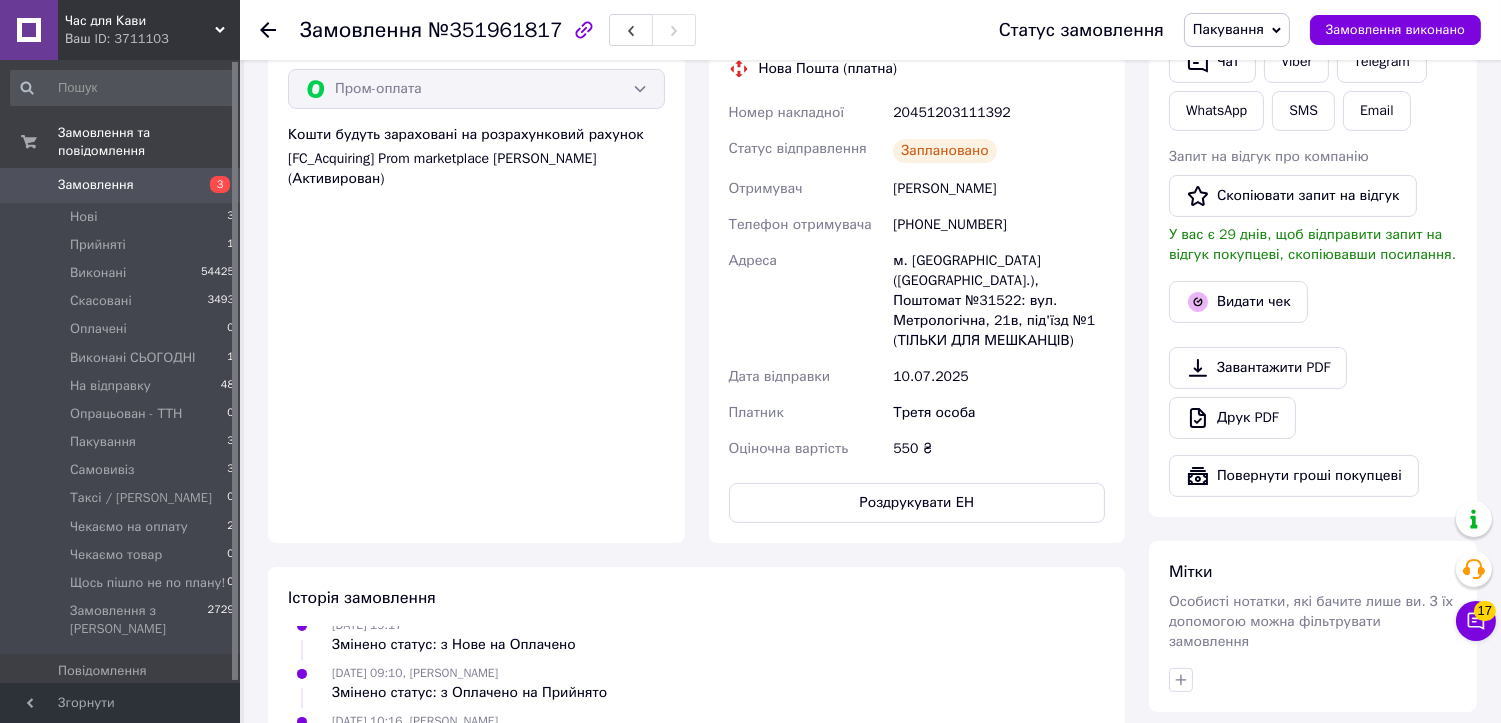 scroll, scrollTop: 777, scrollLeft: 0, axis: vertical 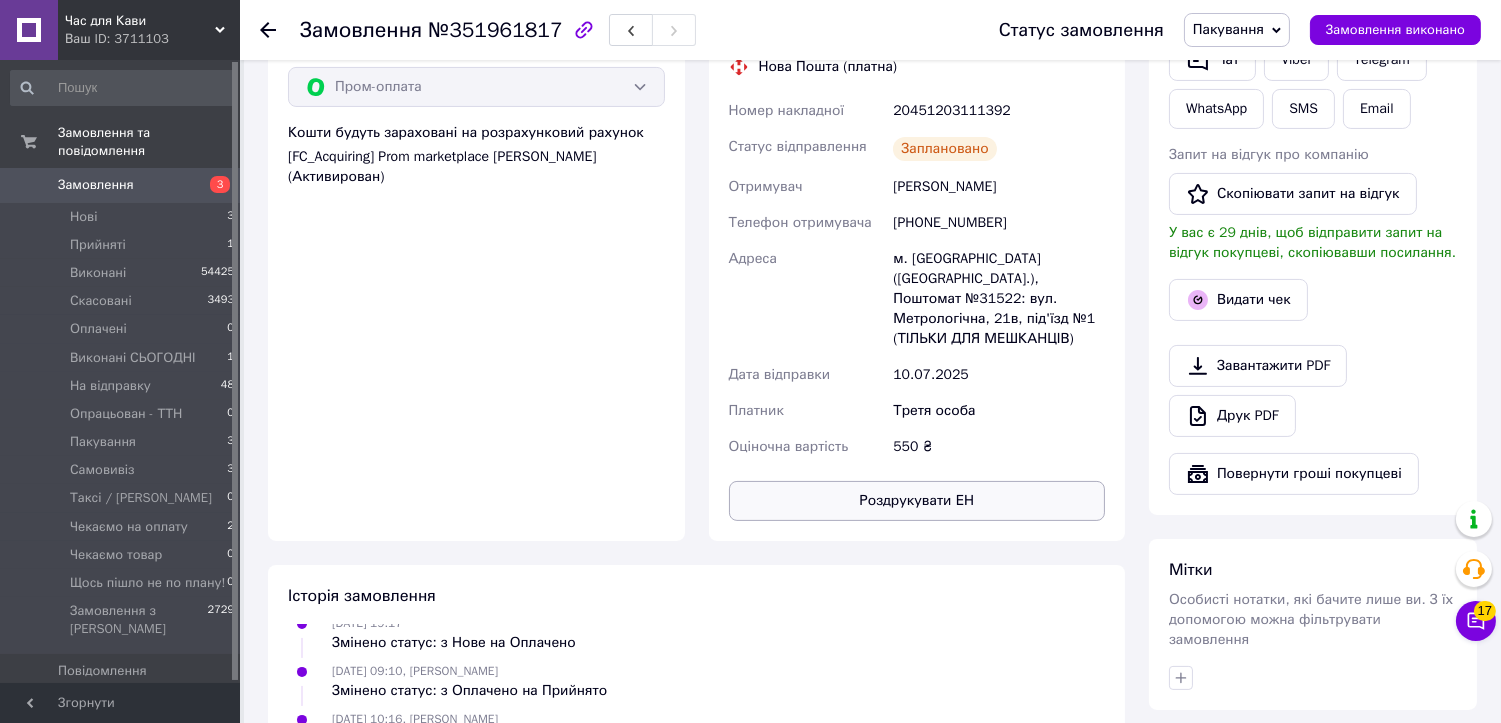 click on "Роздрукувати ЕН" at bounding box center [917, 501] 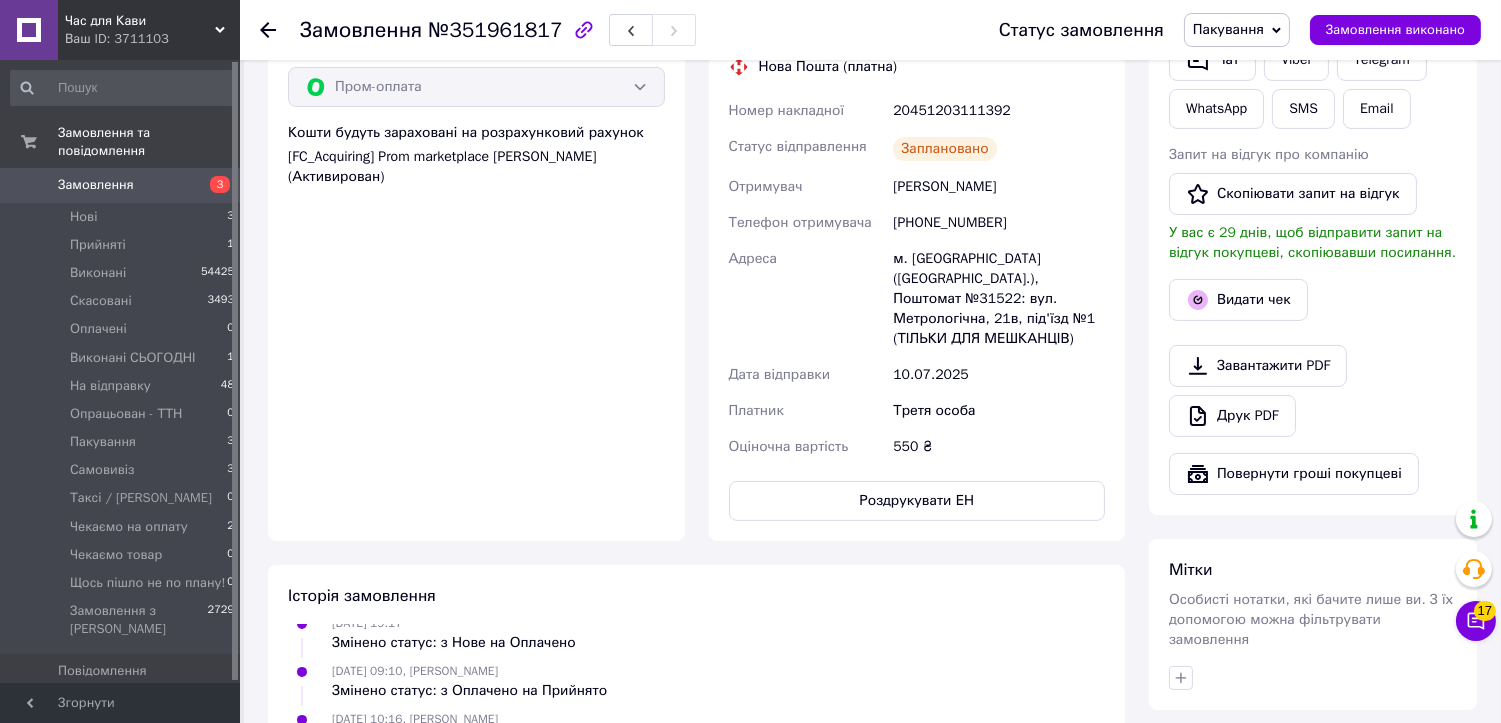 click on "Пакування" at bounding box center (1228, 29) 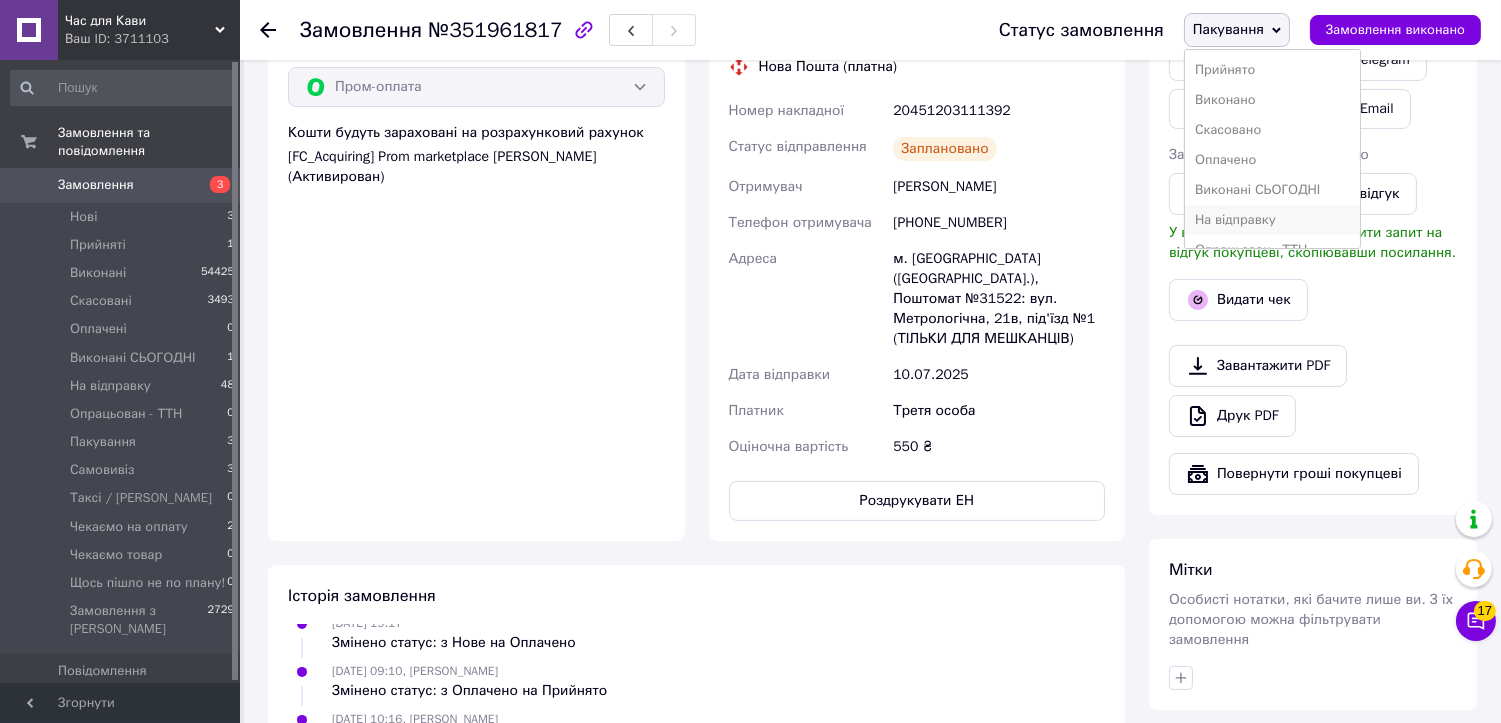 click on "На відправку" at bounding box center (1273, 220) 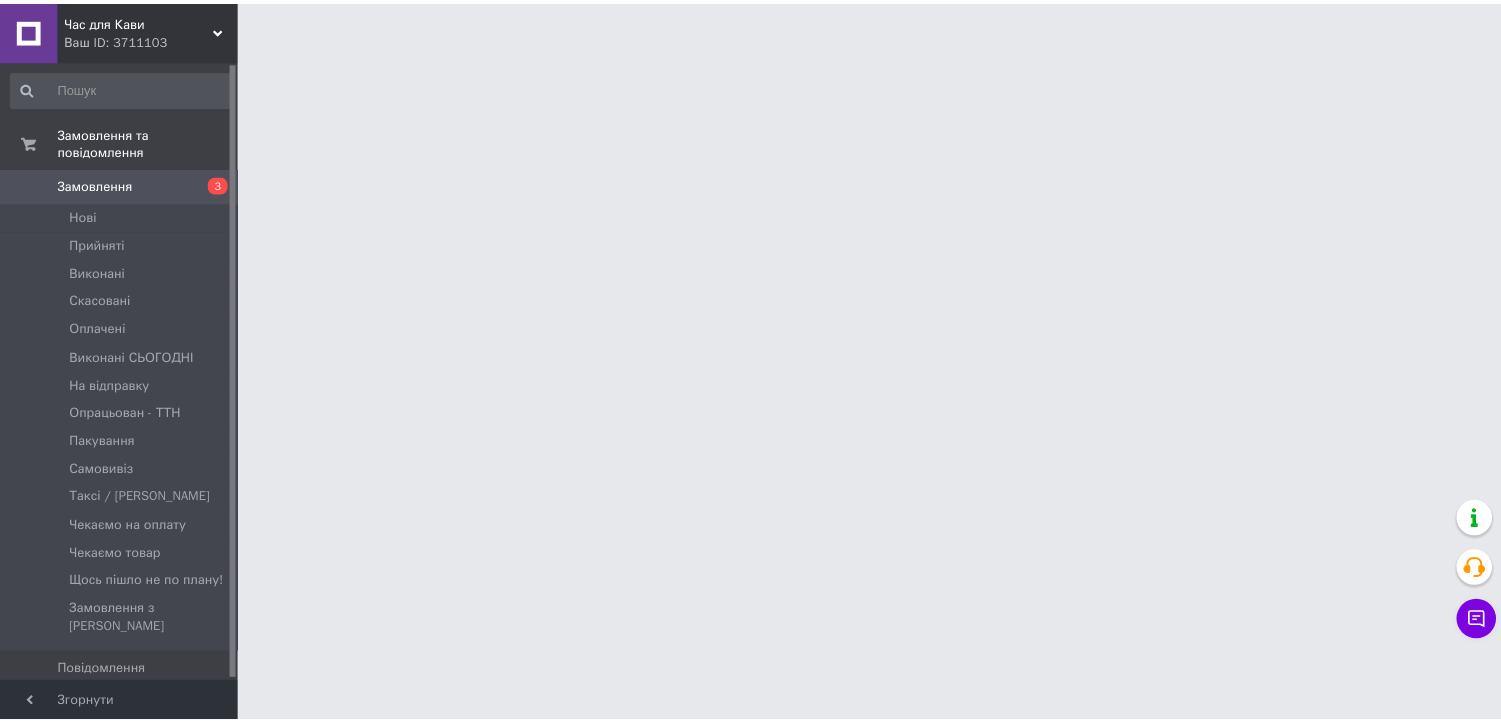 scroll, scrollTop: 0, scrollLeft: 0, axis: both 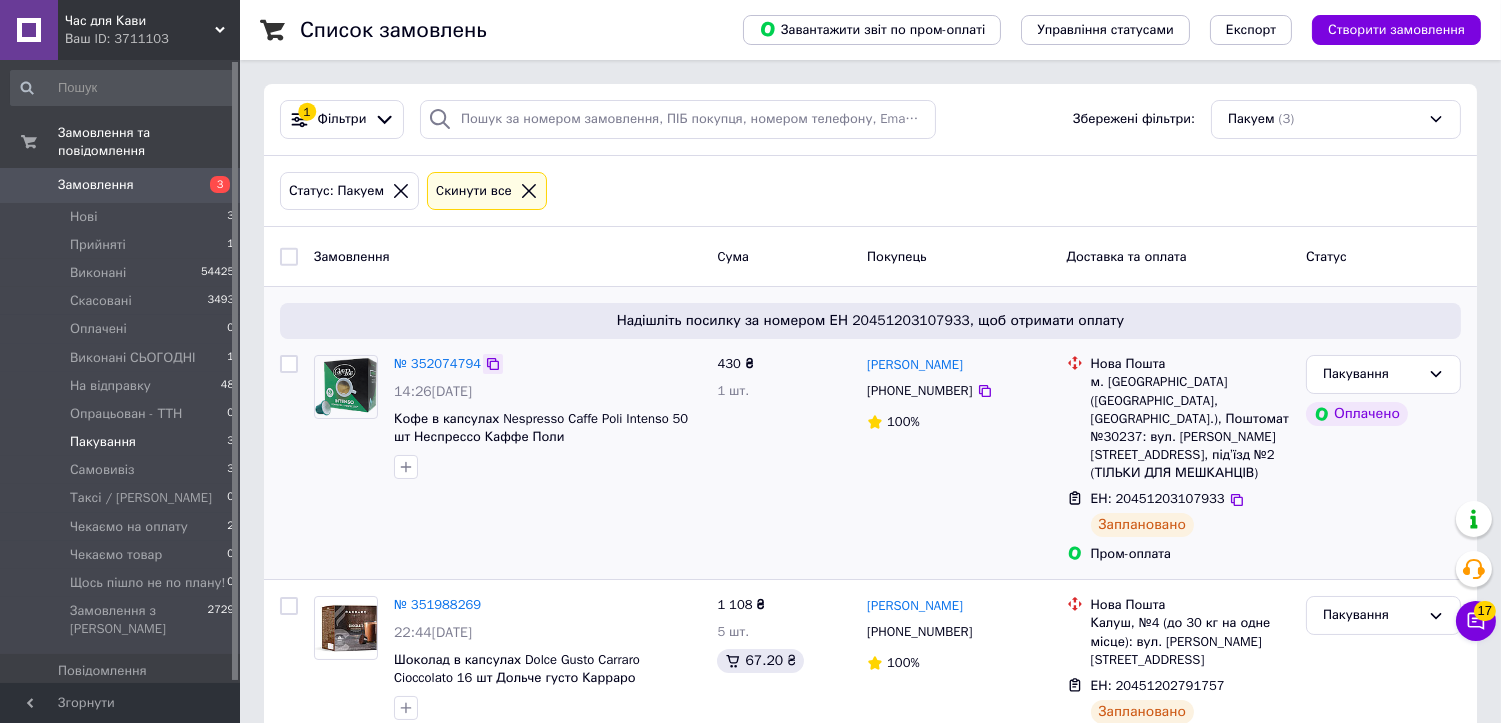 click 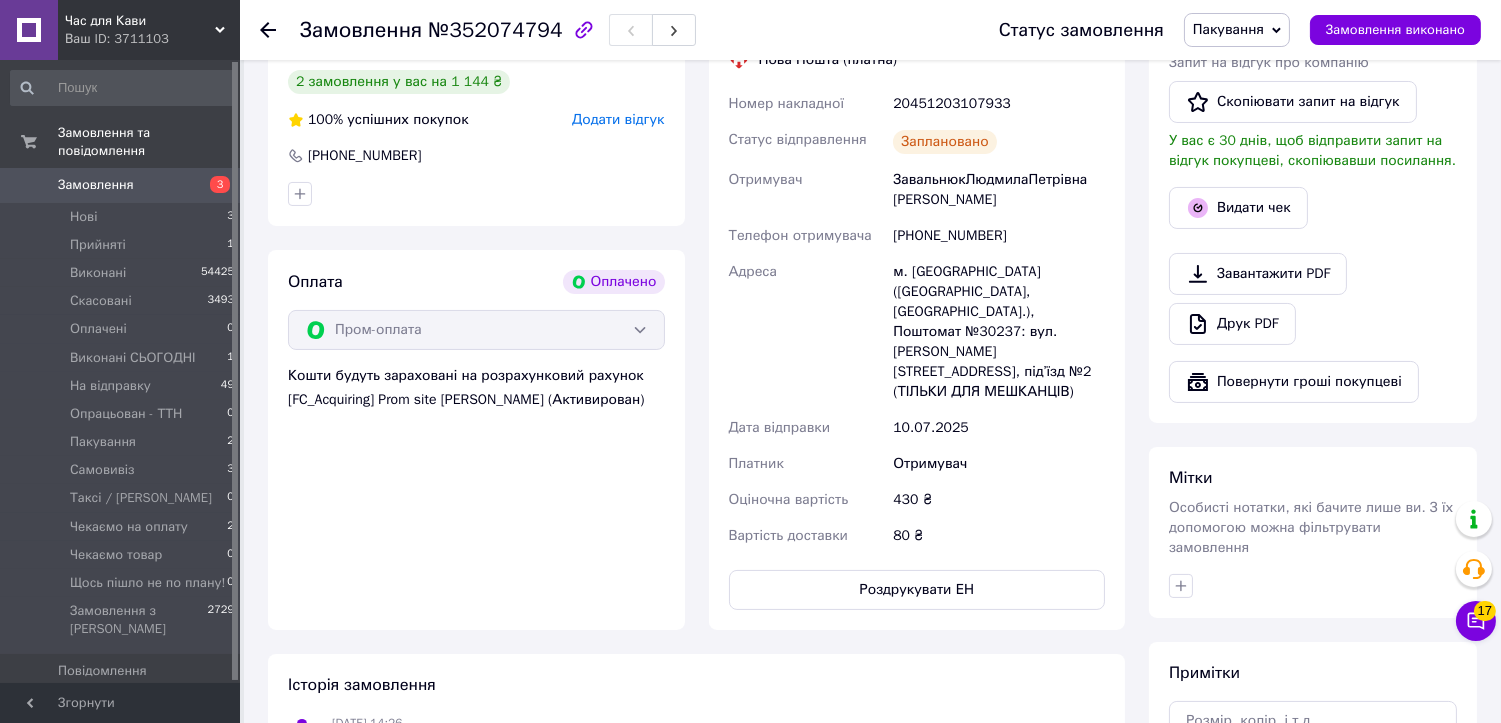 scroll, scrollTop: 555, scrollLeft: 0, axis: vertical 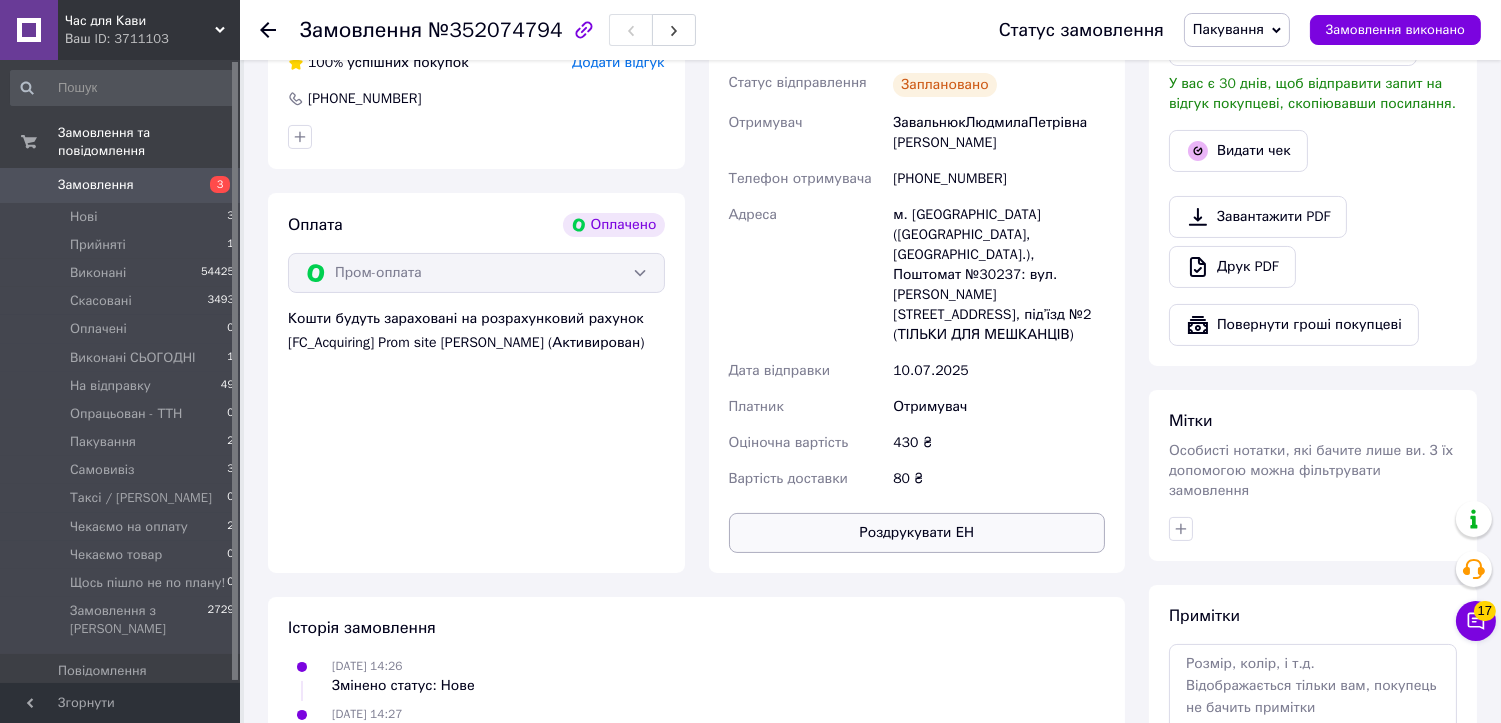 click on "Роздрукувати ЕН" at bounding box center [917, 533] 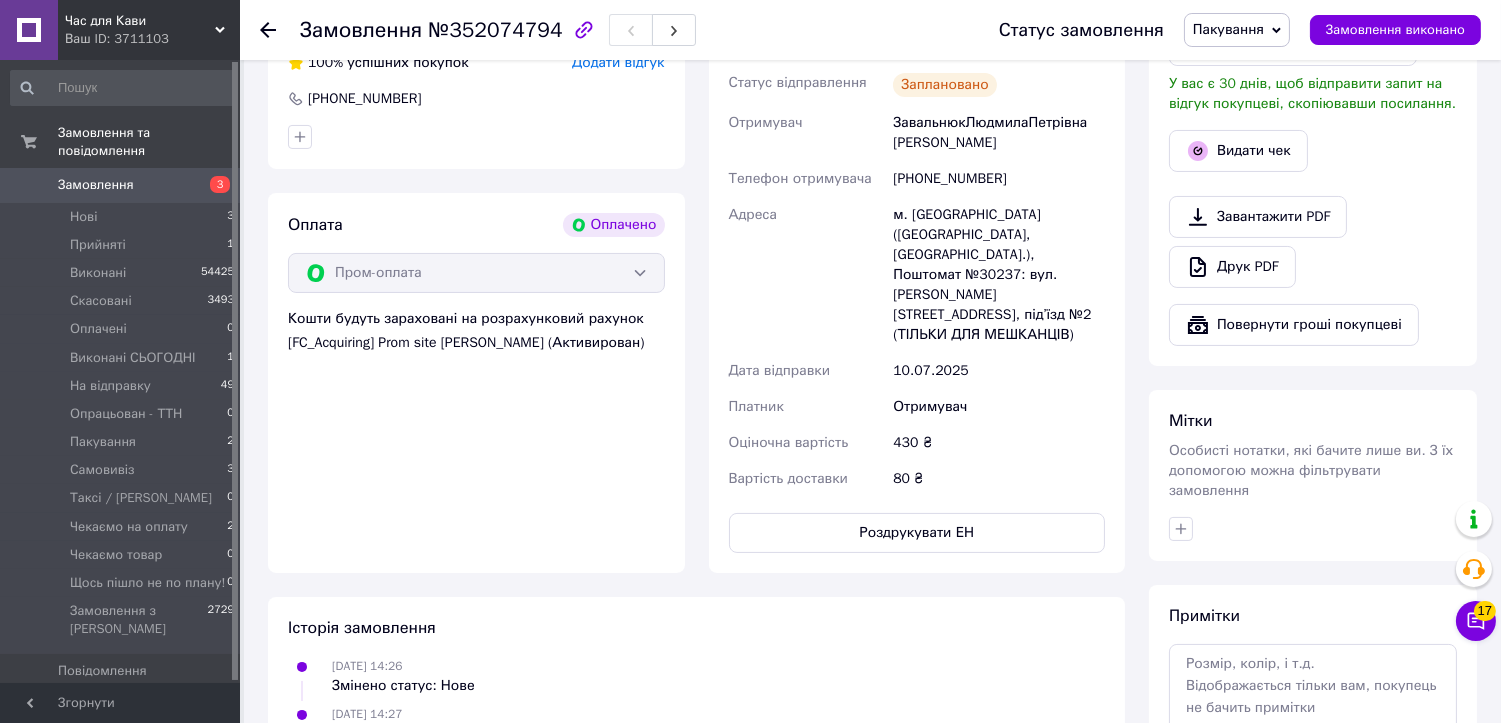 click on "Пакування" at bounding box center [1228, 29] 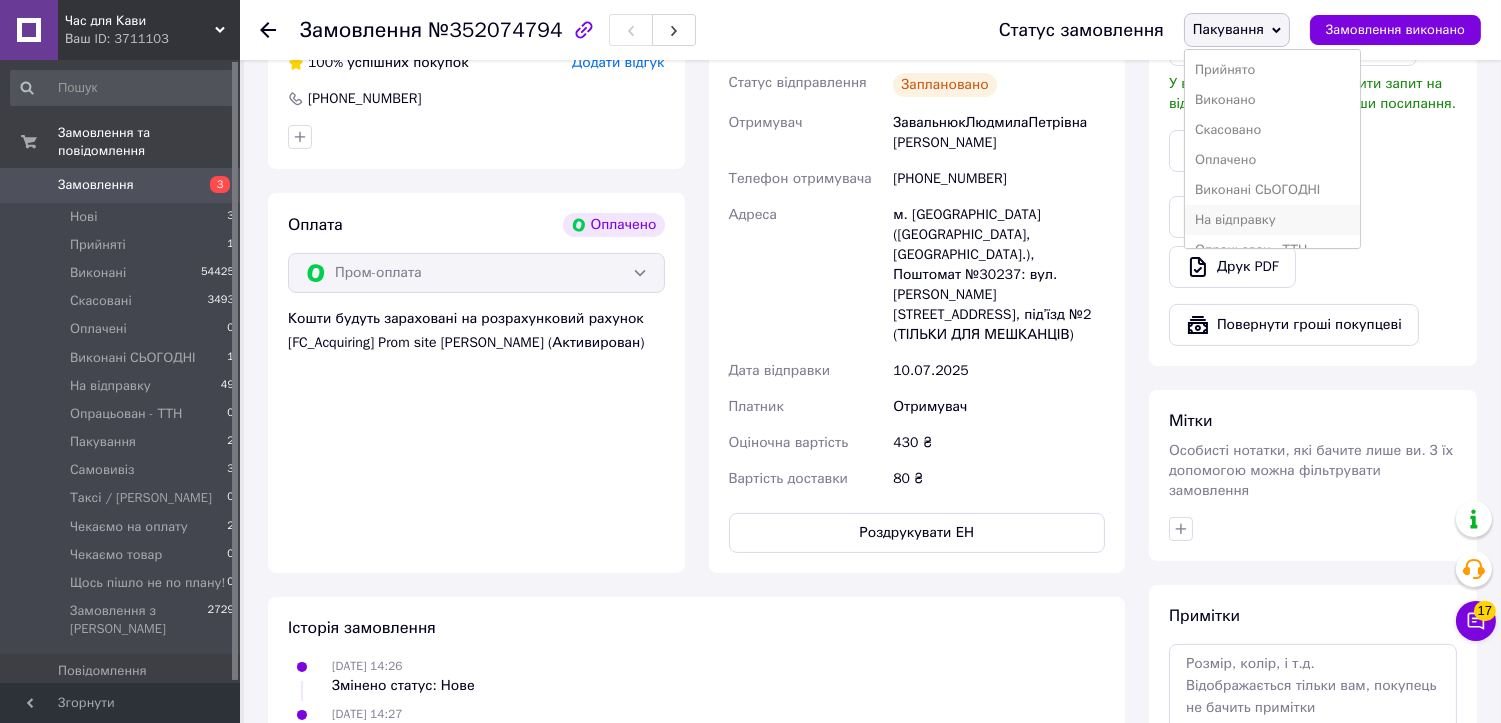 click on "На відправку" at bounding box center [1273, 220] 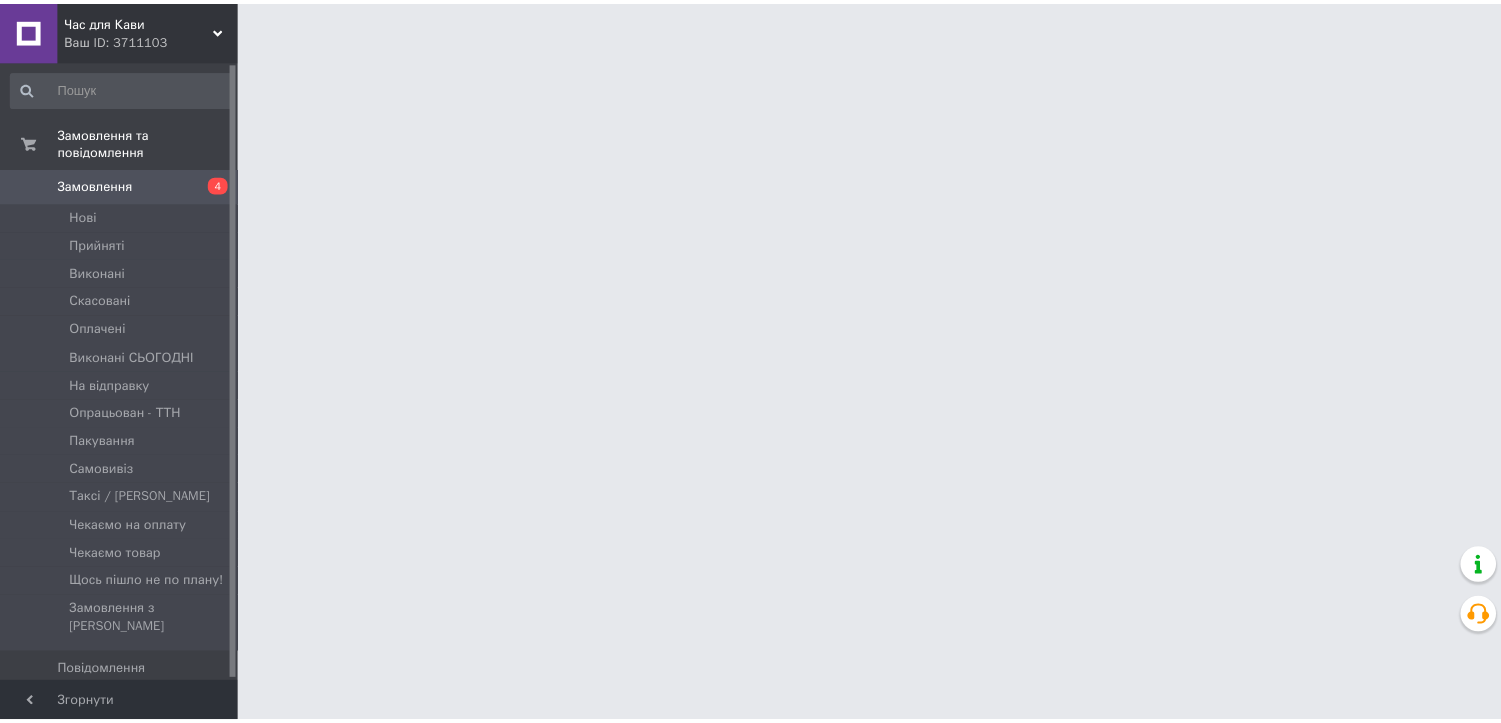 scroll, scrollTop: 0, scrollLeft: 0, axis: both 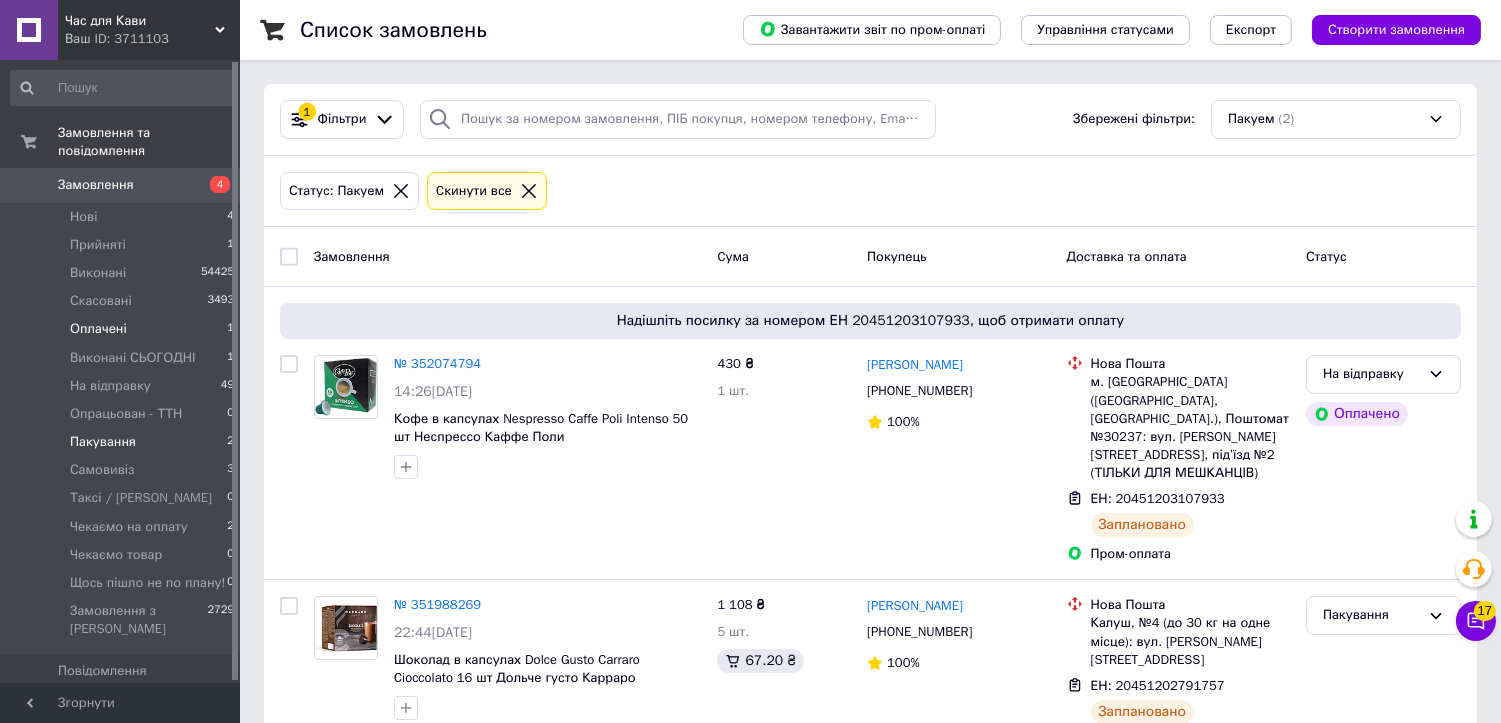click on "Оплачені 1" at bounding box center [123, 329] 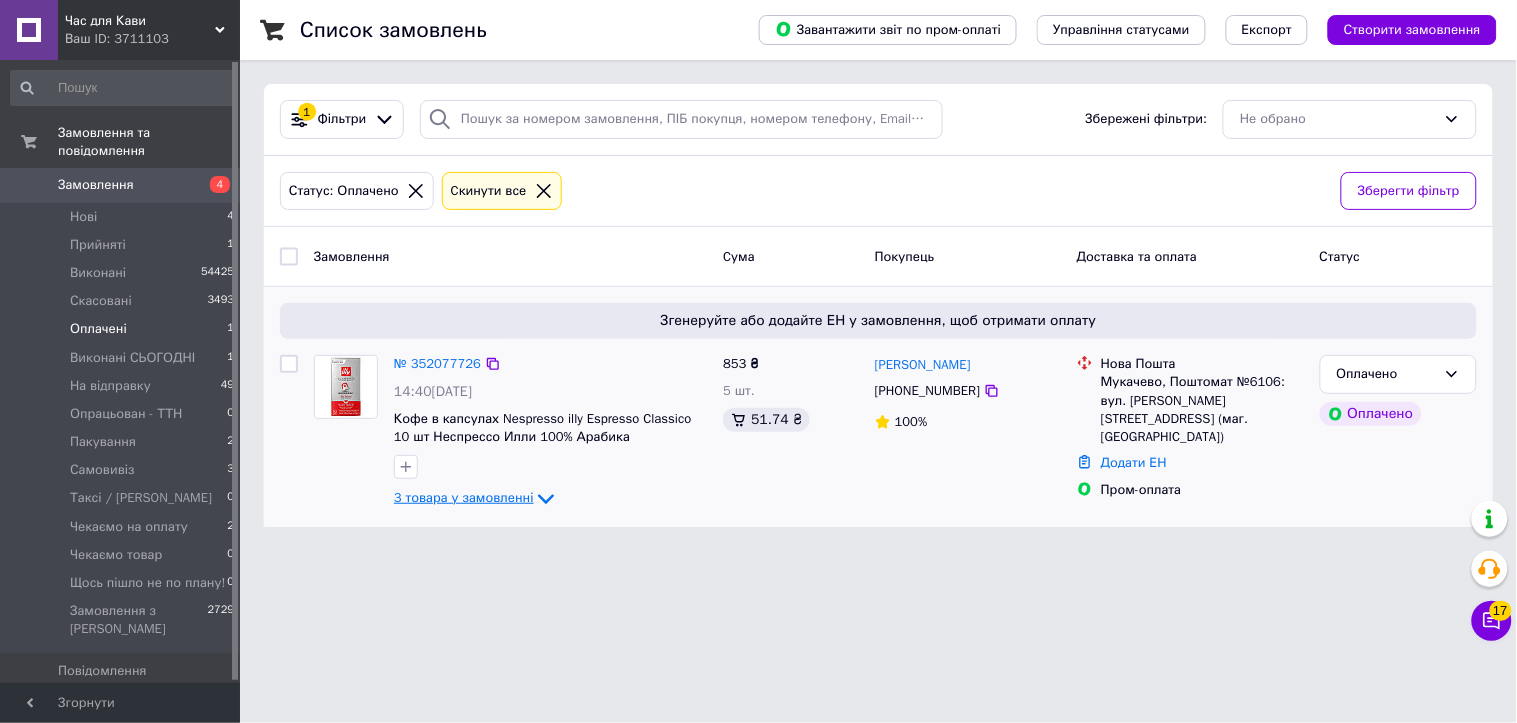 click 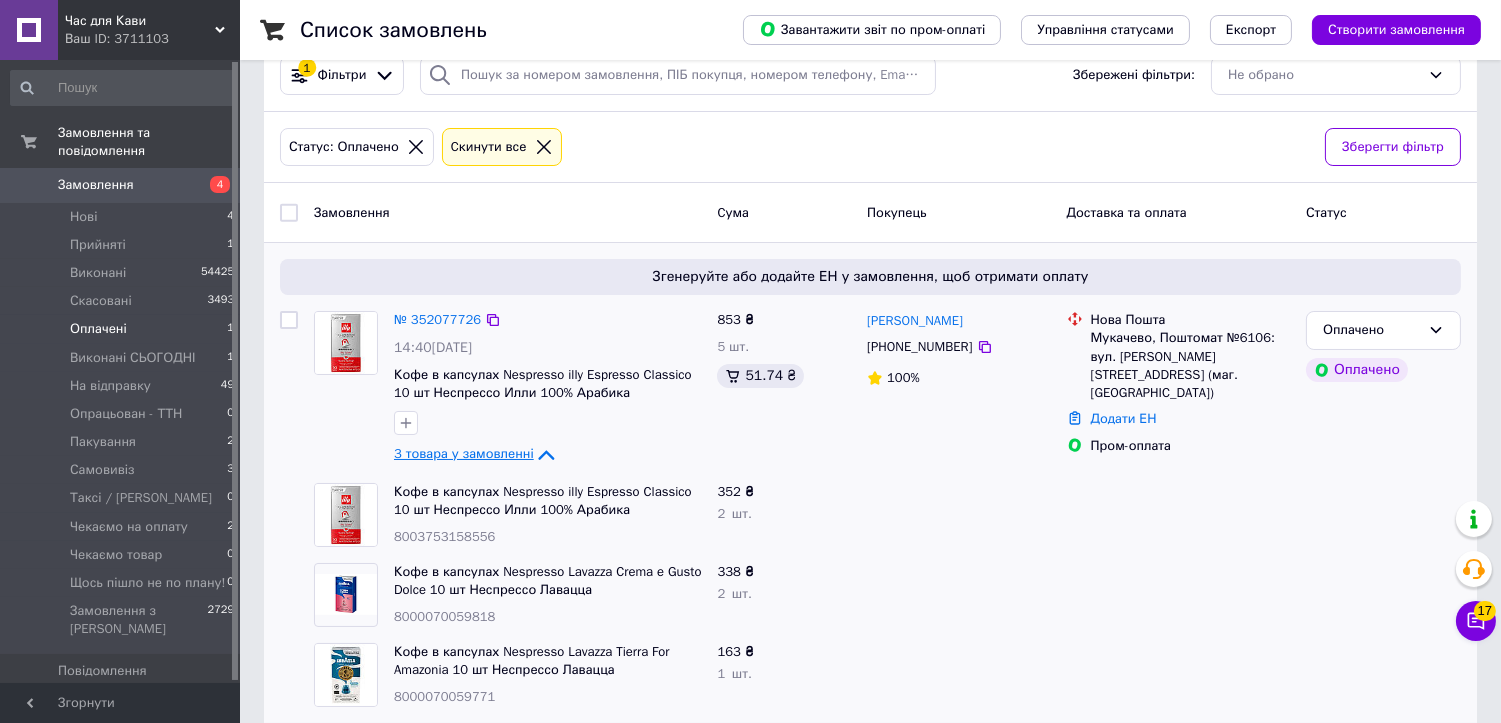 scroll, scrollTop: 68, scrollLeft: 0, axis: vertical 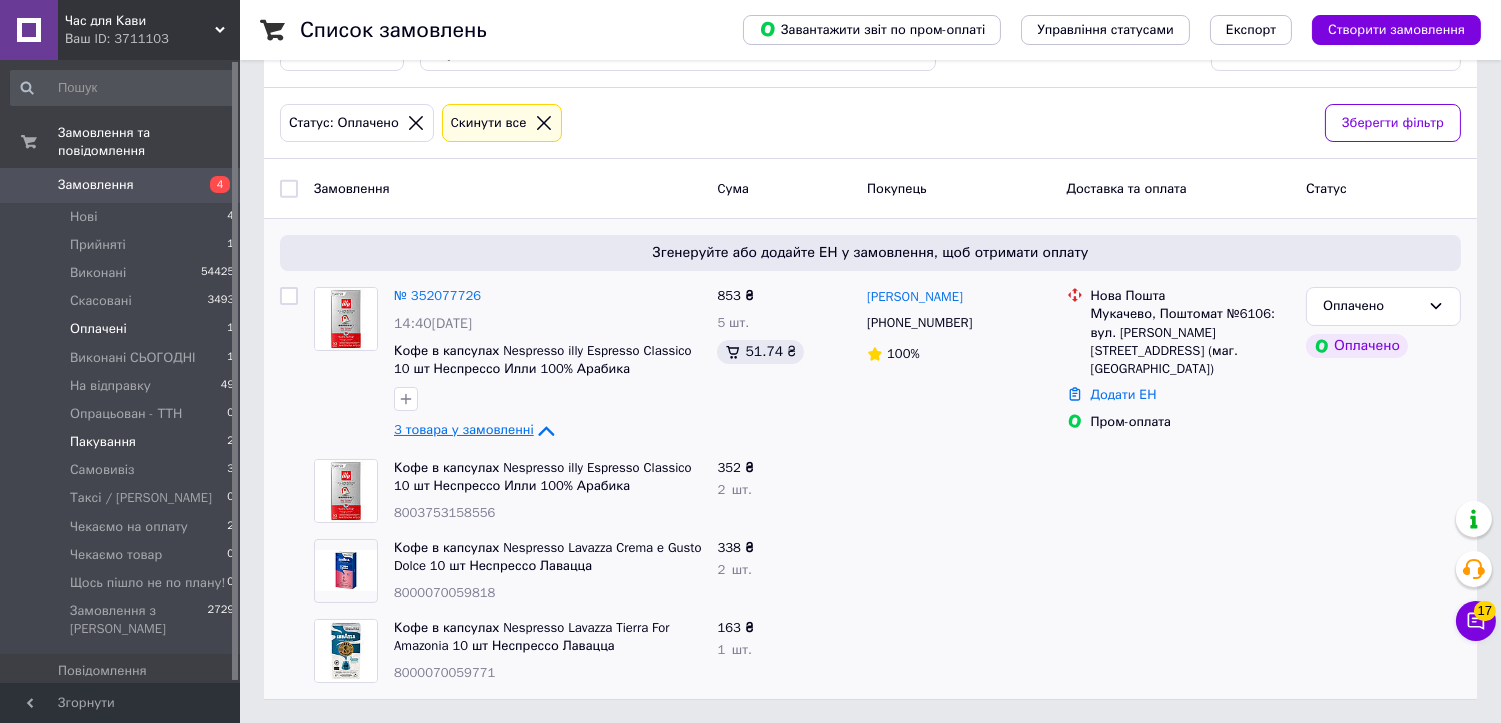 click on "Пакування 2" at bounding box center [123, 442] 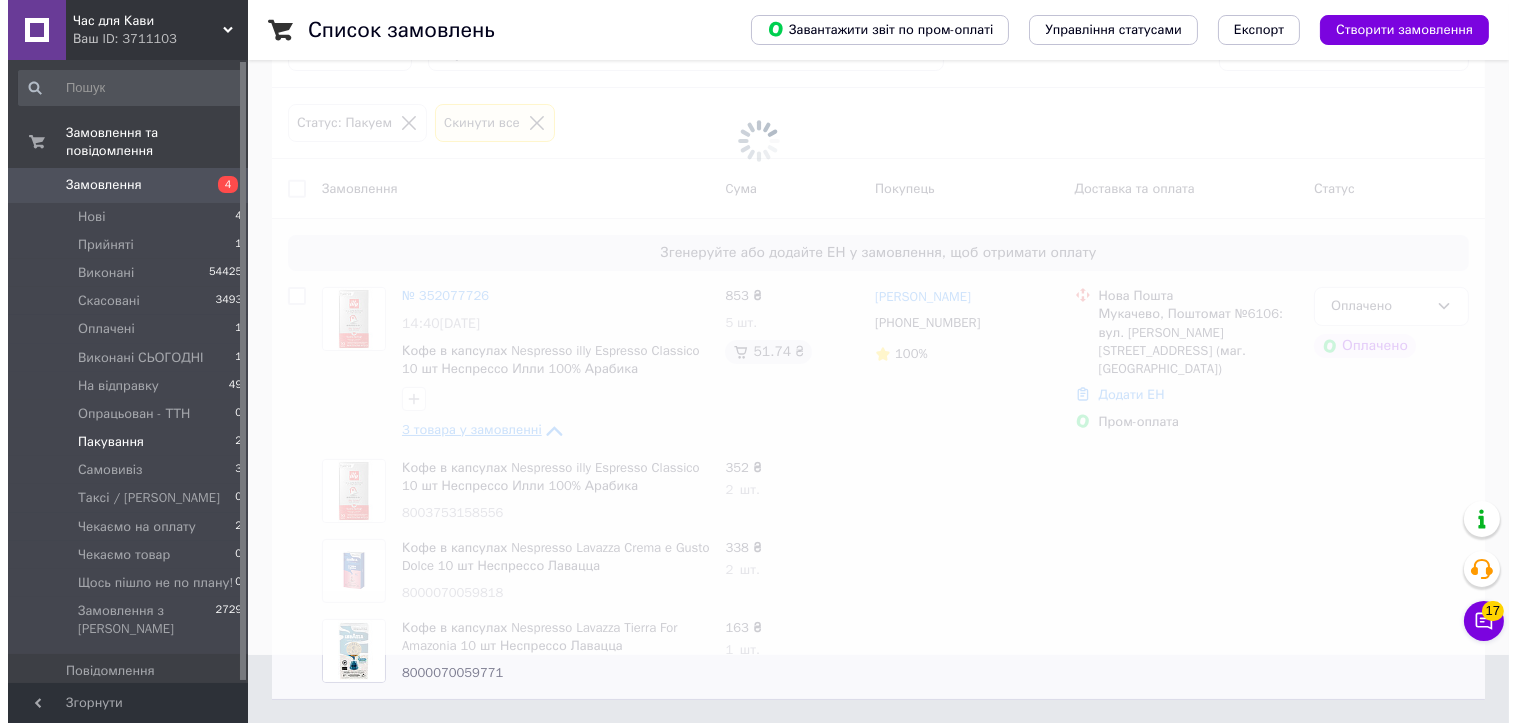 scroll, scrollTop: 0, scrollLeft: 0, axis: both 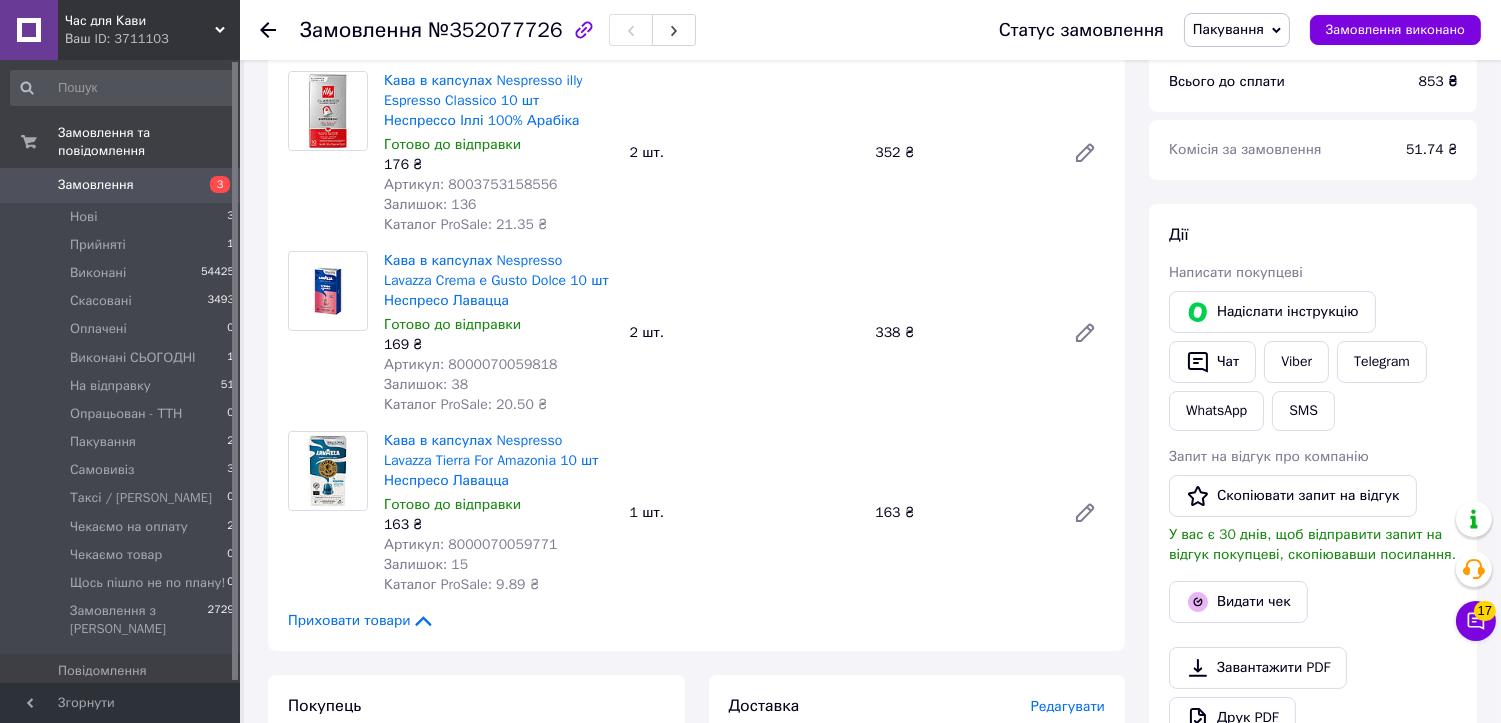 click on "№352077726" at bounding box center (495, 30) 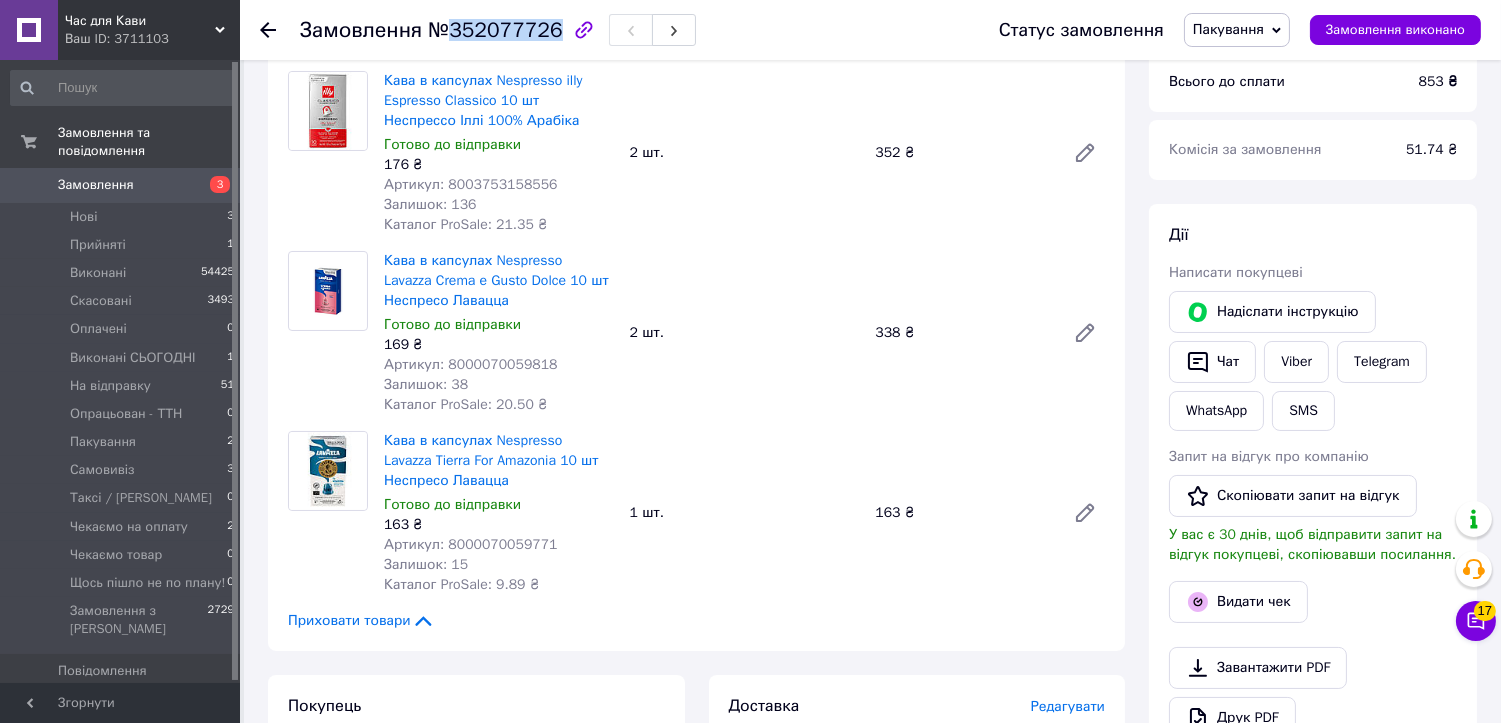 click on "№352077726" at bounding box center [495, 30] 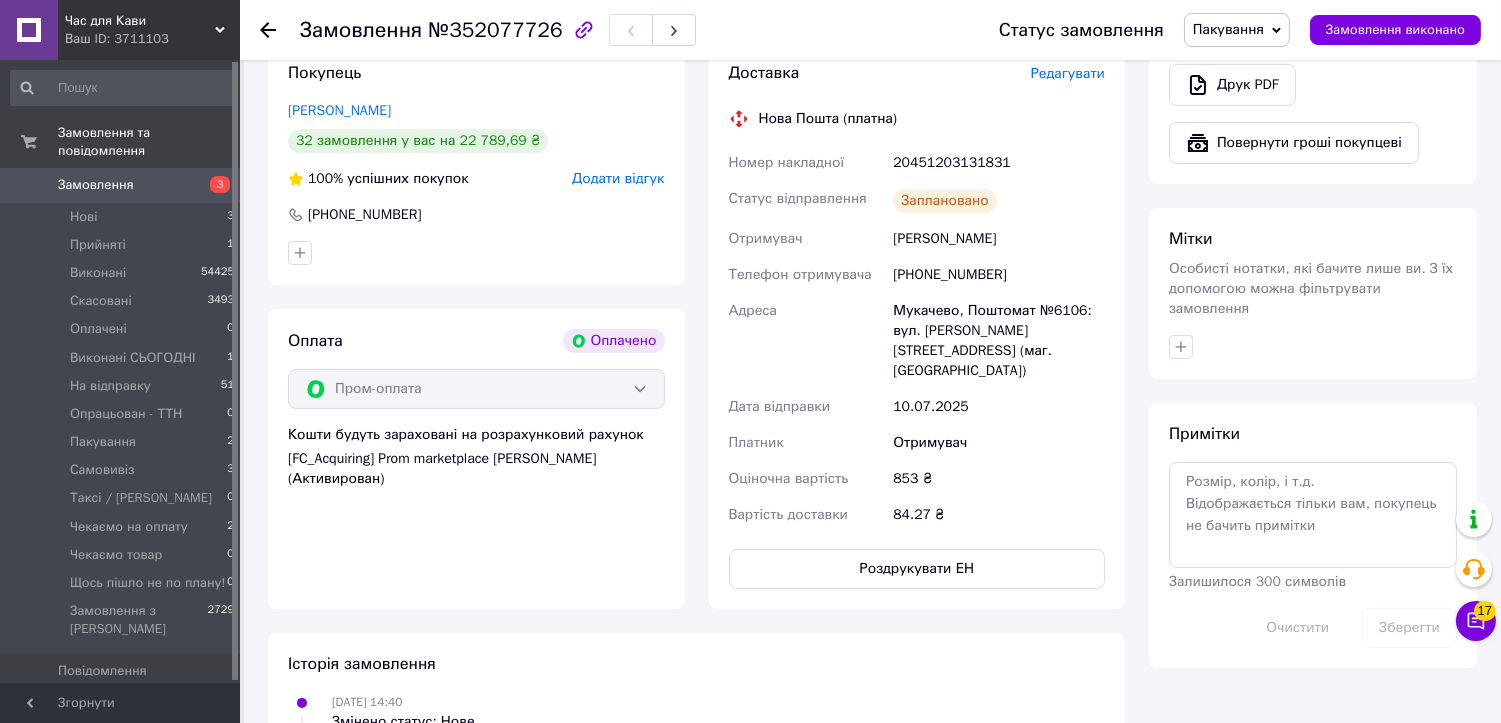scroll, scrollTop: 888, scrollLeft: 0, axis: vertical 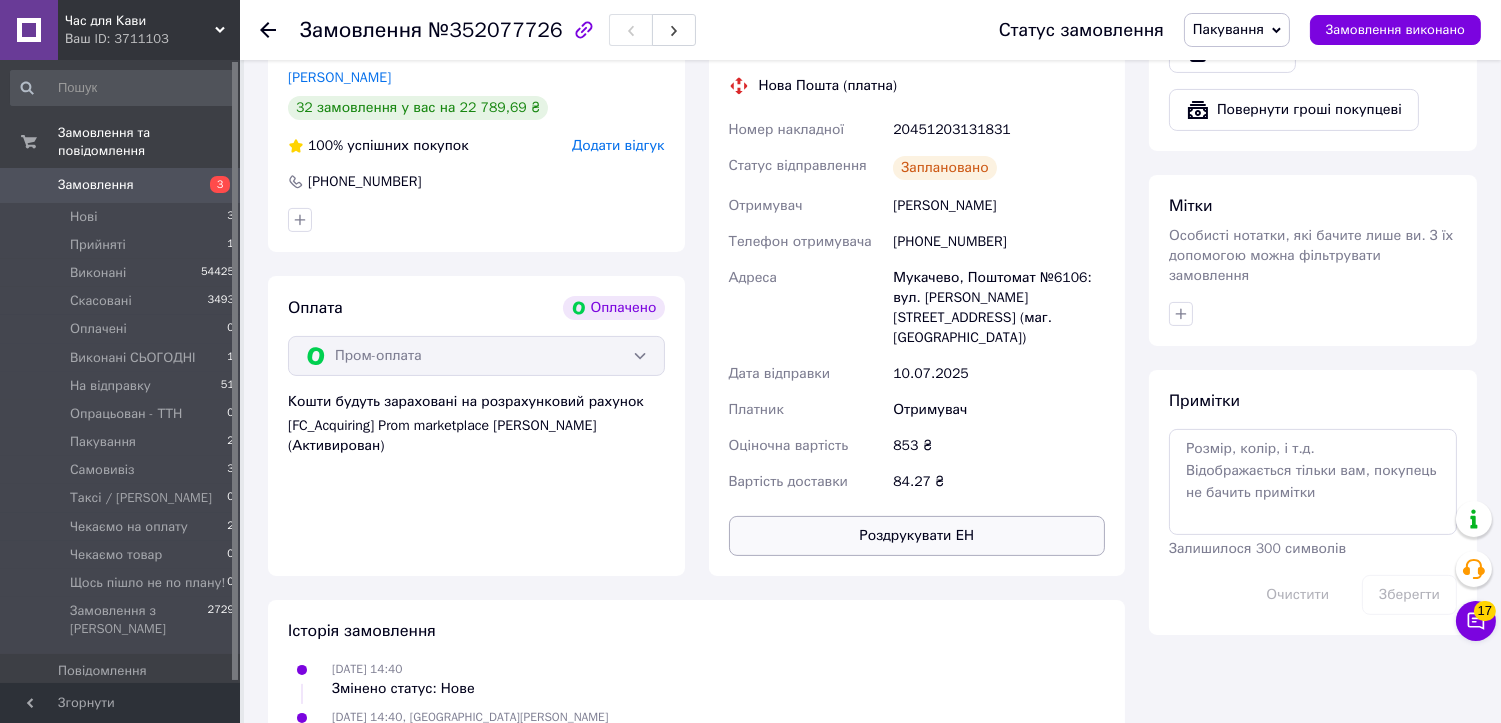 click on "Роздрукувати ЕН" at bounding box center [917, 536] 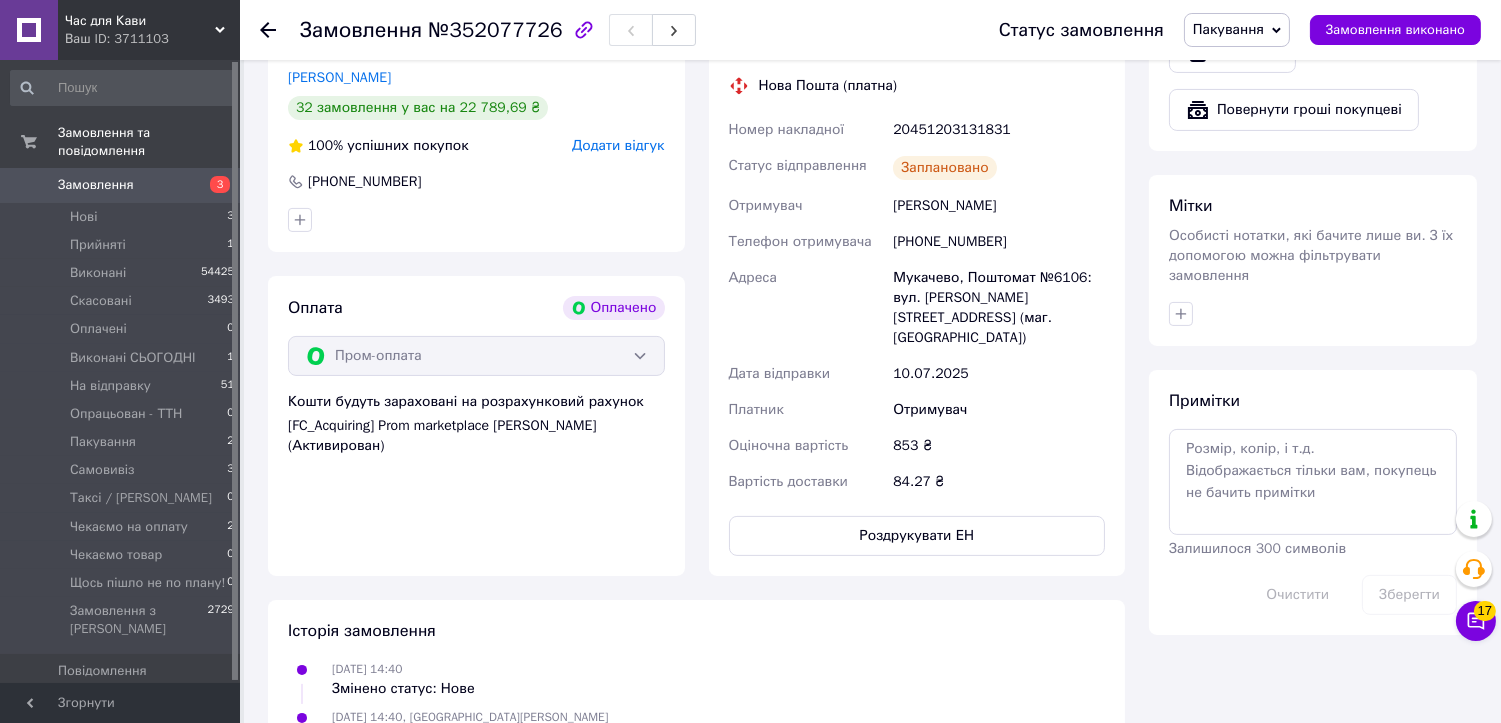 click on "Пакування" at bounding box center (1237, 30) 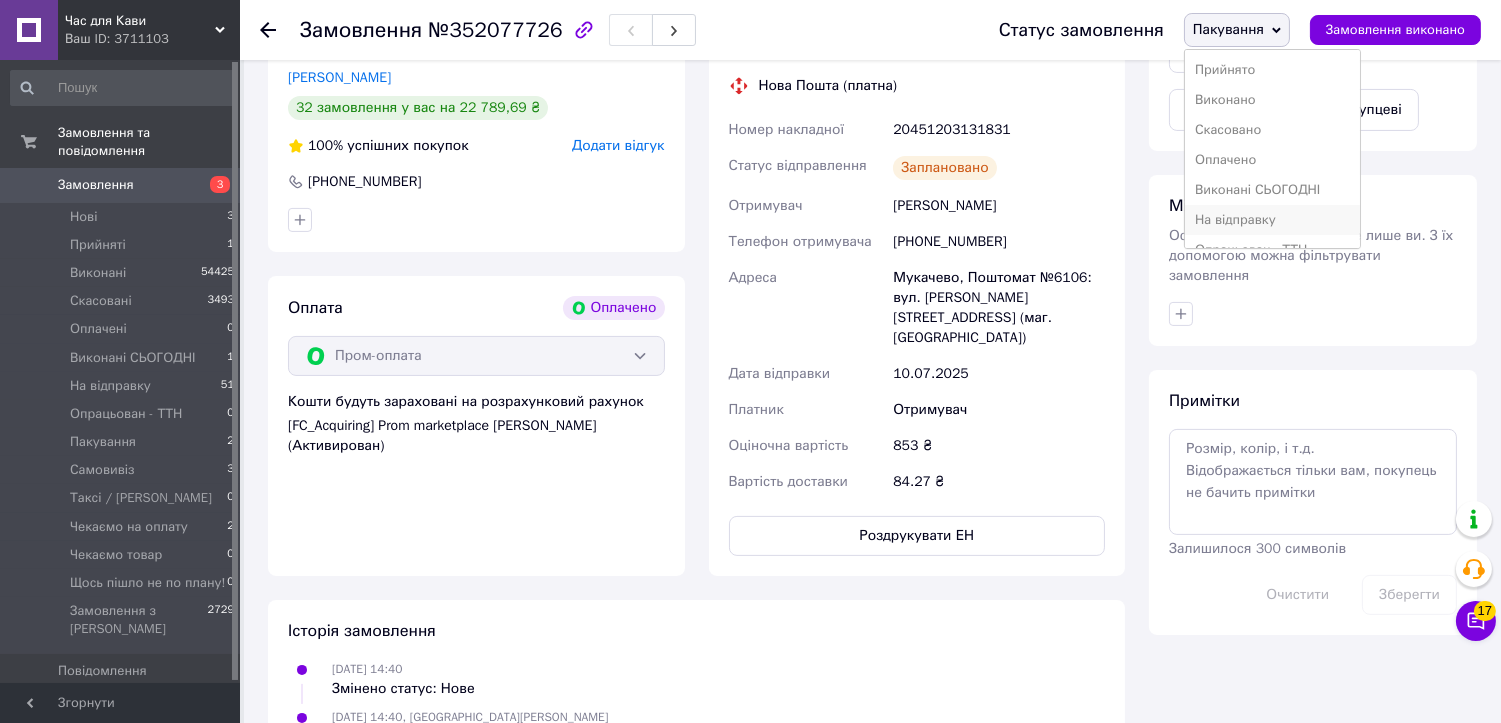click on "На відправку" at bounding box center [1273, 220] 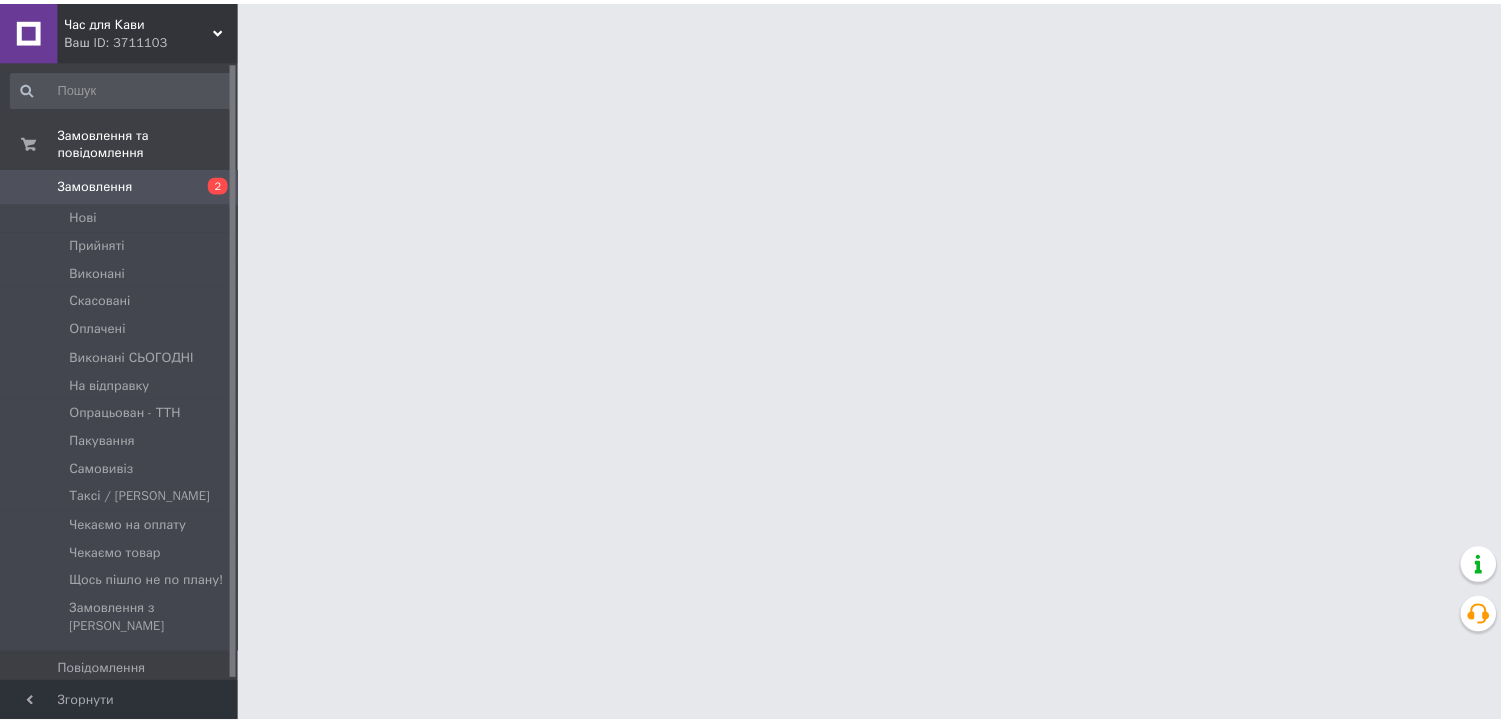 scroll, scrollTop: 0, scrollLeft: 0, axis: both 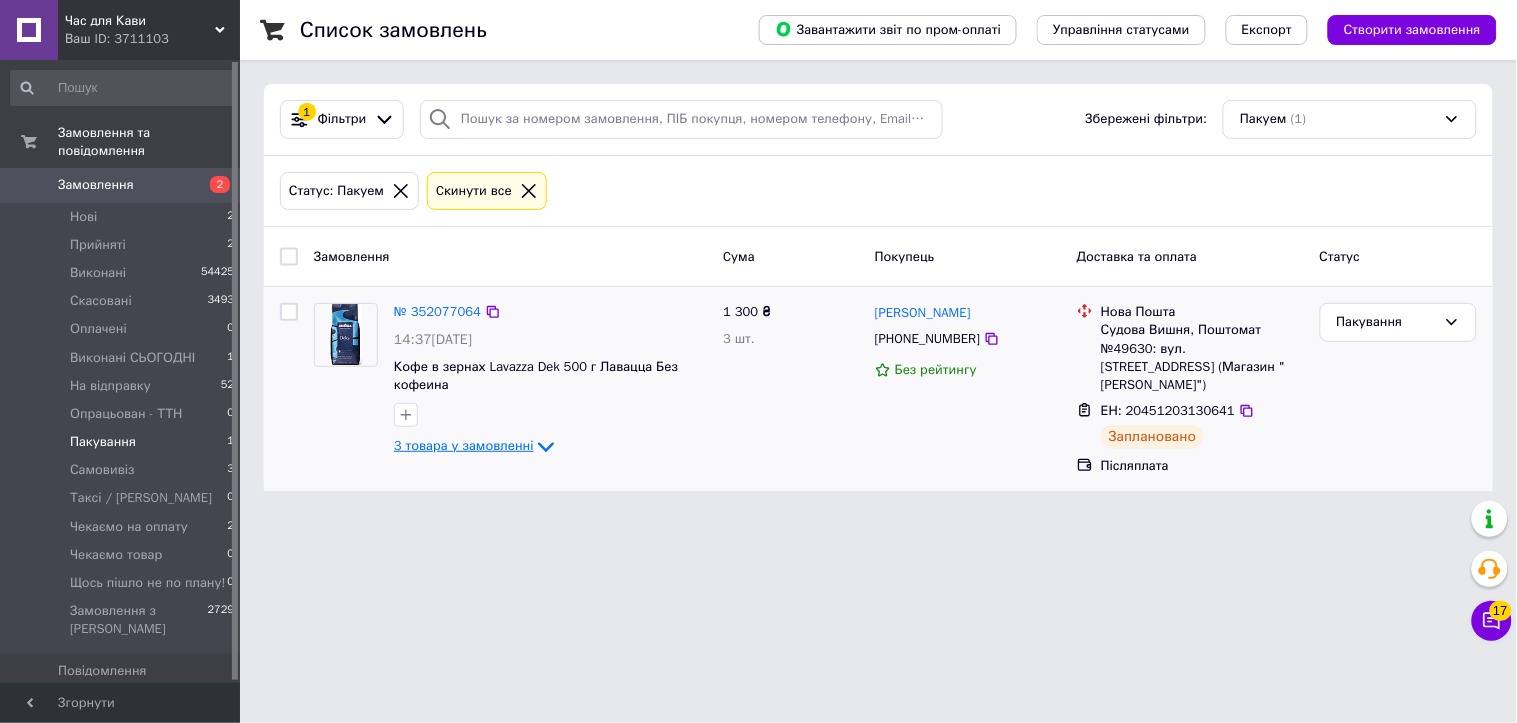 click 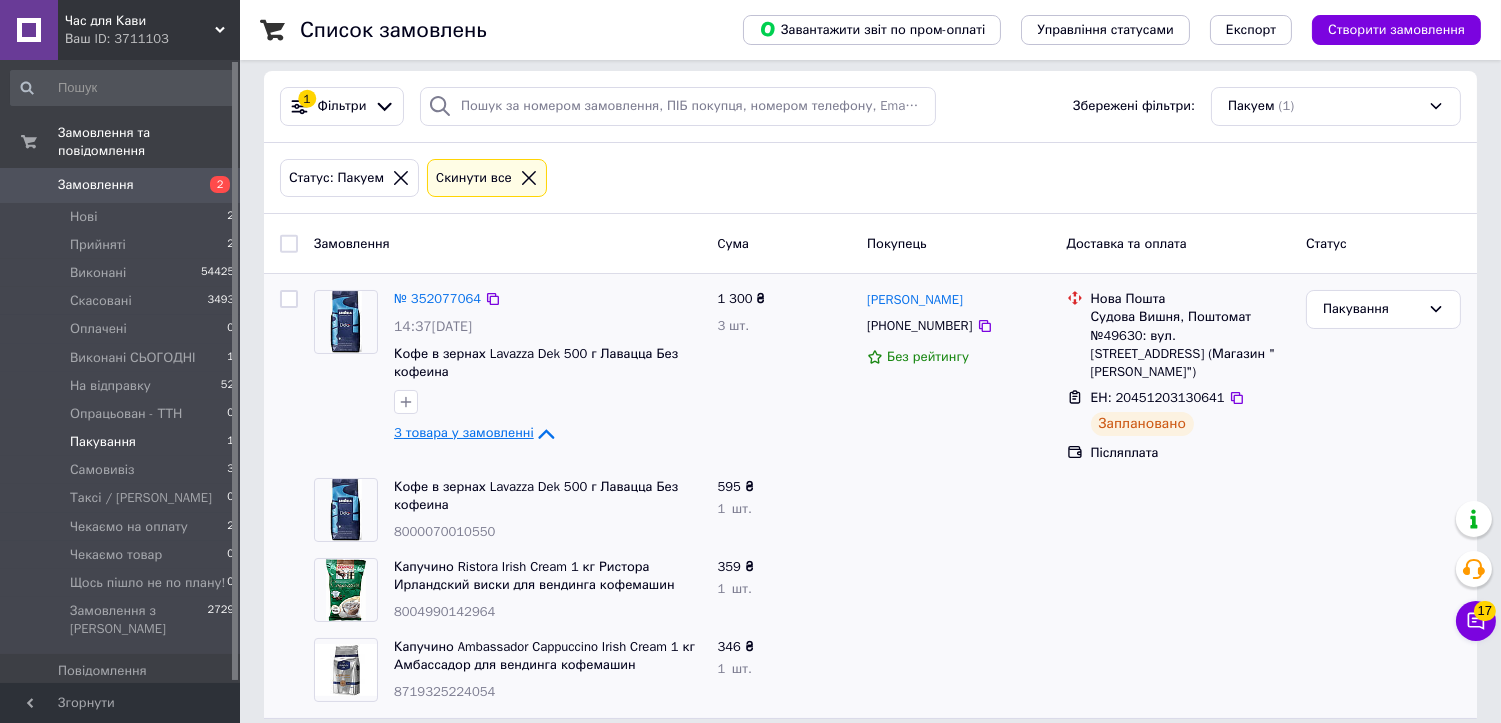 scroll, scrollTop: 16, scrollLeft: 0, axis: vertical 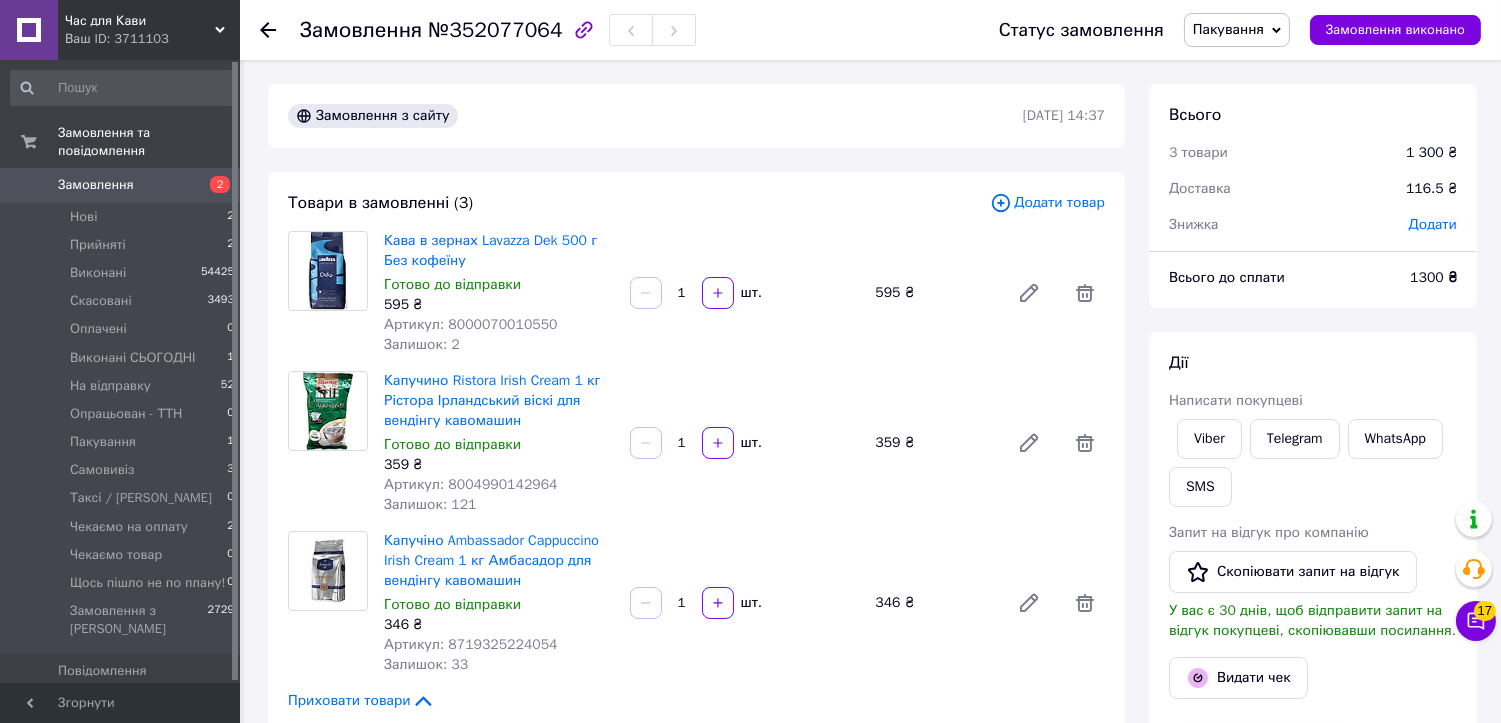 click on "№352077064" at bounding box center [495, 30] 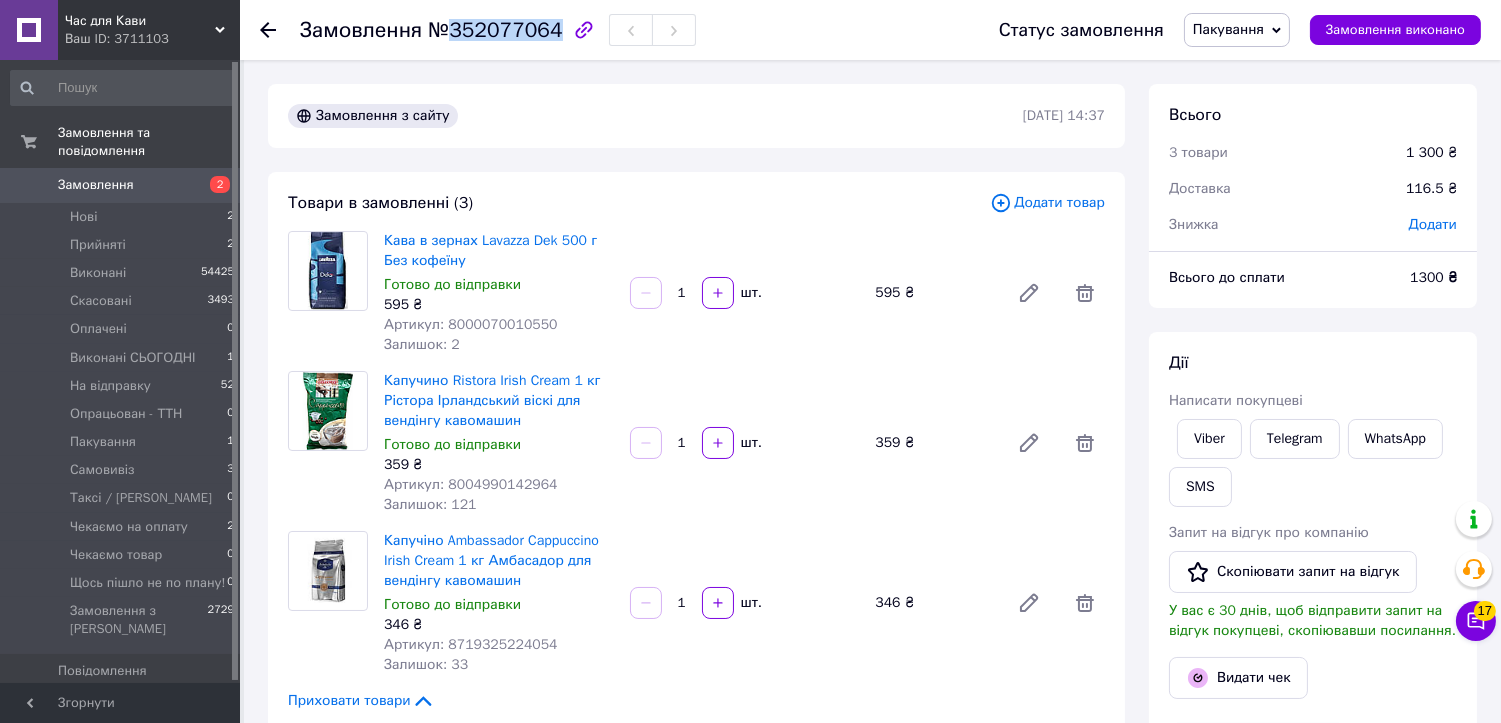 click on "№352077064" at bounding box center [495, 30] 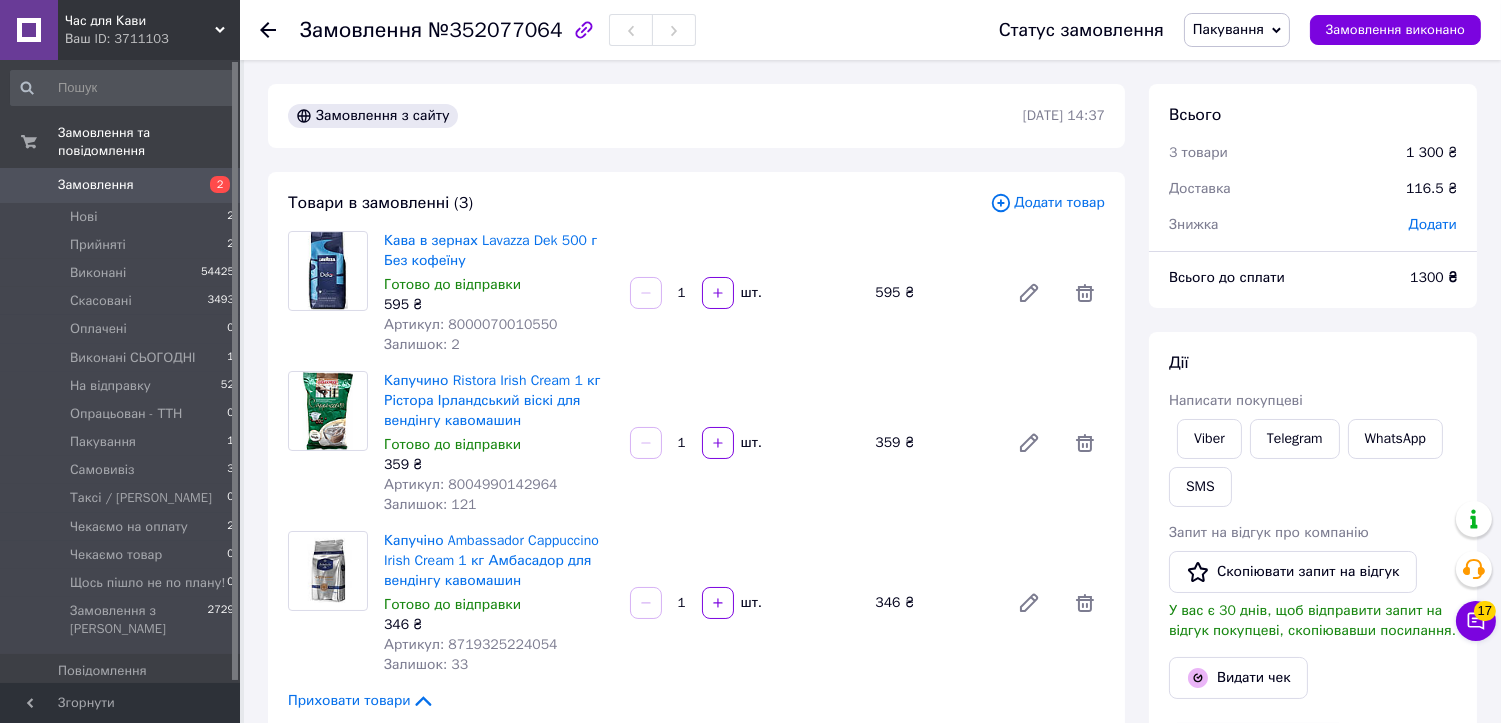click on "Товари в замовленні (3) Додати товар Кава в зернах Lavazza Dek 500 г Без кофеїну Готово до відправки 595 ₴ Артикул: 8000070010550 Залишок: 2 1   шт. 595 ₴ Капучино Ristora Irish Cream 1 кг Рістора Ірландський віскі для вендінгу кавомашин Готово до відправки 359 ₴ Артикул: 8004990142964 Залишок: 121 1   шт. 359 ₴ Капучіно Ambassador Cappuccino Irish Cream 1 кг Амбасадор для вендінгу кавомашин Готово до відправки 346 ₴ Артикул: 8719325224054 Залишок: 33 1   шт. 346 ₴ Приховати товари" at bounding box center (696, 451) 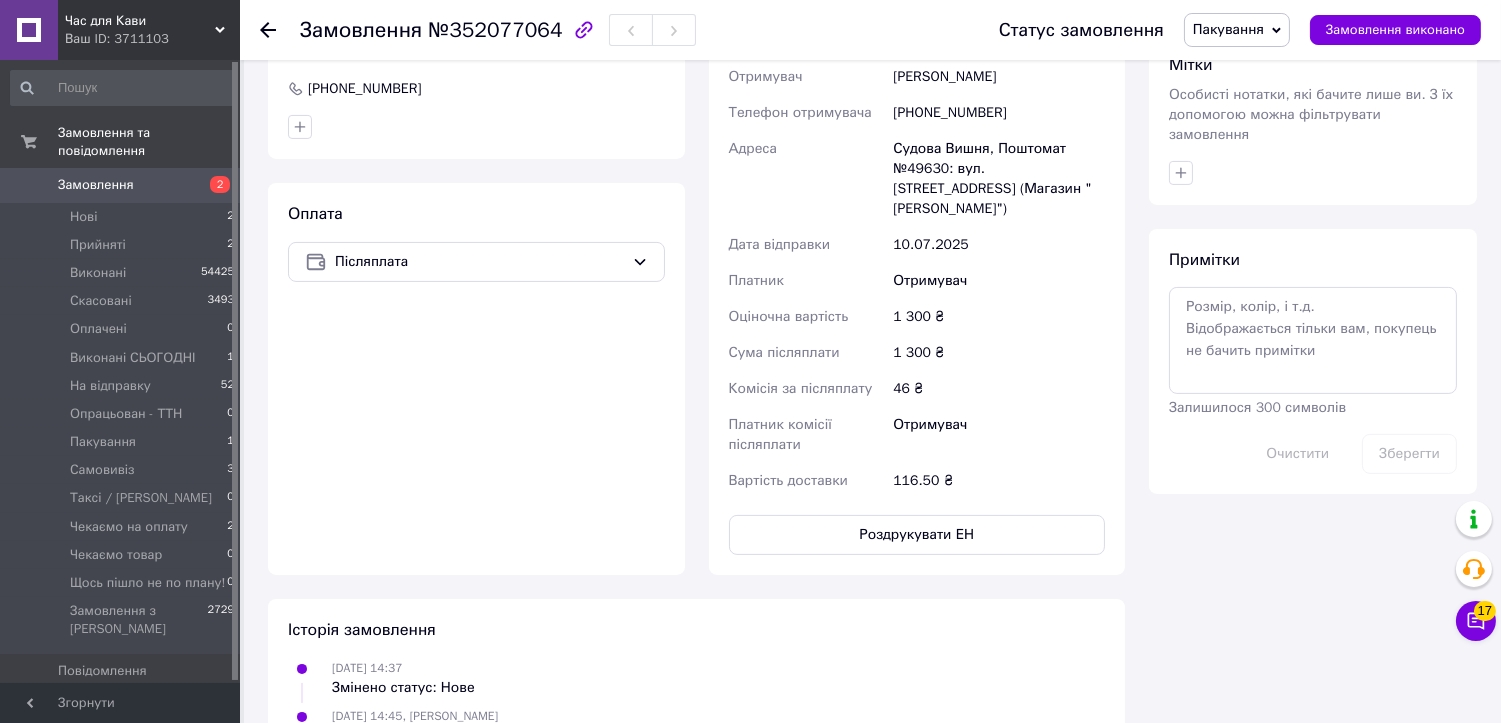 scroll, scrollTop: 888, scrollLeft: 0, axis: vertical 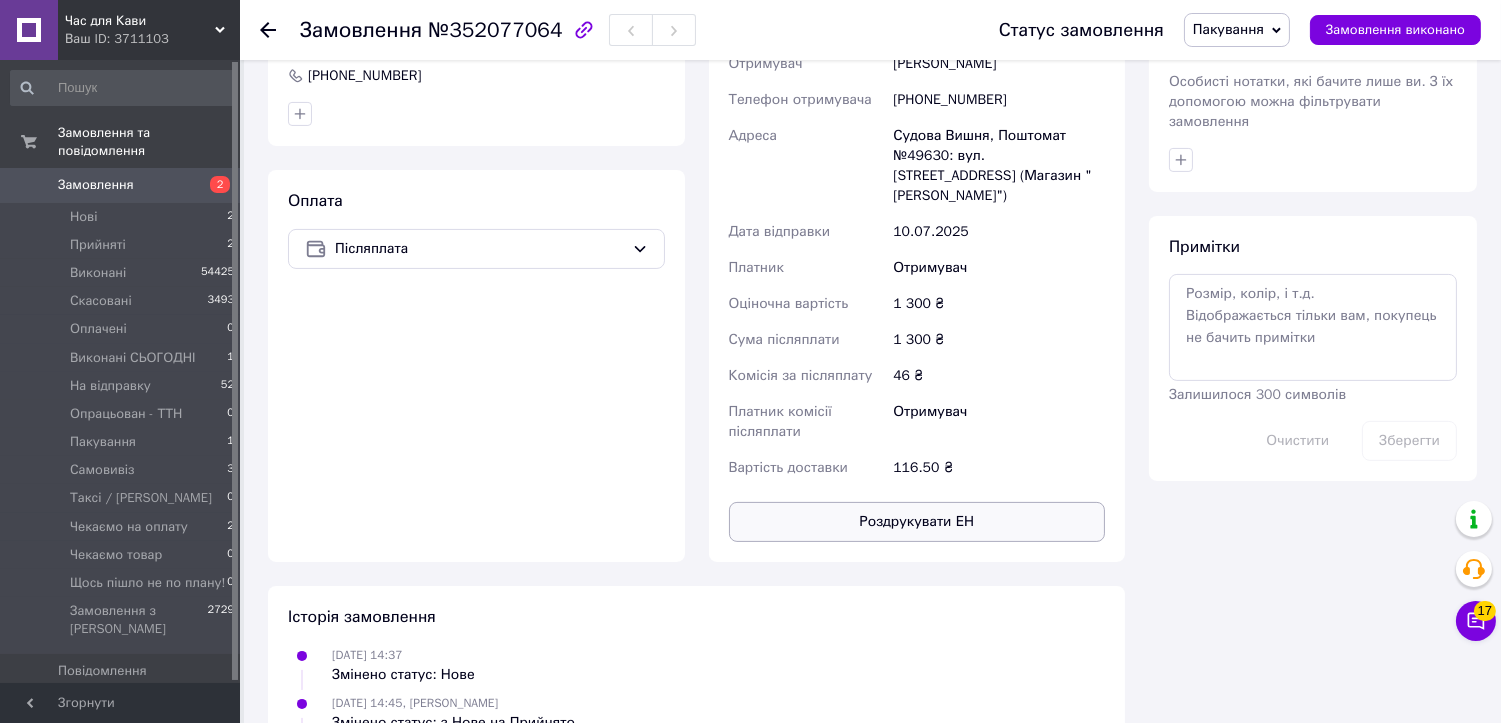 click on "Роздрукувати ЕН" at bounding box center [917, 522] 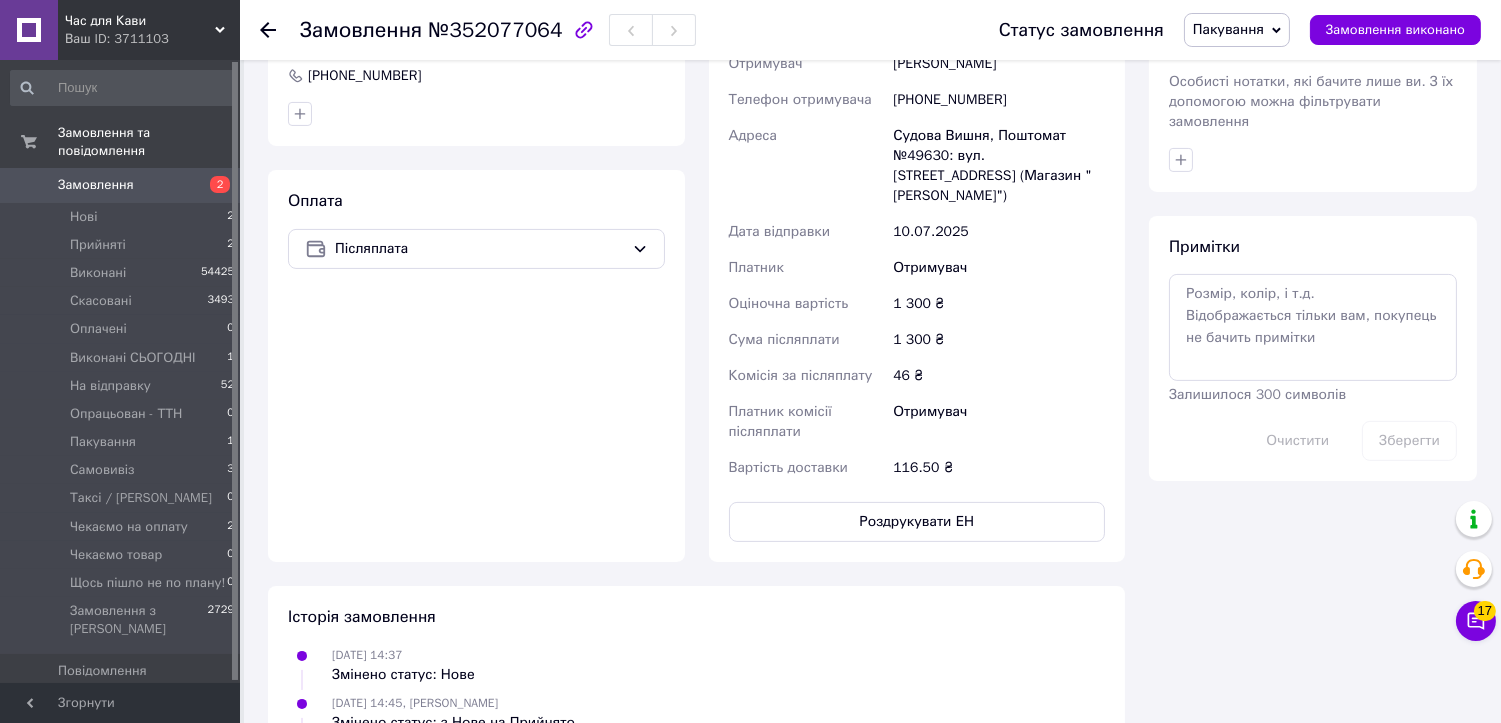 click on "Пакування" at bounding box center [1228, 29] 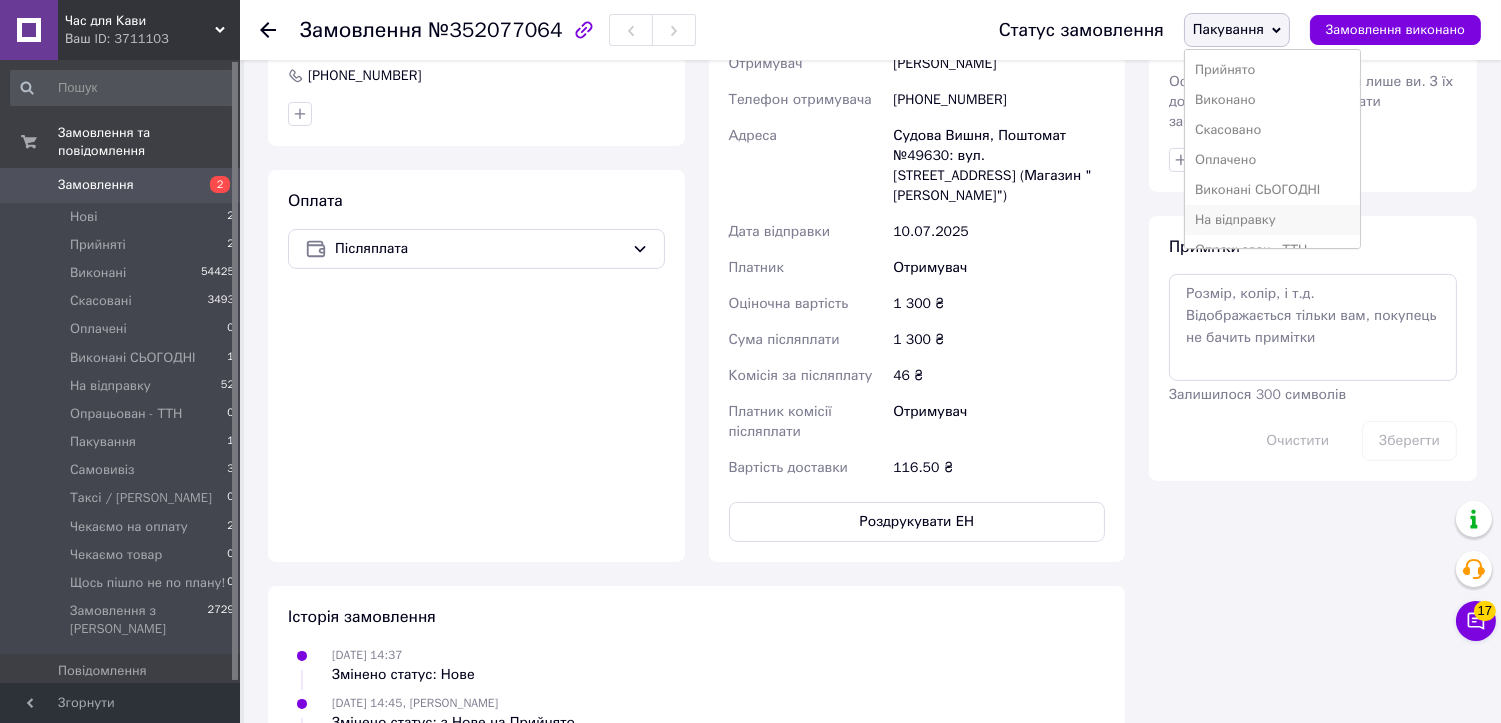 click on "На відправку" at bounding box center (1273, 220) 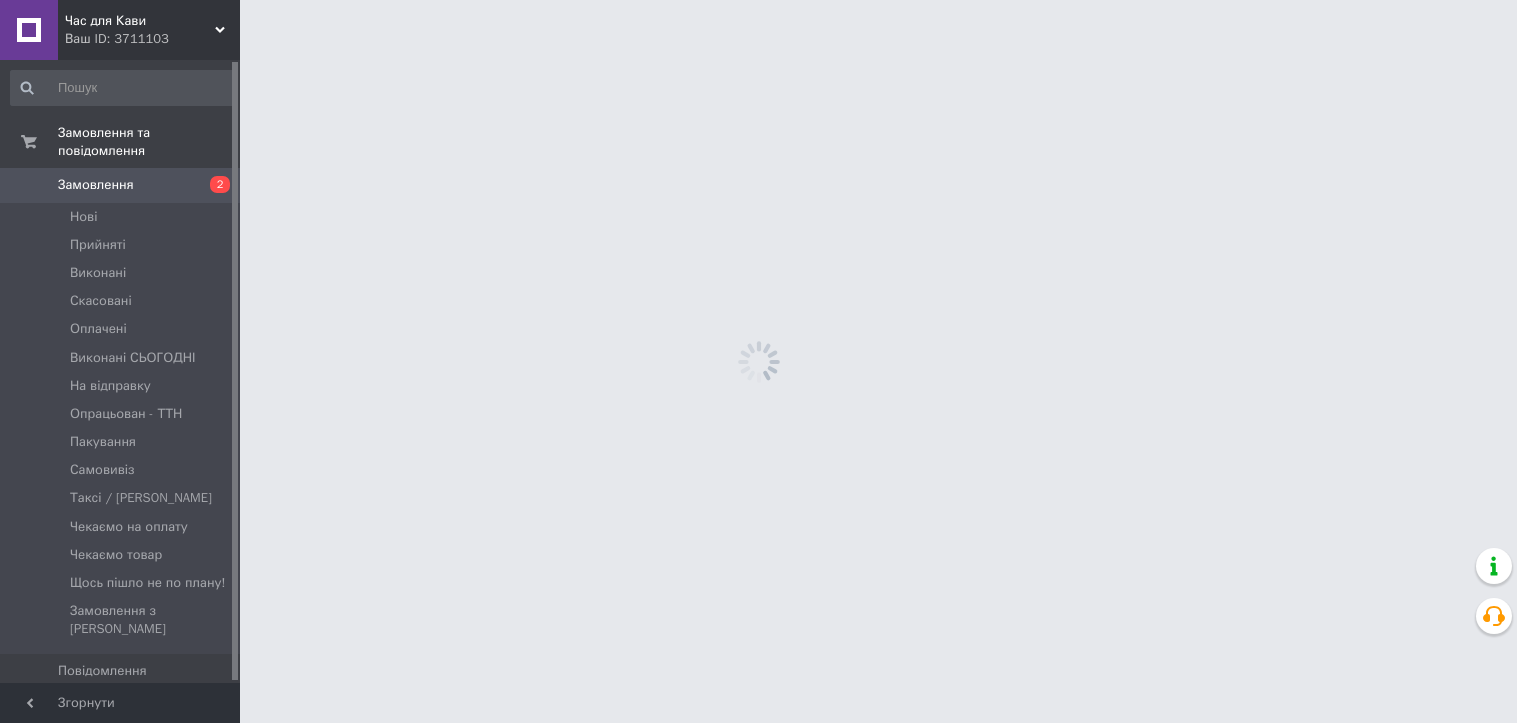 scroll, scrollTop: 0, scrollLeft: 0, axis: both 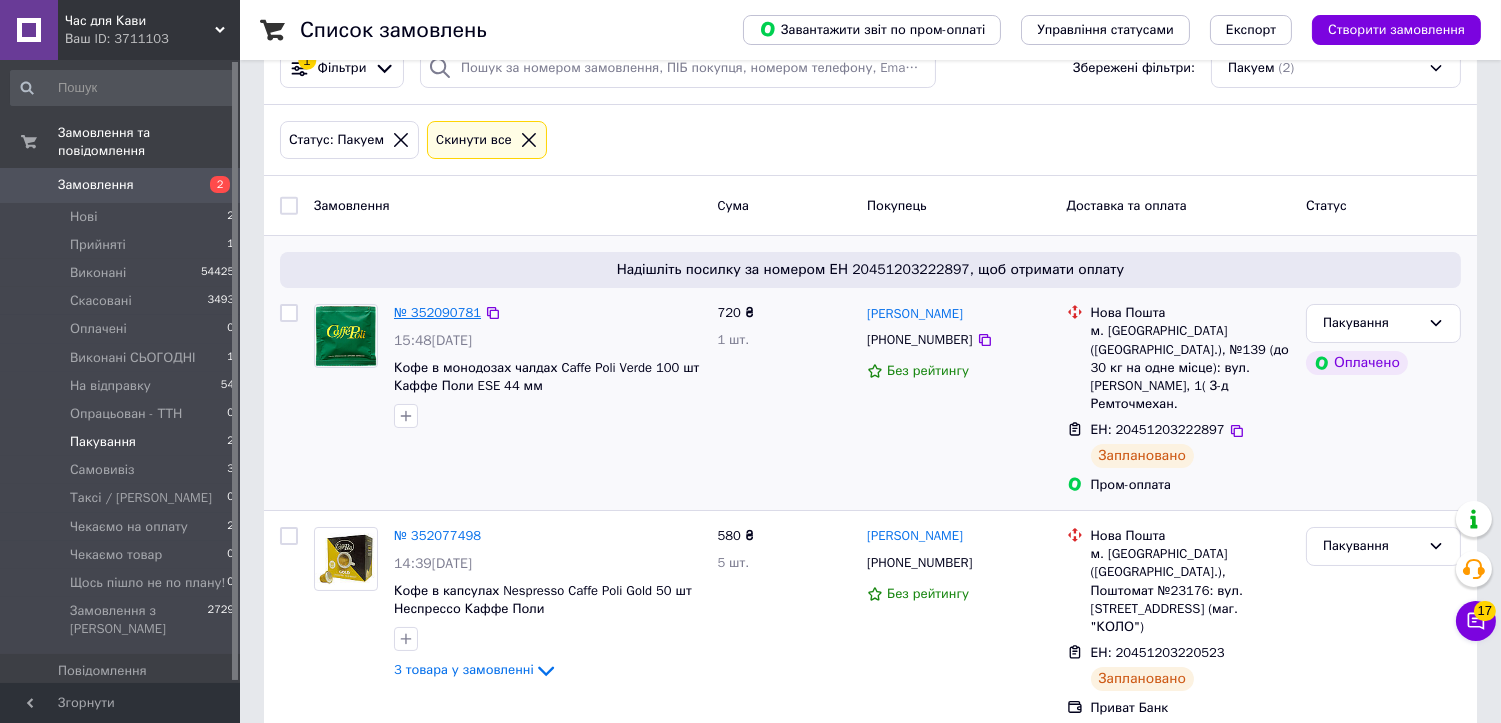 click on "№ 352090781" at bounding box center [437, 312] 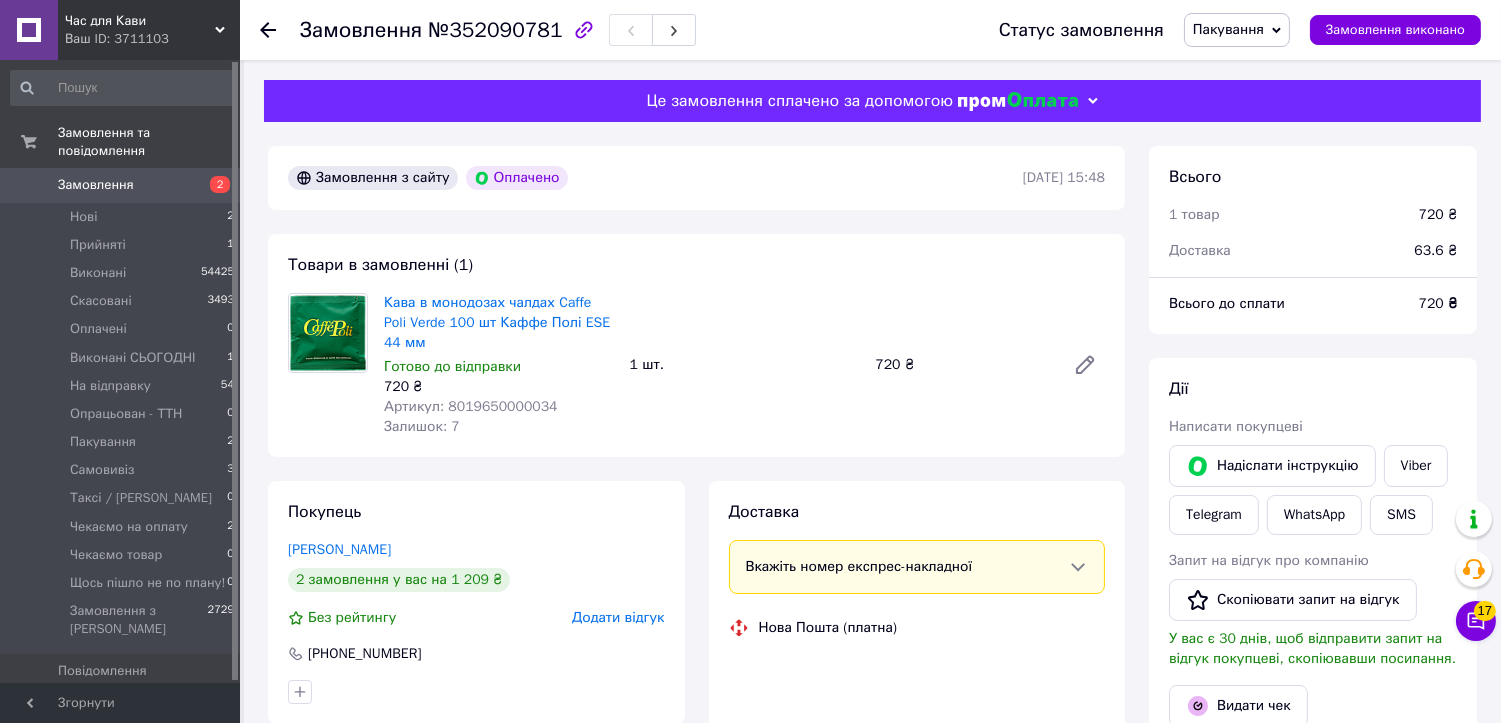 scroll, scrollTop: 12, scrollLeft: 0, axis: vertical 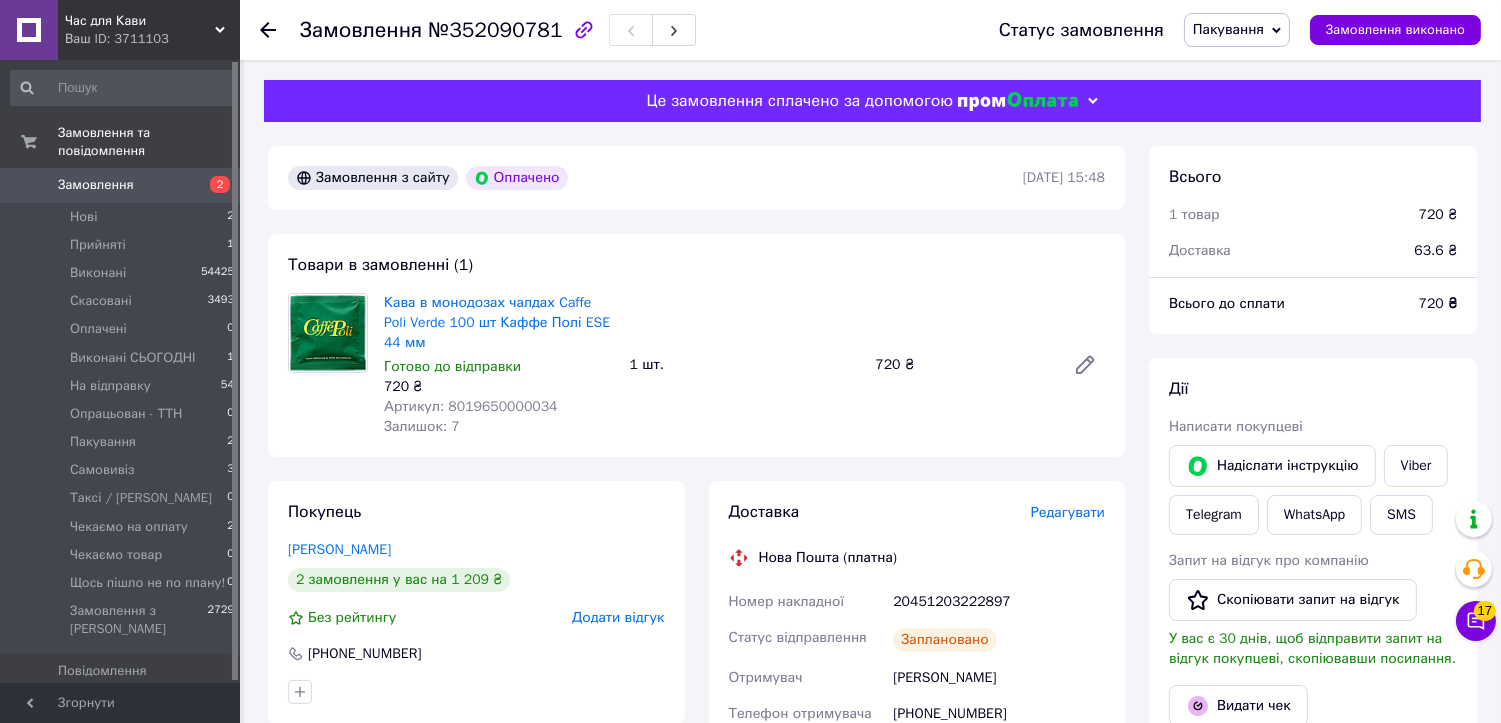 click on "№352090781" at bounding box center [495, 30] 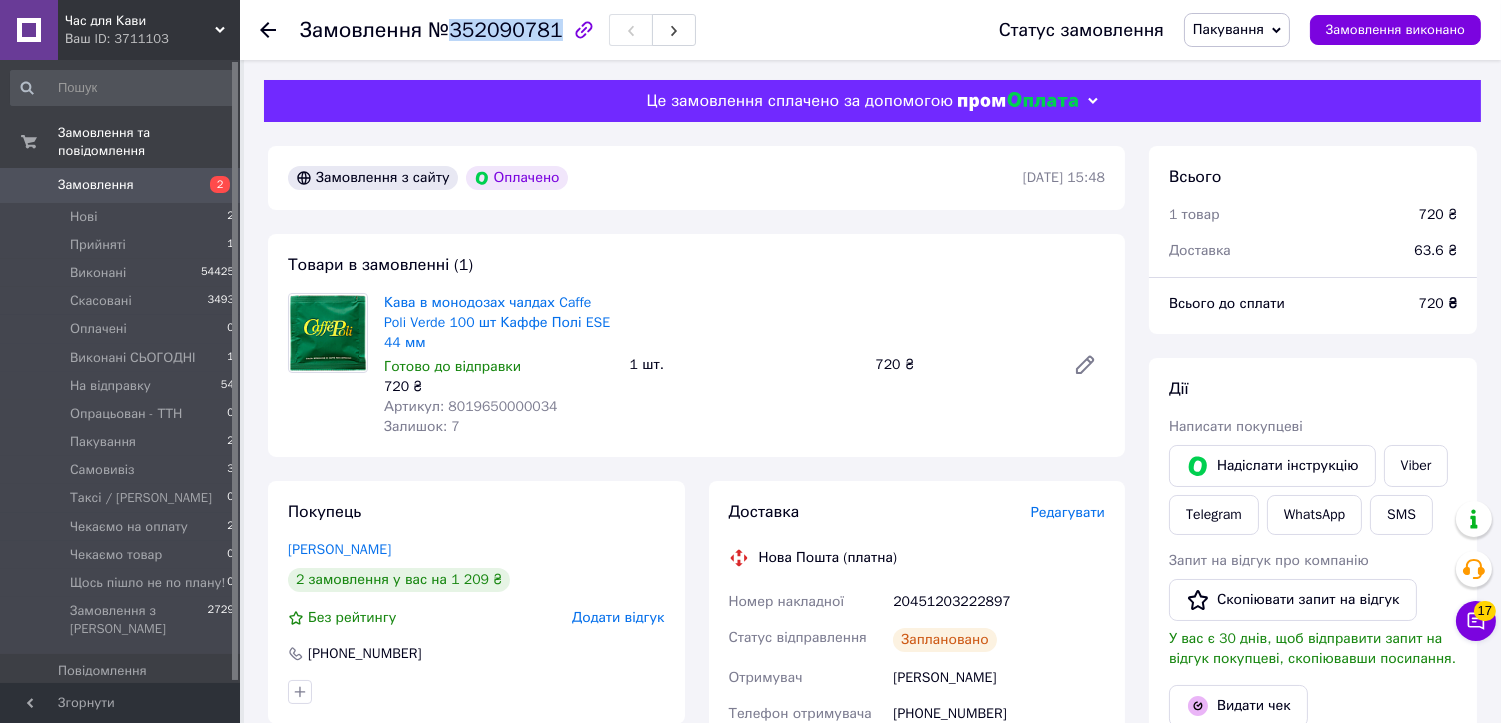 click on "№352090781" at bounding box center [495, 30] 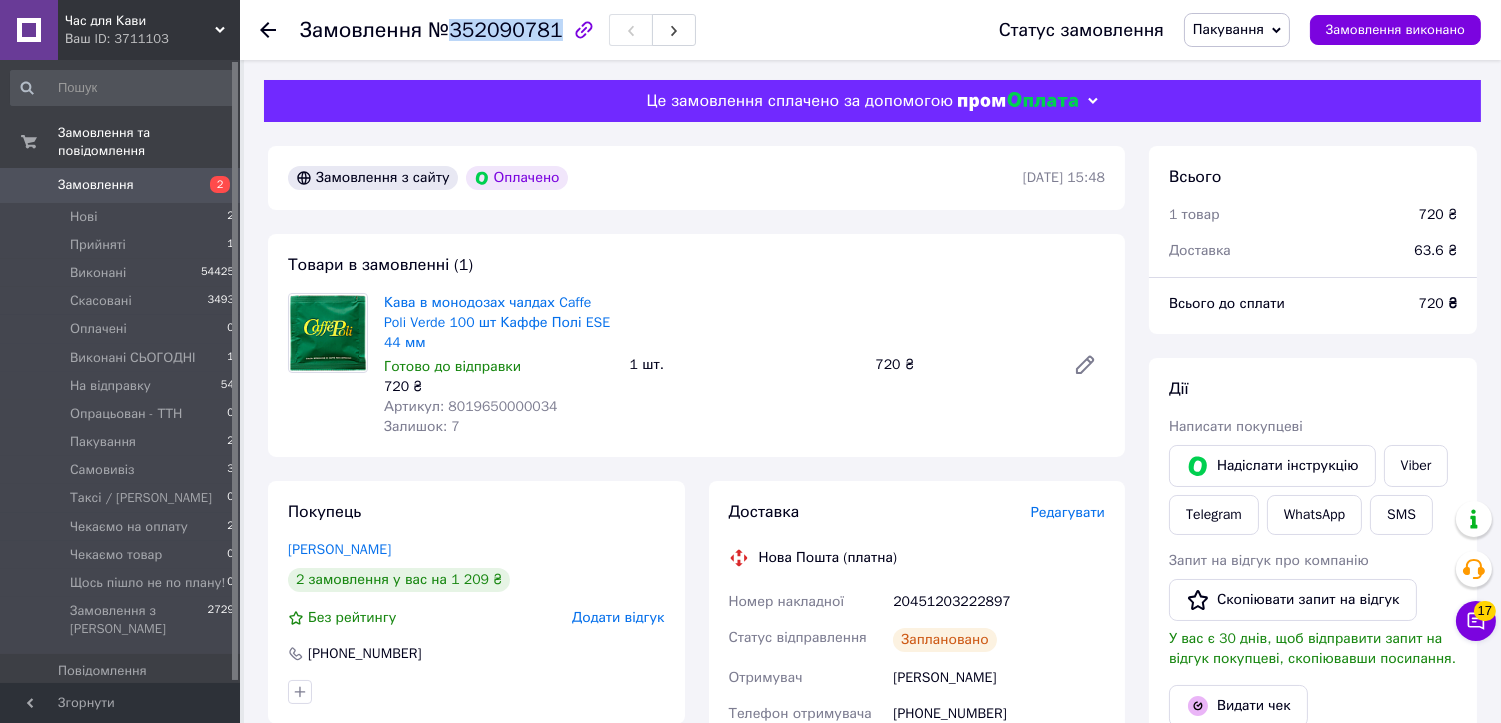 copy on "352090781" 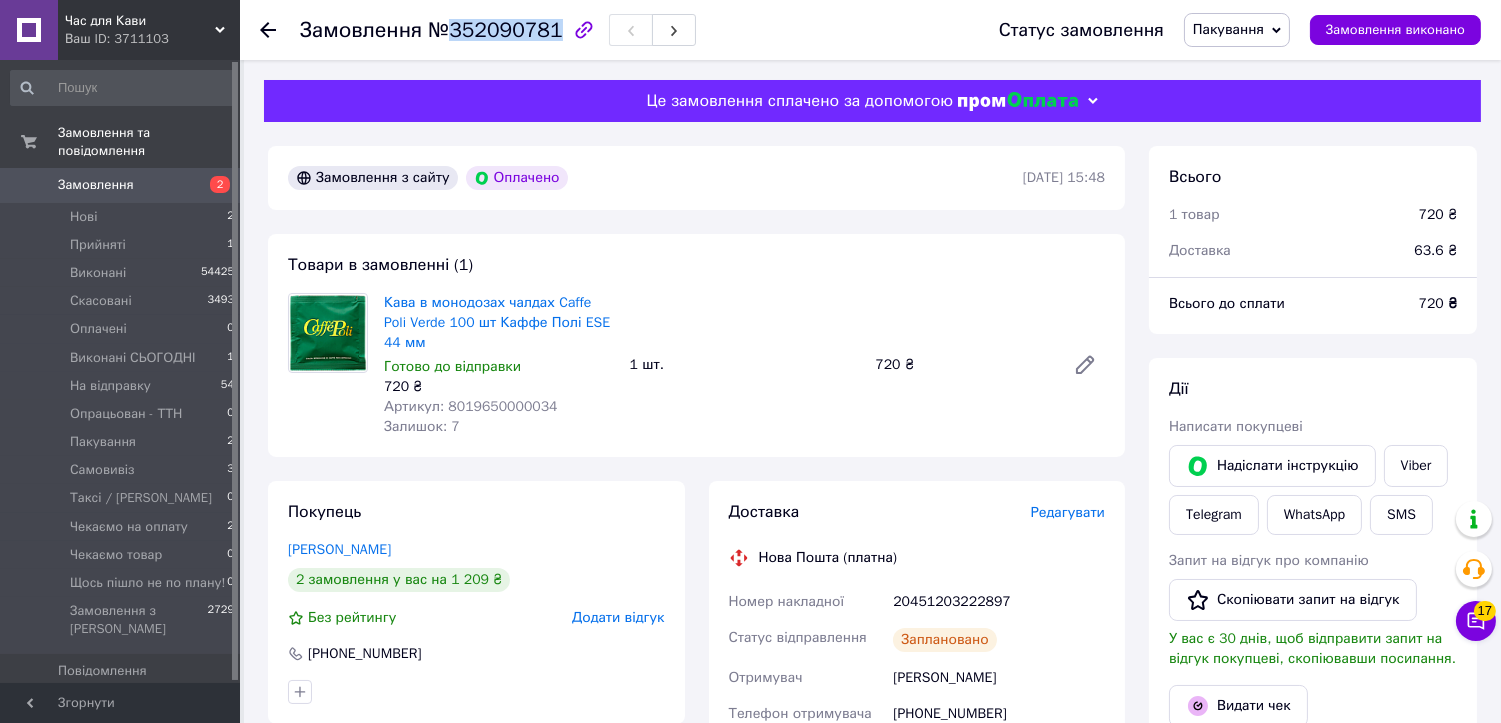 click on "Кава в монодозах чалдах Caffe Poli Verde 100 шт Каффе Полі ESE 44 мм Готово до відправки 720 ₴ Артикул: 8019650000034 Залишок: 7 1 шт. 720 ₴" at bounding box center (744, 365) 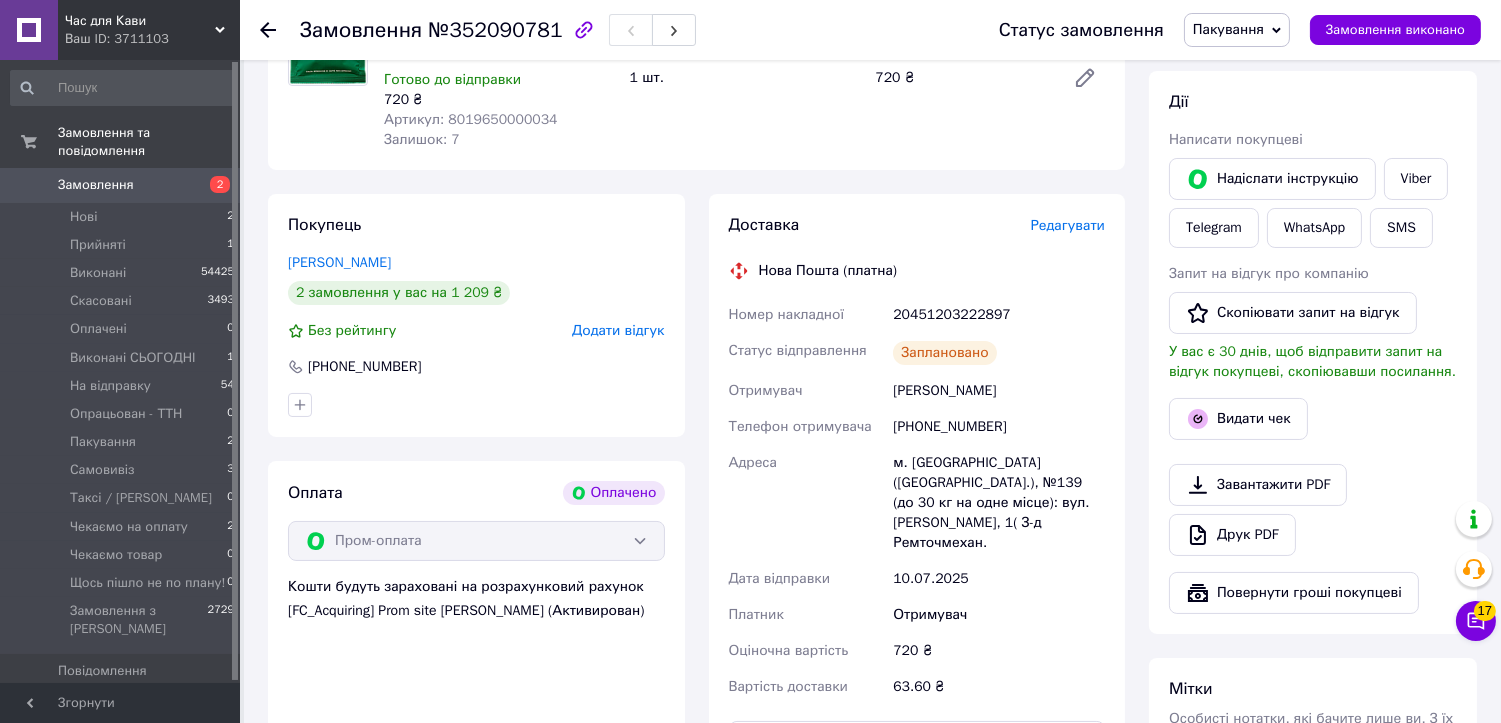 scroll, scrollTop: 333, scrollLeft: 0, axis: vertical 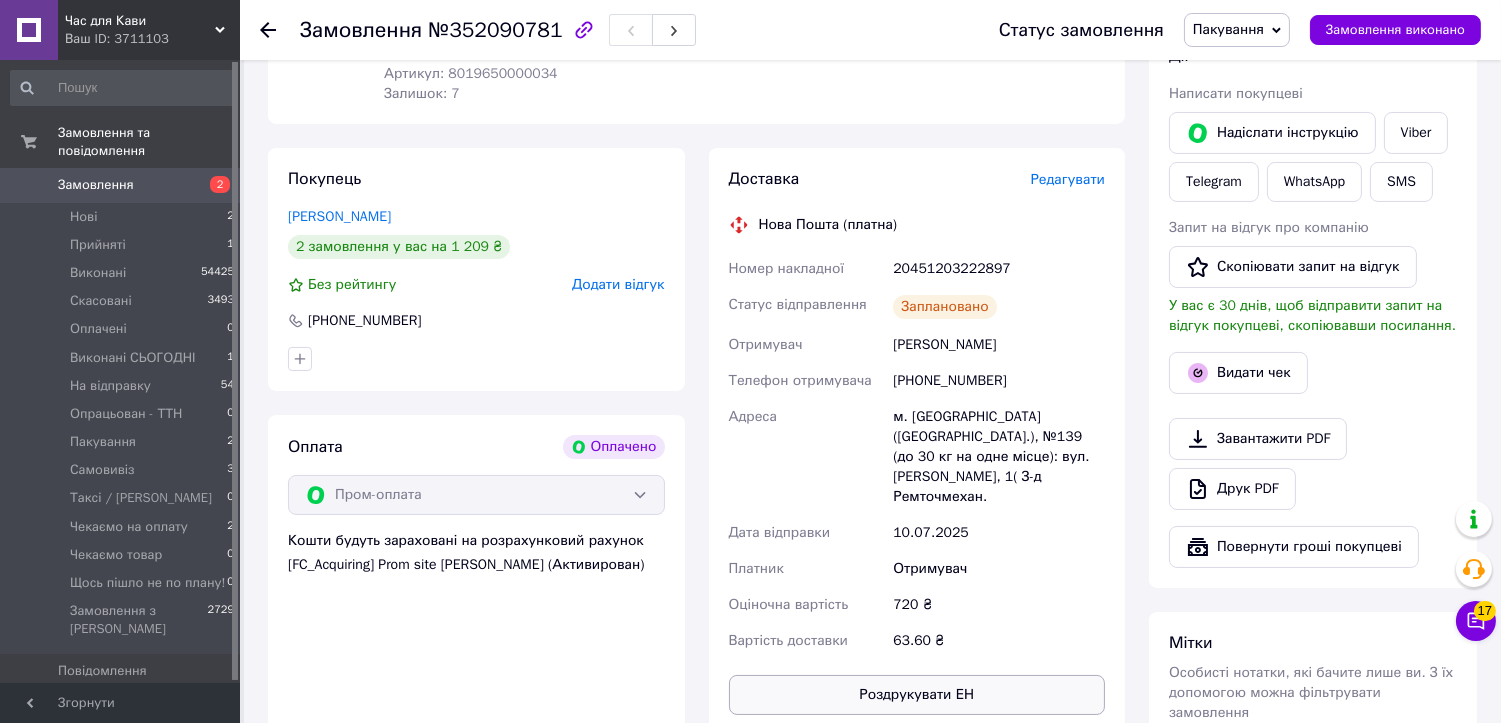 click on "Роздрукувати ЕН" at bounding box center [917, 695] 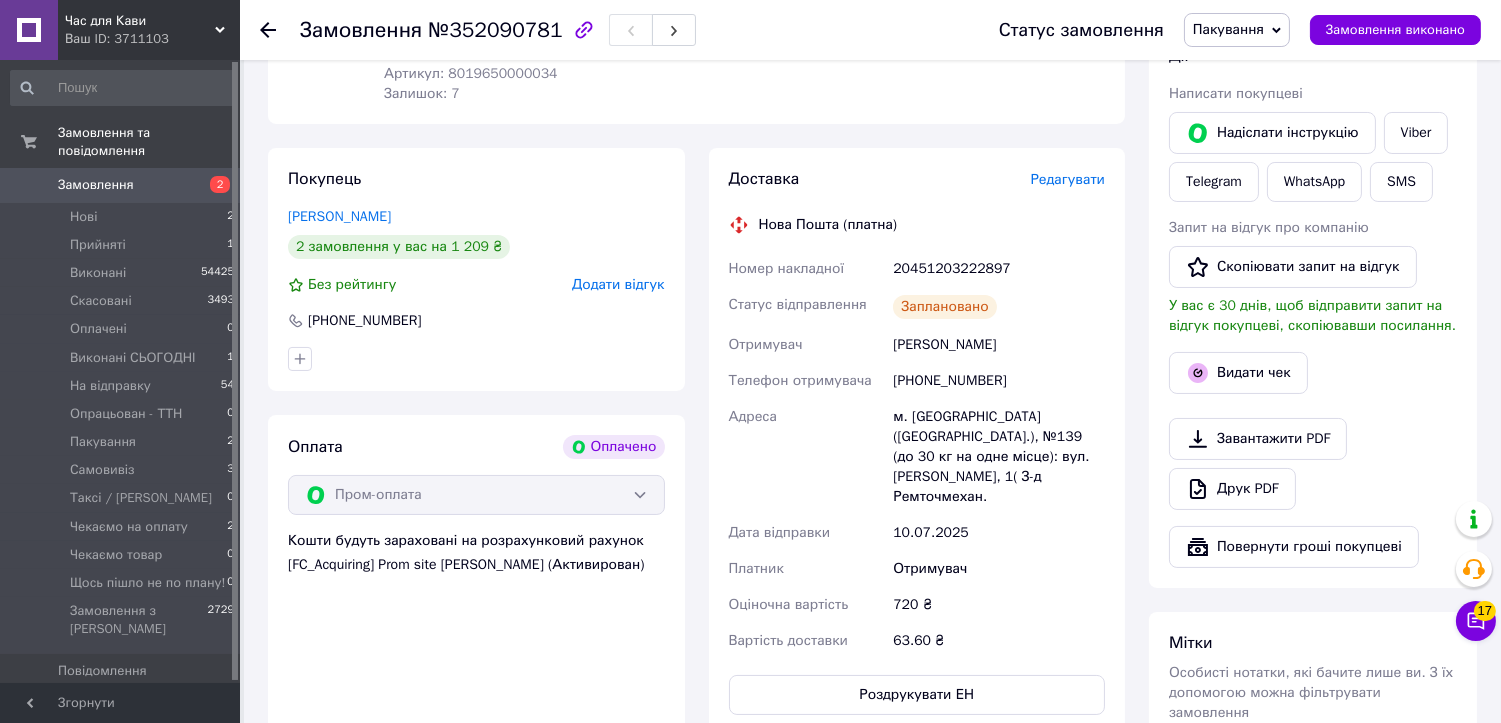click on "Пакування" at bounding box center [1228, 29] 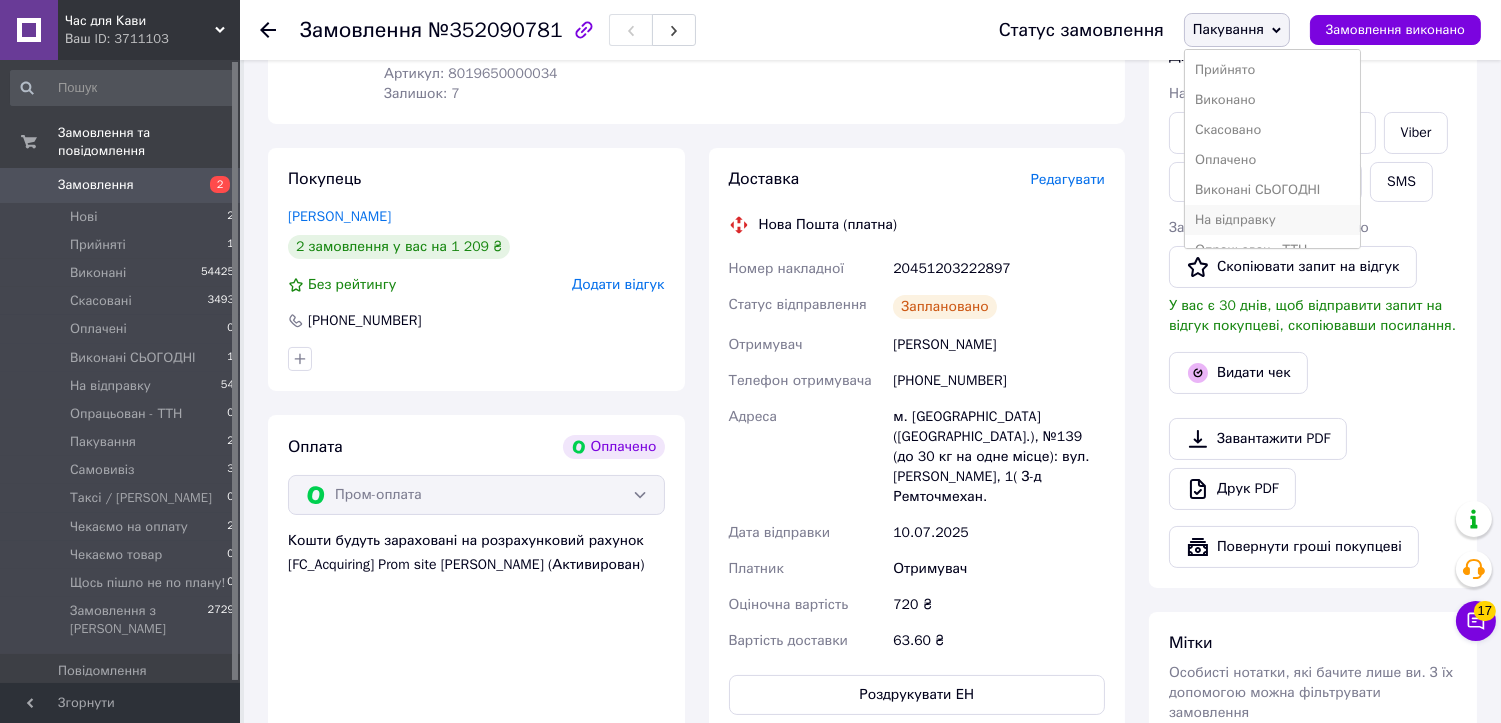 click on "На відправку" at bounding box center [1273, 220] 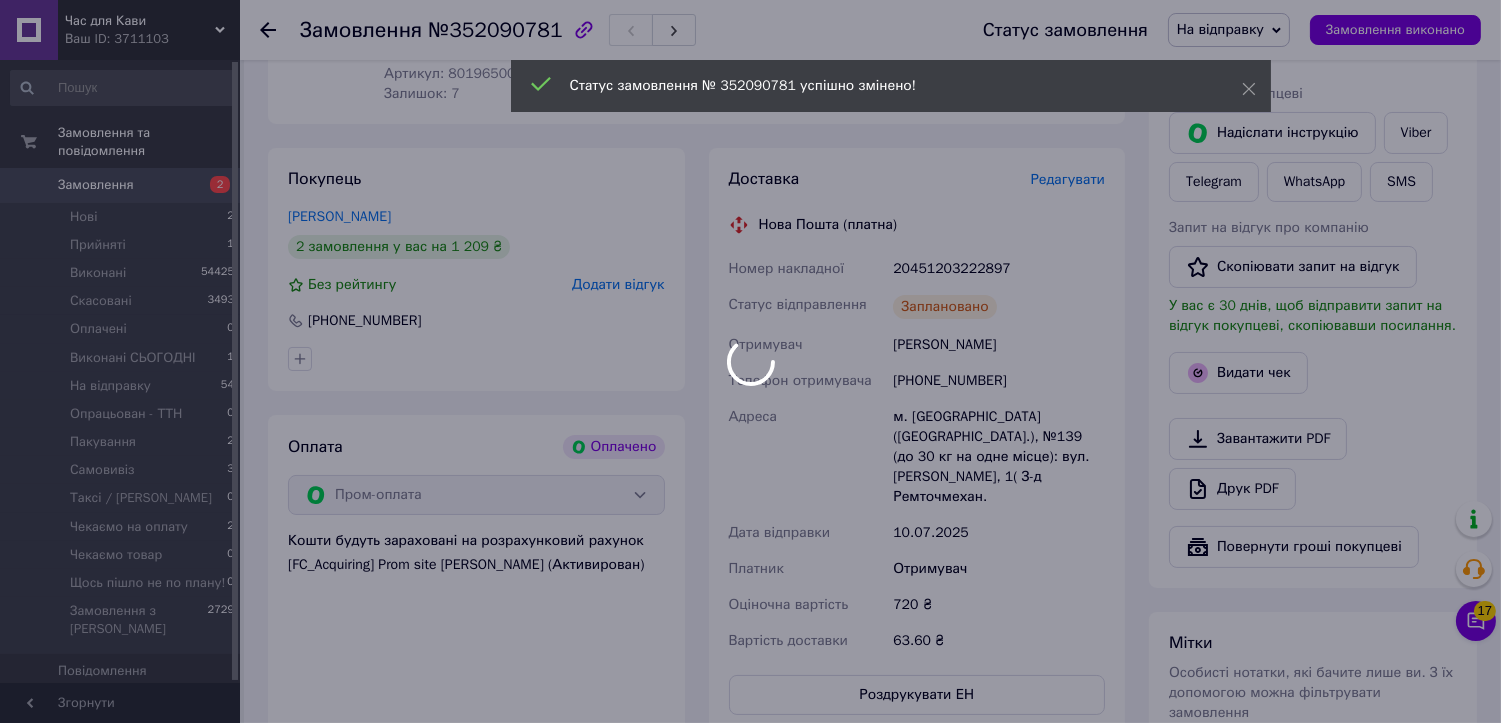 scroll, scrollTop: 60, scrollLeft: 0, axis: vertical 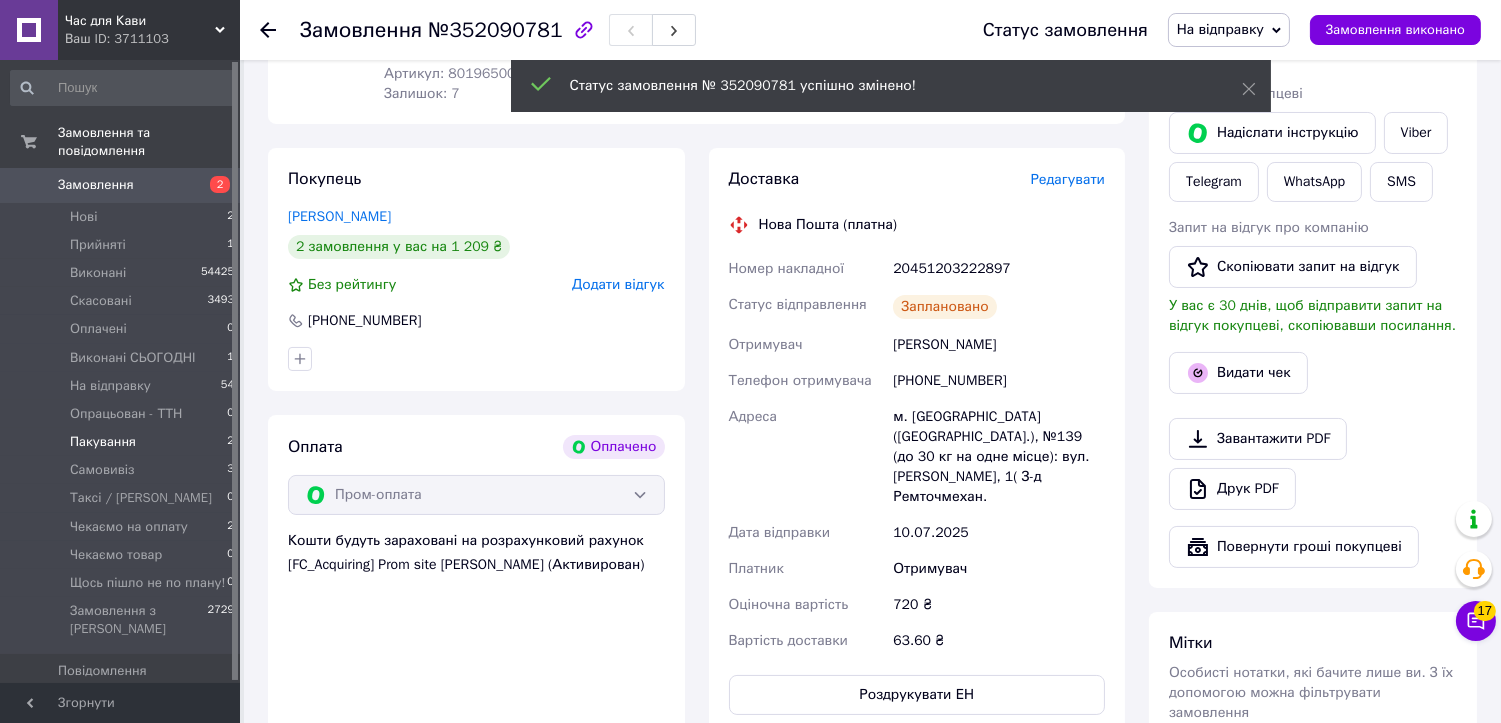 click on "Пакування 2" at bounding box center (123, 442) 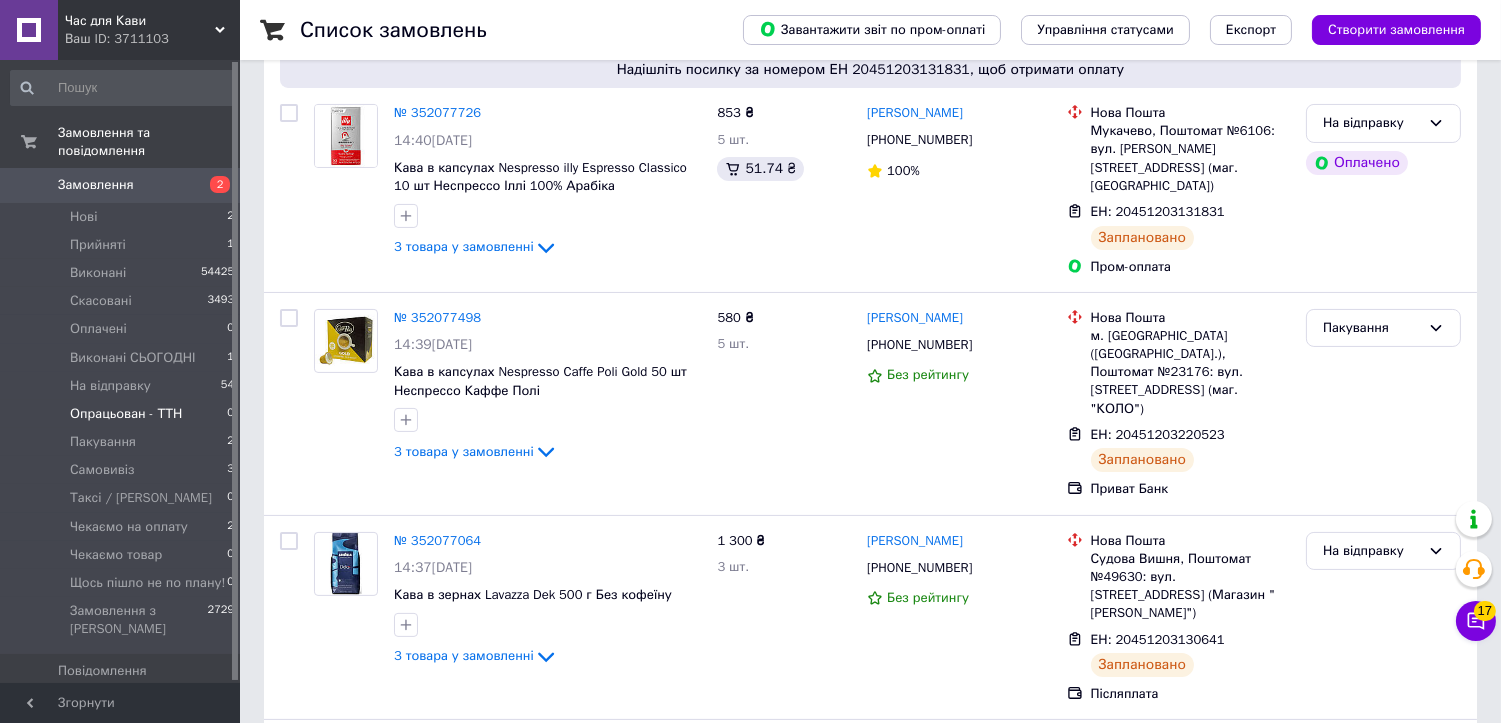 scroll, scrollTop: 777, scrollLeft: 0, axis: vertical 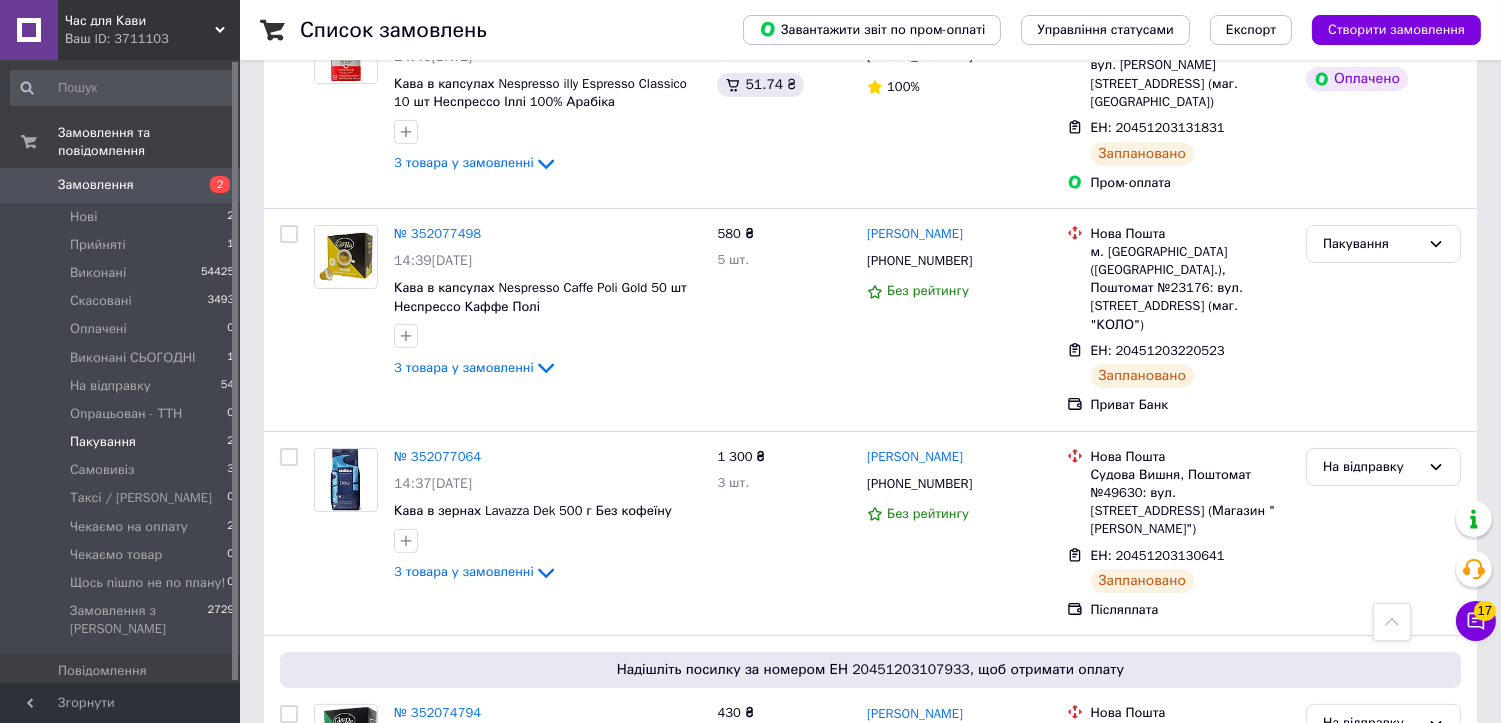 click on "Пакування" at bounding box center [103, 442] 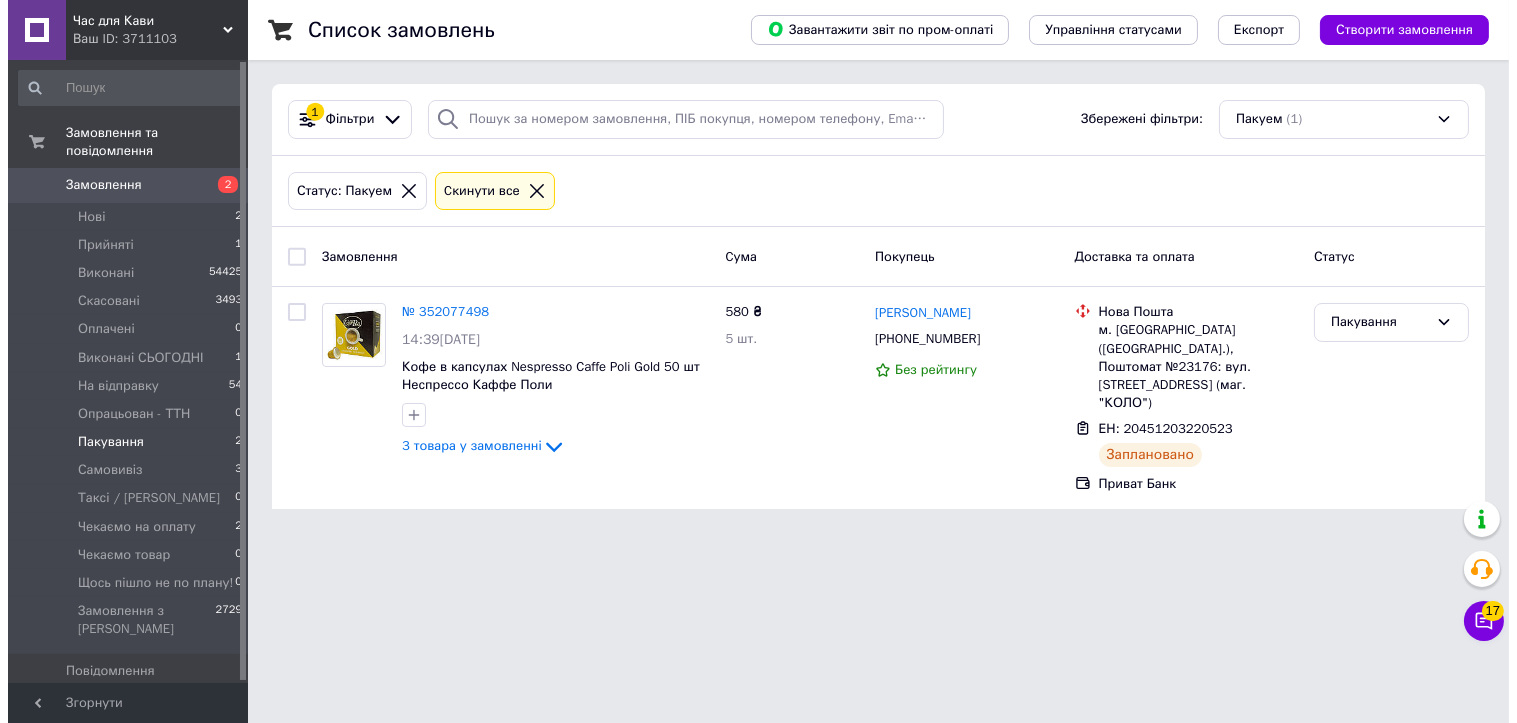 scroll, scrollTop: 0, scrollLeft: 0, axis: both 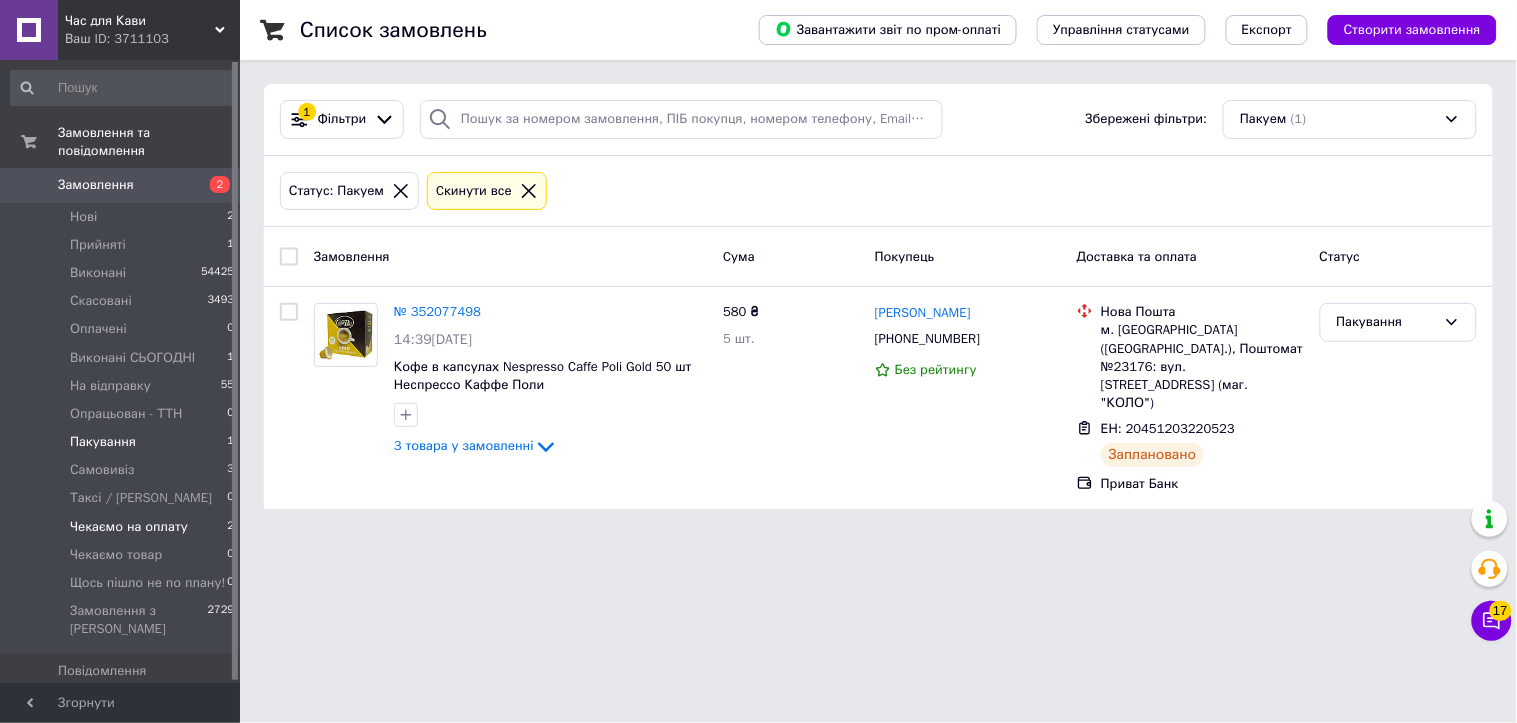 click on "Чекаємо на оплату" at bounding box center [129, 527] 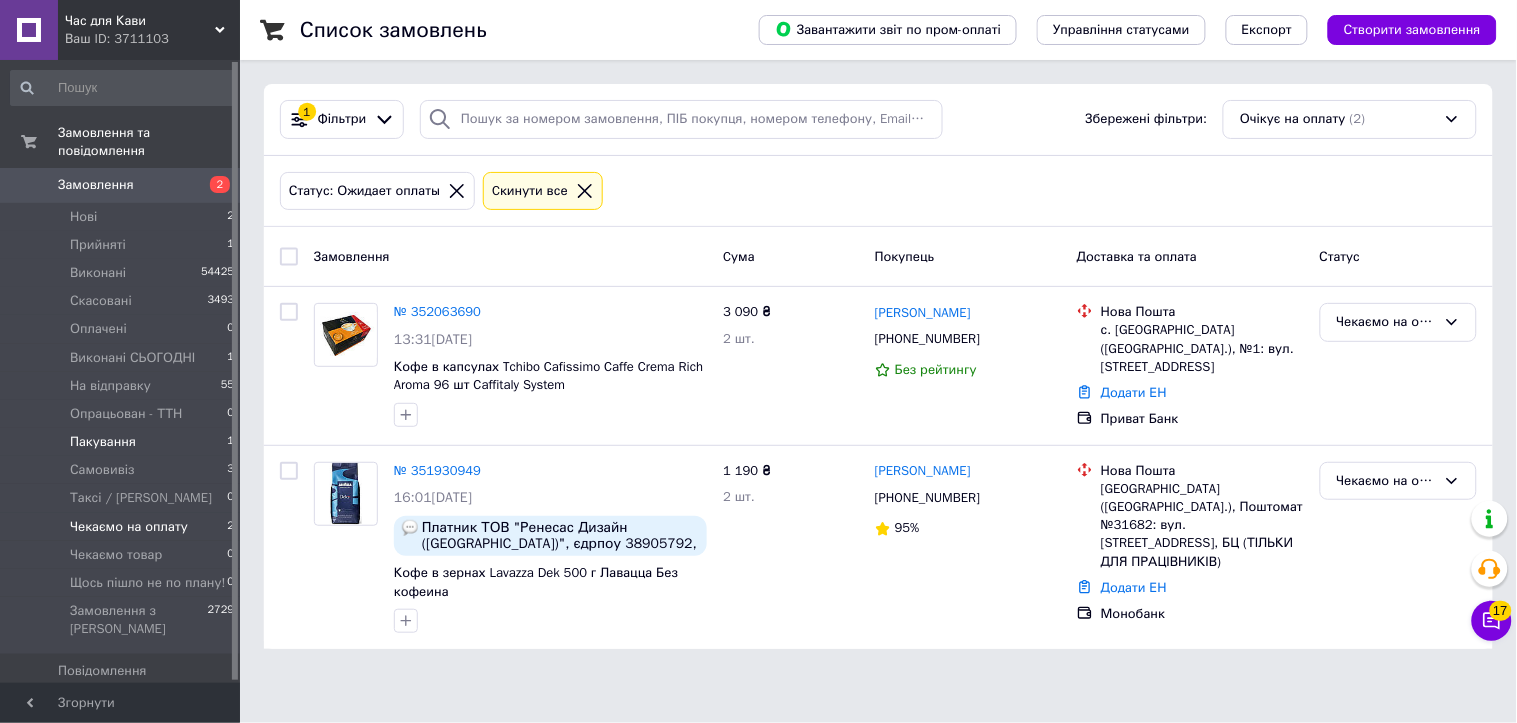 click on "Пакування 1" at bounding box center (123, 442) 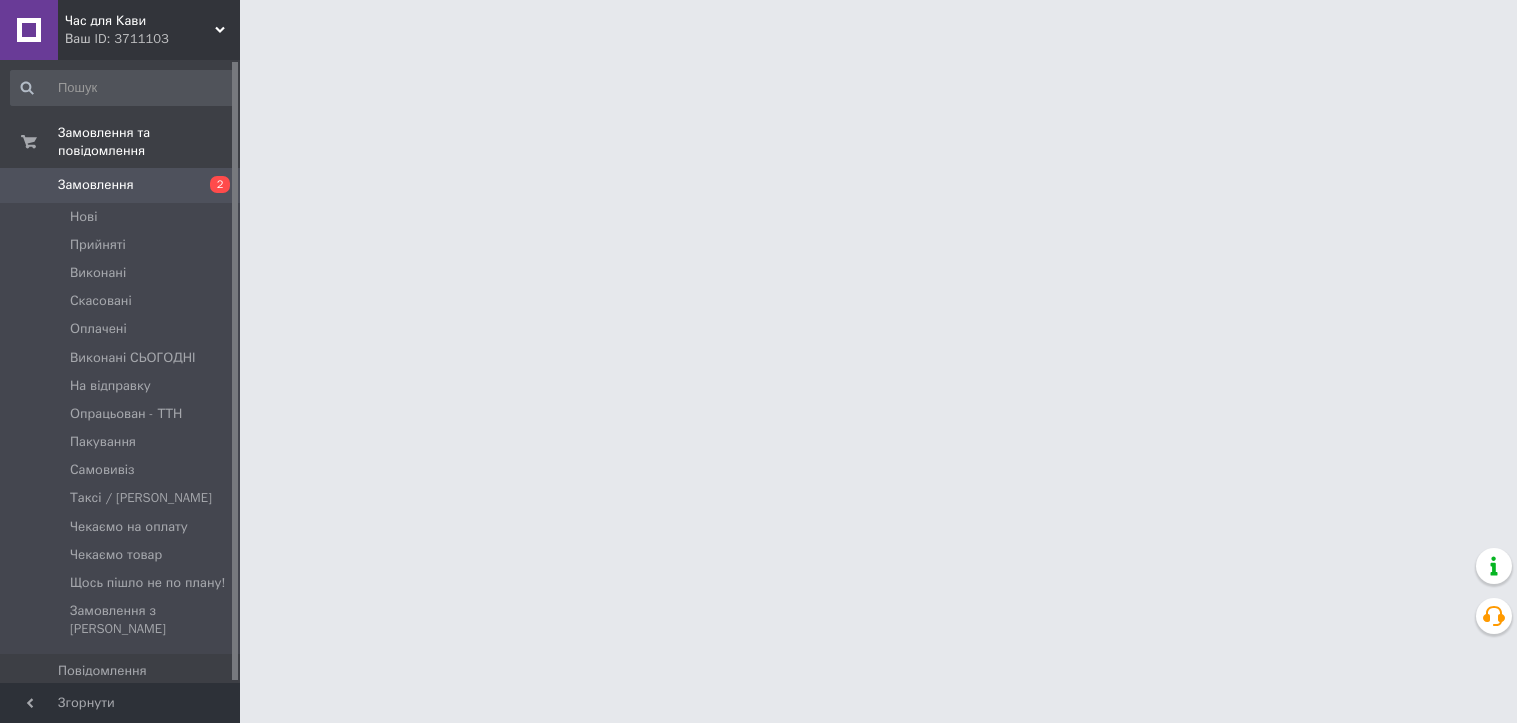 scroll, scrollTop: 0, scrollLeft: 0, axis: both 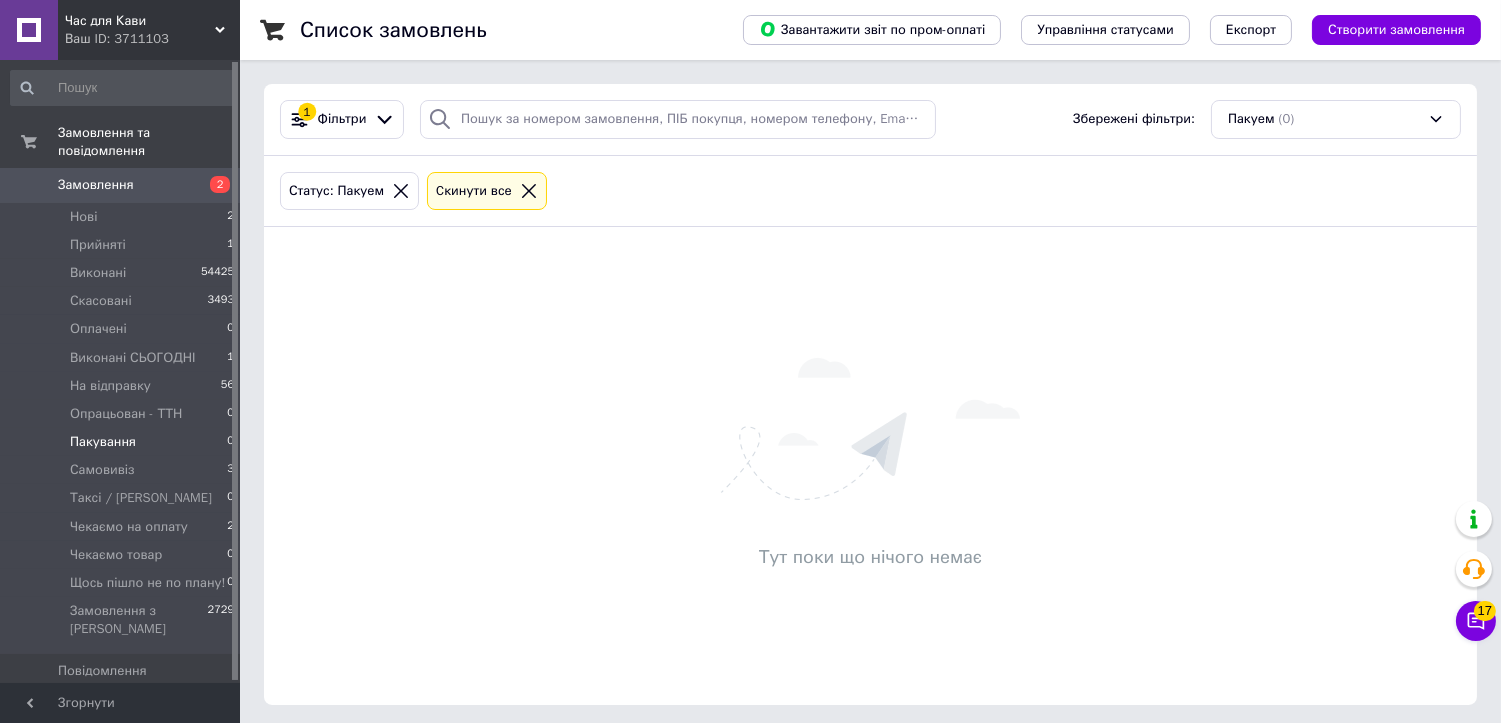 click on "Тут поки що нічого немає" at bounding box center (870, 466) 